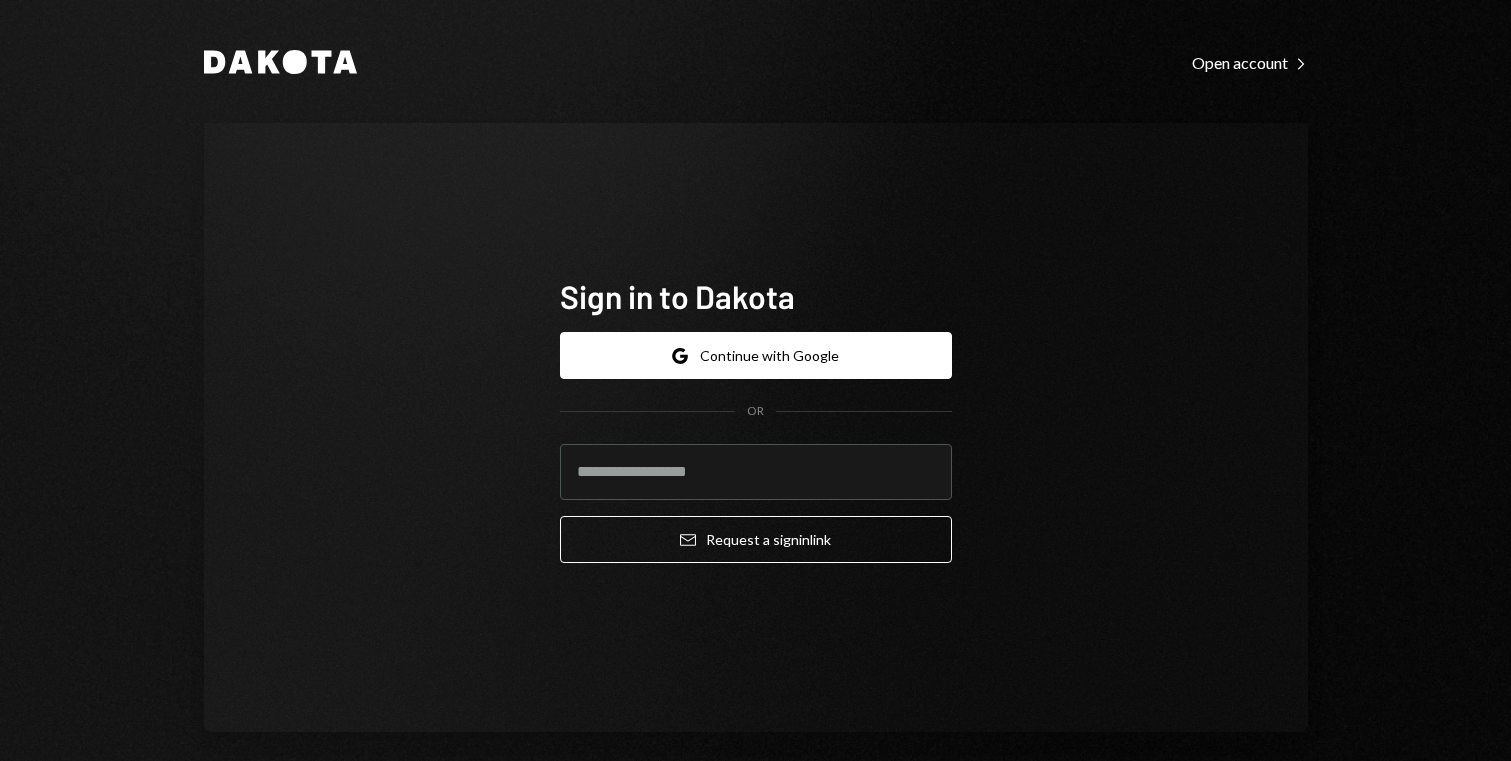 scroll, scrollTop: 0, scrollLeft: 0, axis: both 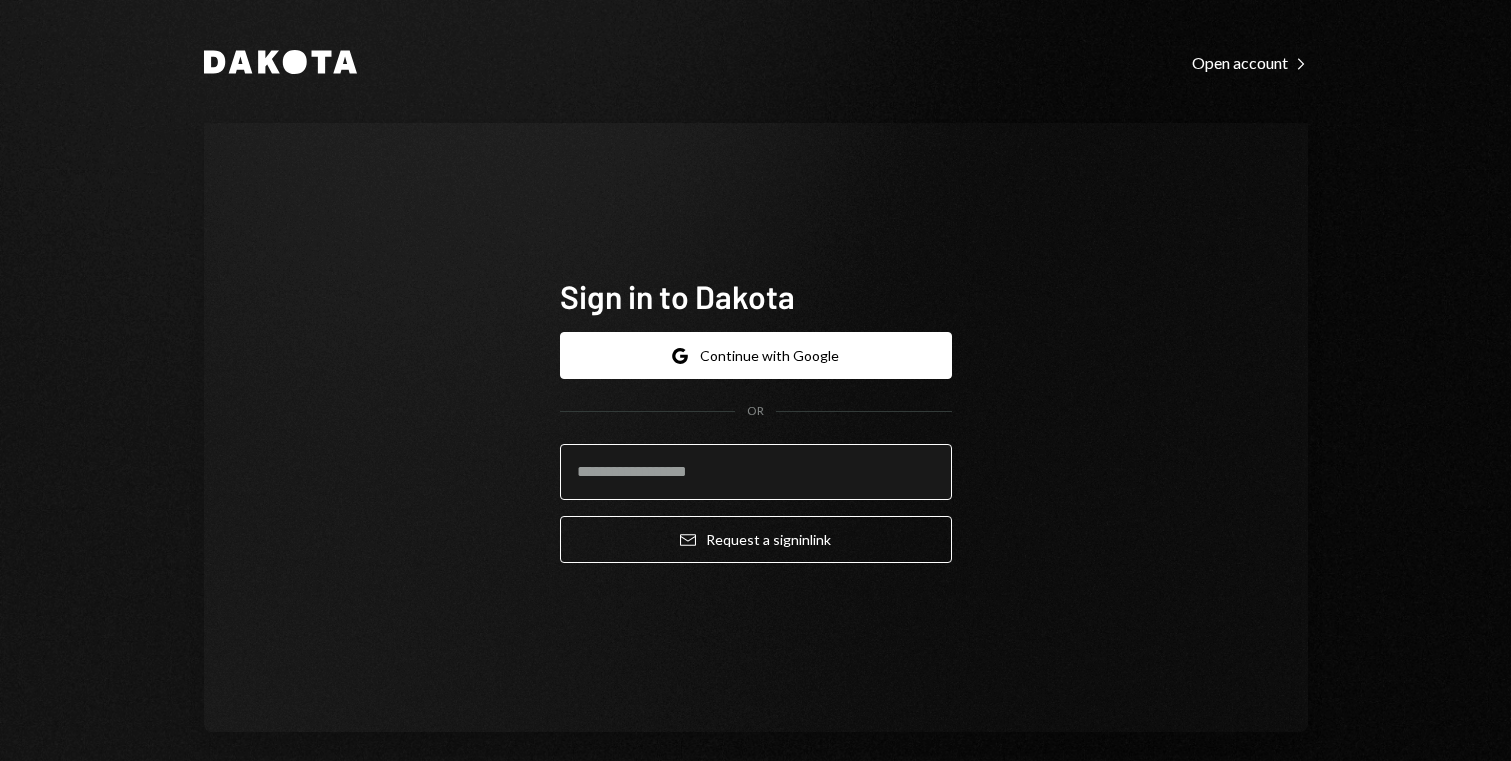 click at bounding box center (756, 472) 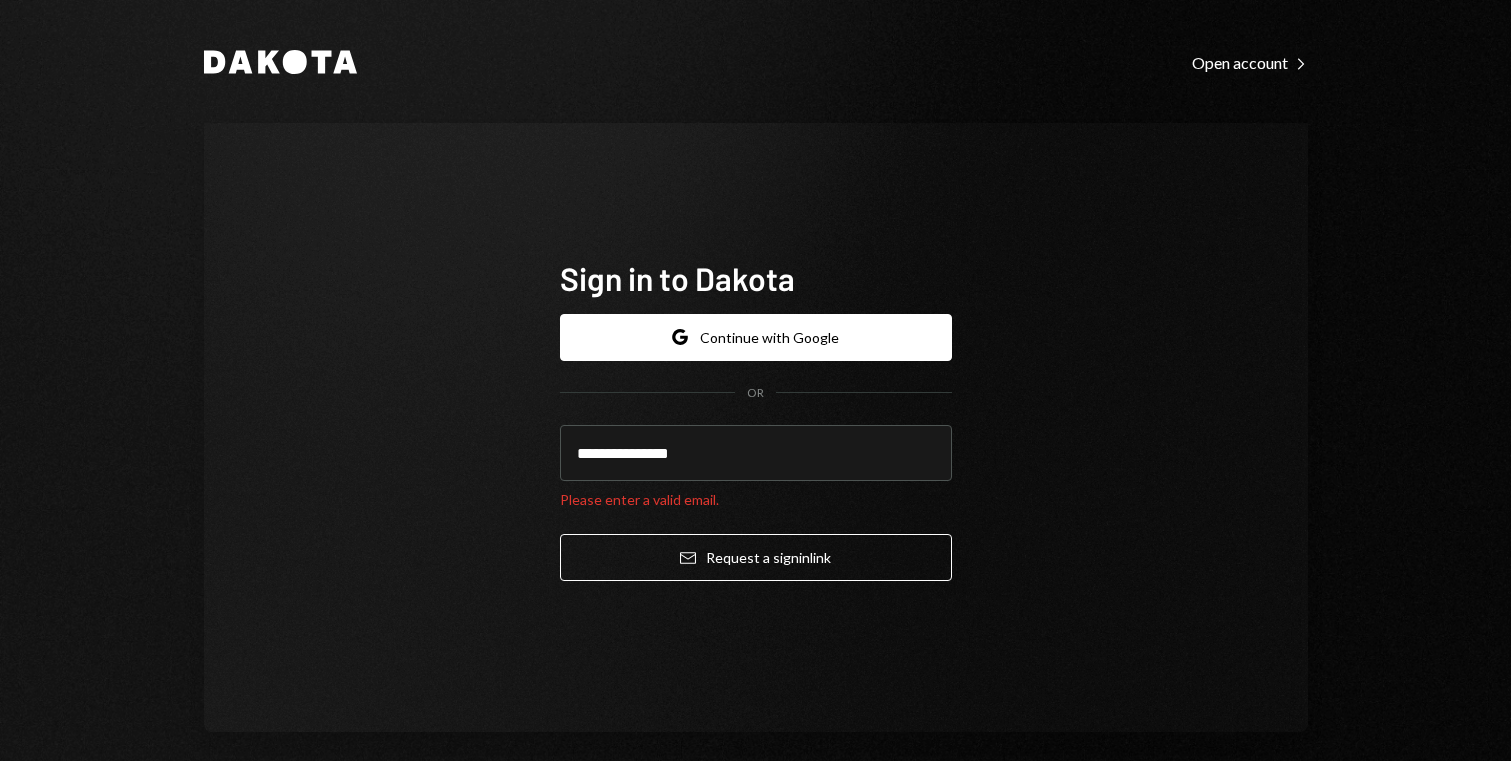 type on "**********" 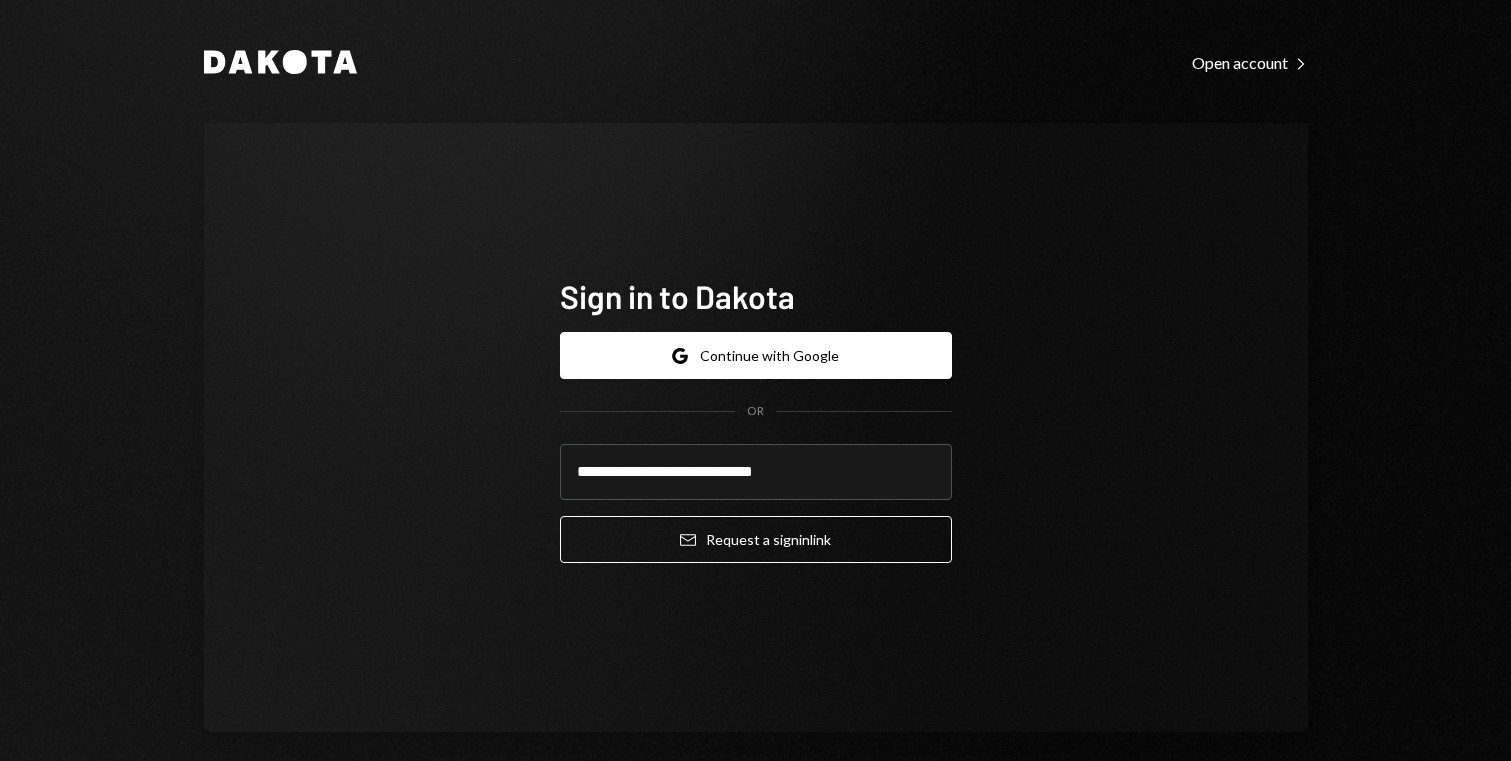 click on "Email Request a sign  in  link" at bounding box center [756, 539] 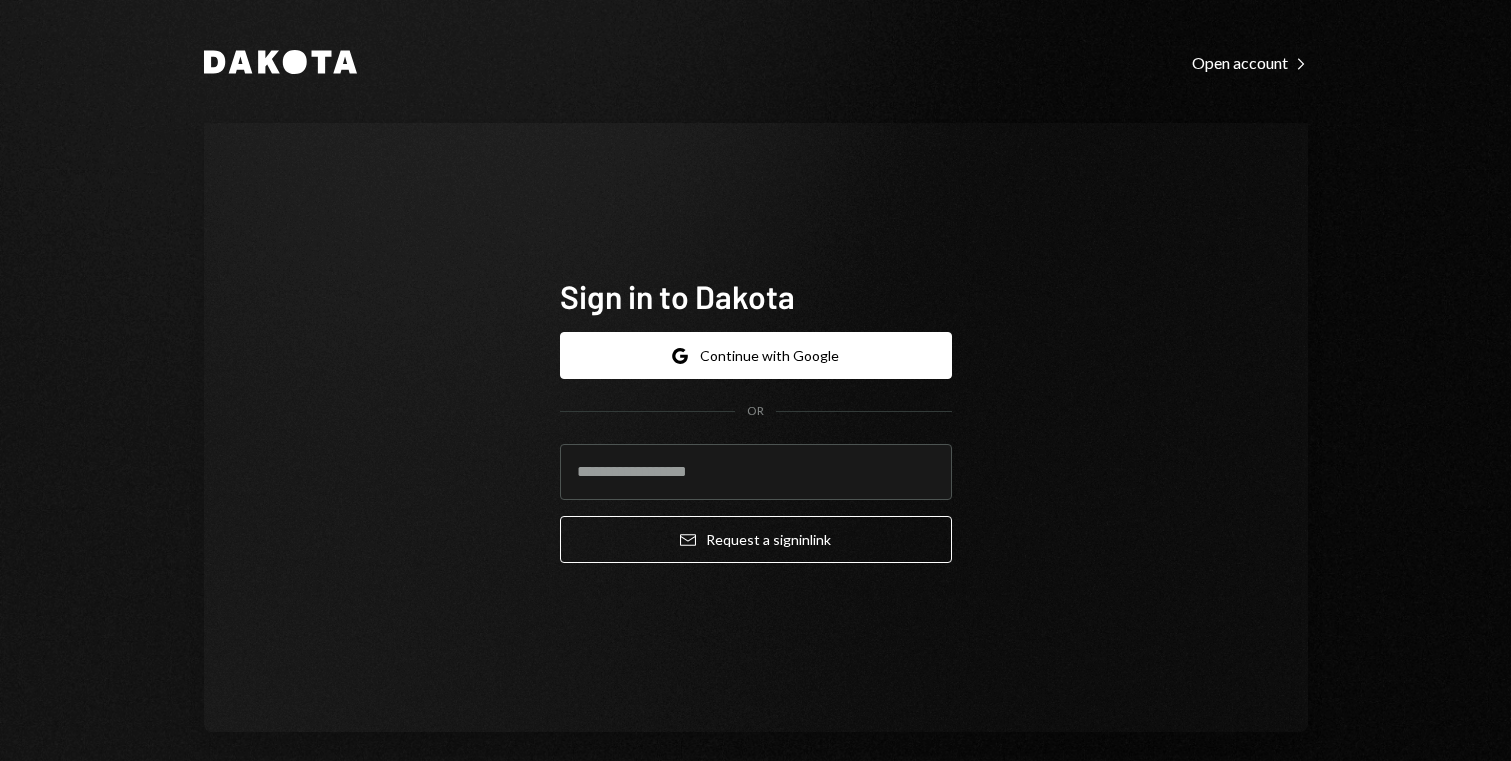 scroll, scrollTop: 0, scrollLeft: 0, axis: both 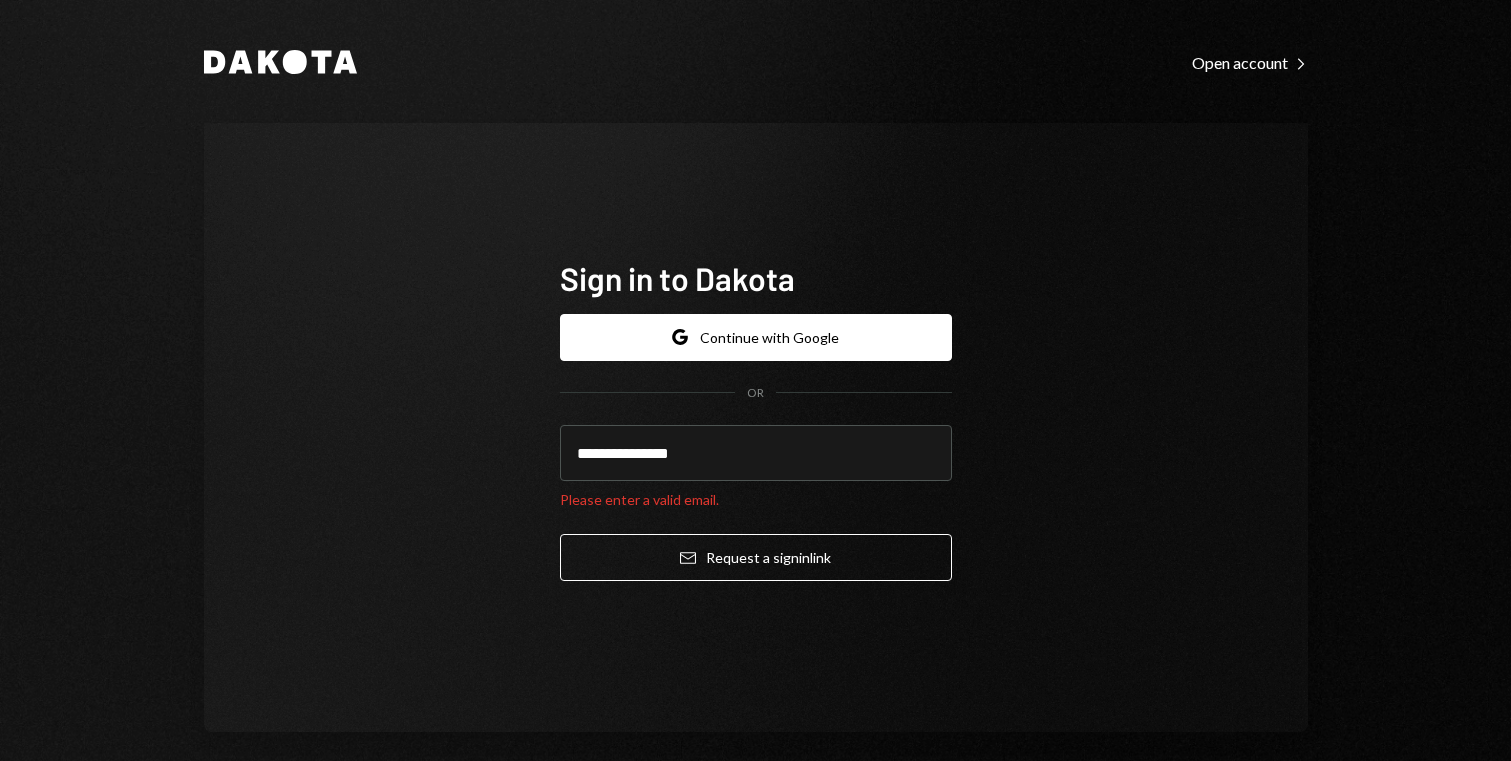 type on "**********" 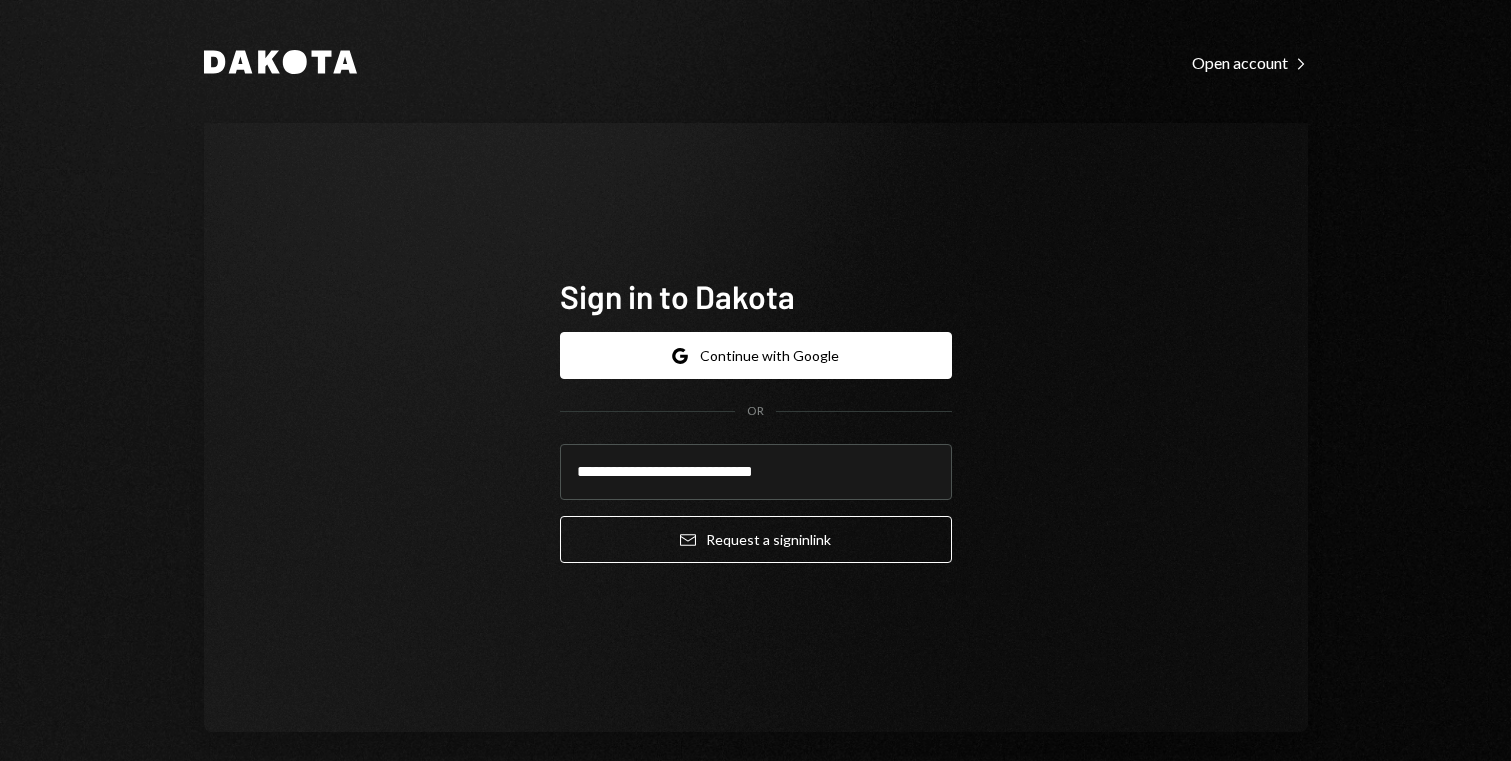 click on "Email Request a sign  in  link" at bounding box center [756, 539] 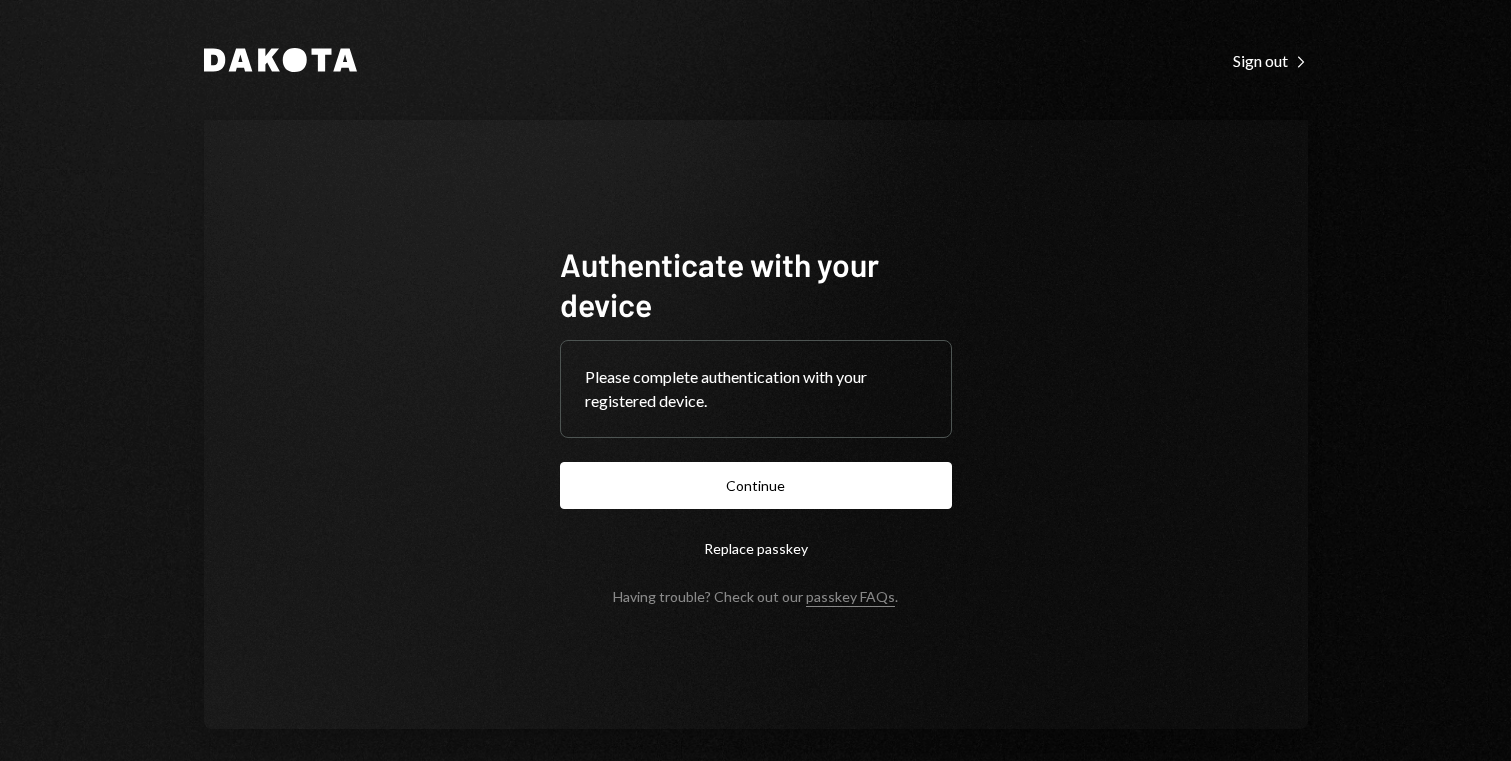 scroll, scrollTop: 0, scrollLeft: 0, axis: both 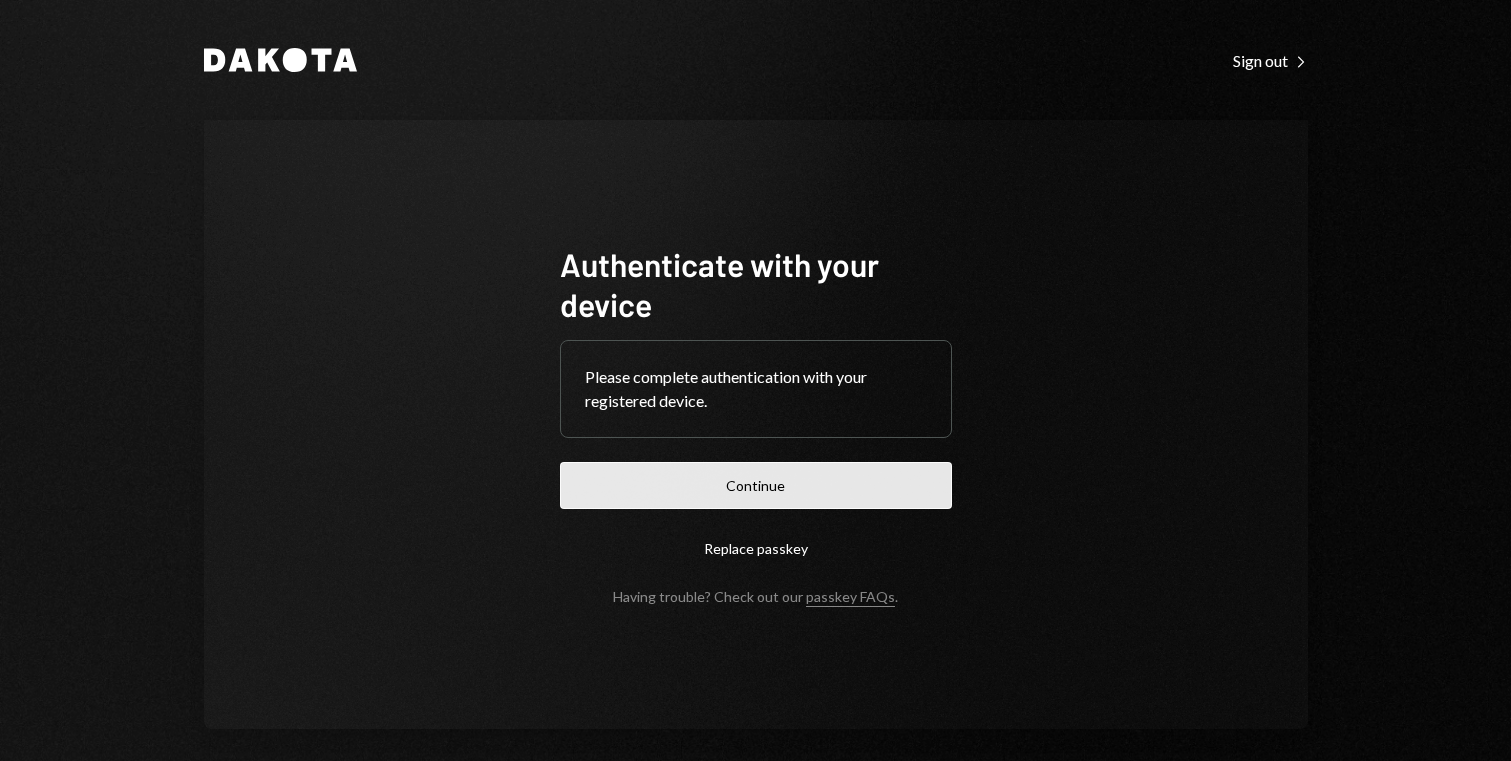 click on "Continue" at bounding box center (756, 485) 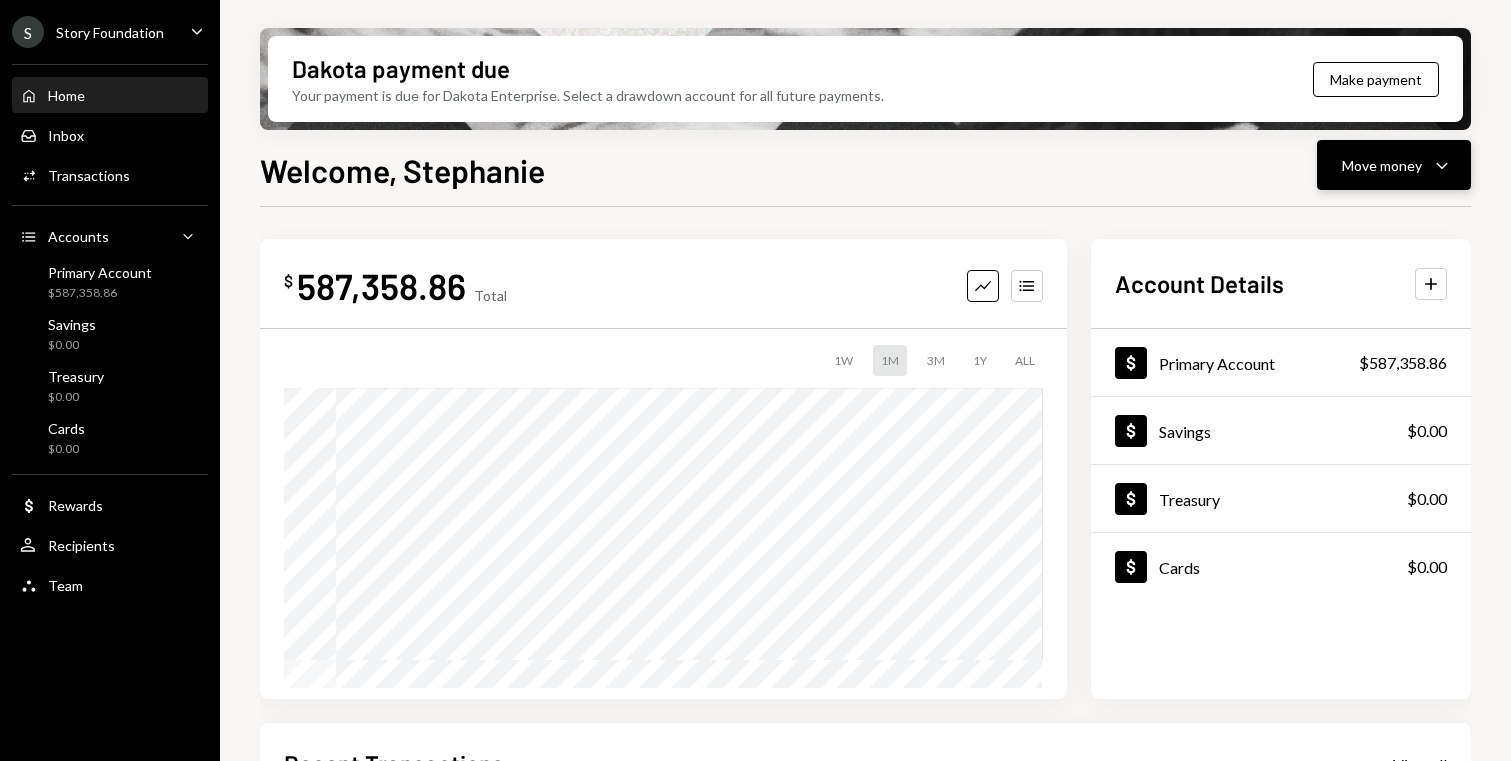 click on "Move money Caret Down" at bounding box center (1394, 165) 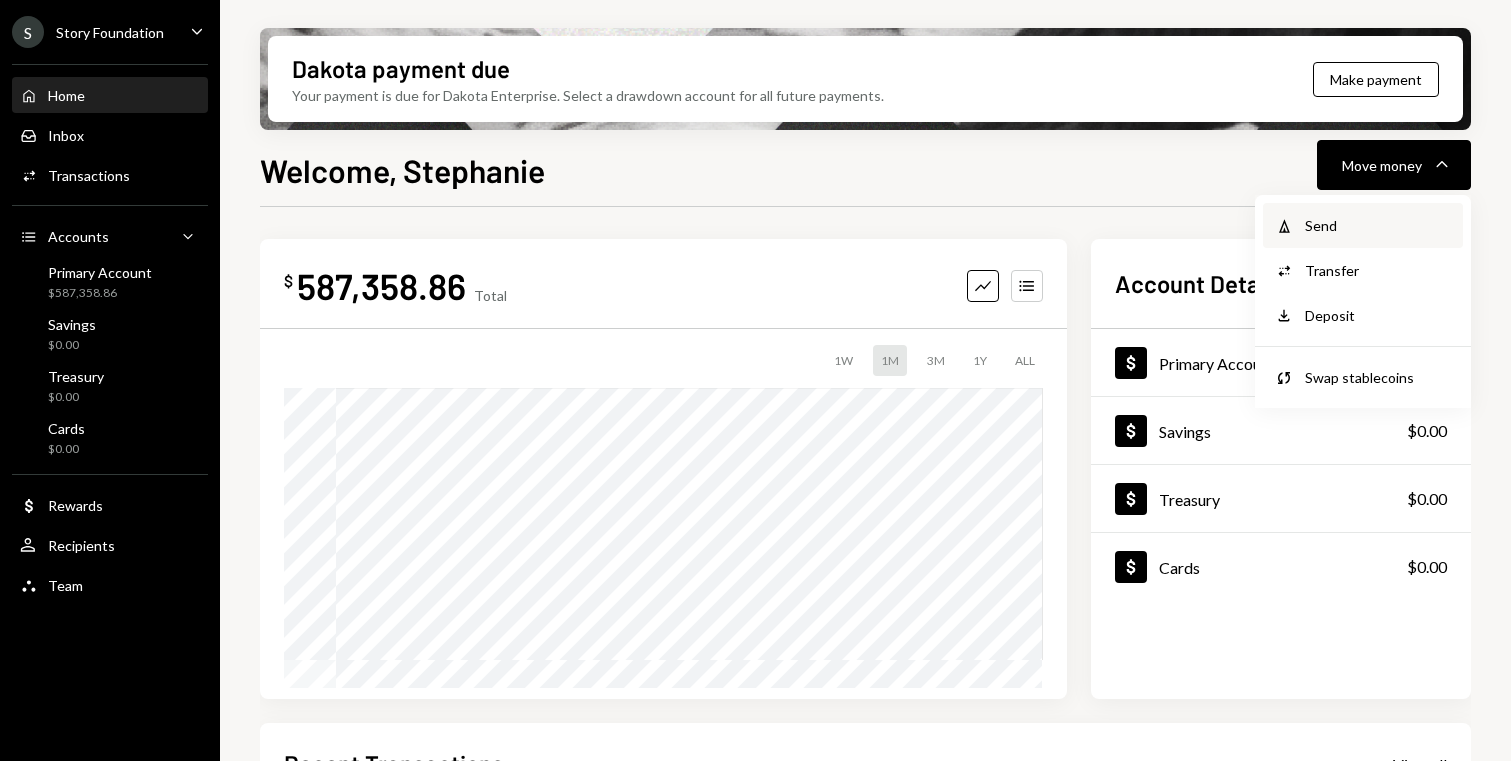click on "Withdraw Send" at bounding box center (1363, 225) 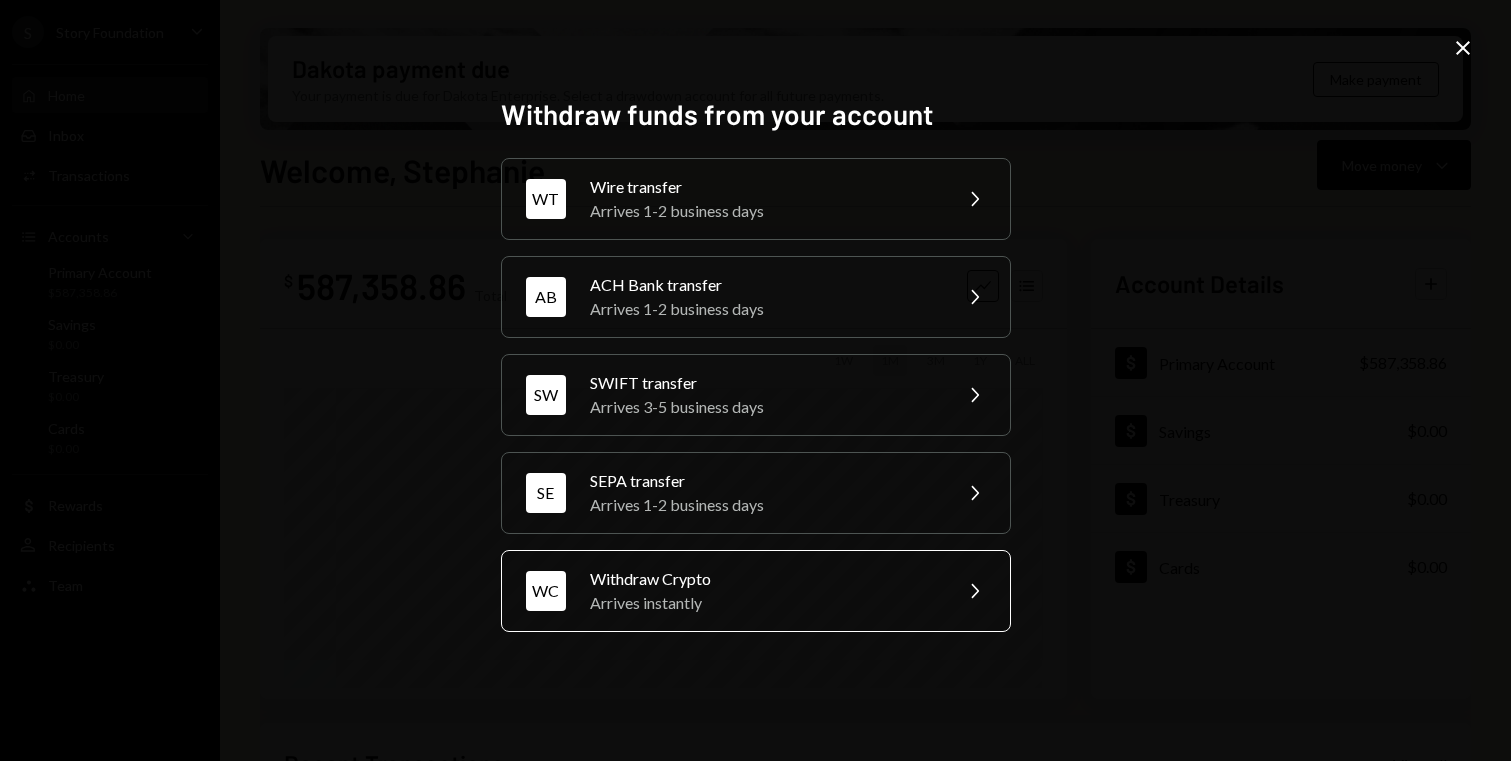 click on "Withdraw Crypto" at bounding box center [764, 579] 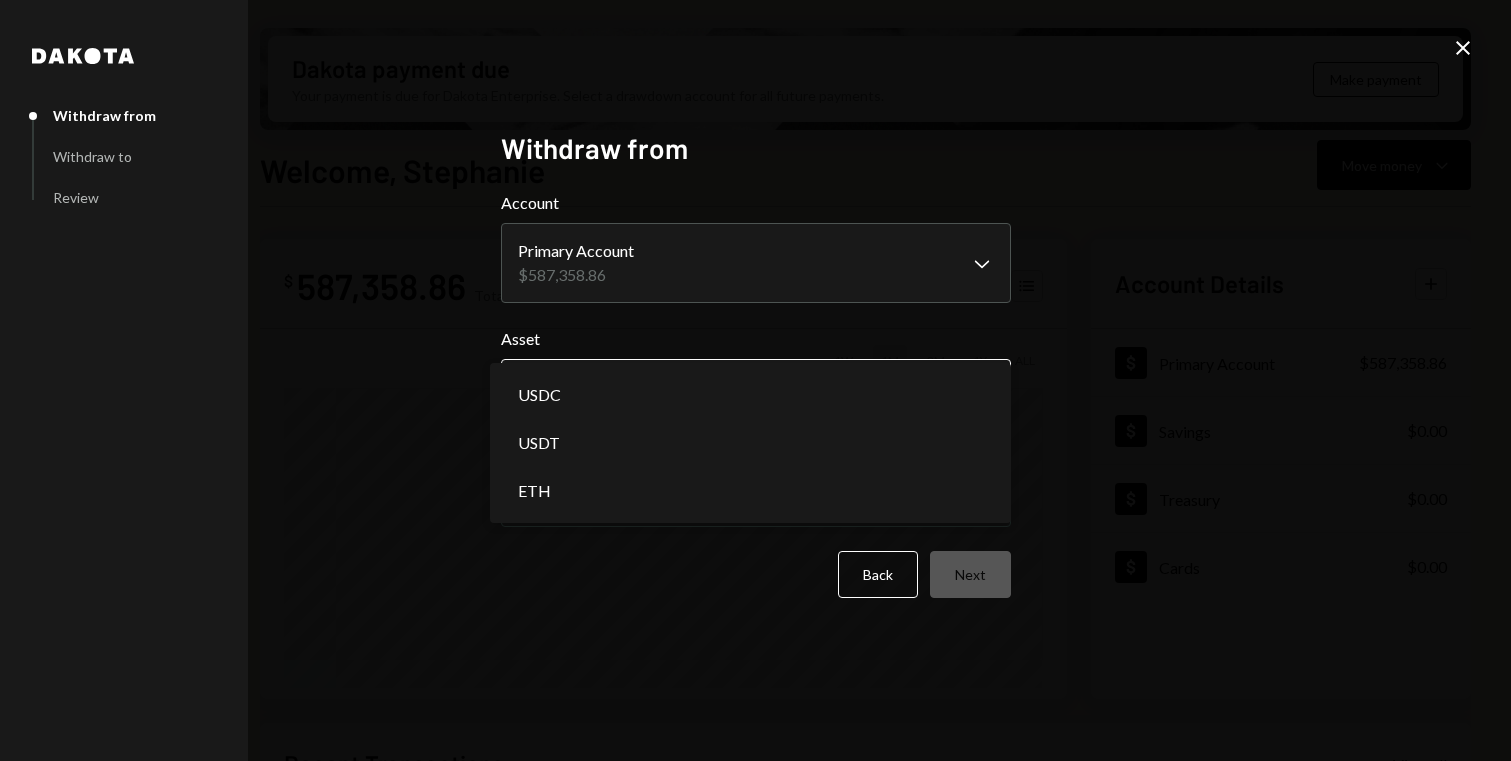 click on "S Story Foundation Caret Down Home Home Inbox Inbox Activities Transactions Accounts Accounts Caret Down Primary Account $587,358.86 Savings $0.00 Treasury $0.00 Cards $0.00 Dollar Rewards User Recipients Team Team Dakota payment due Your payment is due for Dakota Enterprise. Select a drawdown account for all future payments. Make payment Welcome, Stephanie Move money Caret Down $ 587,358.86 Total Graph Accounts 1W 1M 3M 1Y ALL Account Details Plus Dollar Primary Account $587,358.86 Dollar Savings $0.00 Dollar Treasury $0.00 Dollar Cards $0.00 Recent Transactions View all Type Initiated By Initiated At Account Status Withdrawal 13  USDC Stephanie Vergara 07/25/25 2:05 PM Primary Account Completed Withdrawal 7,000  USDC Stephanie Vergara 07/25/25 2:04 PM Primary Account Completed Withdrawal 31,250  USDC Stephanie Vergara 07/25/25 1:47 PM Primary Account Completed Withdrawal 10,000  USDC Dan Els 07/22/25 7:50 PM Primary Account Completed Bank Payment $19,802.68 Stephanie Vergara 07/21/25 10:45 AM Completed ****" at bounding box center (755, 380) 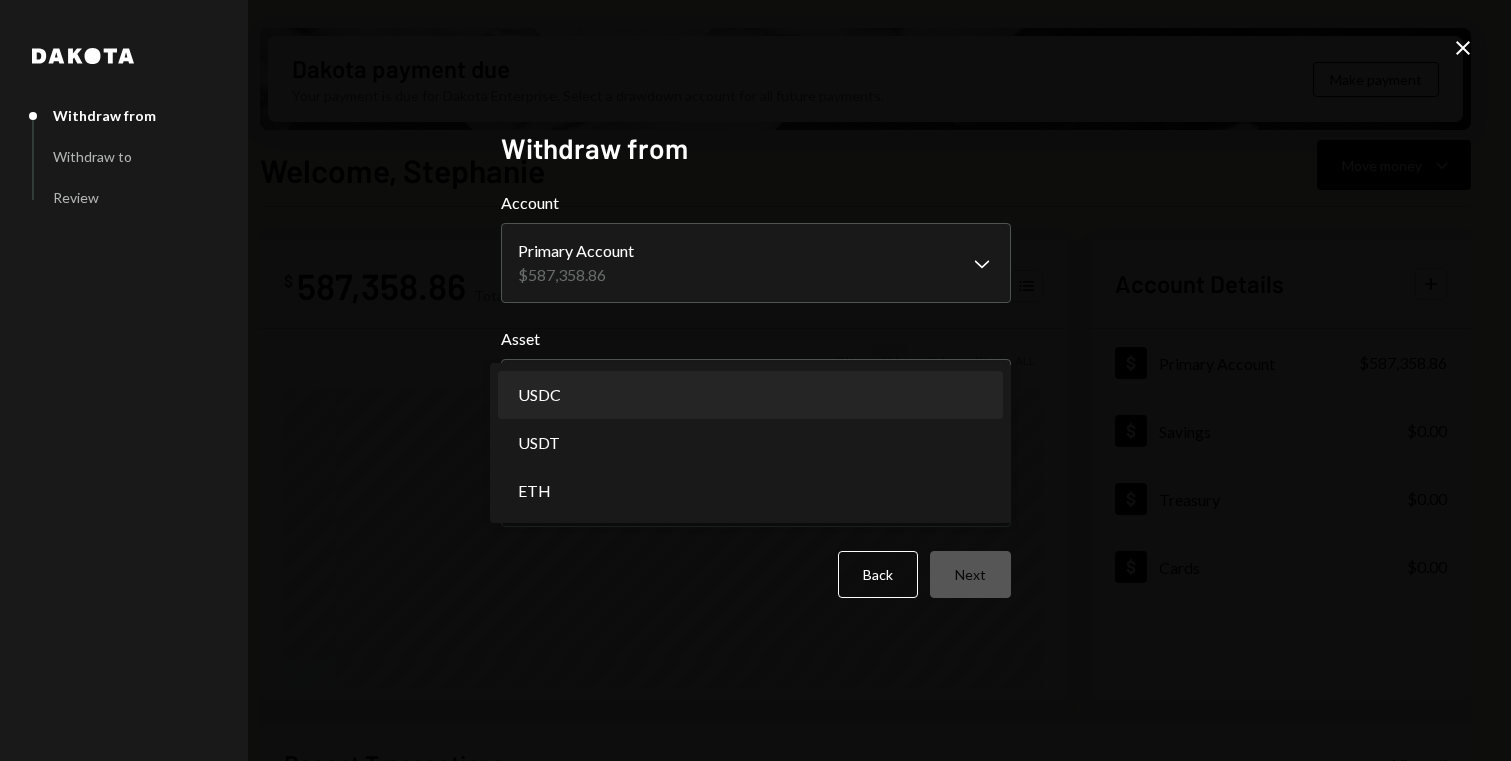 select on "****" 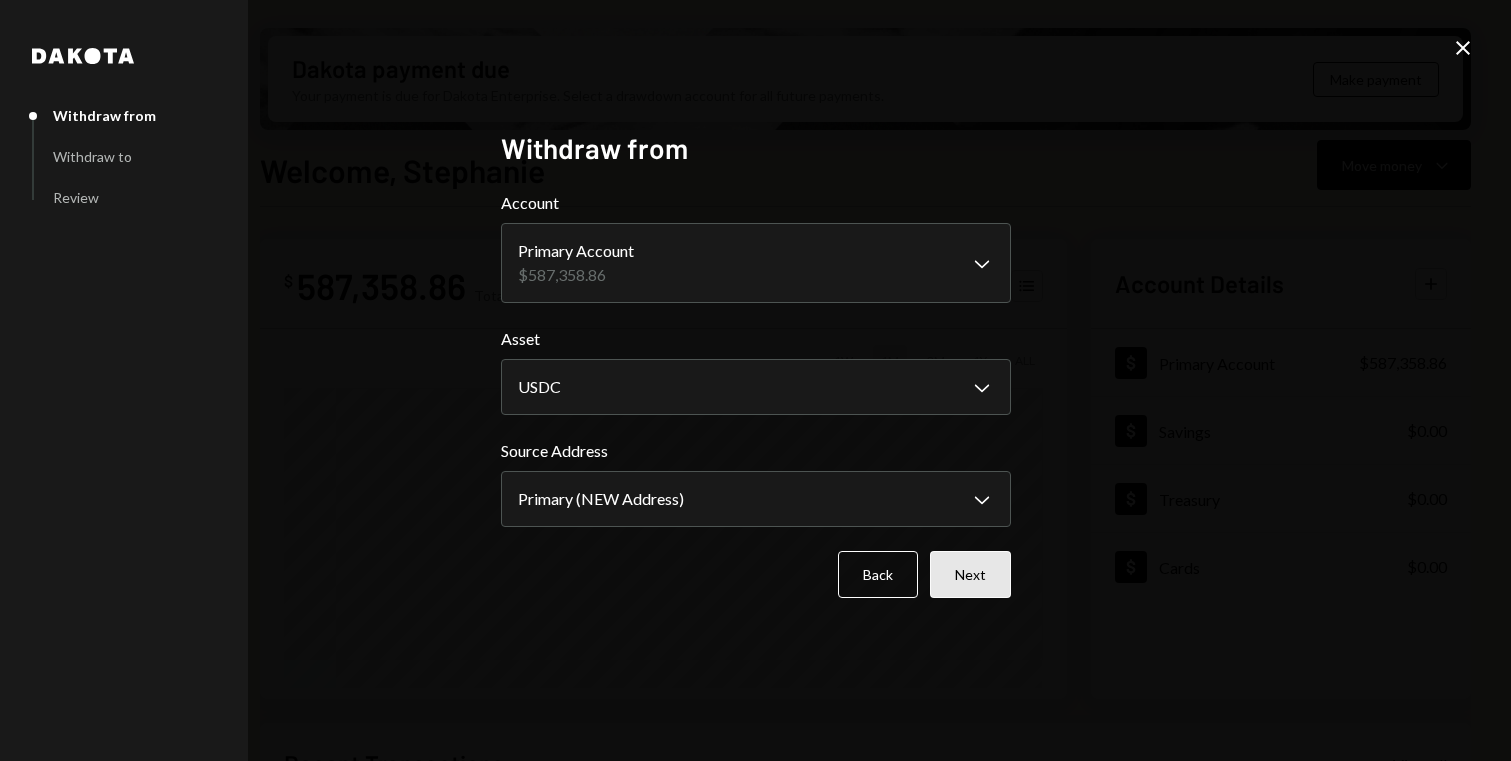 click on "Next" at bounding box center (970, 574) 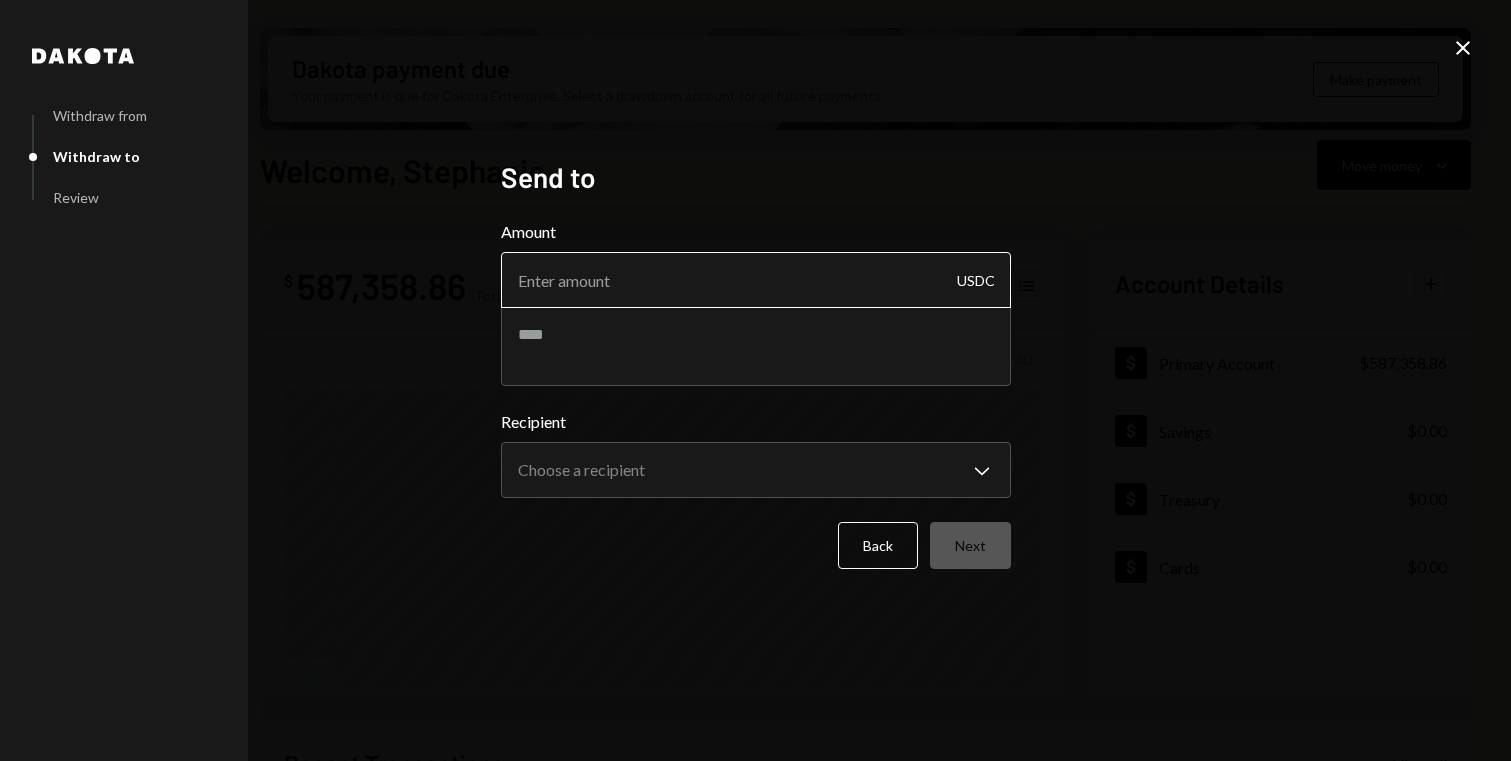 click on "Amount" at bounding box center [756, 280] 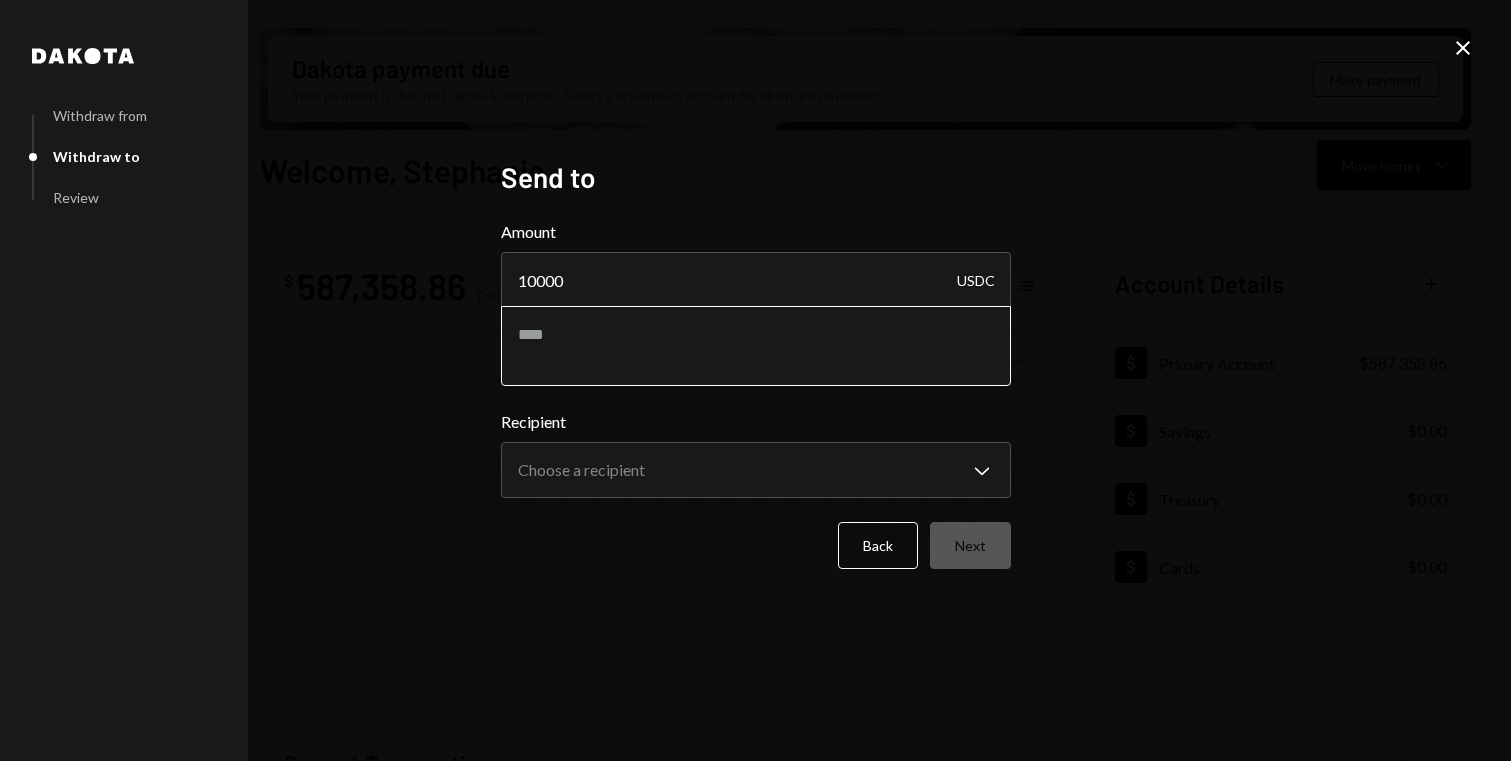 type on "10000" 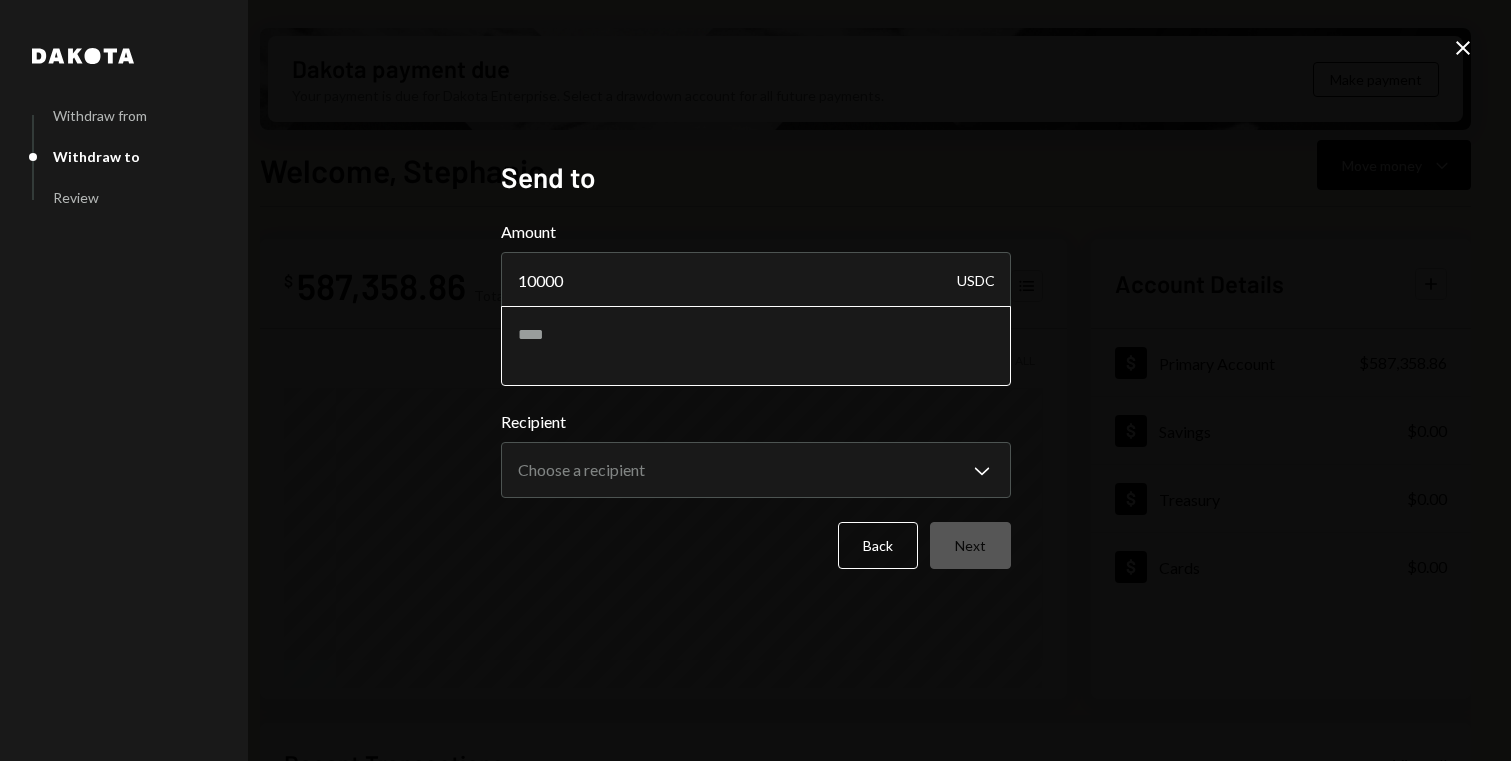 click at bounding box center (756, 346) 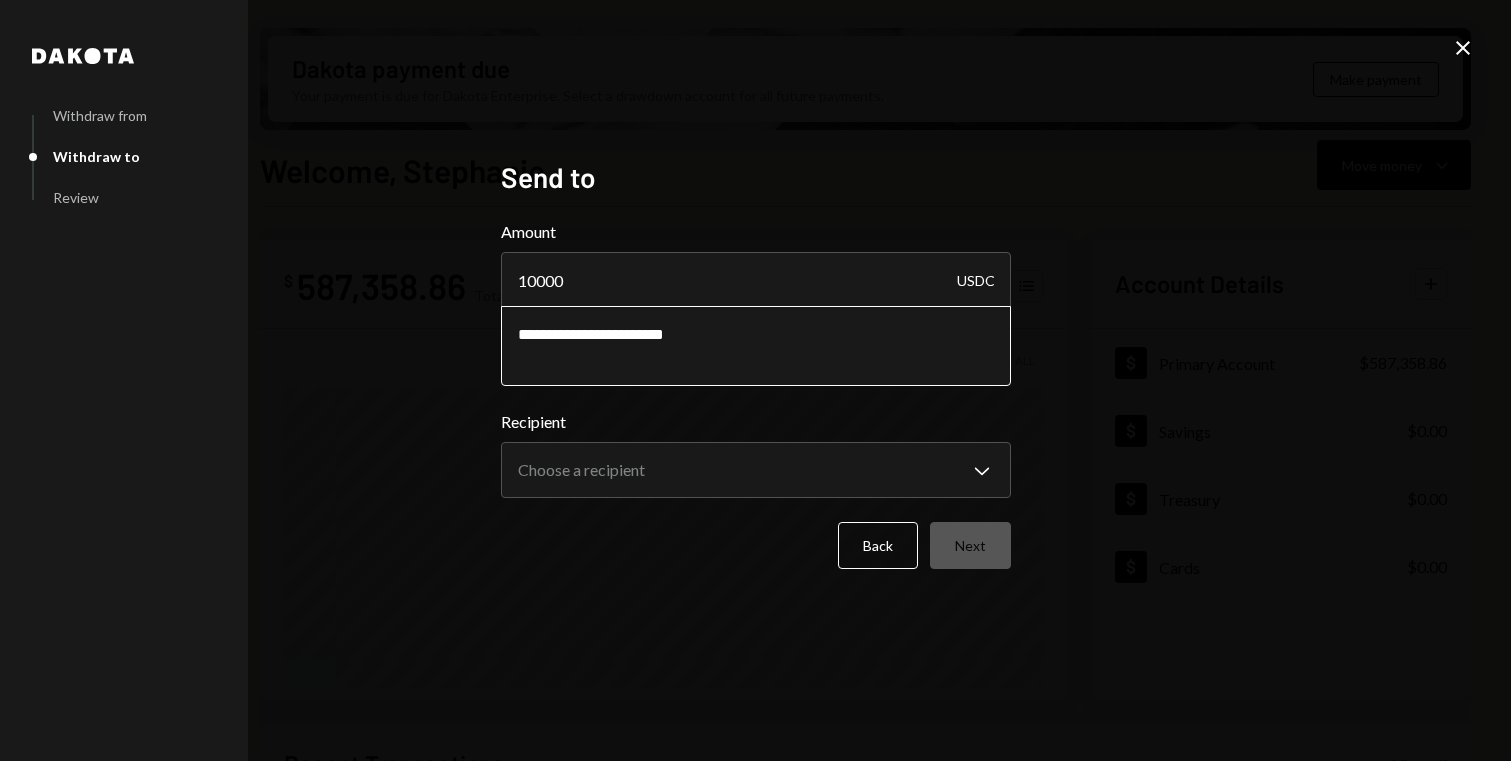 type on "**********" 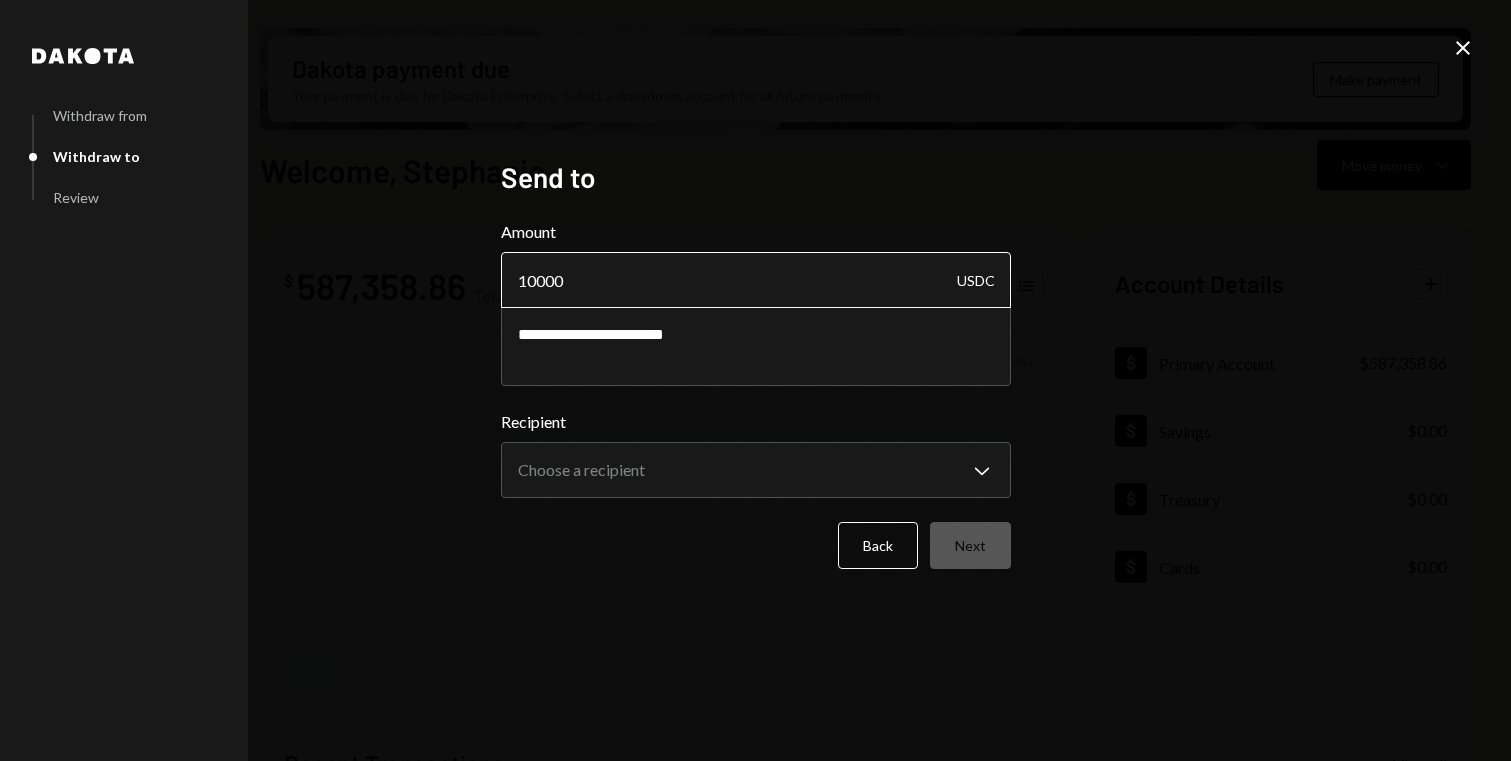 click on "10000" at bounding box center [756, 280] 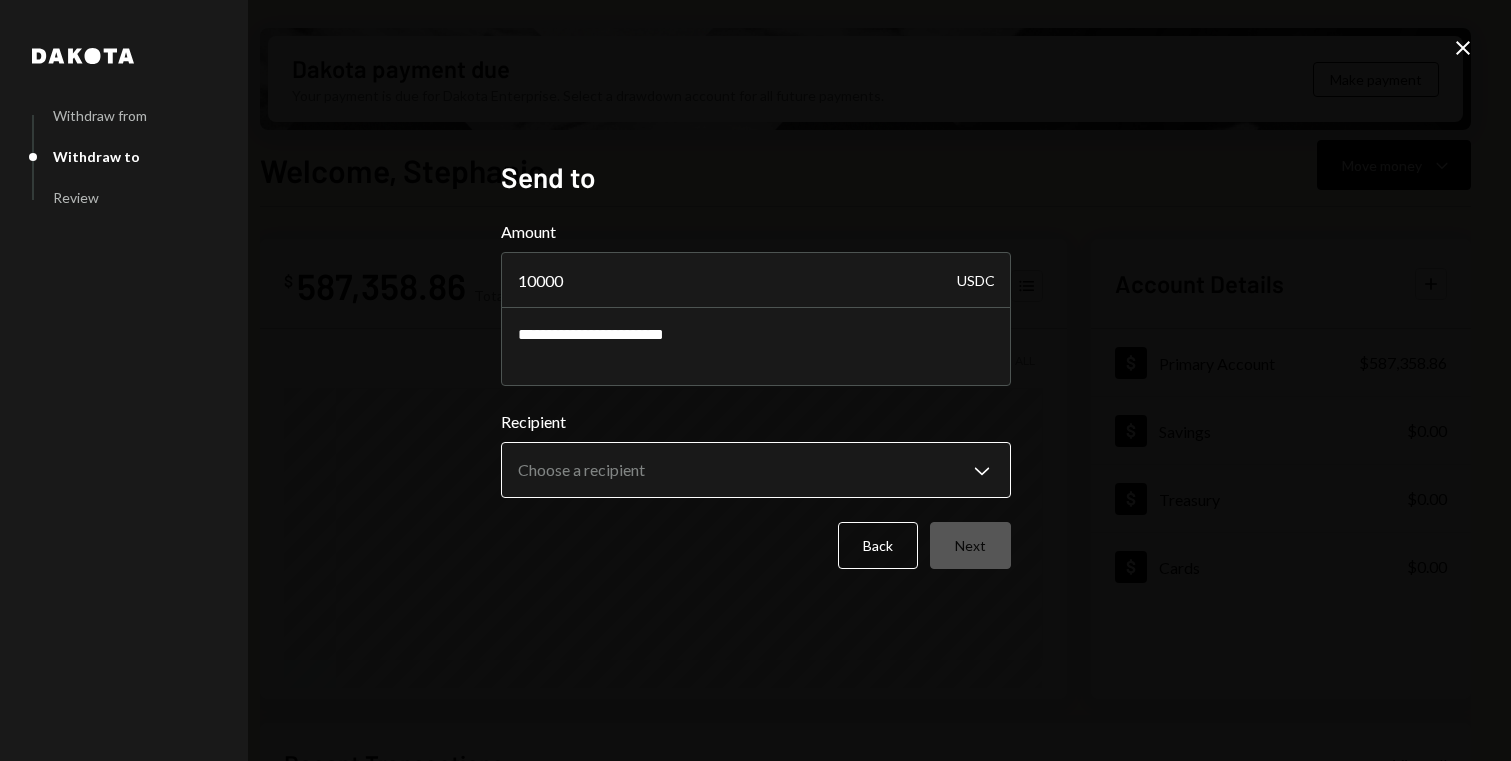 click on "S Story Foundation Caret Down Home Home Inbox Inbox Activities Transactions Accounts Accounts Caret Down Primary Account $587,358.86 Savings $0.00 Treasury $0.00 Cards $0.00 Dollar Rewards User Recipients Team Team Dakota payment due Your payment is due for Dakota Enterprise. Select a drawdown account for all future payments. Make payment Welcome, Stephanie Move money Caret Down $ 587,358.86 Total Graph Accounts 1W 1M 3M 1Y ALL Account Details Plus Dollar Primary Account $587,358.86 Dollar Savings $0.00 Dollar Treasury $0.00 Dollar Cards $0.00 Recent Transactions View all Type Initiated By Initiated At Account Status Withdrawal 13  USDC Stephanie Vergara 07/25/25 2:05 PM Primary Account Completed Withdrawal 7,000  USDC Stephanie Vergara 07/25/25 2:04 PM Primary Account Completed Withdrawal 31,250  USDC Stephanie Vergara 07/25/25 1:47 PM Primary Account Completed Withdrawal 10,000  USDC Dan Els 07/22/25 7:50 PM Primary Account Completed Bank Payment $19,802.68 Stephanie Vergara 07/21/25 10:45 AM Completed USDC" at bounding box center [755, 380] 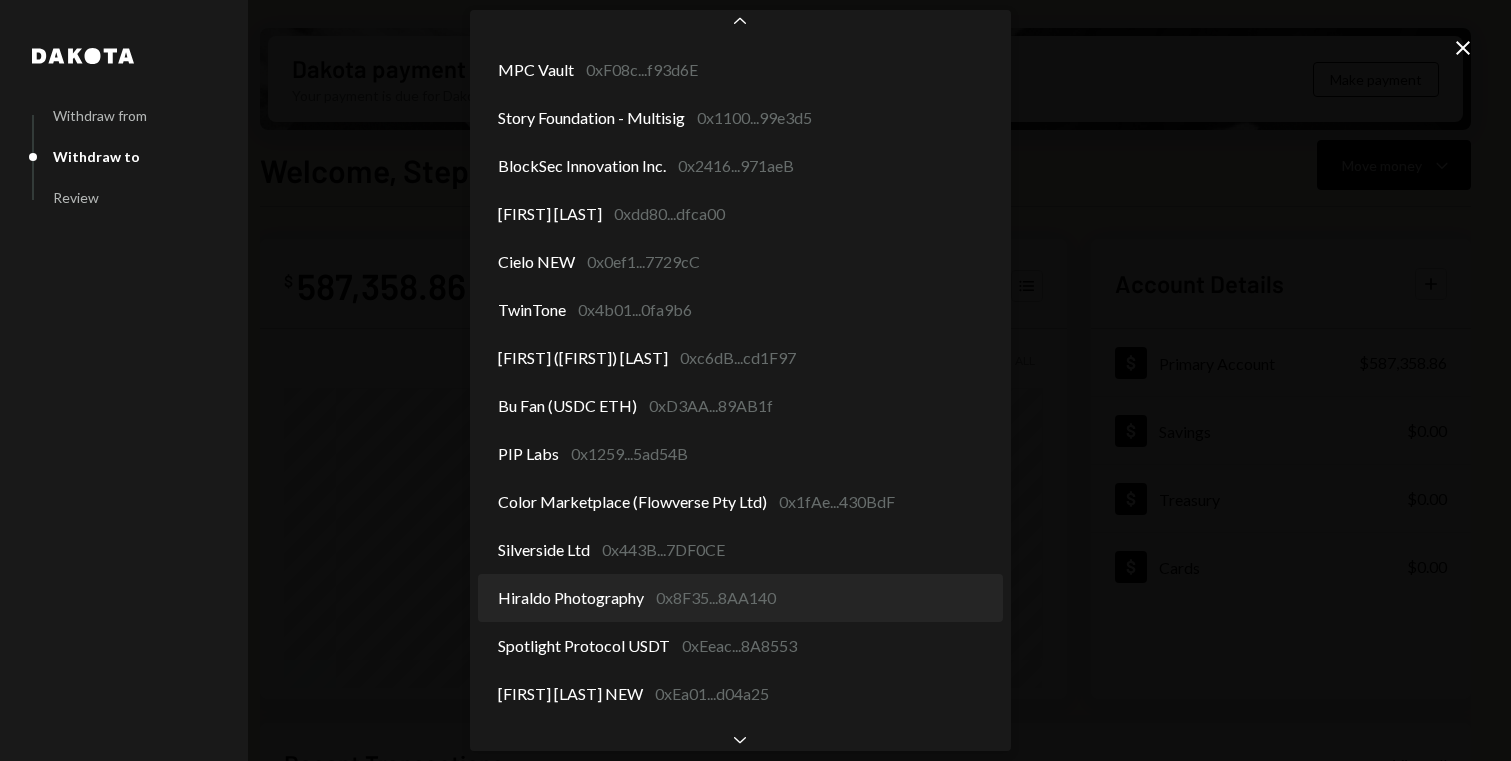 scroll, scrollTop: 1196, scrollLeft: 0, axis: vertical 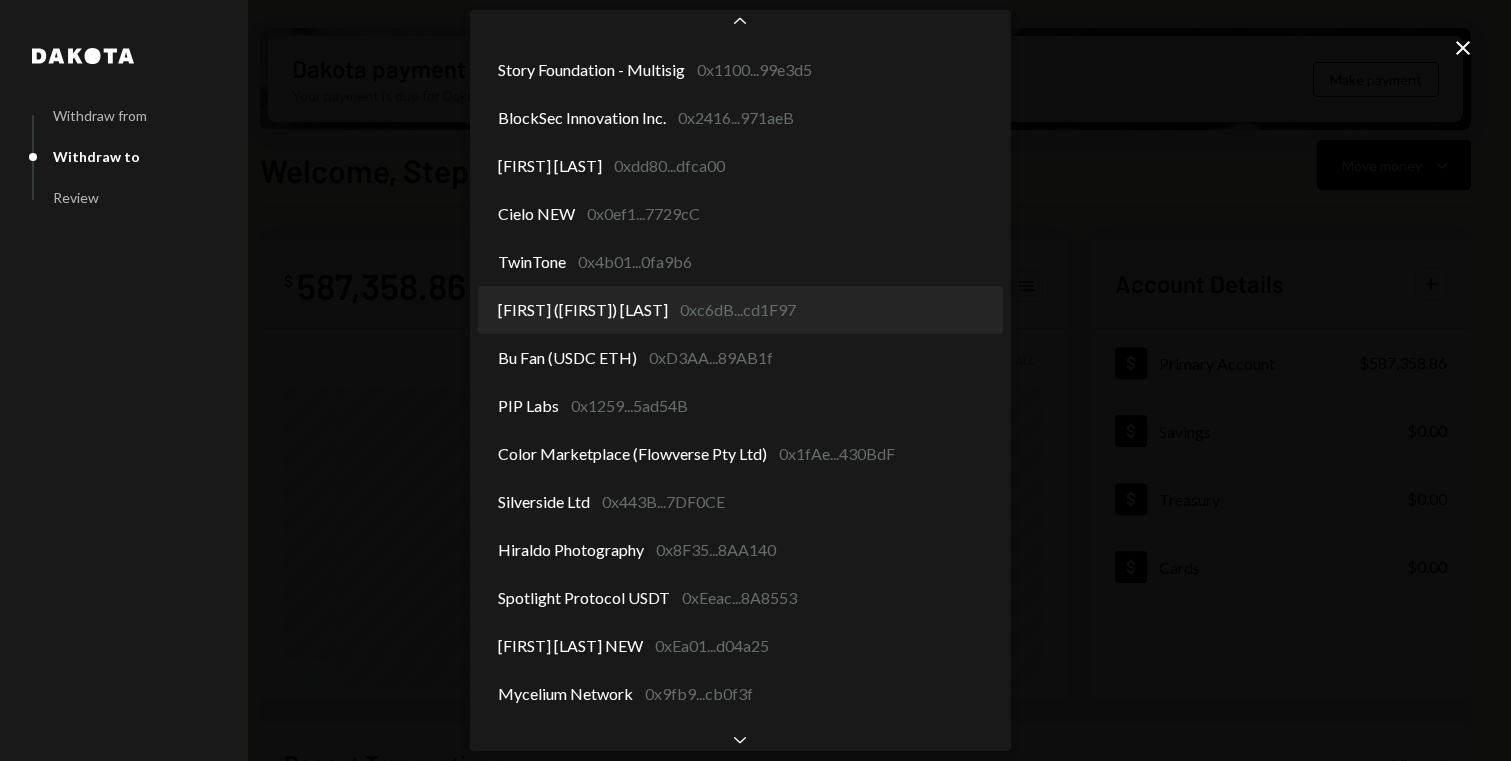 select on "**********" 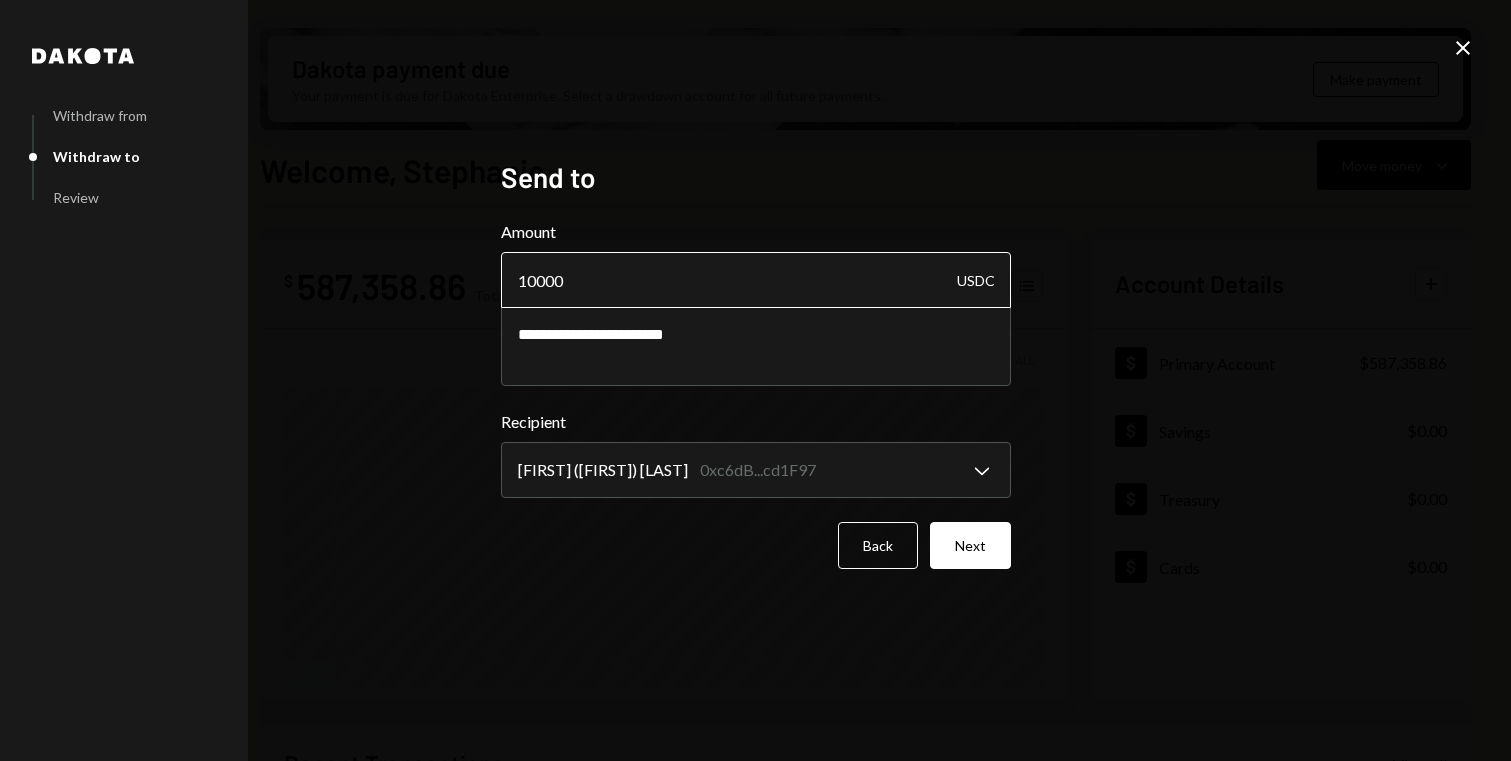click on "10000" at bounding box center [756, 280] 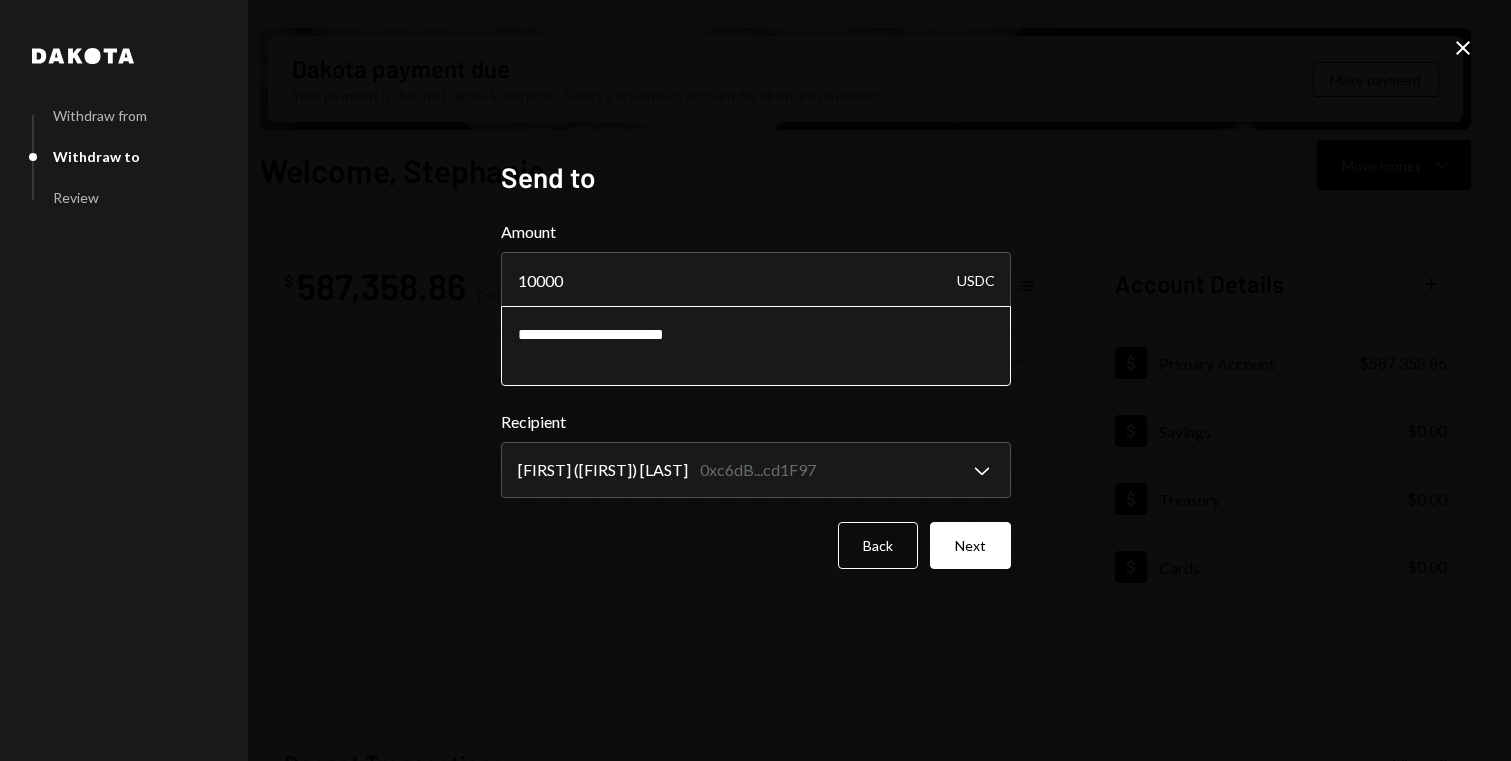 click on "**********" at bounding box center (756, 346) 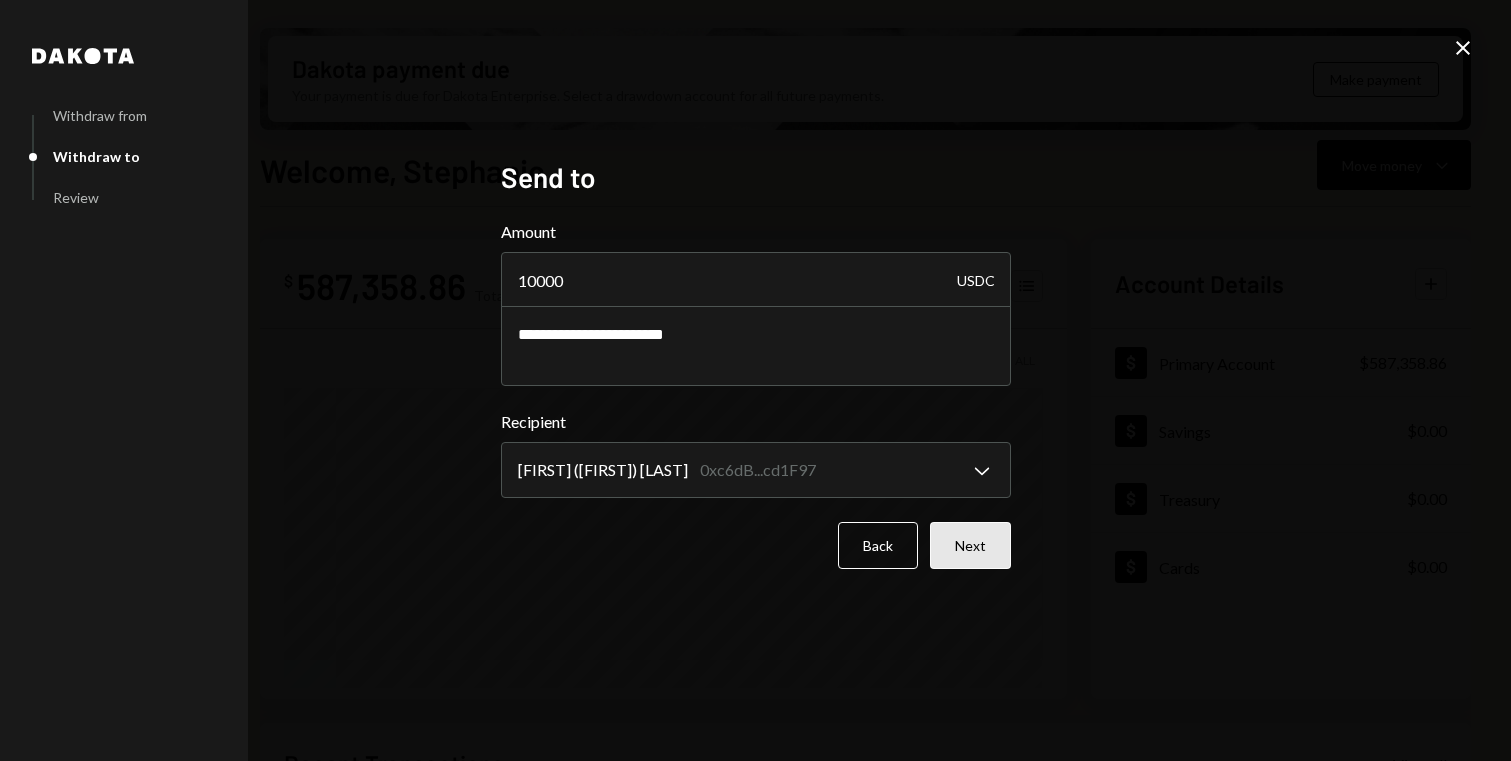 click on "Next" at bounding box center (970, 545) 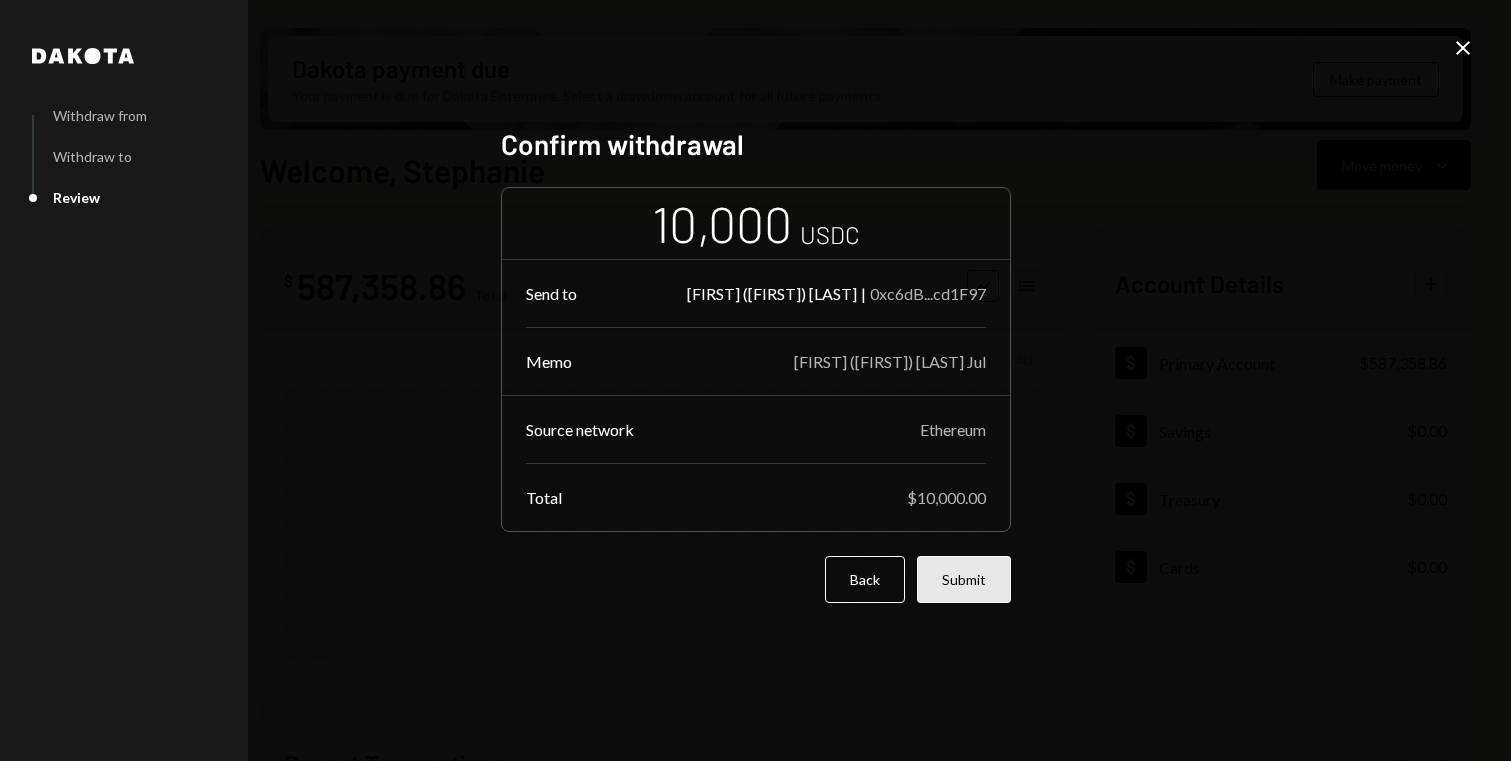 click on "Submit" at bounding box center [964, 579] 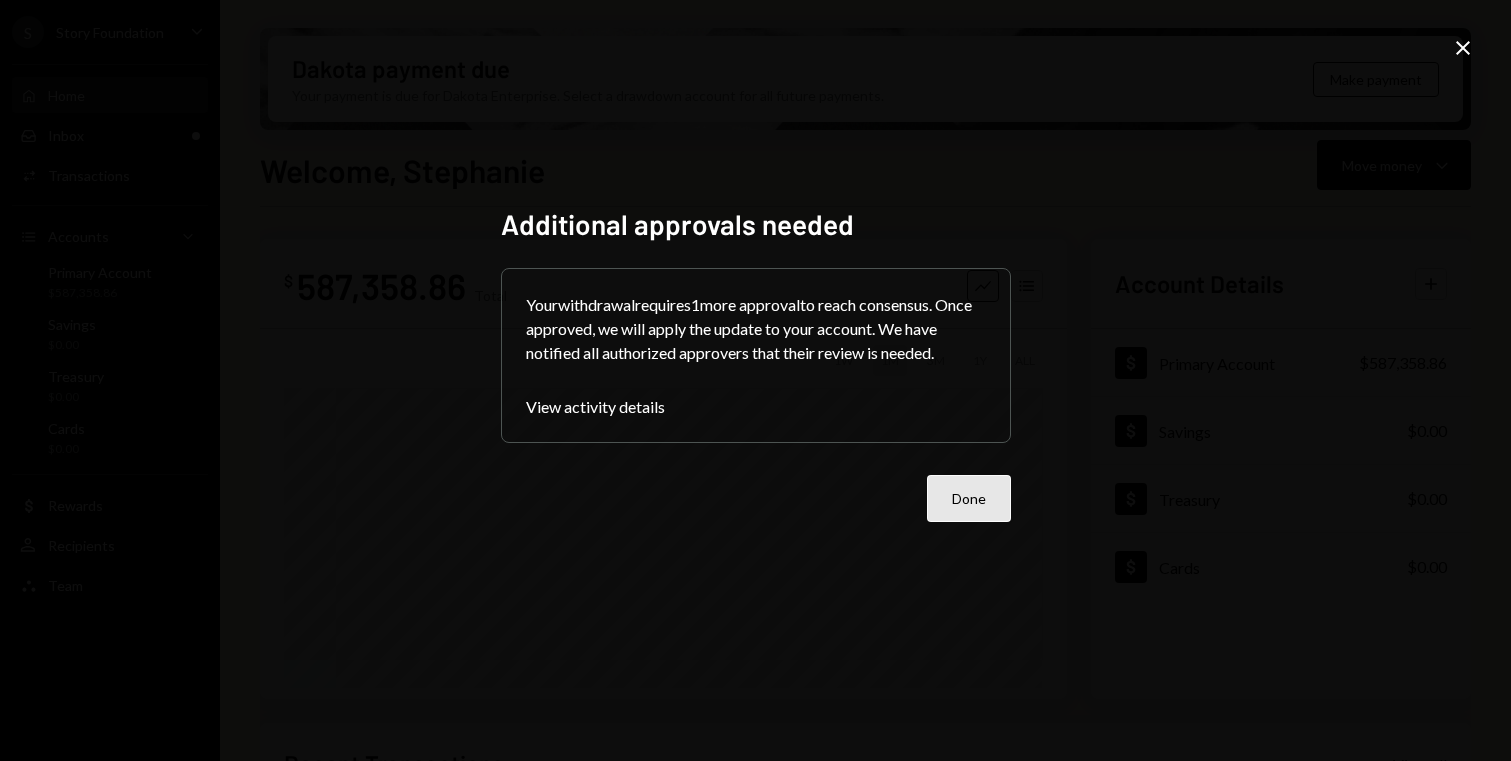 click on "Done" at bounding box center [969, 498] 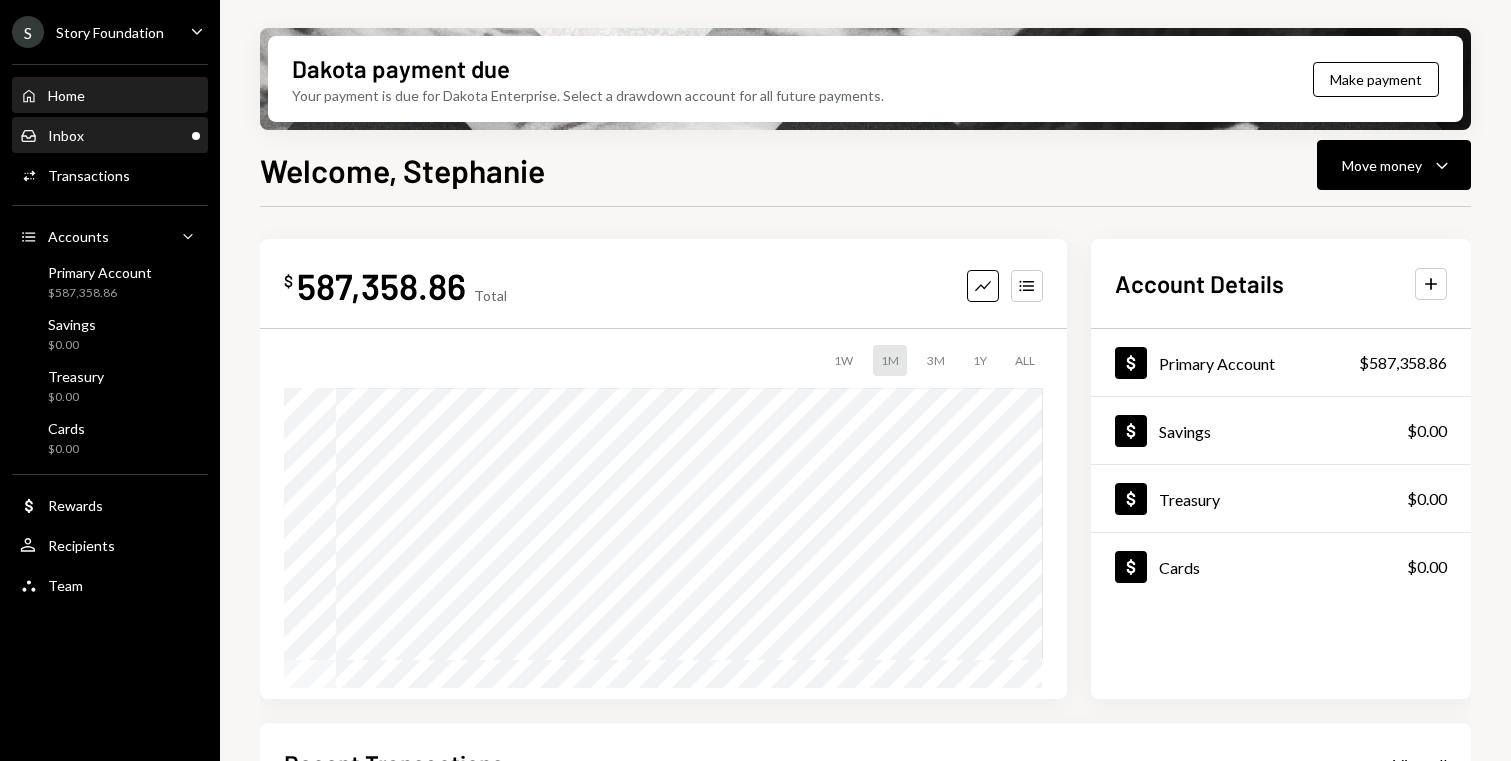 click on "Inbox Inbox" at bounding box center (110, 136) 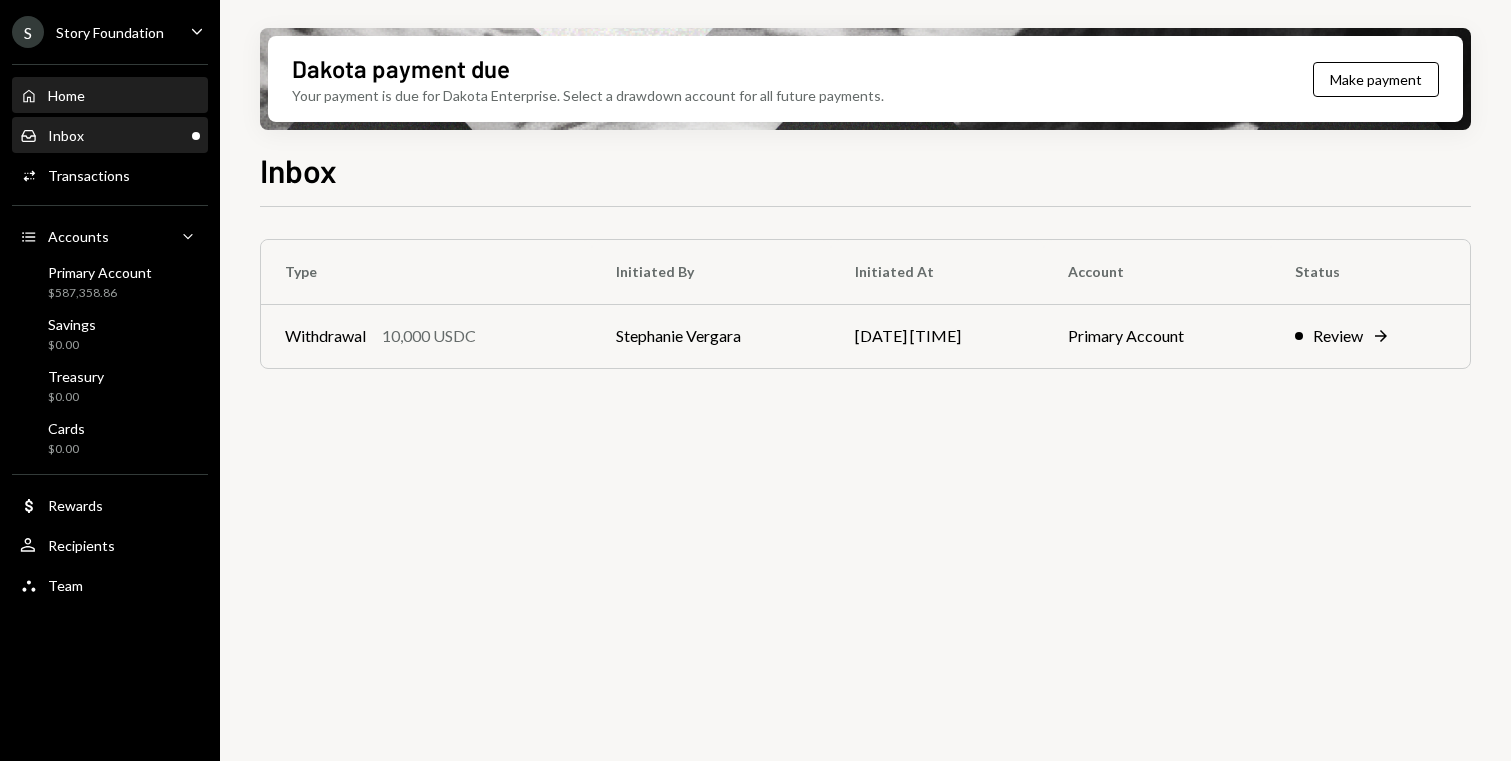 click on "Home Home" at bounding box center [110, 96] 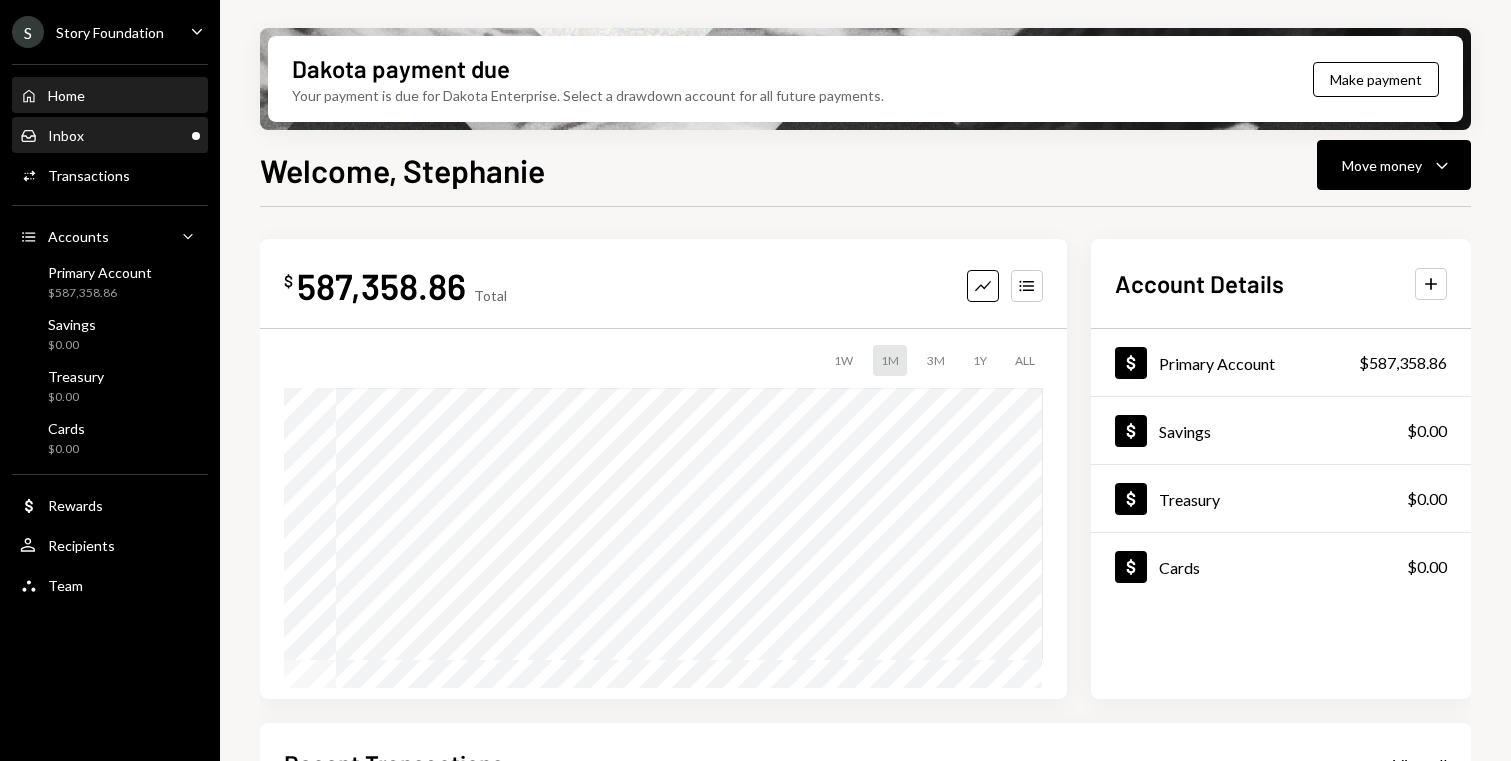 click on "Inbox Inbox" at bounding box center (110, 136) 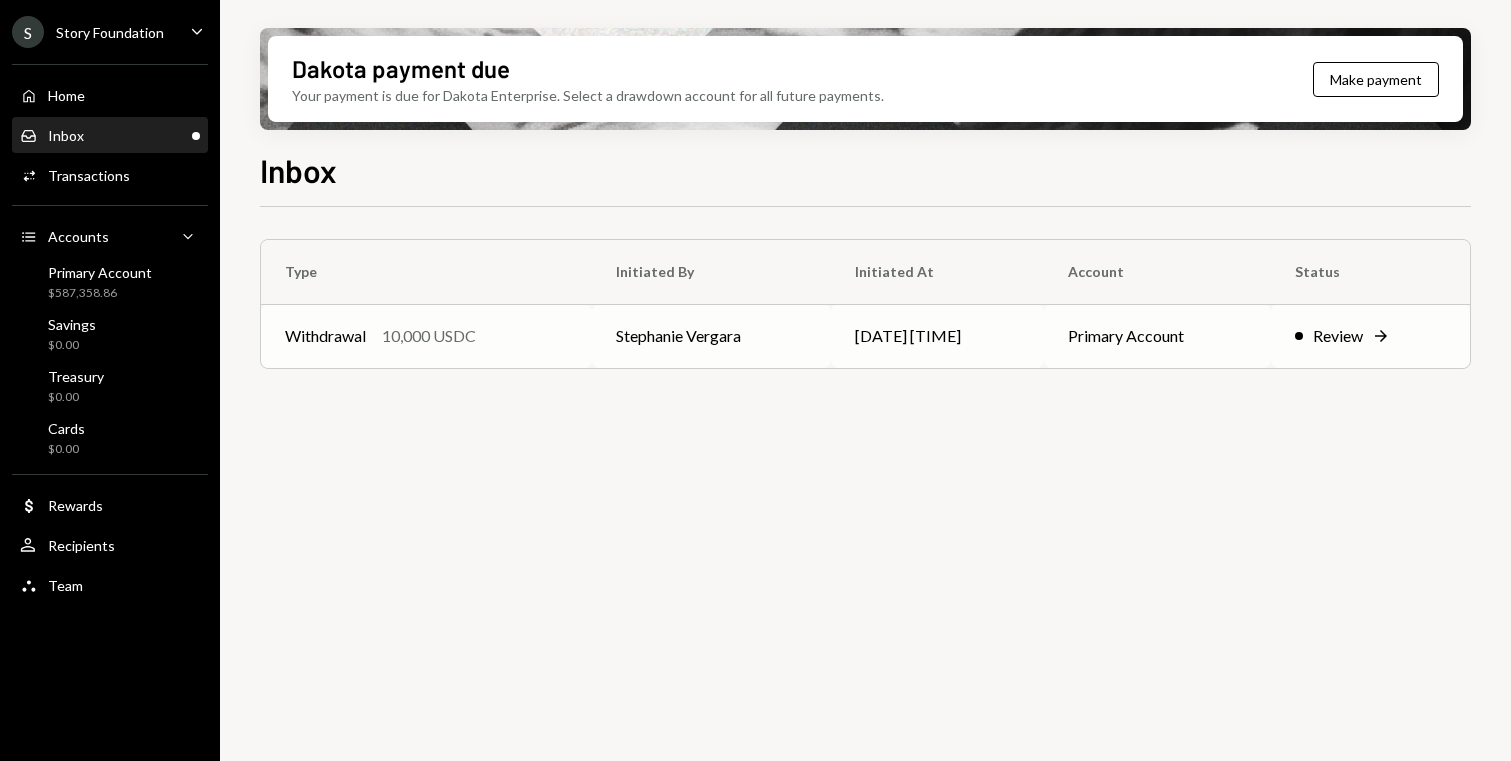 click on "Withdrawal 10,000  USDC" at bounding box center [426, 336] 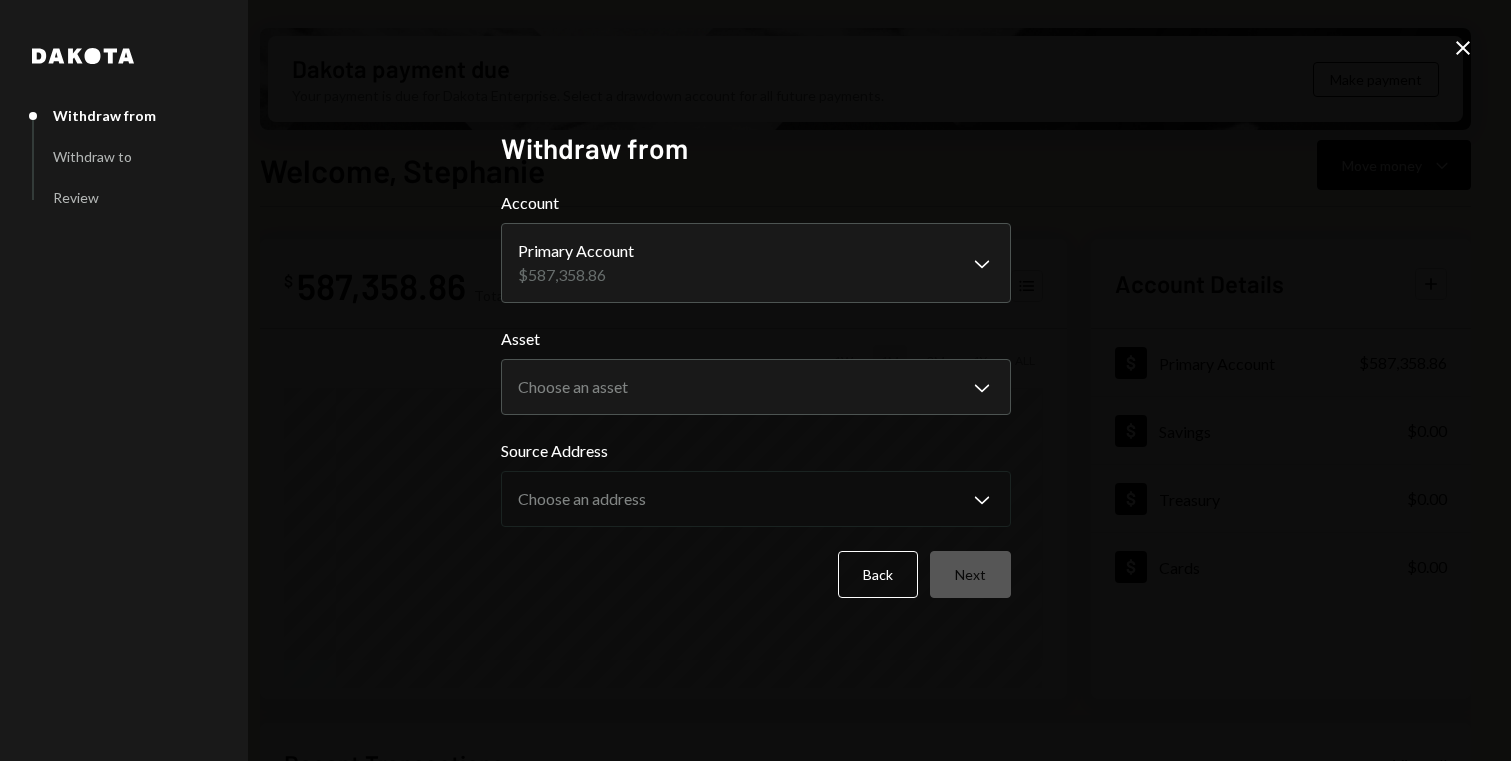 scroll, scrollTop: 0, scrollLeft: 0, axis: both 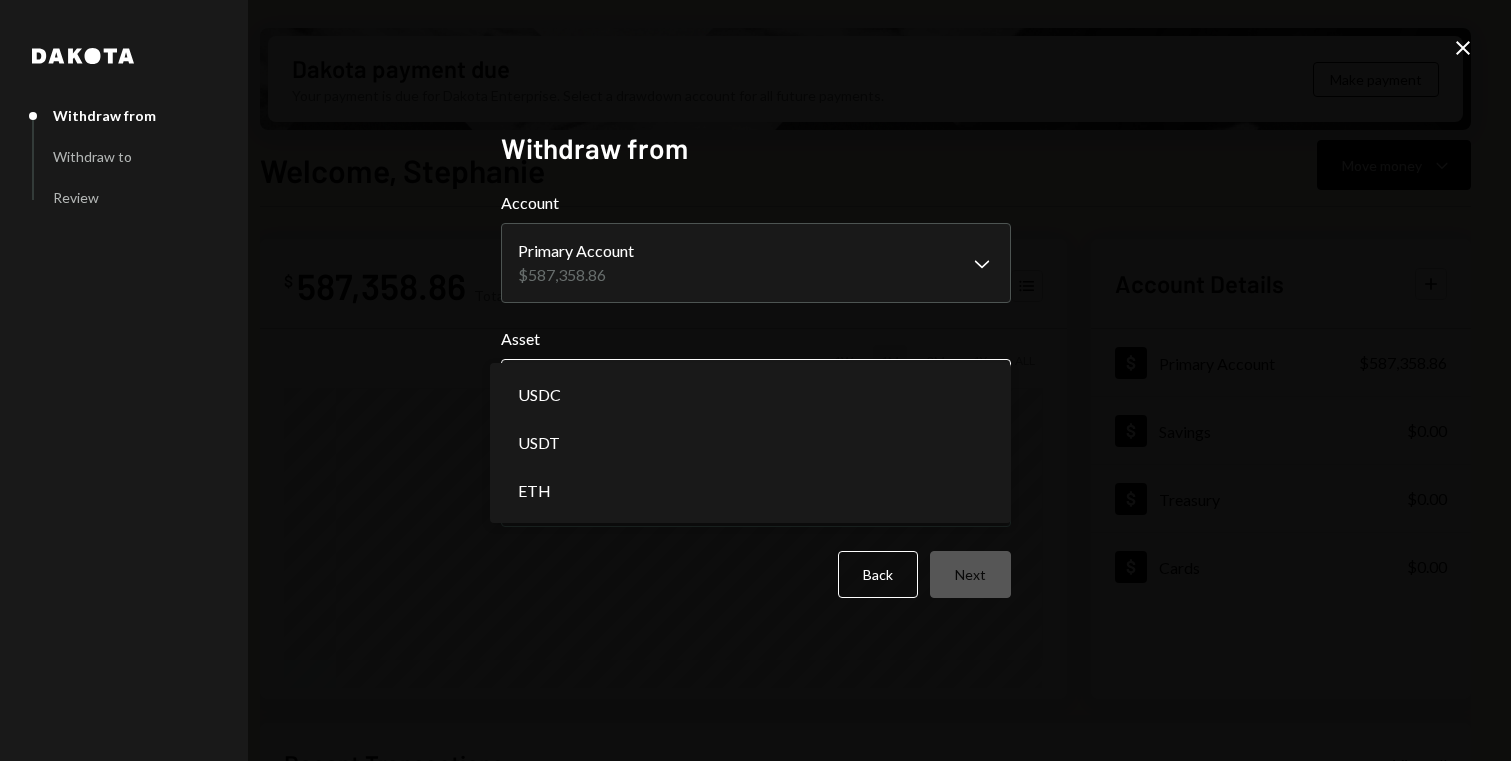 click on "S Story Foundation Caret Down Home Home Inbox Inbox Activities Transactions Accounts Accounts Caret Down Primary Account $587,358.86 Savings $0.00 Treasury $0.00 Cards $0.00 Dollar Rewards User Recipients Team Team Dakota payment due Your payment is due for Dakota Enterprise. Select a drawdown account for all future payments. Make payment Welcome, Stephanie Move money Caret Down $ 587,358.86 Total Graph Accounts 1W 1M 3M 1Y ALL Account Details Plus Dollar Primary Account $587,358.86 Dollar Savings $0.00 Dollar Treasury $0.00 Dollar Cards $0.00 Recent Transactions View all Type Initiated By Initiated At Account Status Withdrawal 10,000  USDC Stephanie Vergara 08/01/25 12:50 PM Primary Account Review Right Arrow Withdrawal 13  USDC Stephanie Vergara 07/25/25 2:05 PM Primary Account Completed Withdrawal 7,000  USDC Stephanie Vergara 07/25/25 2:04 PM Primary Account Completed Withdrawal 31,250  USDC Stephanie Vergara 07/25/25 1:47 PM Primary Account Completed Withdrawal 10,000  USDC Dan Els 07/22/25 7:50 PM Asset" at bounding box center [755, 380] 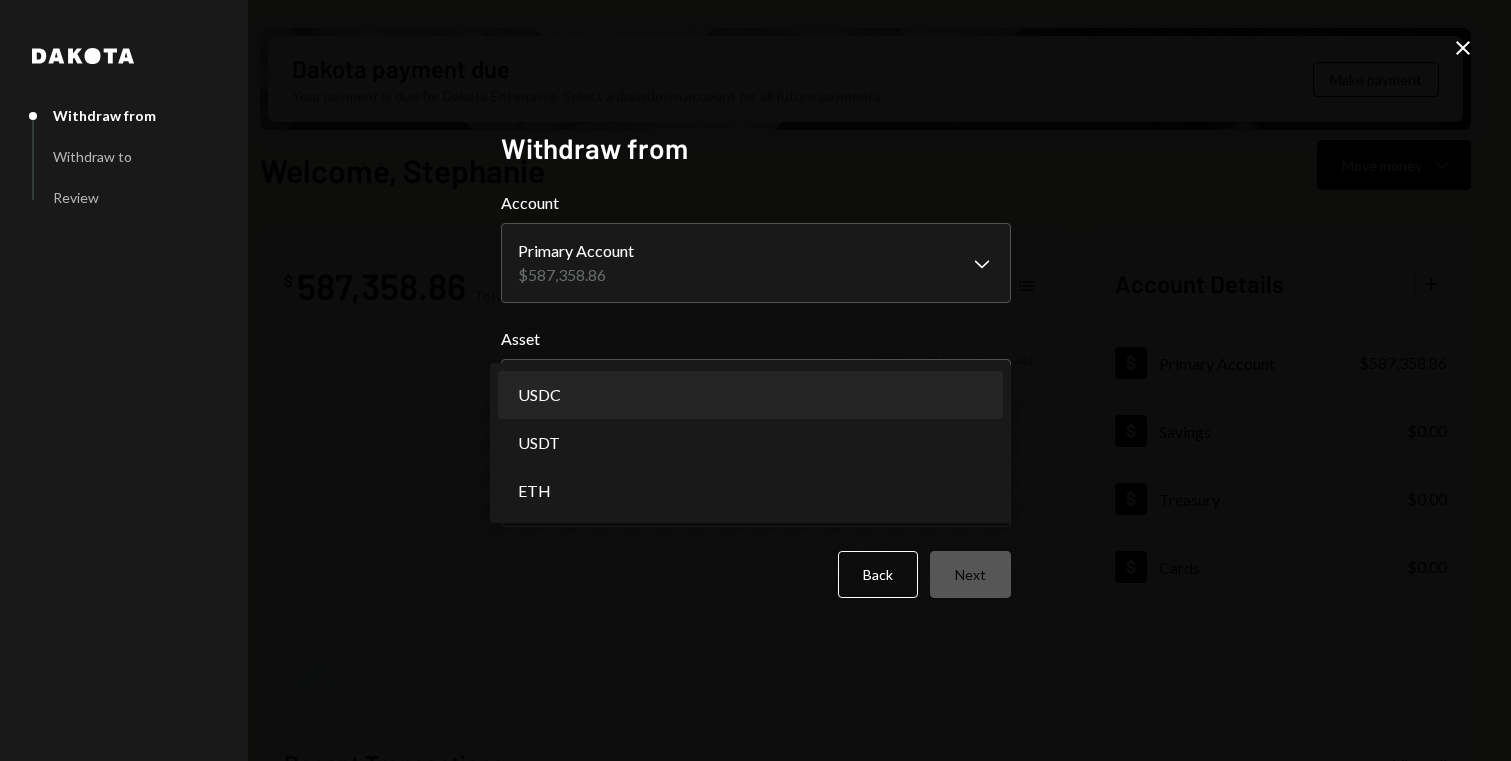 select on "****" 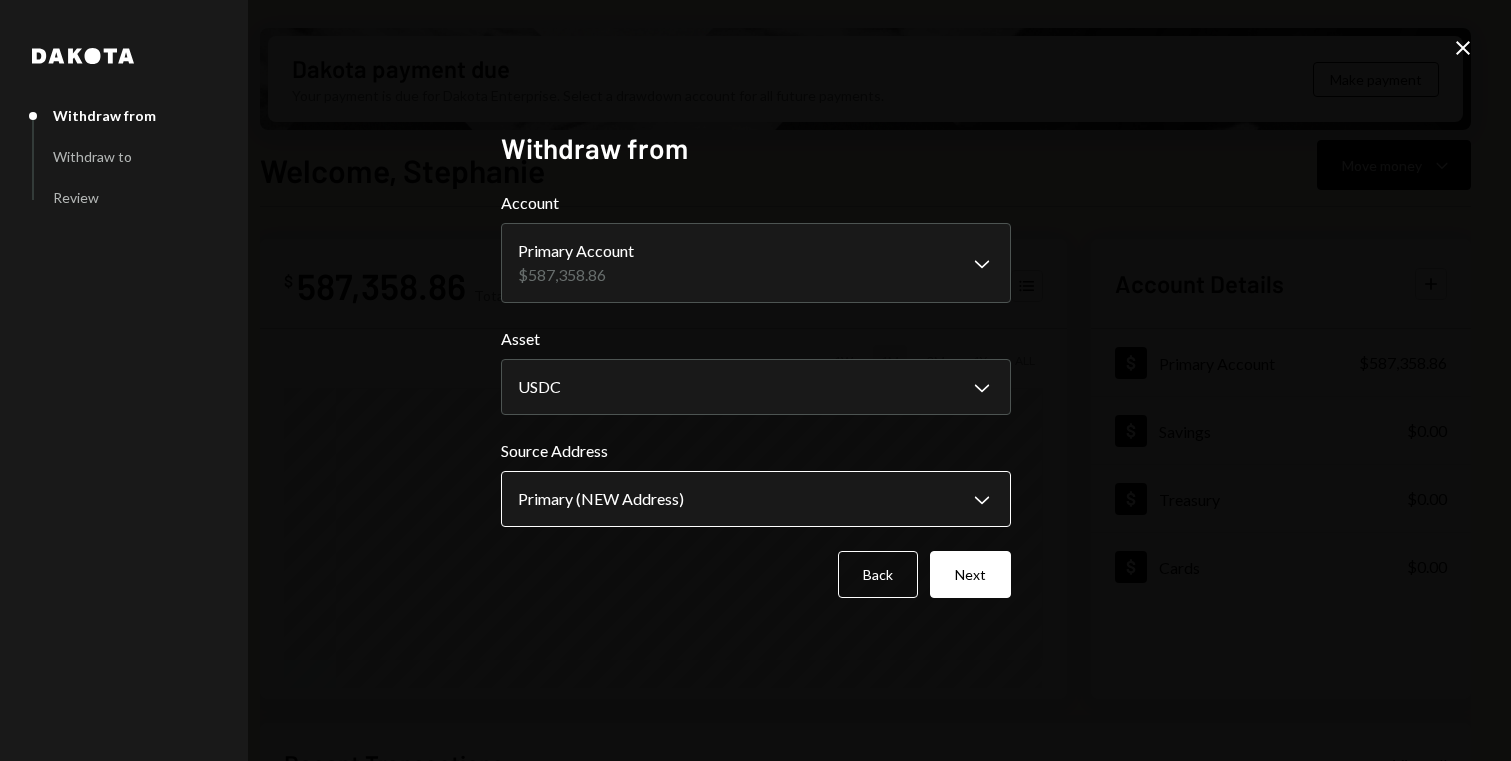 click on "S Story Foundation Caret Down Home Home Inbox Inbox Activities Transactions Accounts Accounts Caret Down Primary Account $587,358.86 Savings $0.00 Treasury $0.00 Cards $0.00 Dollar Rewards User Recipients Team Team Dakota payment due Your payment is due for Dakota Enterprise. Select a drawdown account for all future payments. Make payment Welcome, Stephanie Move money Caret Down $ 587,358.86 Total Graph Accounts 1W 1M 3M 1Y ALL Account Details Plus Dollar Primary Account $587,358.86 Dollar Savings $0.00 Dollar Treasury $0.00 Dollar Cards $0.00 Recent Transactions View all Type Initiated By Initiated At Account Status Withdrawal 10,000  USDC Stephanie Vergara 08/01/25 12:50 PM Primary Account Review Right Arrow Withdrawal 13  USDC Stephanie Vergara 07/25/25 2:05 PM Primary Account Completed Withdrawal 7,000  USDC Stephanie Vergara 07/25/25 2:04 PM Primary Account Completed Withdrawal 31,250  USDC Stephanie Vergara 07/25/25 1:47 PM Primary Account Completed Withdrawal 10,000  USDC Dan Els 07/22/25 7:50 PM Asset" at bounding box center (755, 380) 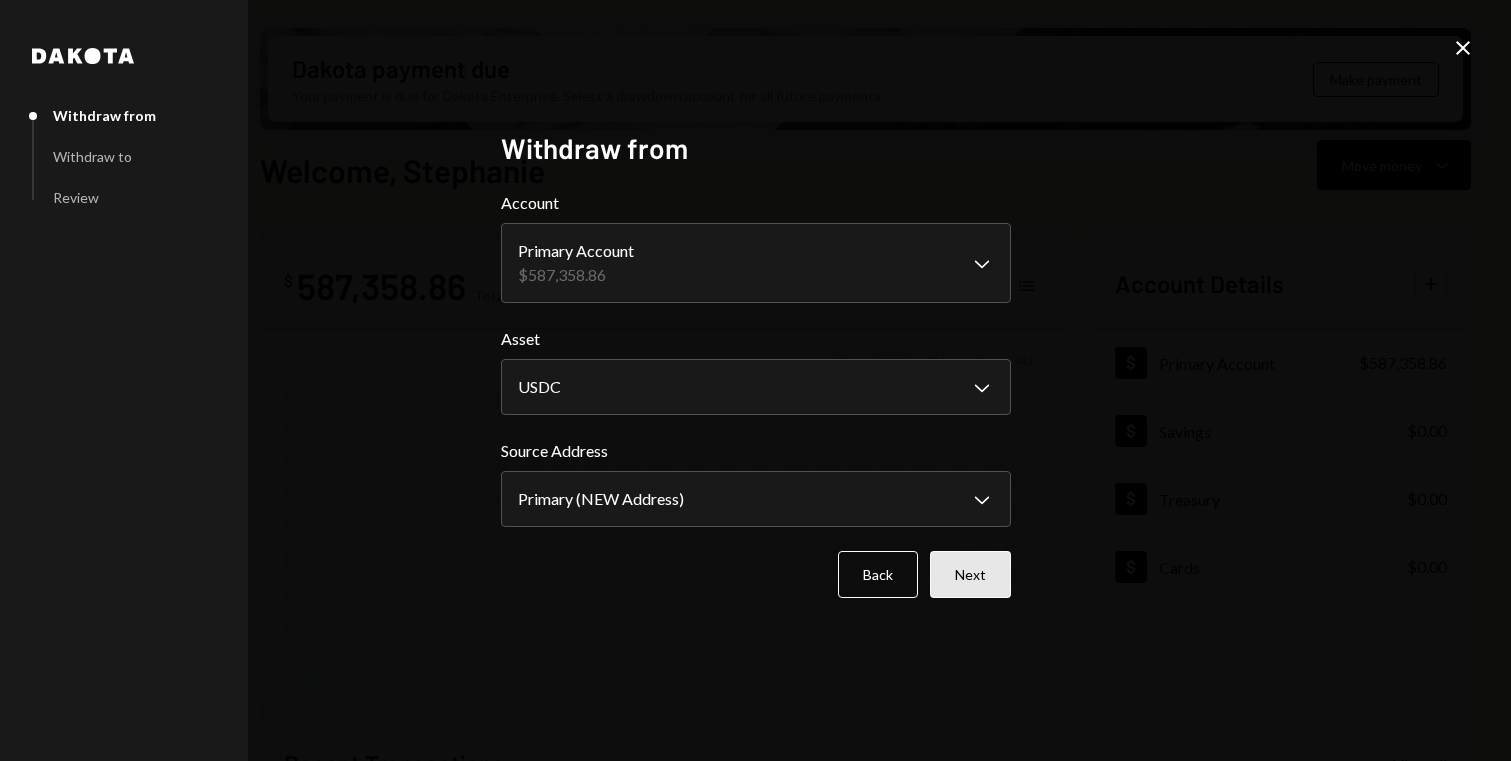 click on "**********" at bounding box center [756, 381] 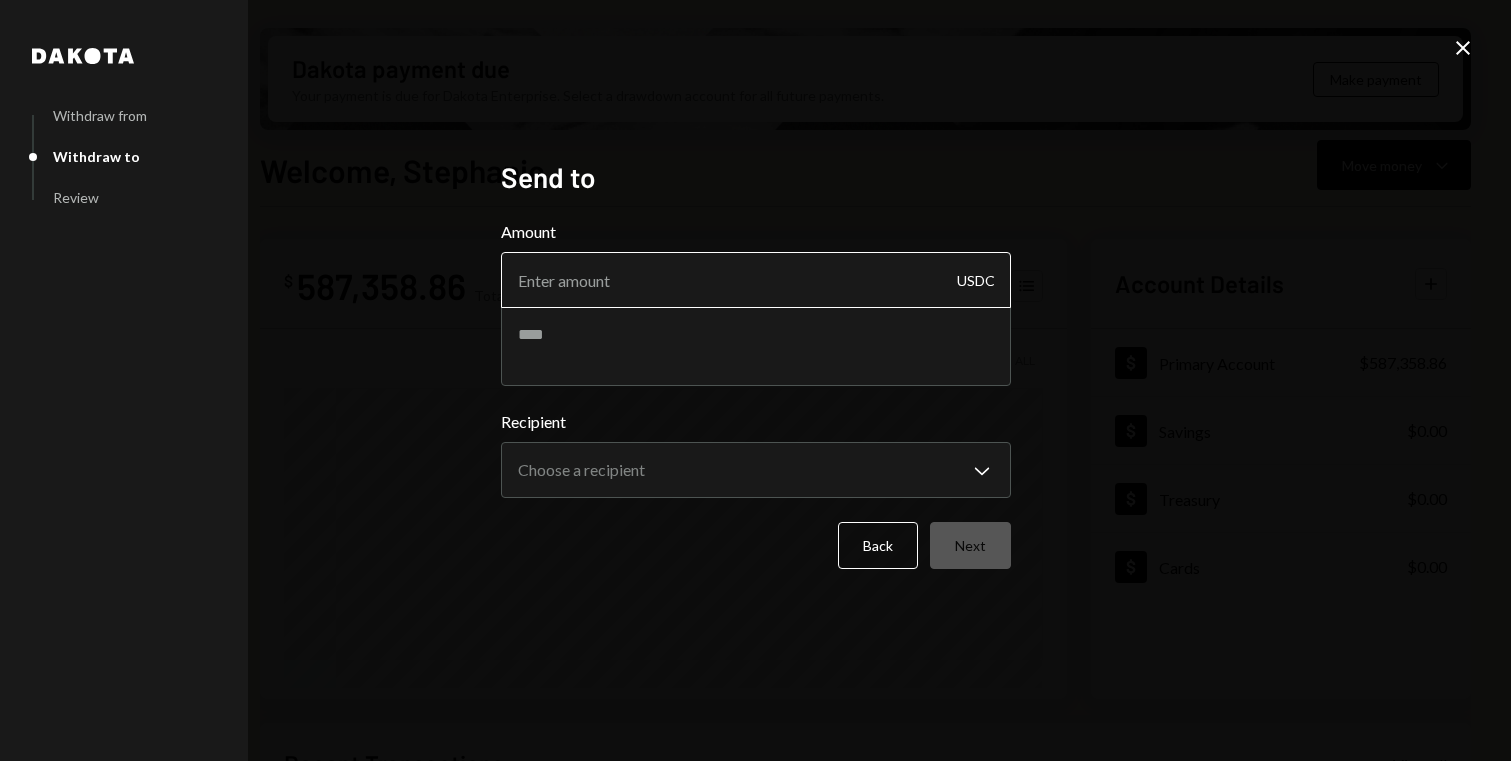 click on "Amount" at bounding box center [756, 280] 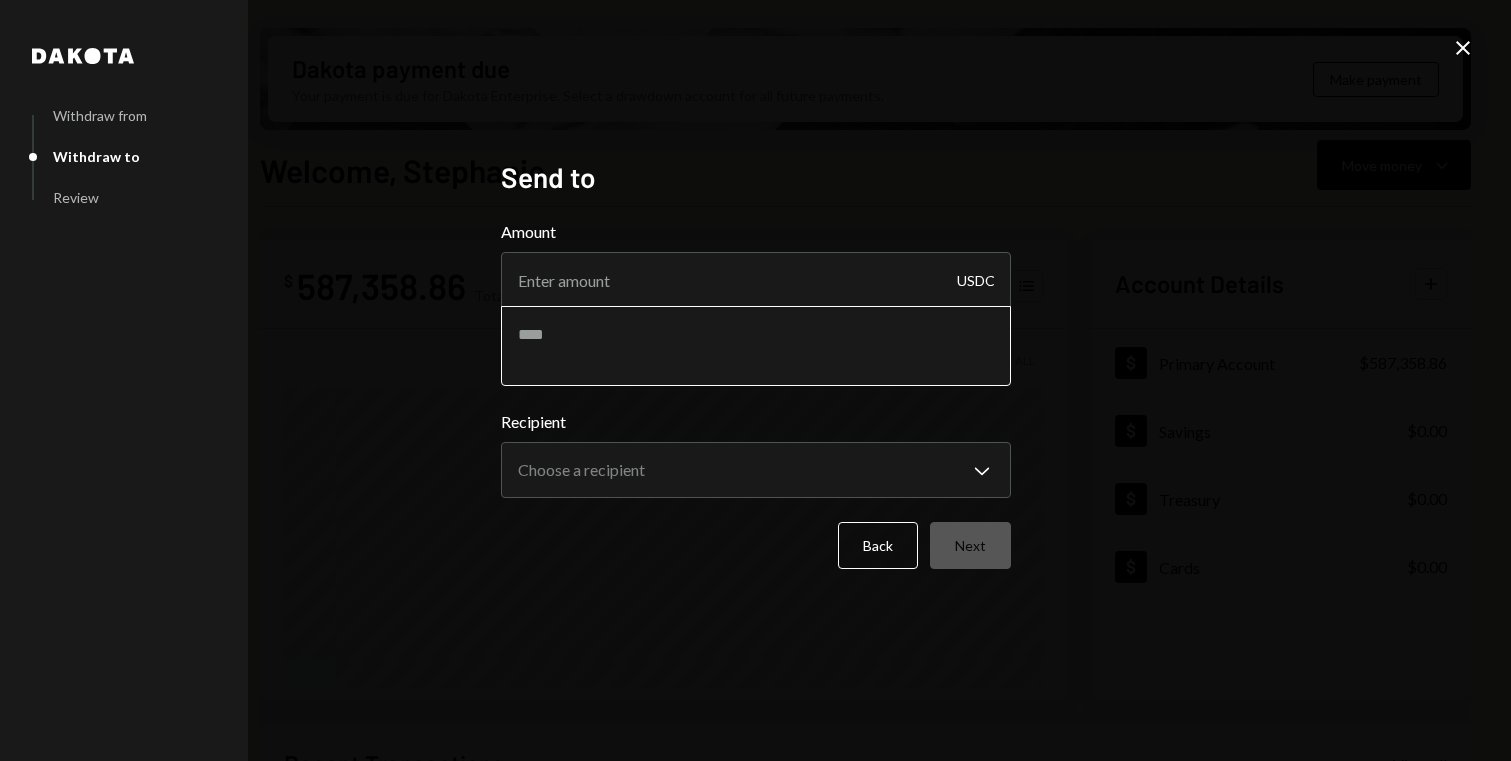 paste on "19166.67" 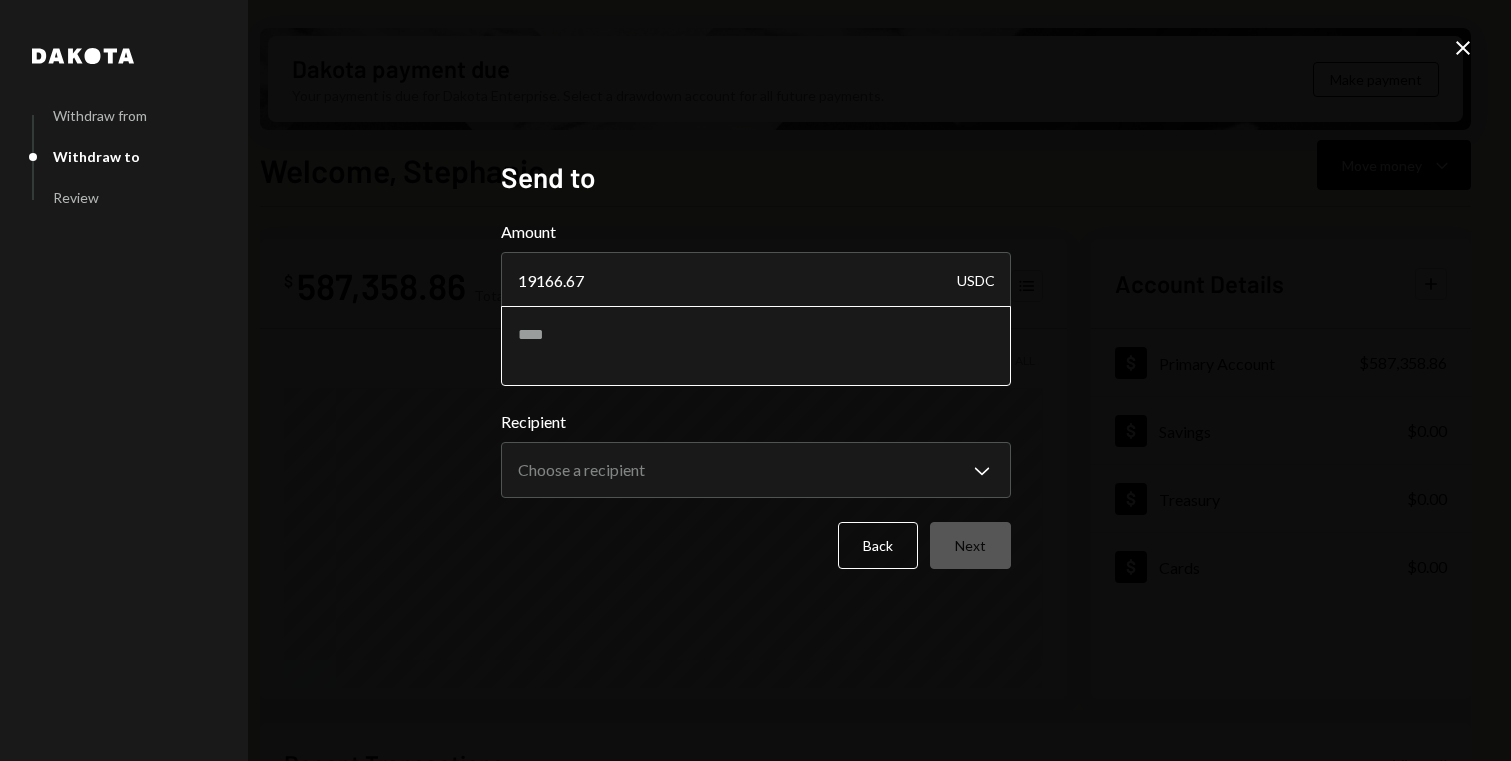 type on "19166.67" 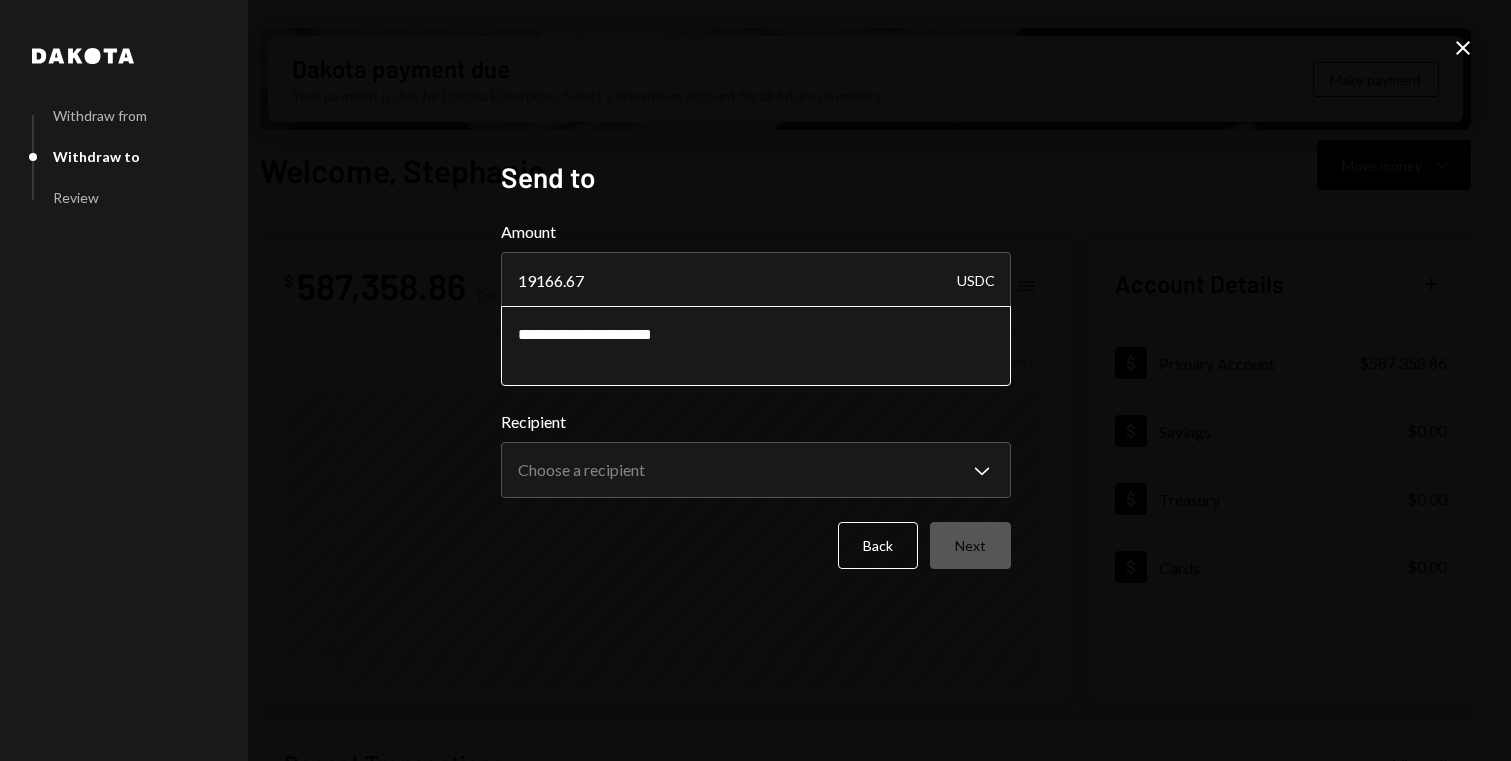 click on "**********" at bounding box center [756, 346] 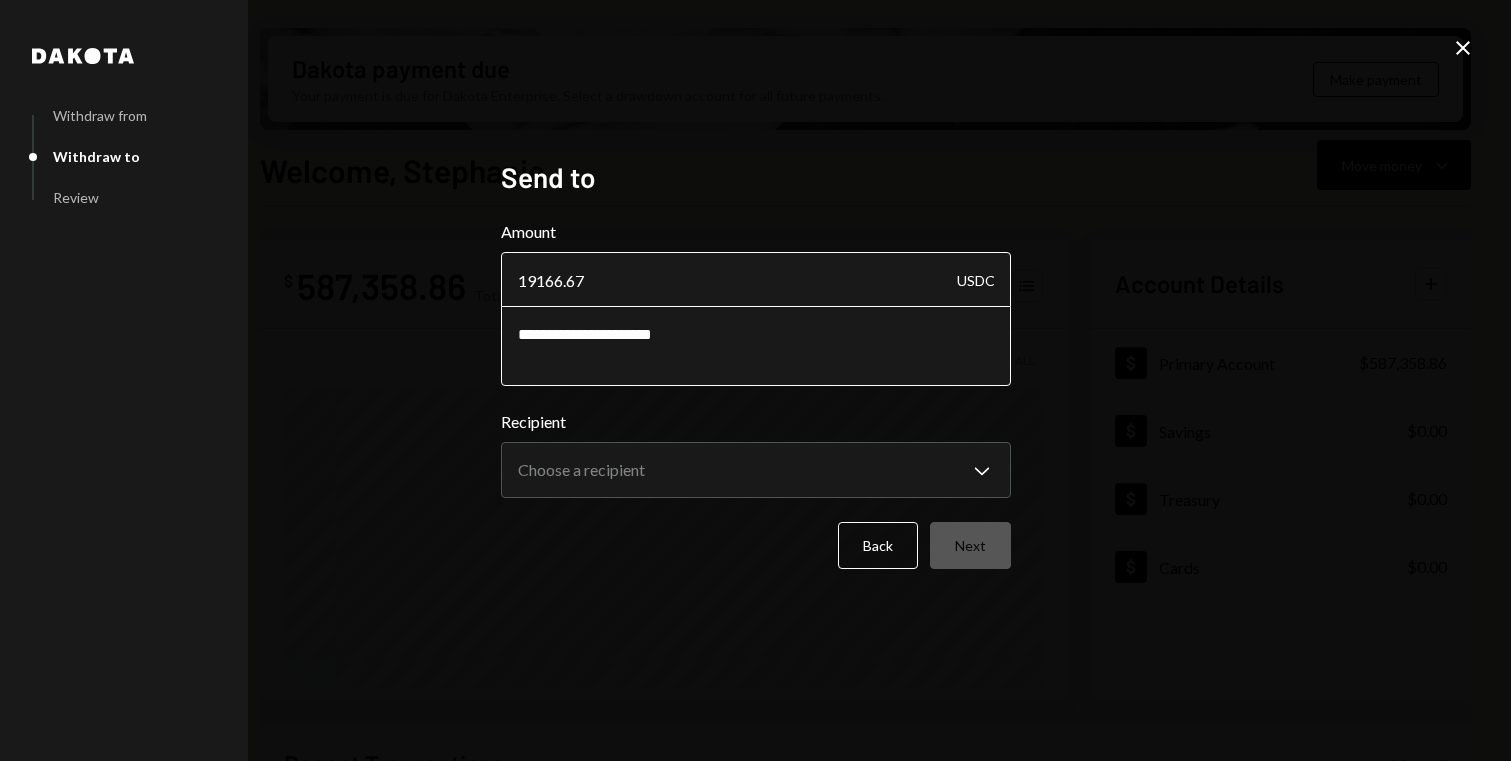 type on "**********" 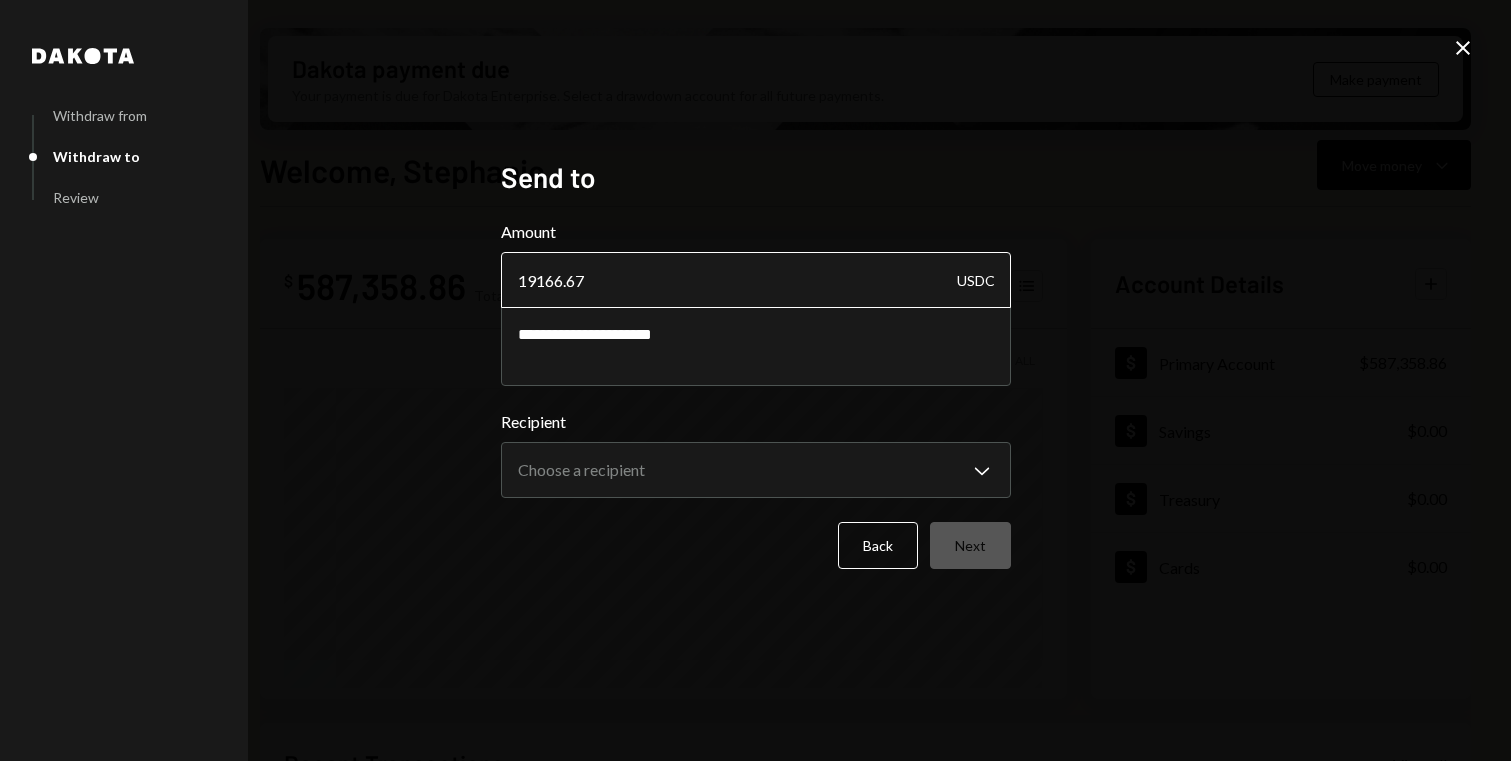 click on "19166.67" at bounding box center [756, 280] 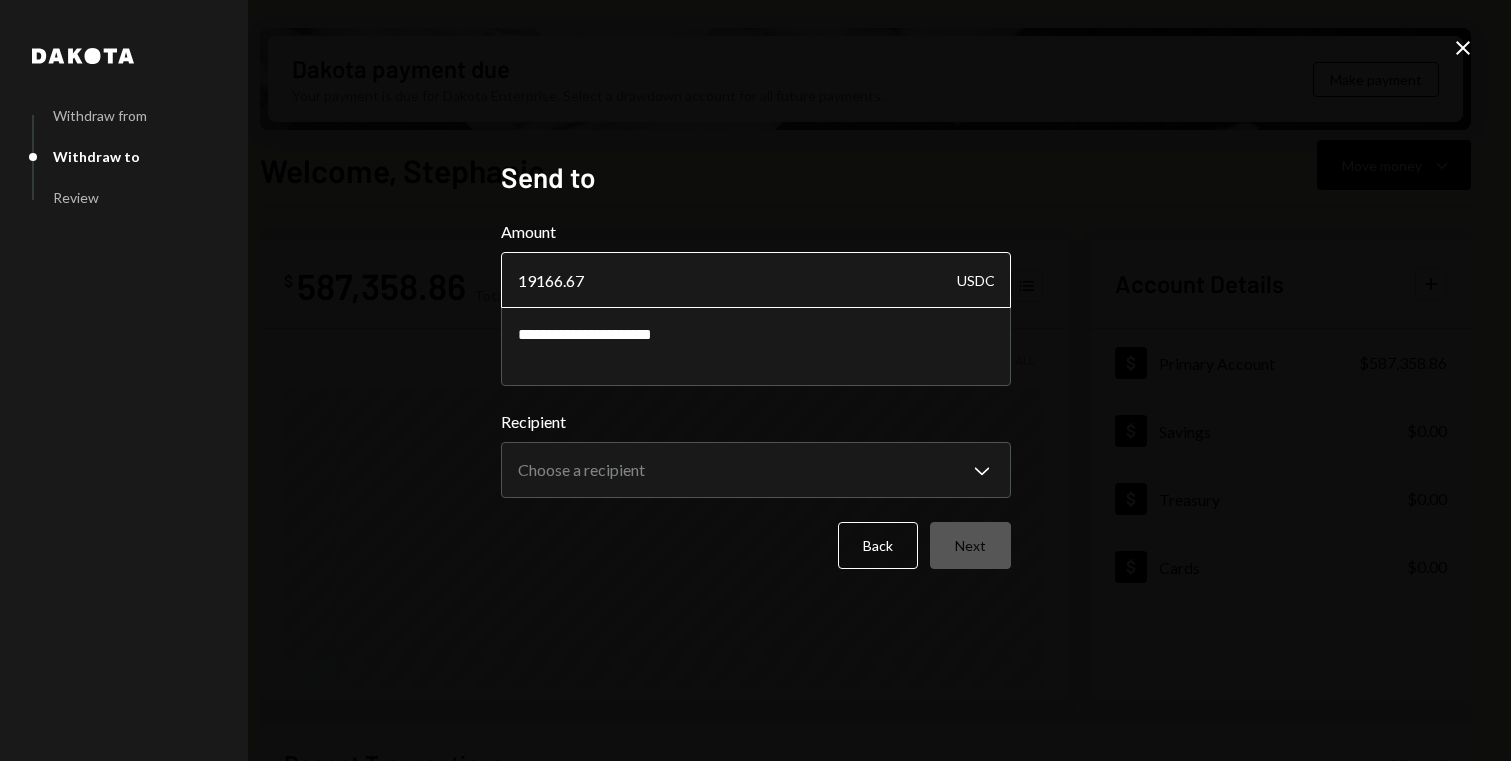 click on "19166.67" at bounding box center [756, 280] 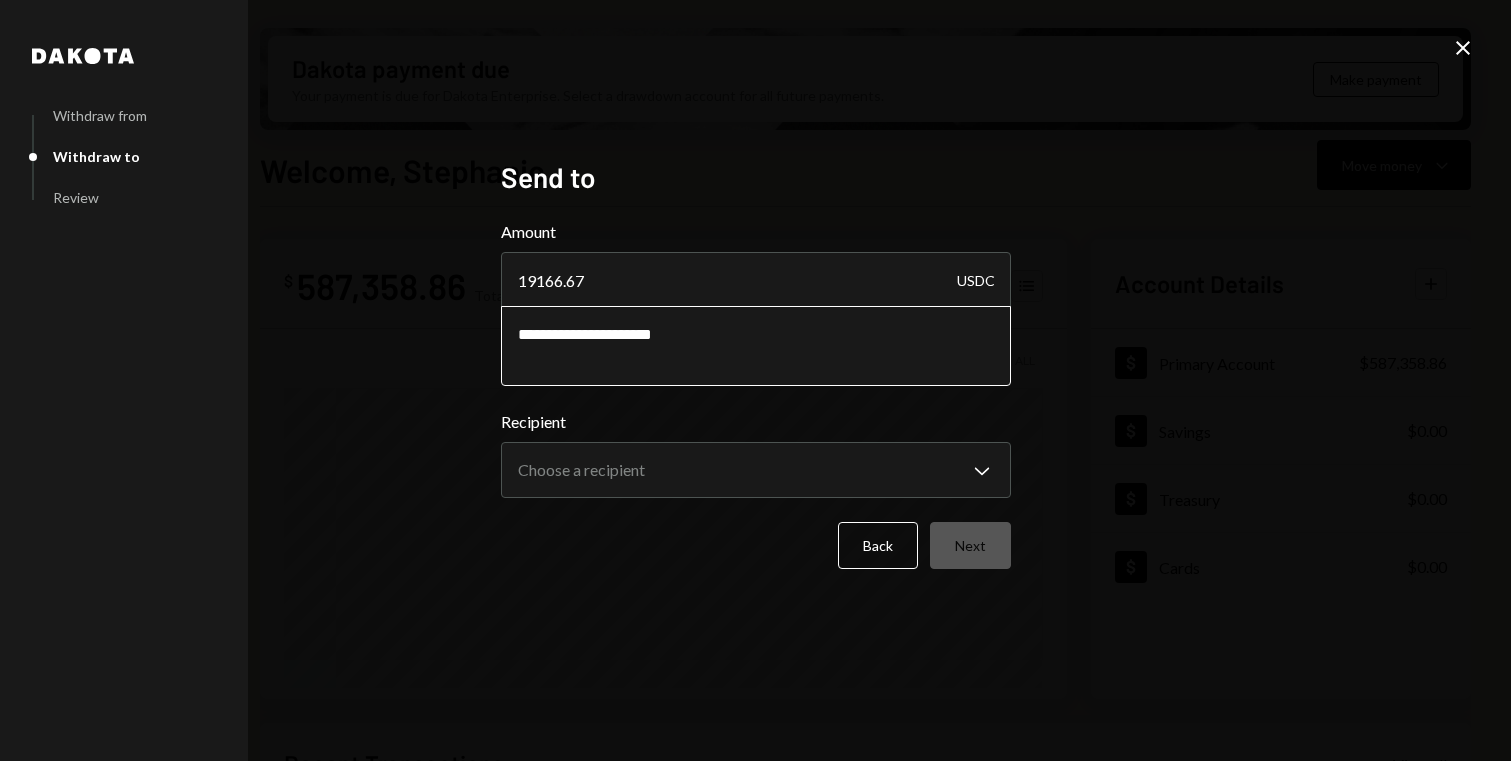 click on "**********" at bounding box center (756, 346) 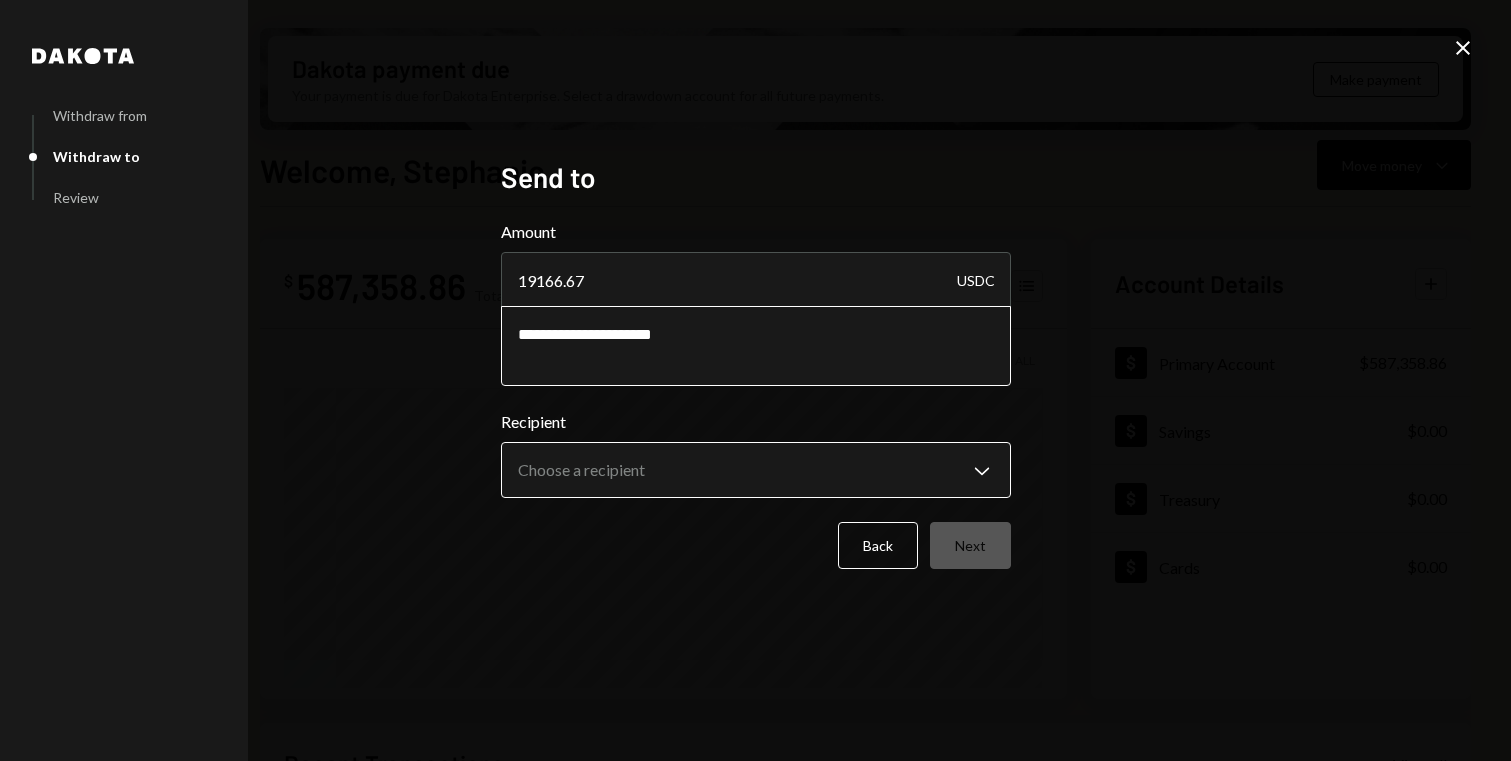 click on "S Story Foundation Caret Down Home Home Inbox Inbox Activities Transactions Accounts Accounts Caret Down Primary Account $587,358.86 Savings $0.00 Treasury $0.00 Cards $0.00 Dollar Rewards User Recipients Team Team Dakota payment due Your payment is due for Dakota Enterprise. Select a drawdown account for all future payments. Make payment Welcome, Stephanie Move money Caret Down $ 587,358.86 Total Graph Accounts 1W 1M 3M 1Y ALL Account Details Plus Dollar Primary Account $587,358.86 Dollar Savings $0.00 Dollar Treasury $0.00 Dollar Cards $0.00 Recent Transactions View all Type Initiated By Initiated At Account Status Withdrawal 10,000  USDC Stephanie Vergara 08/01/25 12:50 PM Primary Account Review Right Arrow Withdrawal 13  USDC Stephanie Vergara 07/25/25 2:05 PM Primary Account Completed Withdrawal 7,000  USDC Stephanie Vergara 07/25/25 2:04 PM Primary Account Completed Withdrawal 31,250  USDC Stephanie Vergara 07/25/25 1:47 PM Primary Account Completed Withdrawal 10,000  USDC Dan Els 07/22/25 7:50 PM USDC" at bounding box center [755, 380] 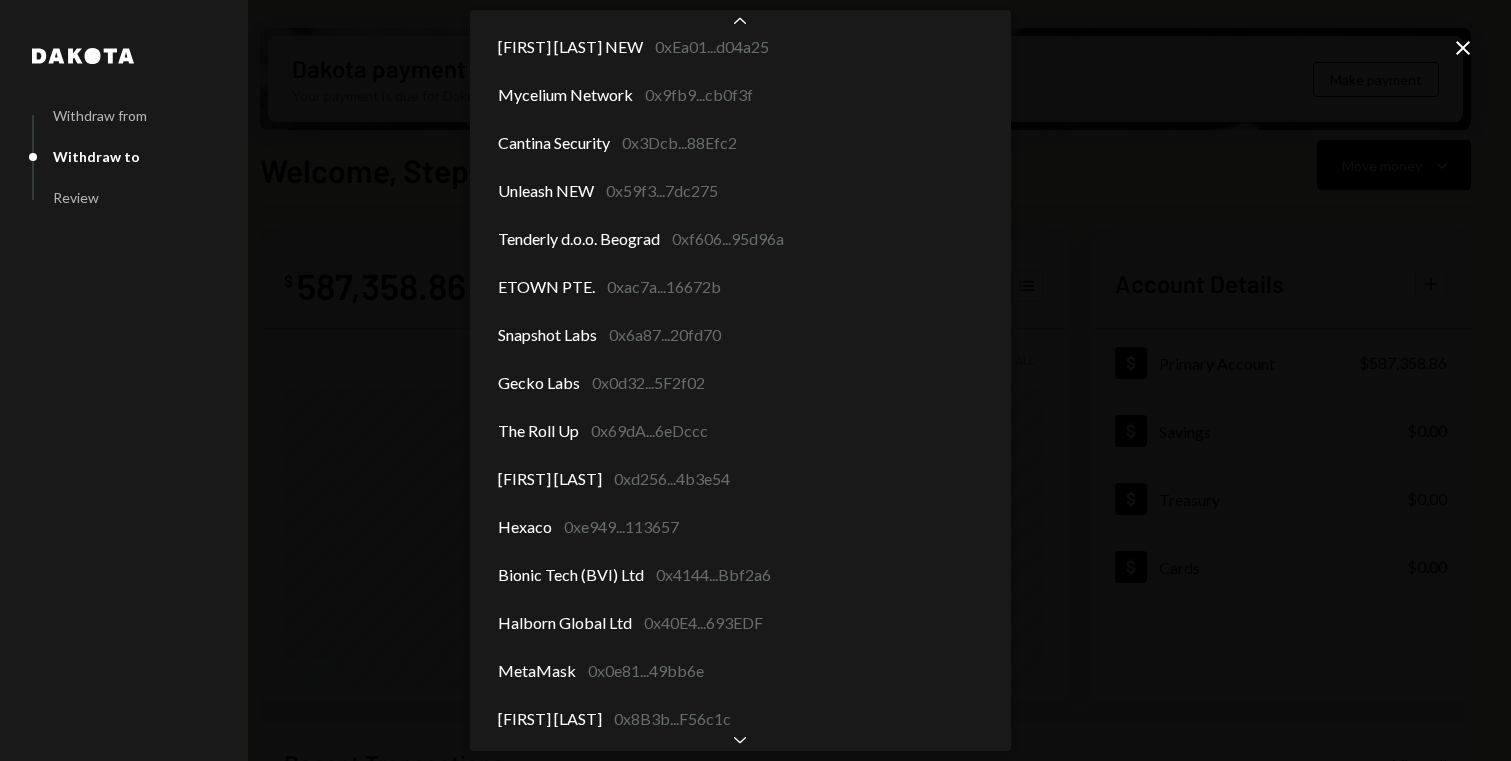 scroll, scrollTop: 1699, scrollLeft: 0, axis: vertical 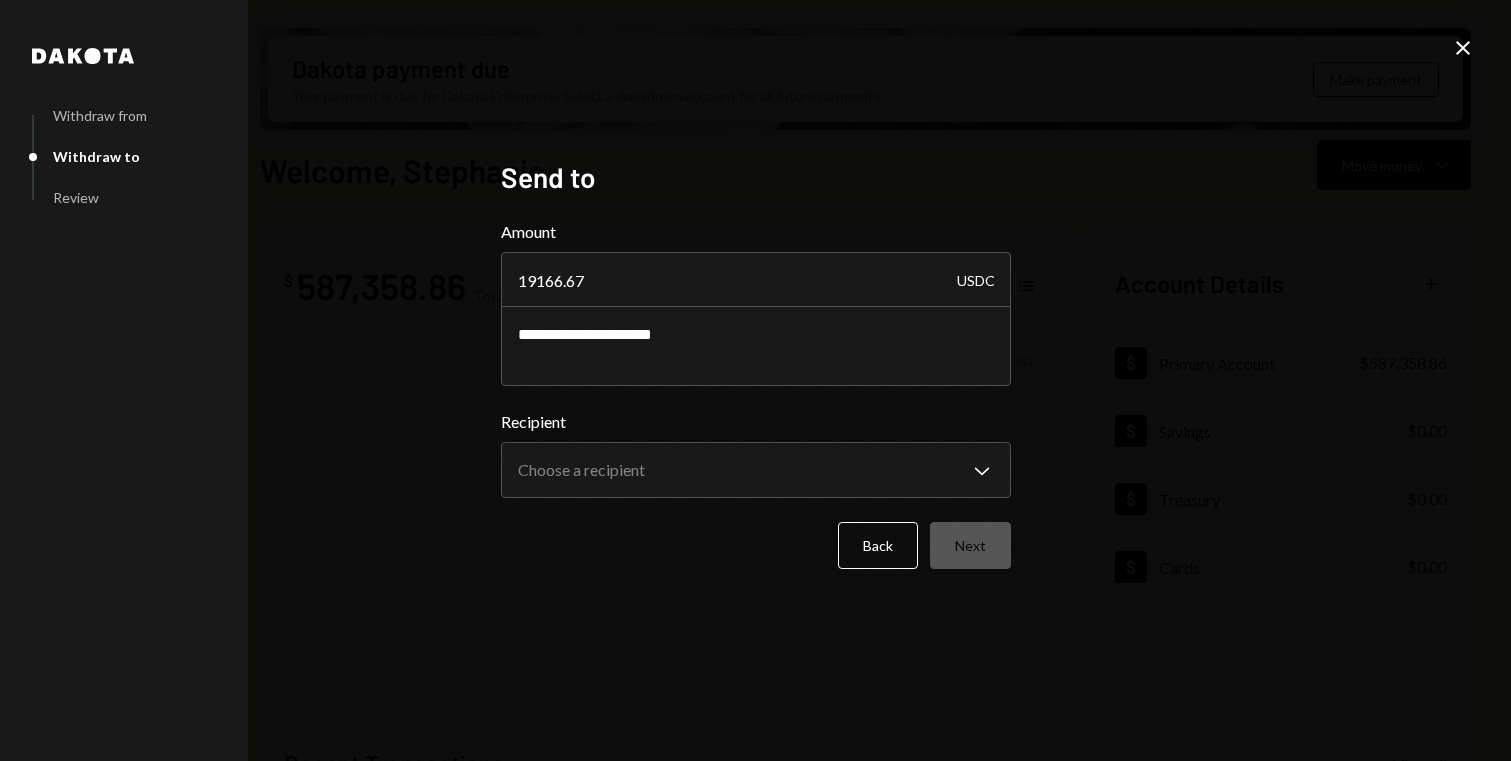 click on "**********" at bounding box center [755, 380] 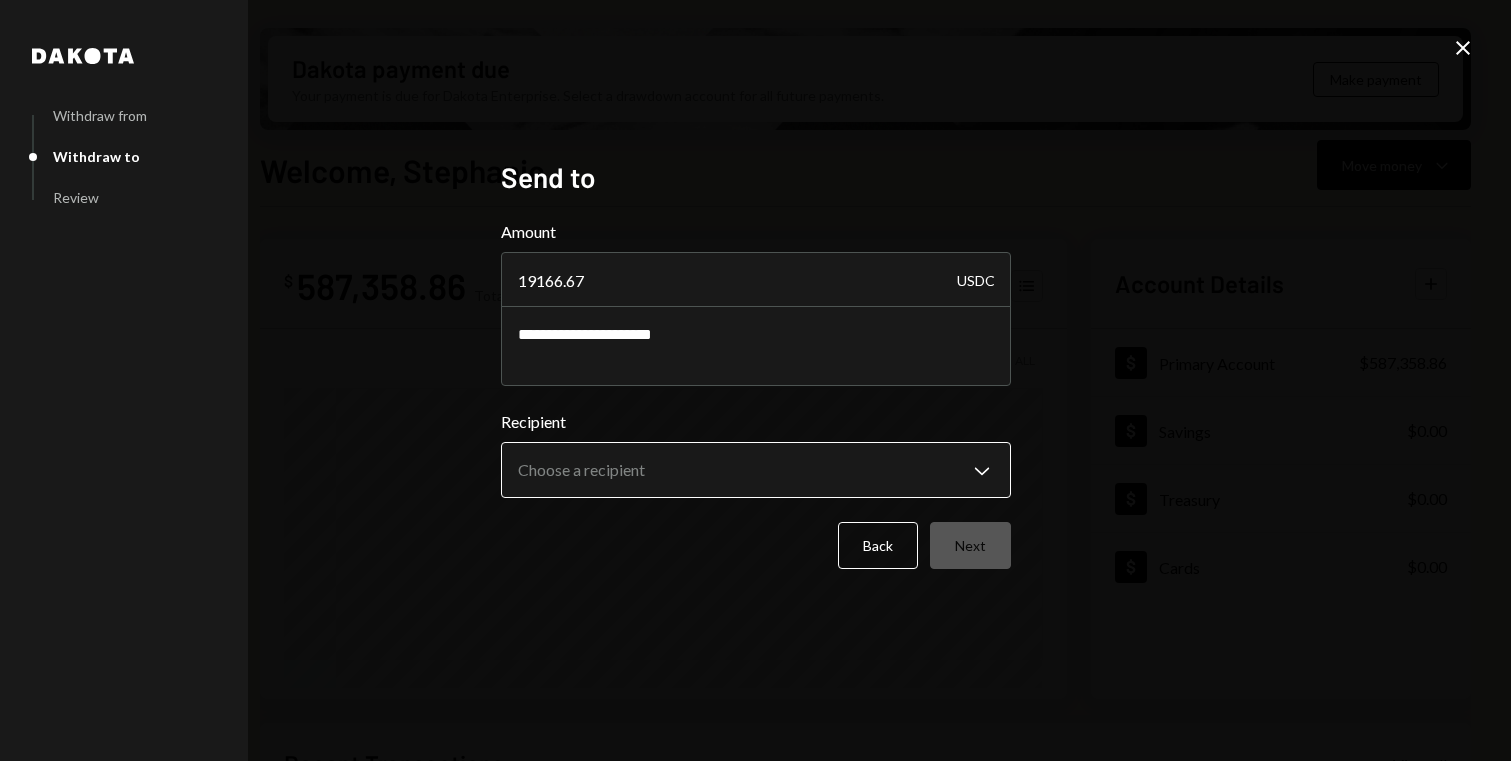 click on "S Story Foundation Caret Down Home Home Inbox Inbox Activities Transactions Accounts Accounts Caret Down Primary Account $587,358.86 Savings $0.00 Treasury $0.00 Cards $0.00 Dollar Rewards User Recipients Team Team Dakota payment due Your payment is due for Dakota Enterprise. Select a drawdown account for all future payments. Make payment Welcome, Stephanie Move money Caret Down $ 587,358.86 Total Graph Accounts 1W 1M 3M 1Y ALL Account Details Plus Dollar Primary Account $587,358.86 Dollar Savings $0.00 Dollar Treasury $0.00 Dollar Cards $0.00 Recent Transactions View all Type Initiated By Initiated At Account Status Withdrawal 10,000  USDC Stephanie Vergara 08/01/25 12:50 PM Primary Account Review Right Arrow Withdrawal 13  USDC Stephanie Vergara 07/25/25 2:05 PM Primary Account Completed Withdrawal 7,000  USDC Stephanie Vergara 07/25/25 2:04 PM Primary Account Completed Withdrawal 31,250  USDC Stephanie Vergara 07/25/25 1:47 PM Primary Account Completed Withdrawal 10,000  USDC Dan Els 07/22/25 7:50 PM USDC" at bounding box center [755, 380] 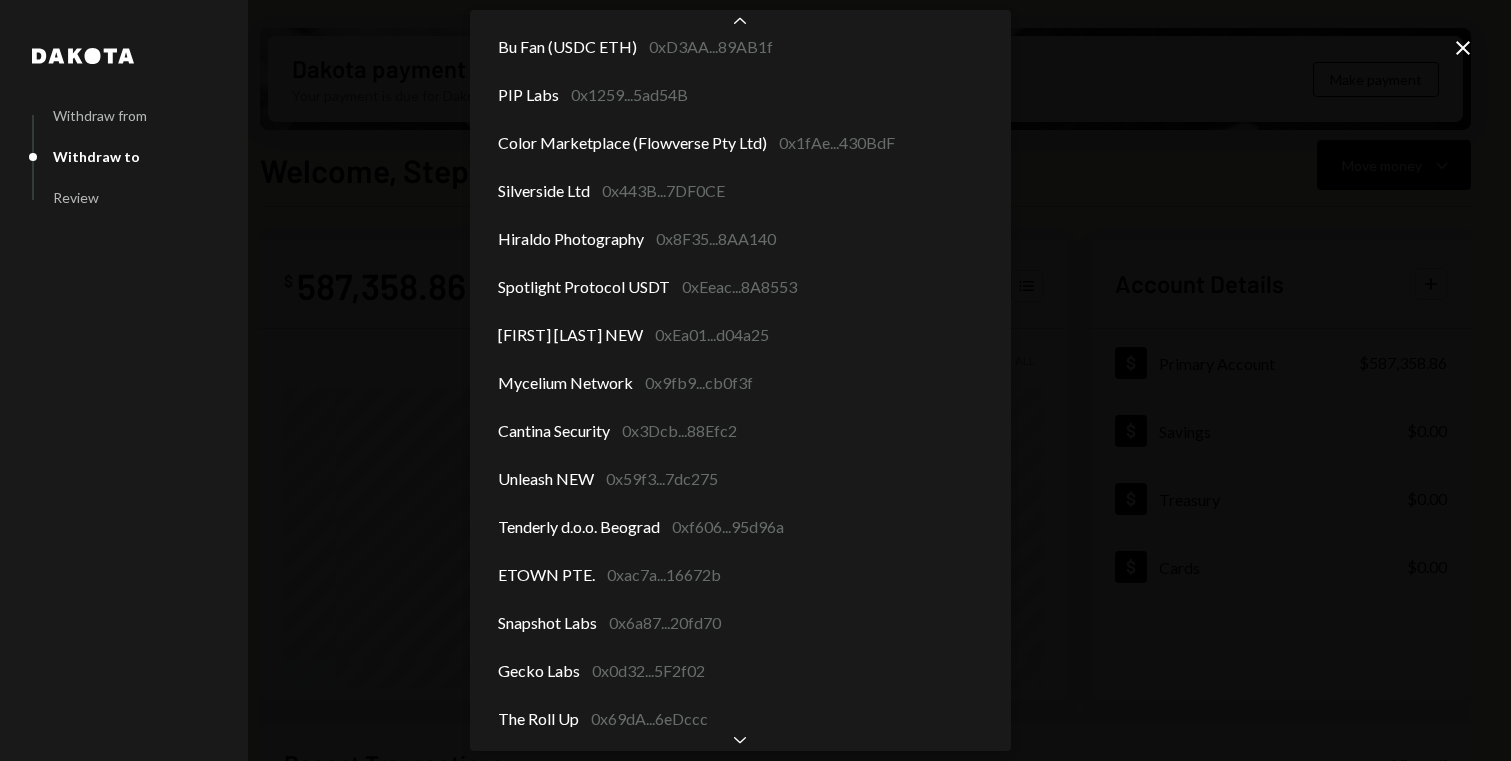 scroll, scrollTop: 1411, scrollLeft: 0, axis: vertical 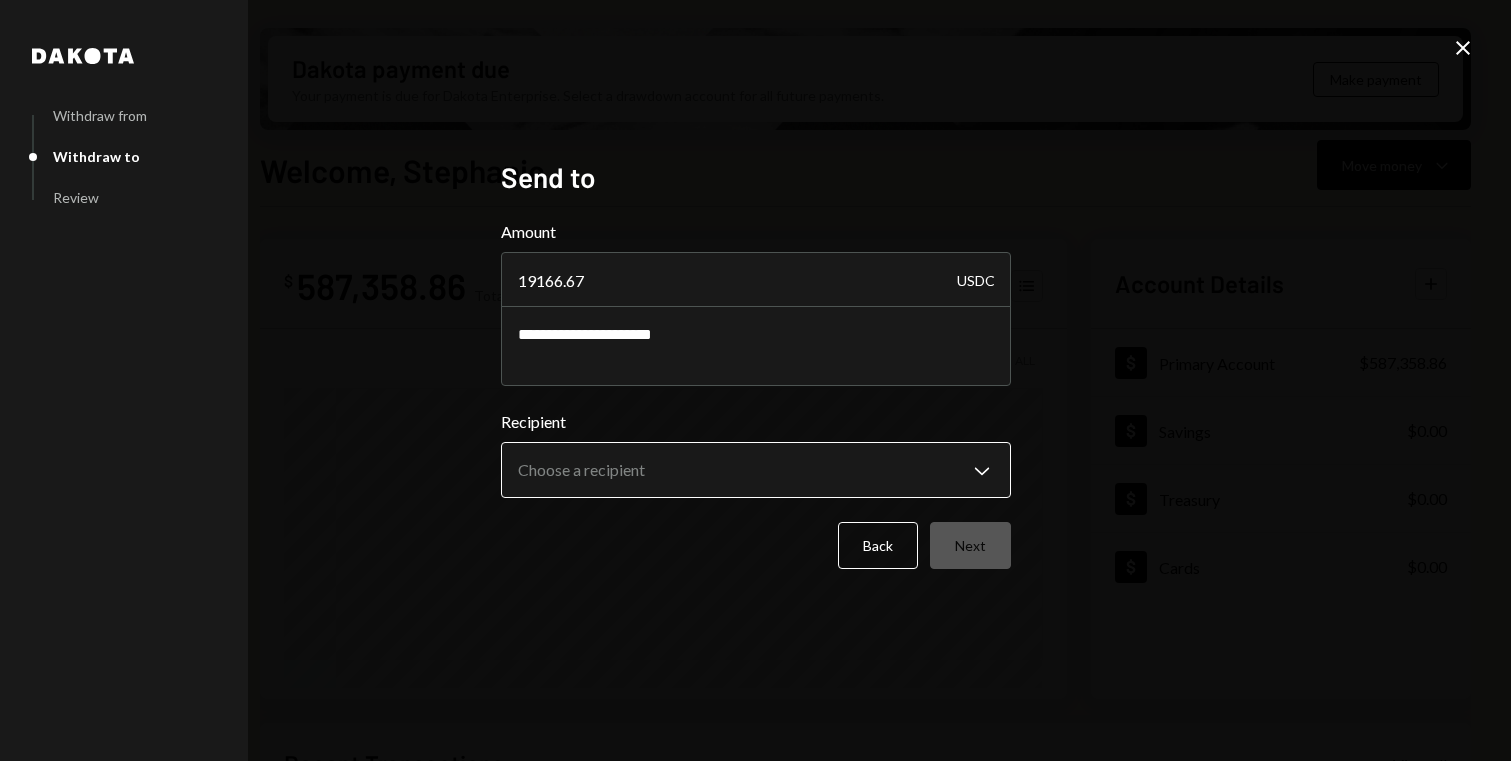 click on "S Story Foundation Caret Down Home Home Inbox Inbox Activities Transactions Accounts Accounts Caret Down Primary Account $587,358.86 Savings $0.00 Treasury $0.00 Cards $0.00 Dollar Rewards User Recipients Team Team Dakota payment due Your payment is due for Dakota Enterprise. Select a drawdown account for all future payments. Make payment Welcome, Stephanie Move money Caret Down $ 587,358.86 Total Graph Accounts 1W 1M 3M 1Y ALL Account Details Plus Dollar Primary Account $587,358.86 Dollar Savings $0.00 Dollar Treasury $0.00 Dollar Cards $0.00 Recent Transactions View all Type Initiated By Initiated At Account Status Withdrawal 10,000  USDC Stephanie Vergara 08/01/25 12:50 PM Primary Account Review Right Arrow Withdrawal 13  USDC Stephanie Vergara 07/25/25 2:05 PM Primary Account Completed Withdrawal 7,000  USDC Stephanie Vergara 07/25/25 2:04 PM Primary Account Completed Withdrawal 31,250  USDC Stephanie Vergara 07/25/25 1:47 PM Primary Account Completed Withdrawal 10,000  USDC Dan Els 07/22/25 7:50 PM USDC" at bounding box center [755, 380] 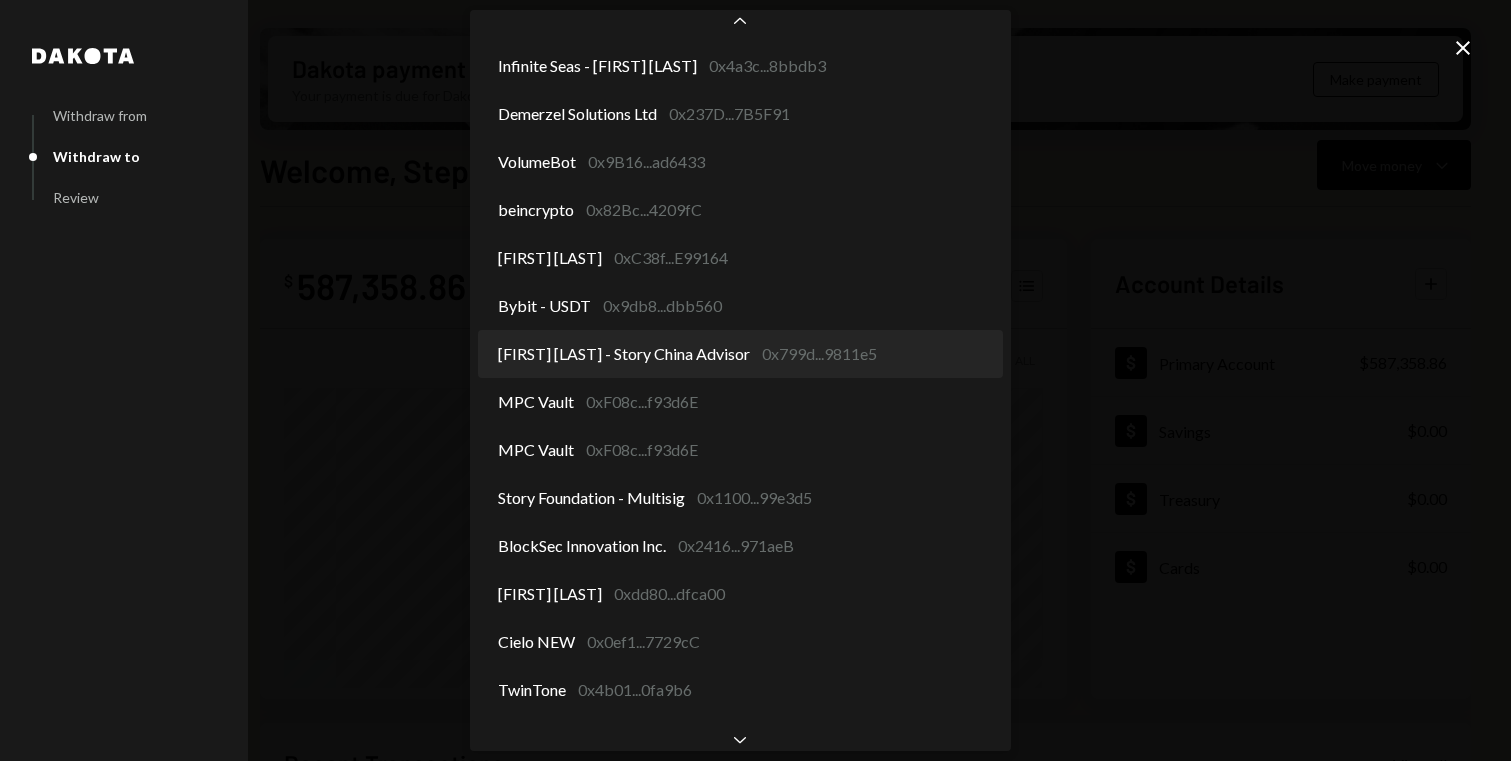 scroll, scrollTop: 816, scrollLeft: 0, axis: vertical 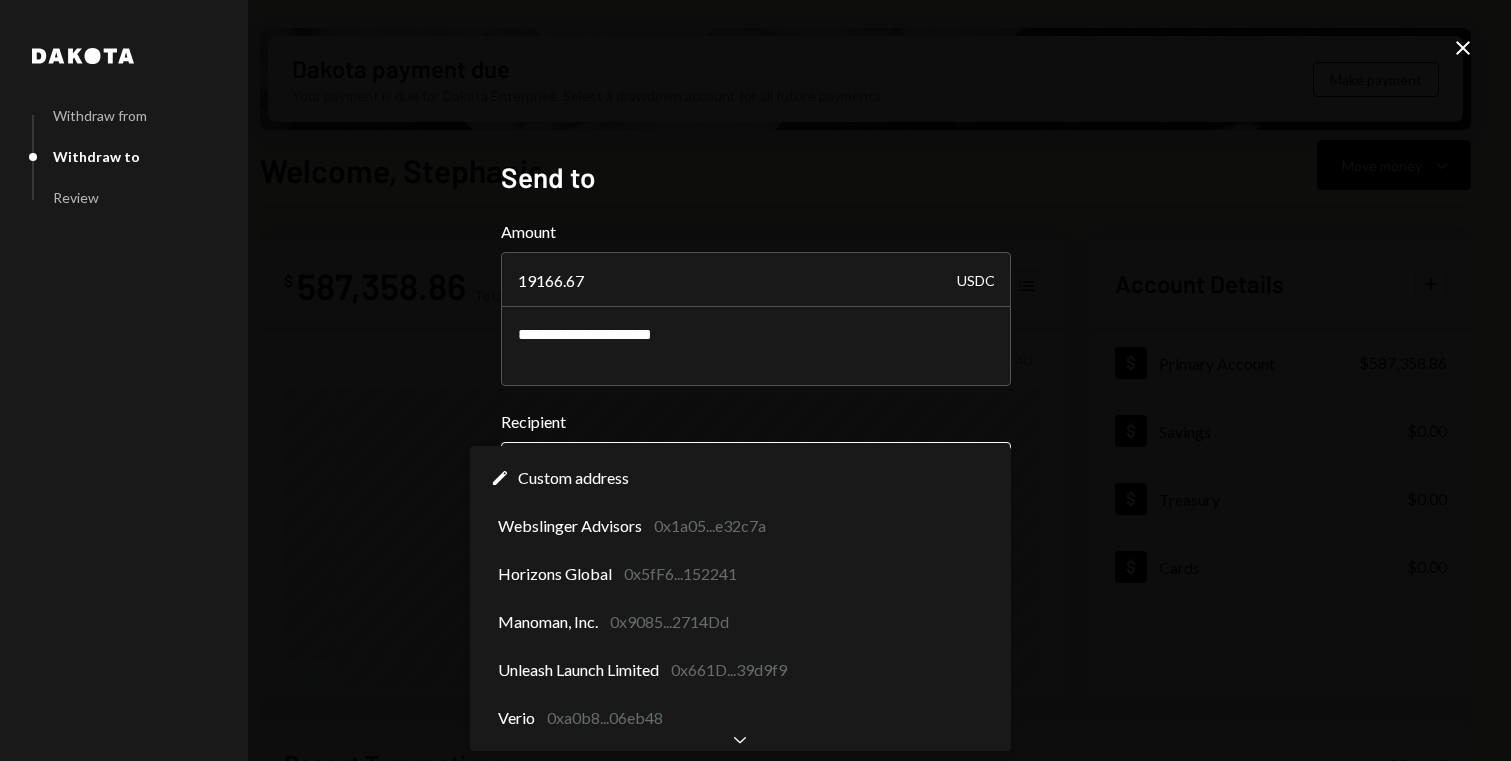 click on "S Story Foundation Caret Down Home Home Inbox Inbox Activities Transactions Accounts Accounts Caret Down Primary Account $587,358.86 Savings $0.00 Treasury $0.00 Cards $0.00 Dollar Rewards User Recipients Team Team Dakota payment due Your payment is due for Dakota Enterprise. Select a drawdown account for all future payments. Make payment Welcome, Stephanie Move money Caret Down $ 587,358.86 Total Graph Accounts 1W 1M 3M 1Y ALL Account Details Plus Dollar Primary Account $587,358.86 Dollar Savings $0.00 Dollar Treasury $0.00 Dollar Cards $0.00 Recent Transactions View all Type Initiated By Initiated At Account Status Withdrawal 10,000  USDC Stephanie Vergara 08/01/25 12:50 PM Primary Account Review Right Arrow Withdrawal 13  USDC Stephanie Vergara 07/25/25 2:05 PM Primary Account Completed Withdrawal 7,000  USDC Stephanie Vergara 07/25/25 2:04 PM Primary Account Completed Withdrawal 31,250  USDC Stephanie Vergara 07/25/25 1:47 PM Primary Account Completed Withdrawal 10,000  USDC Dan Els 07/22/25 7:50 PM USDC" at bounding box center [755, 380] 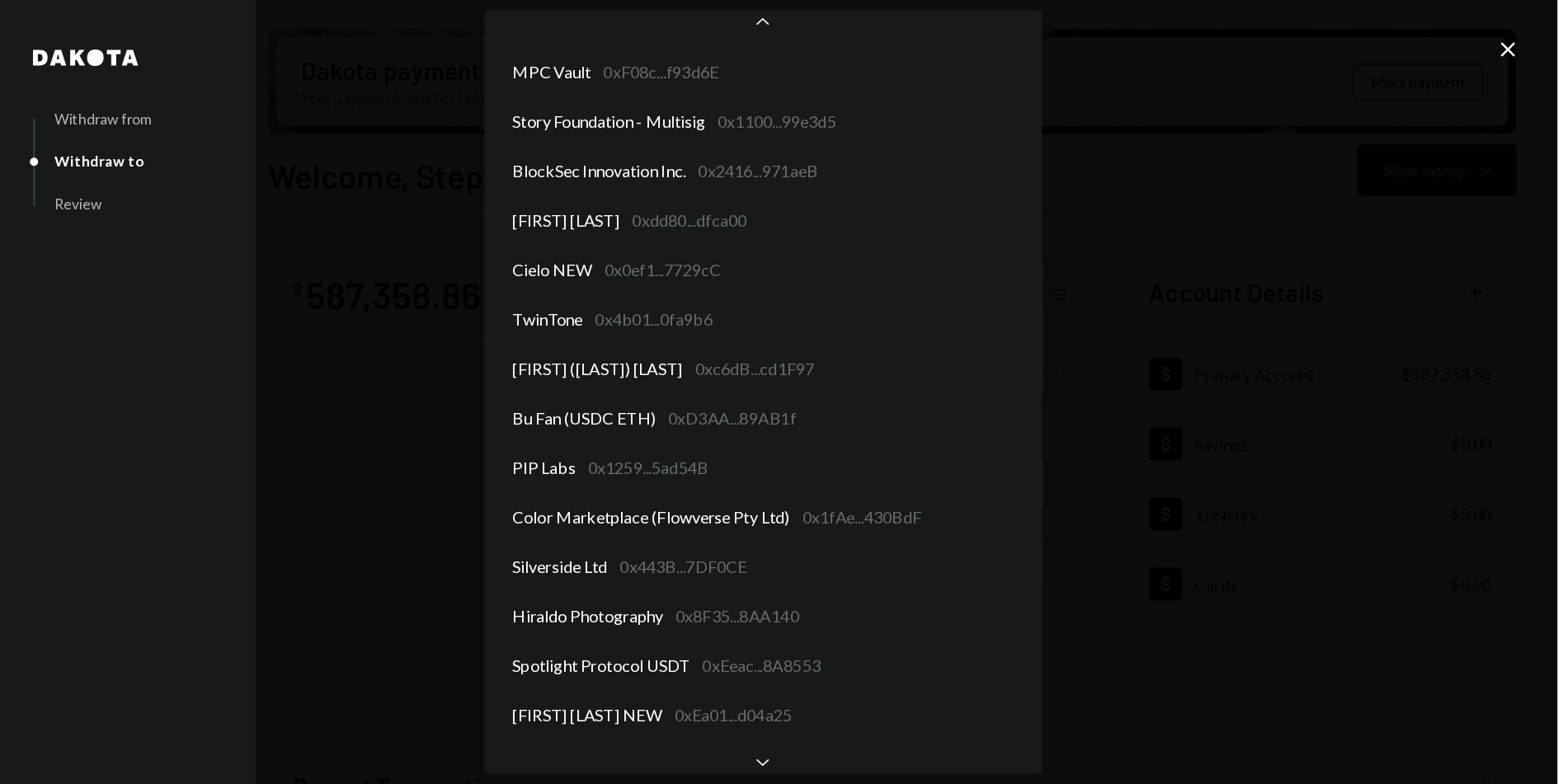 scroll, scrollTop: 1065, scrollLeft: 0, axis: vertical 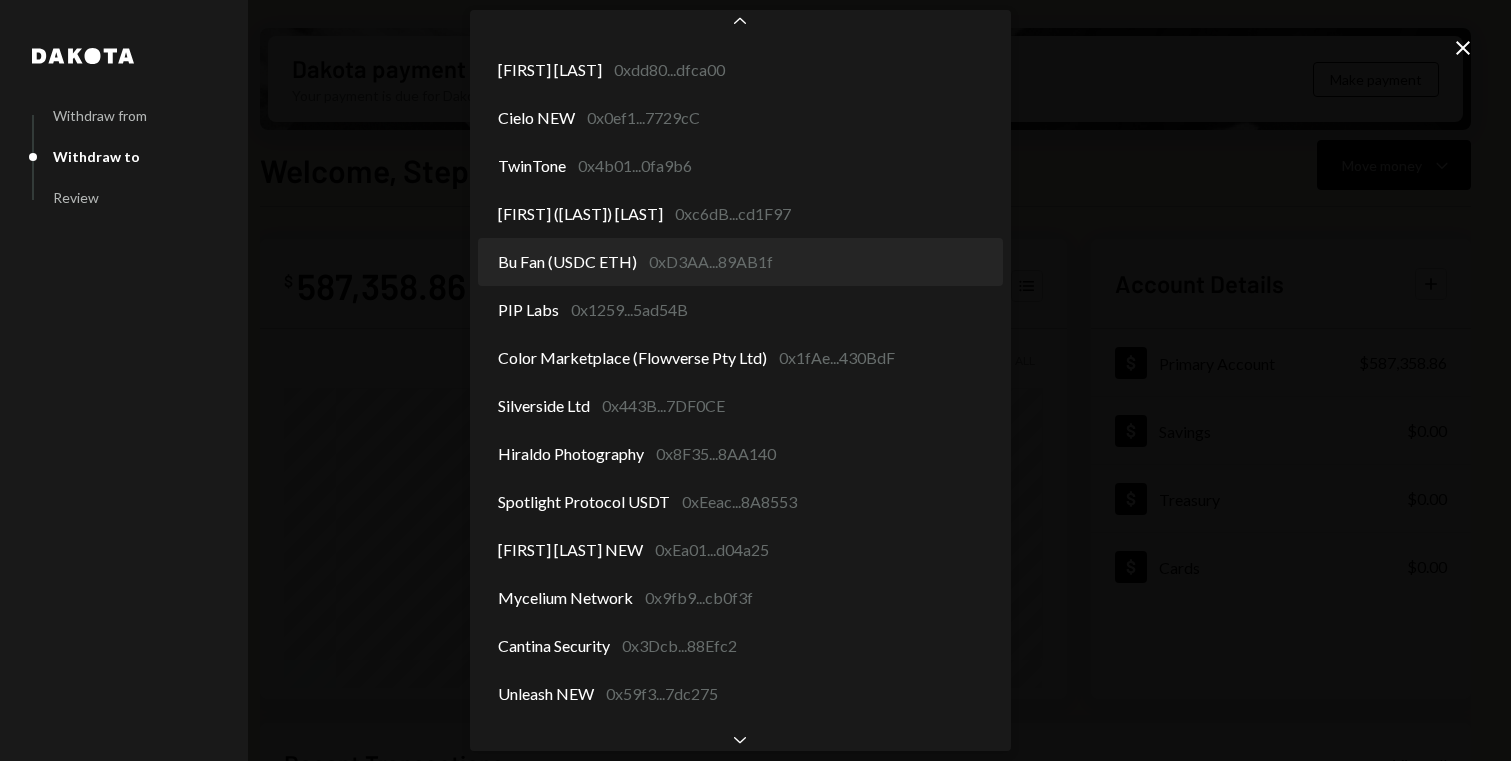 select on "**********" 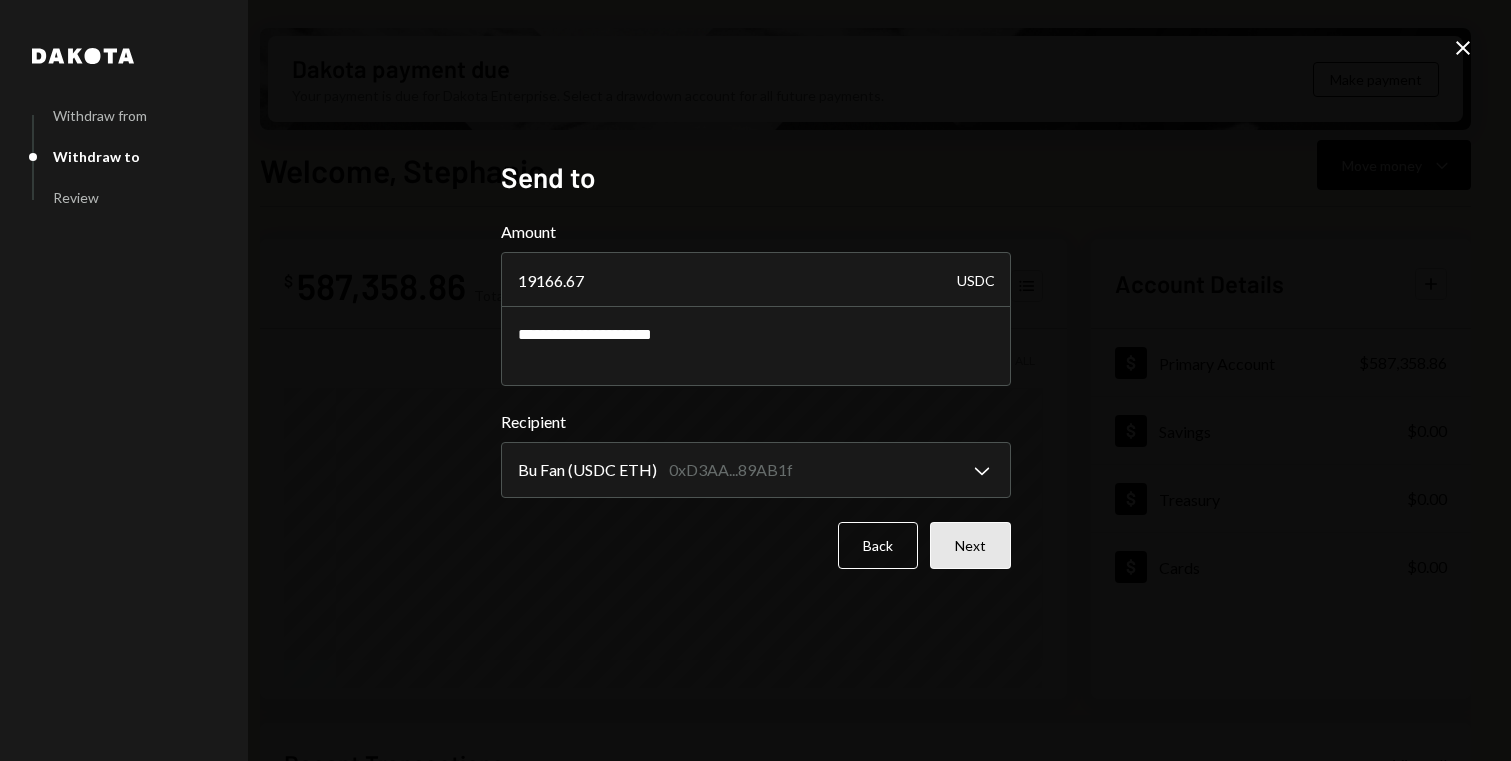 click on "Next" at bounding box center [970, 545] 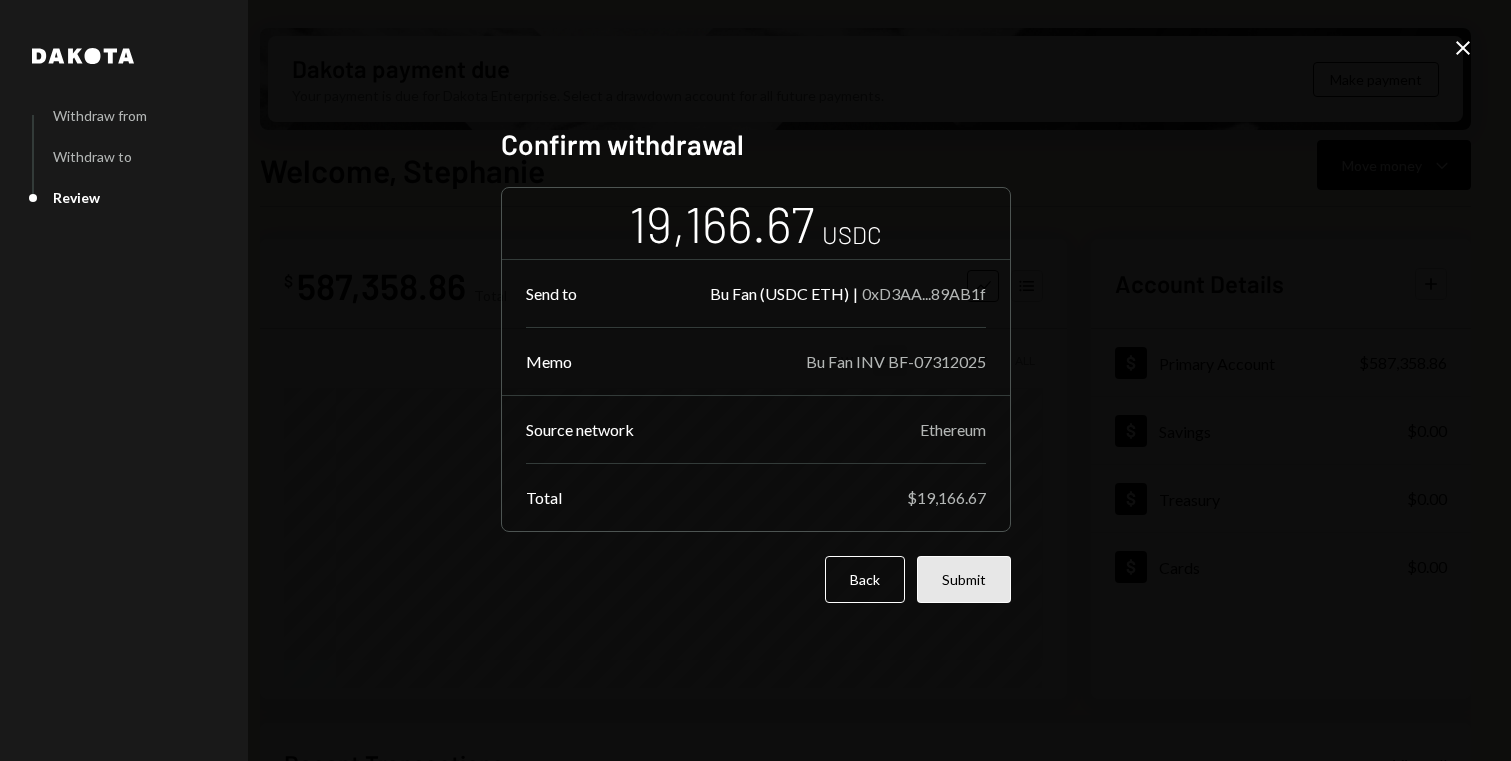 click on "Submit" at bounding box center [964, 579] 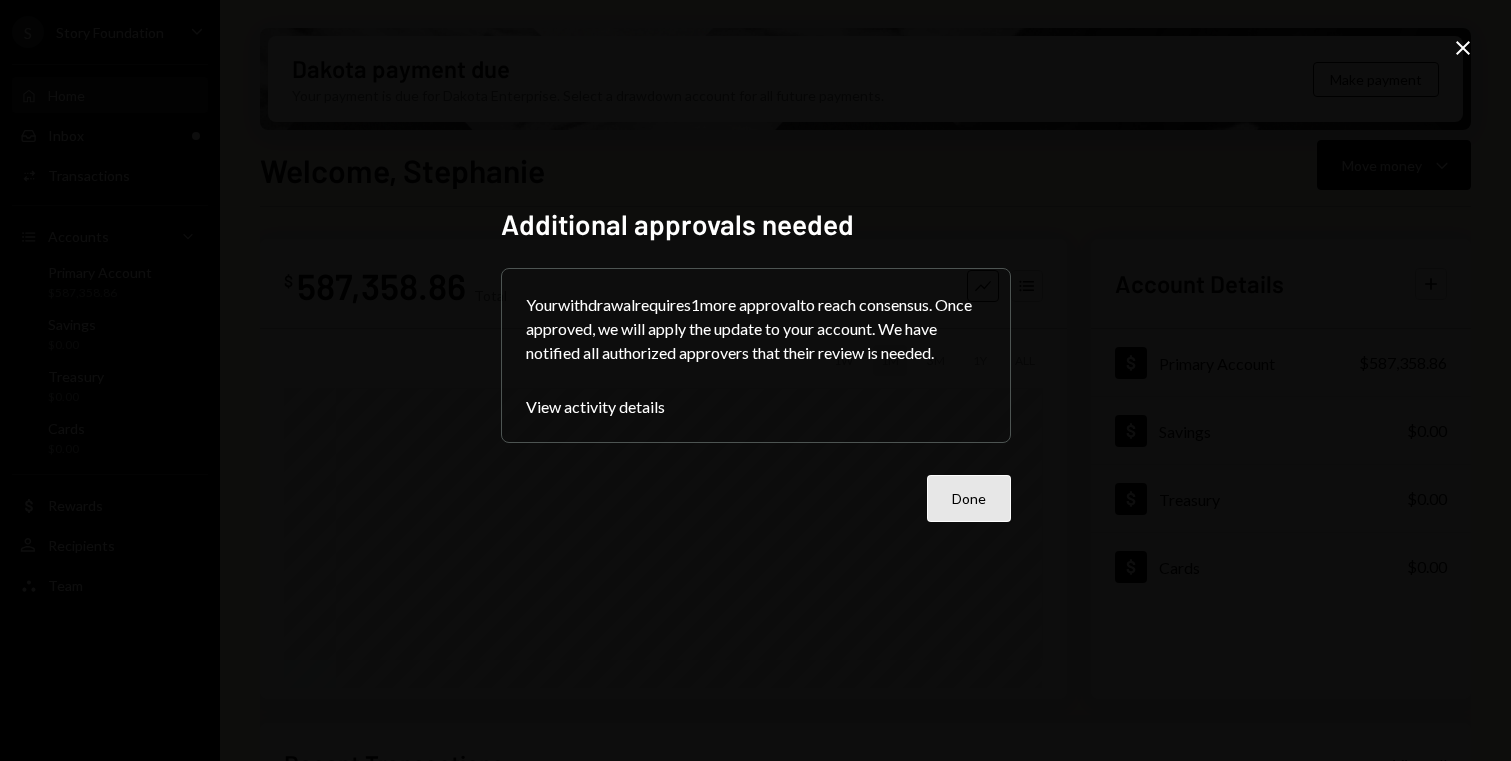 click on "Done" at bounding box center [969, 498] 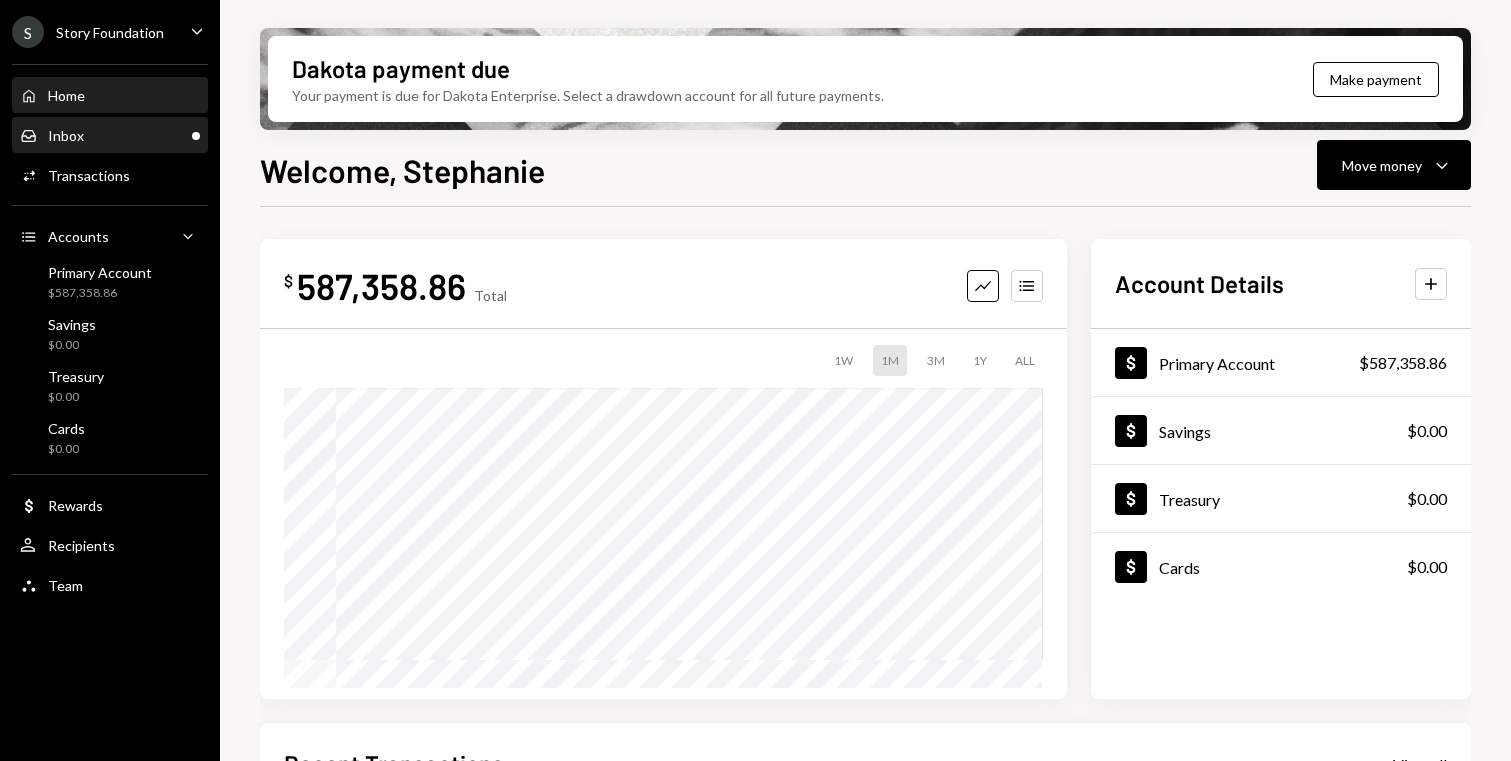 click on "Inbox Inbox" at bounding box center (110, 136) 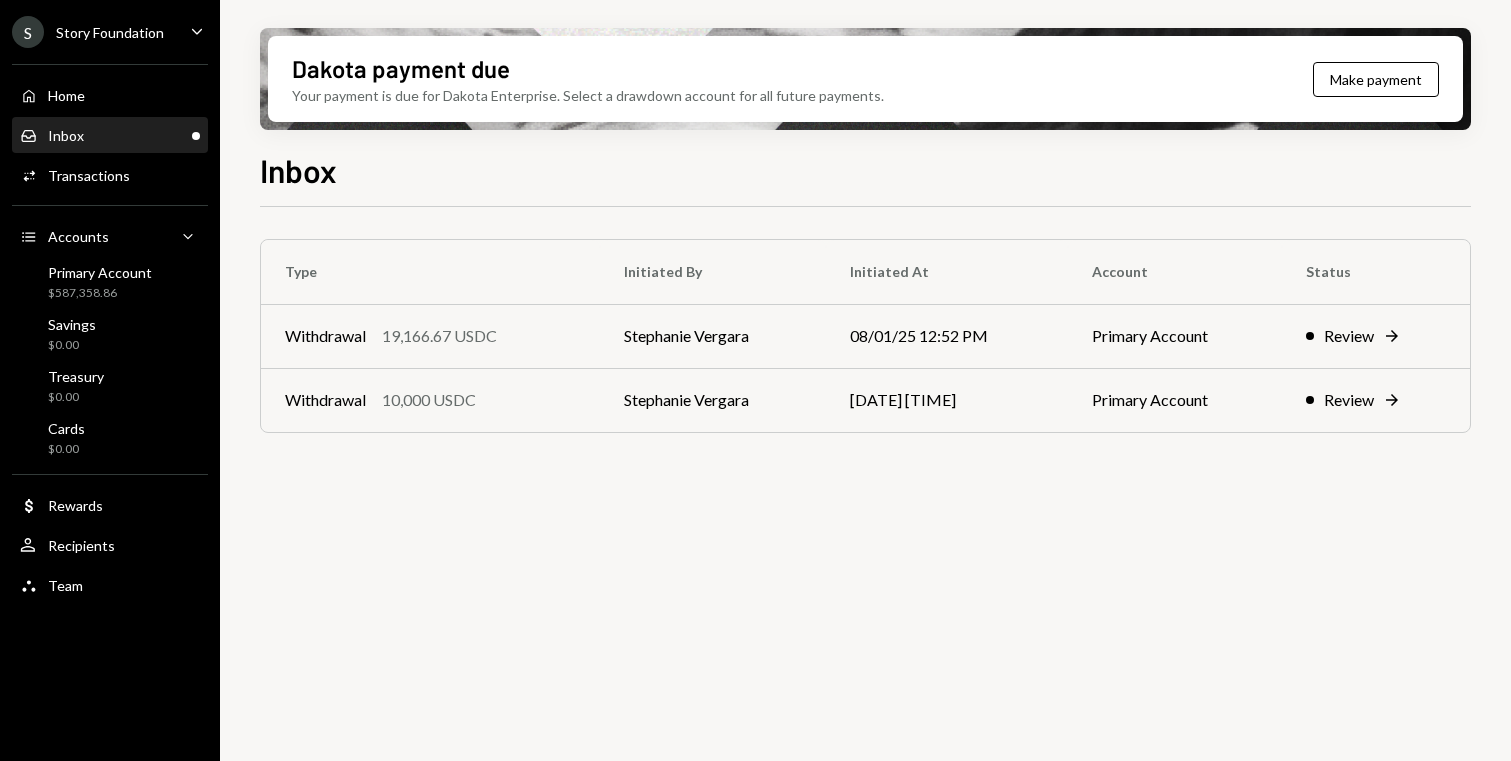 click on "Type Initiated By Initiated At Account Status Withdrawal 19,166.67  USDC Stephanie Vergara 08/01/25 12:52 PM Primary Account Review Right Arrow Withdrawal 10,000  USDC Stephanie Vergara 08/01/25 12:50 PM Primary Account Review Right Arrow" at bounding box center (865, 495) 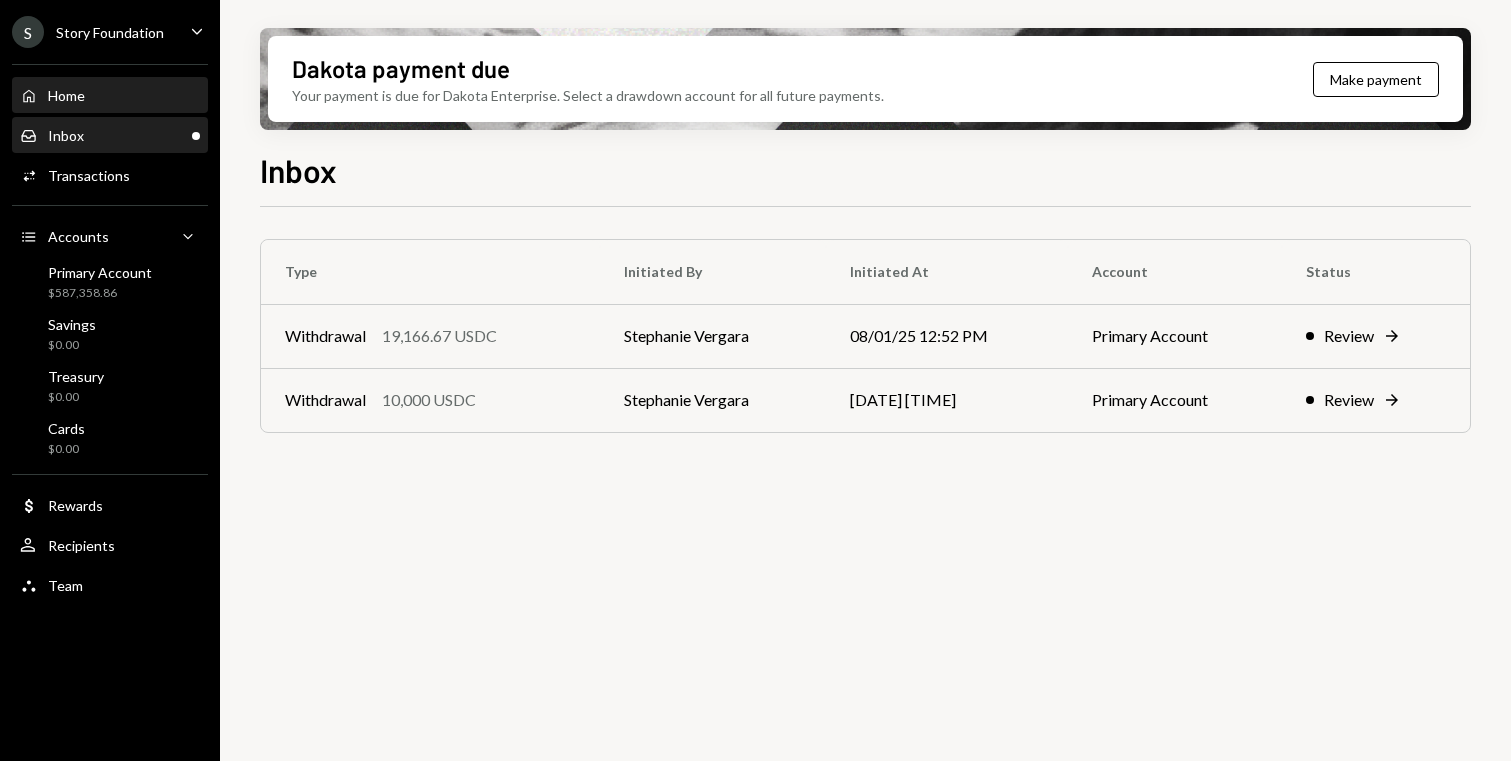 click on "Home Home" at bounding box center [110, 95] 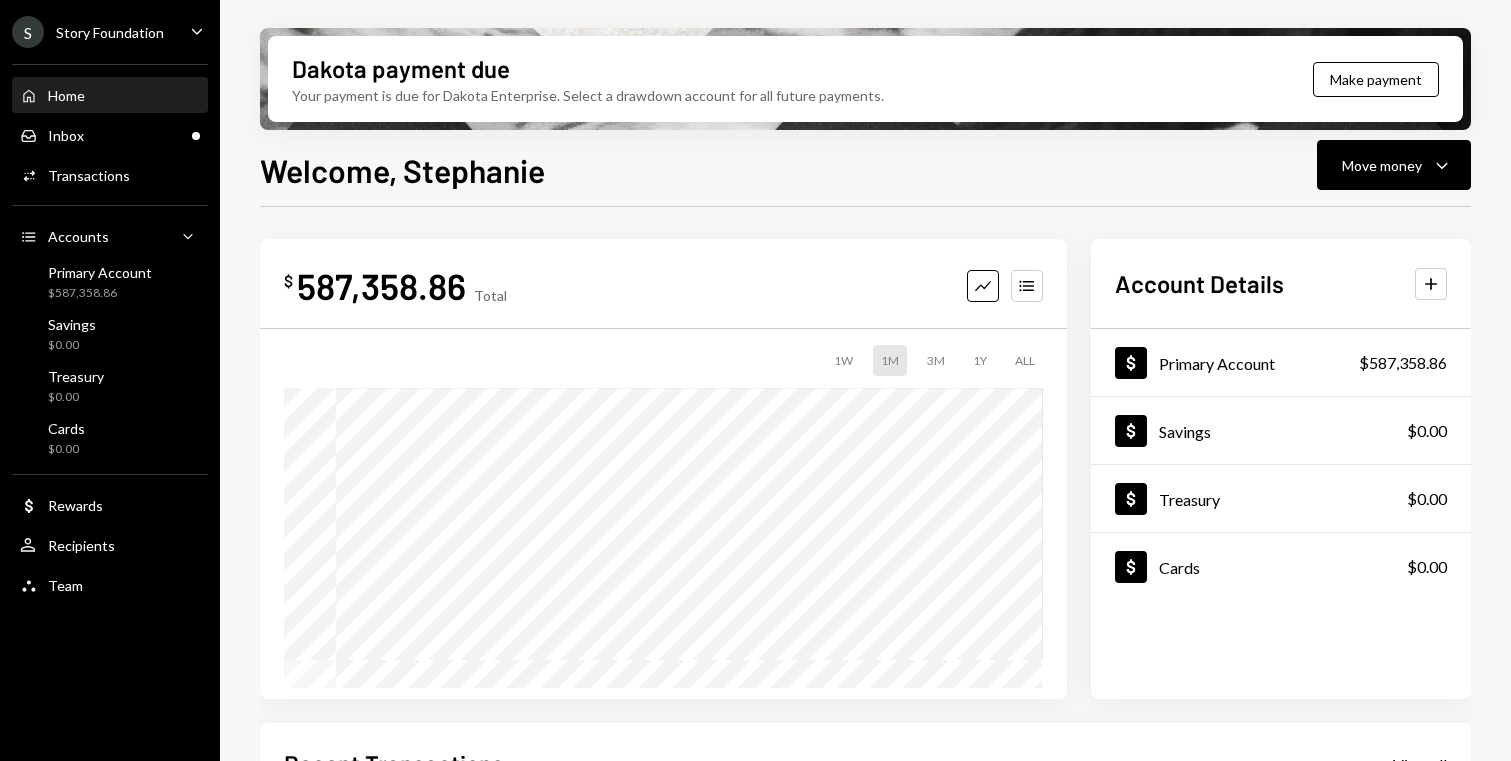 click on "Home" at bounding box center [66, 95] 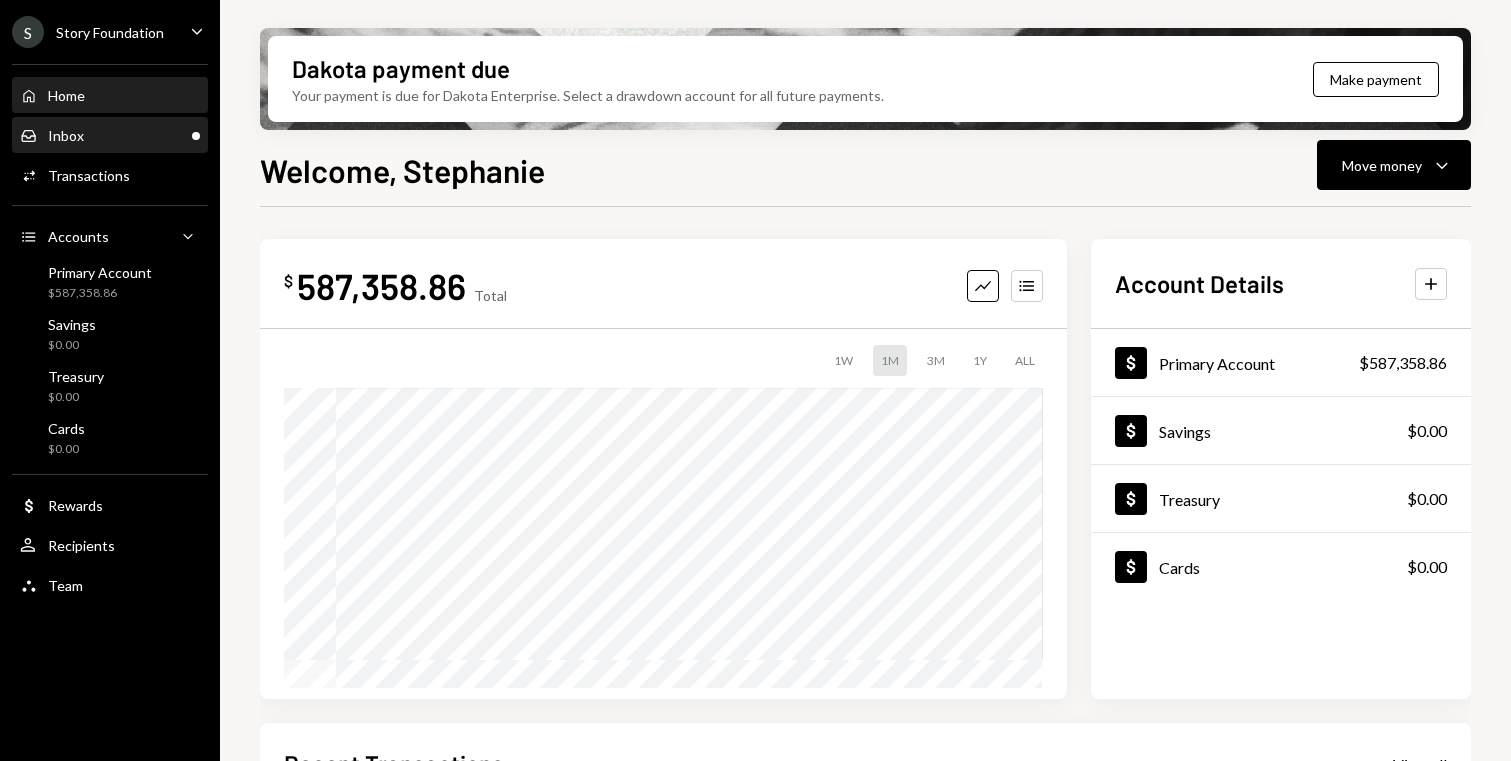click on "Inbox Inbox" at bounding box center (110, 136) 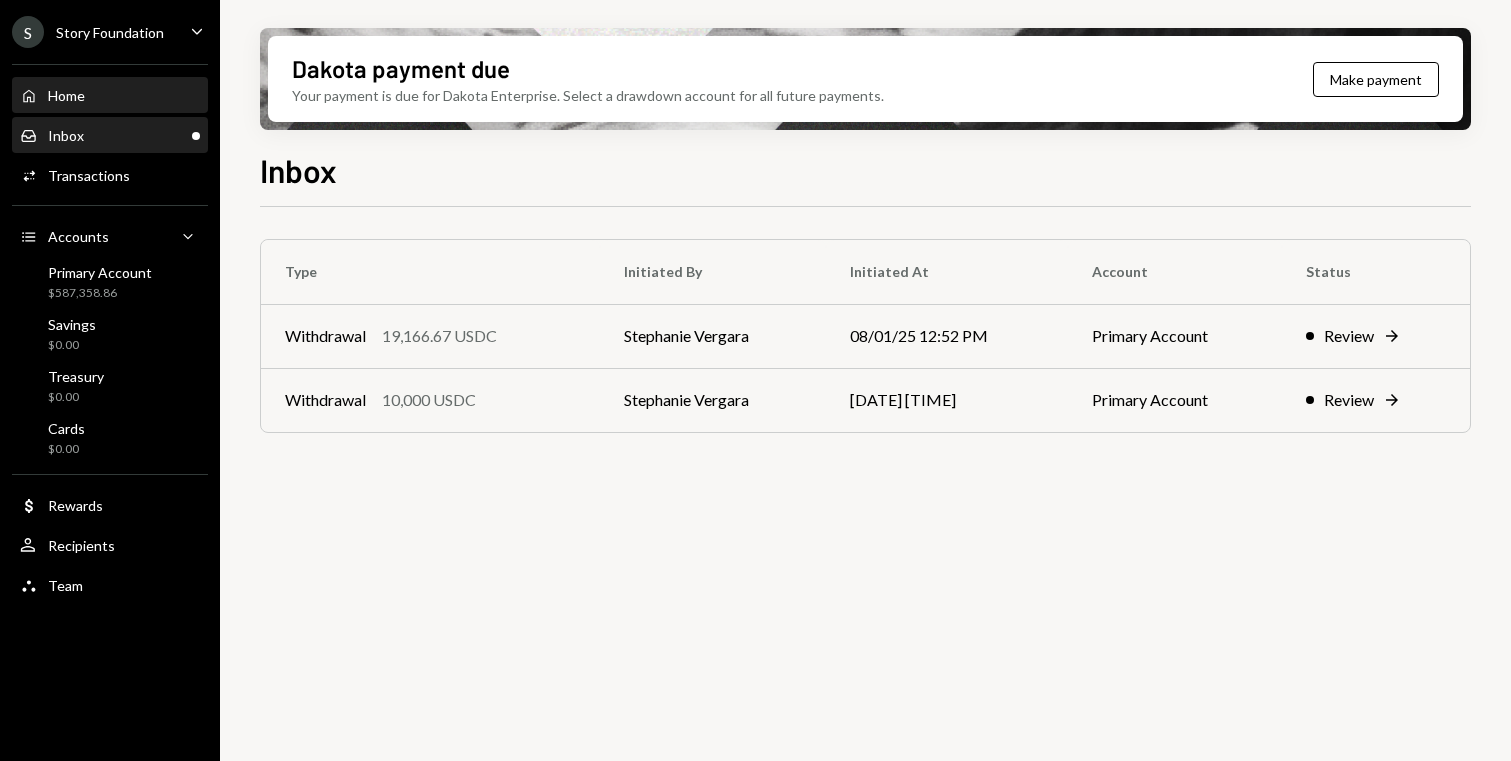 click on "Home" at bounding box center [66, 95] 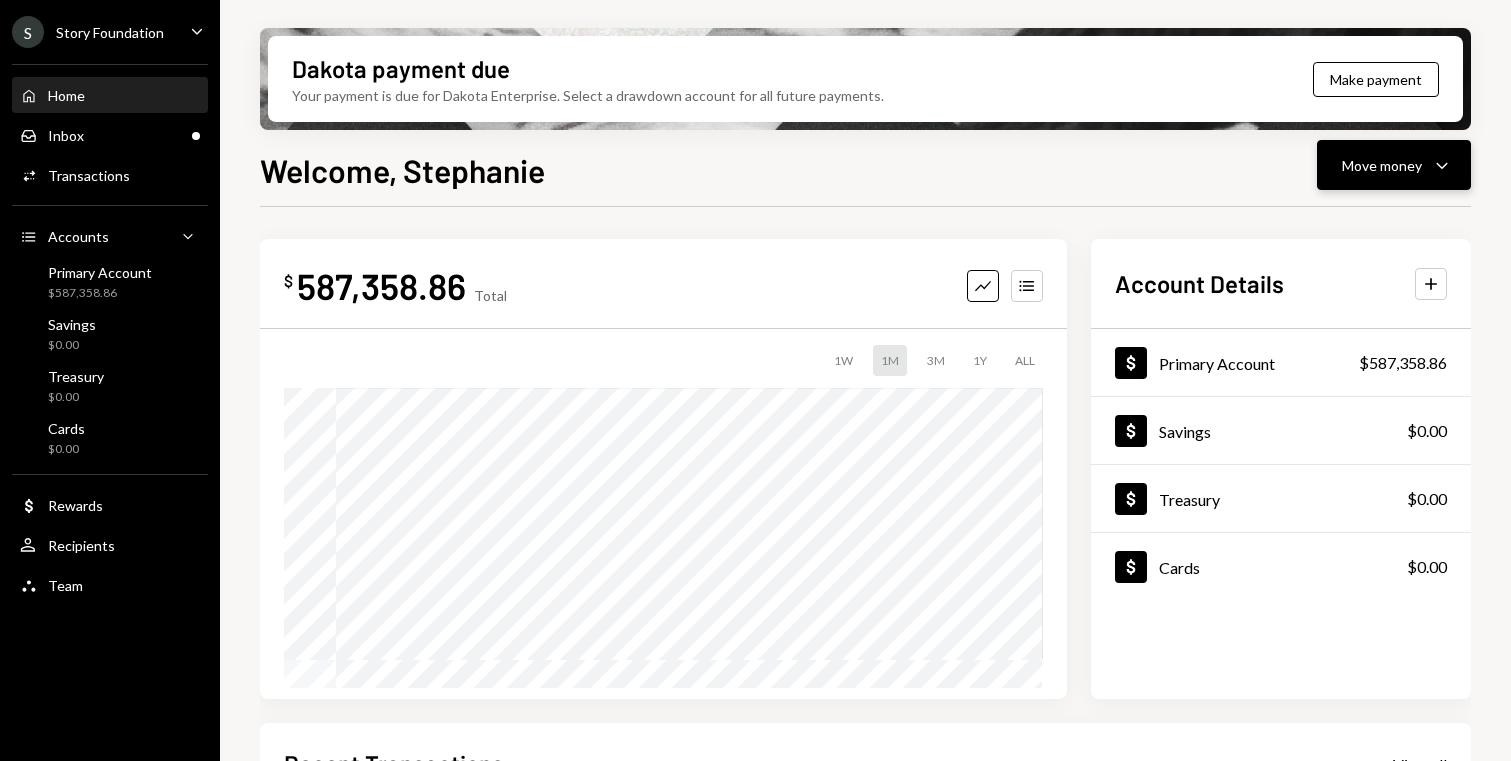 click on "Caret Down" 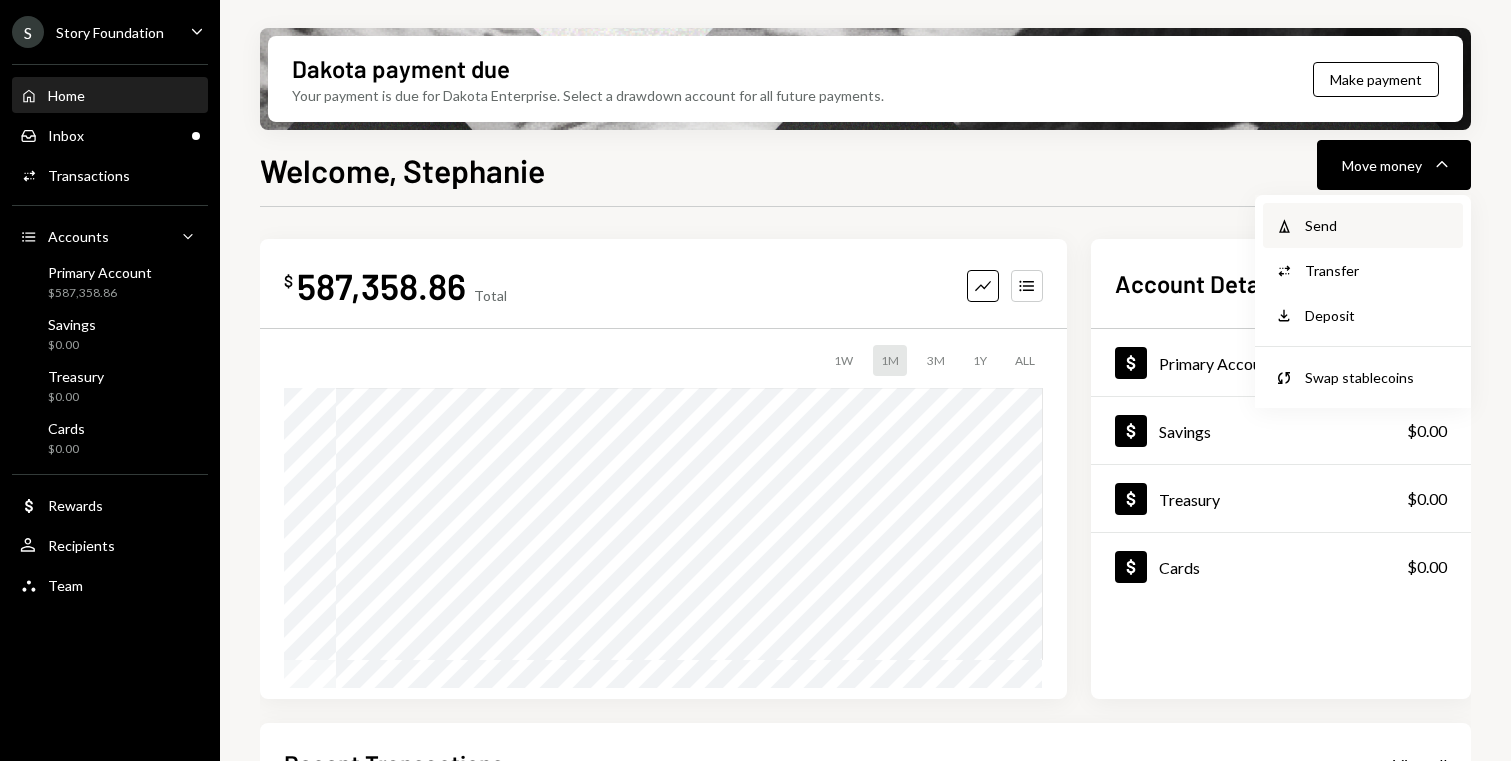 click on "Withdraw Send" at bounding box center [1363, 225] 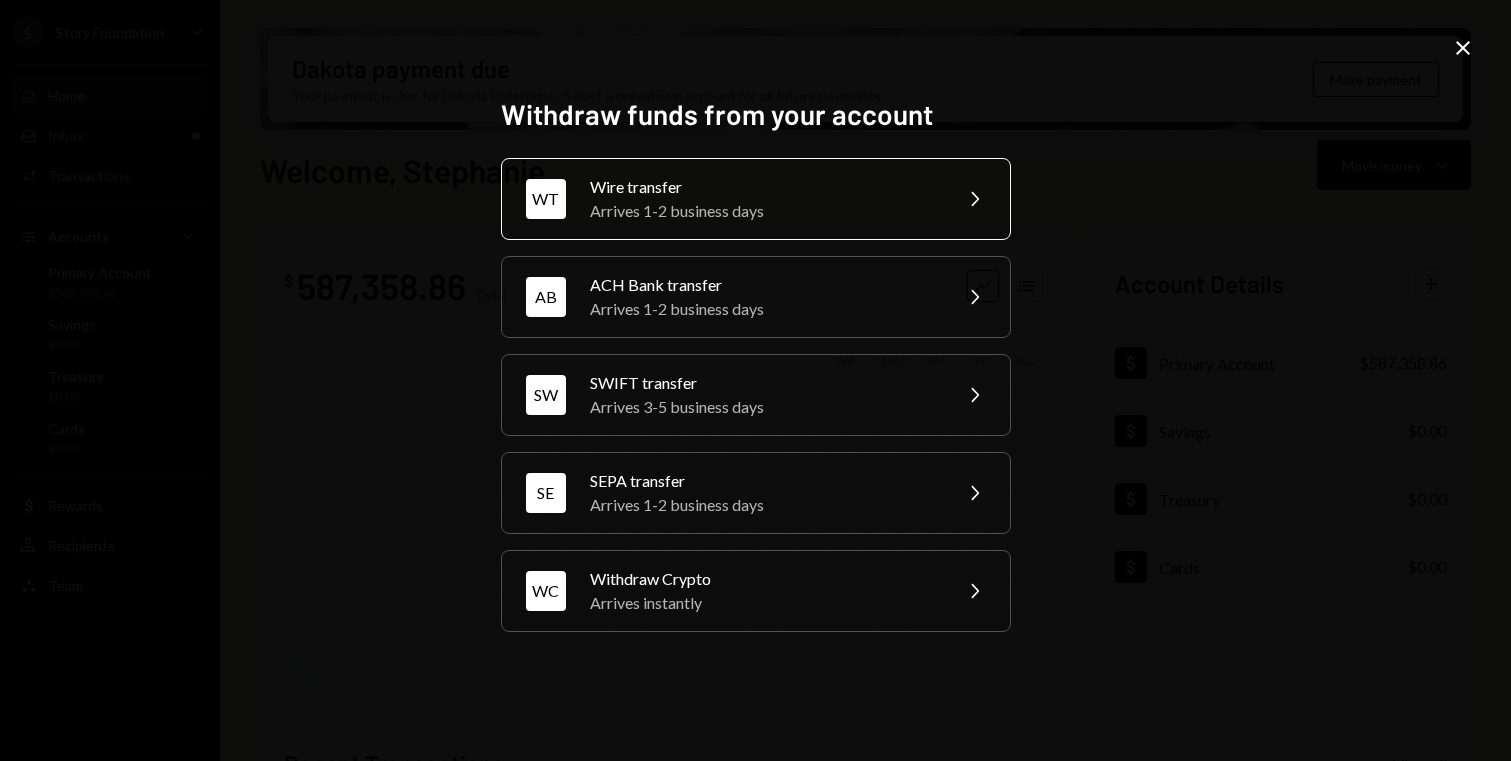click on "WT Wire transfer Arrives 1-2 business days Chevron Right" at bounding box center (756, 199) 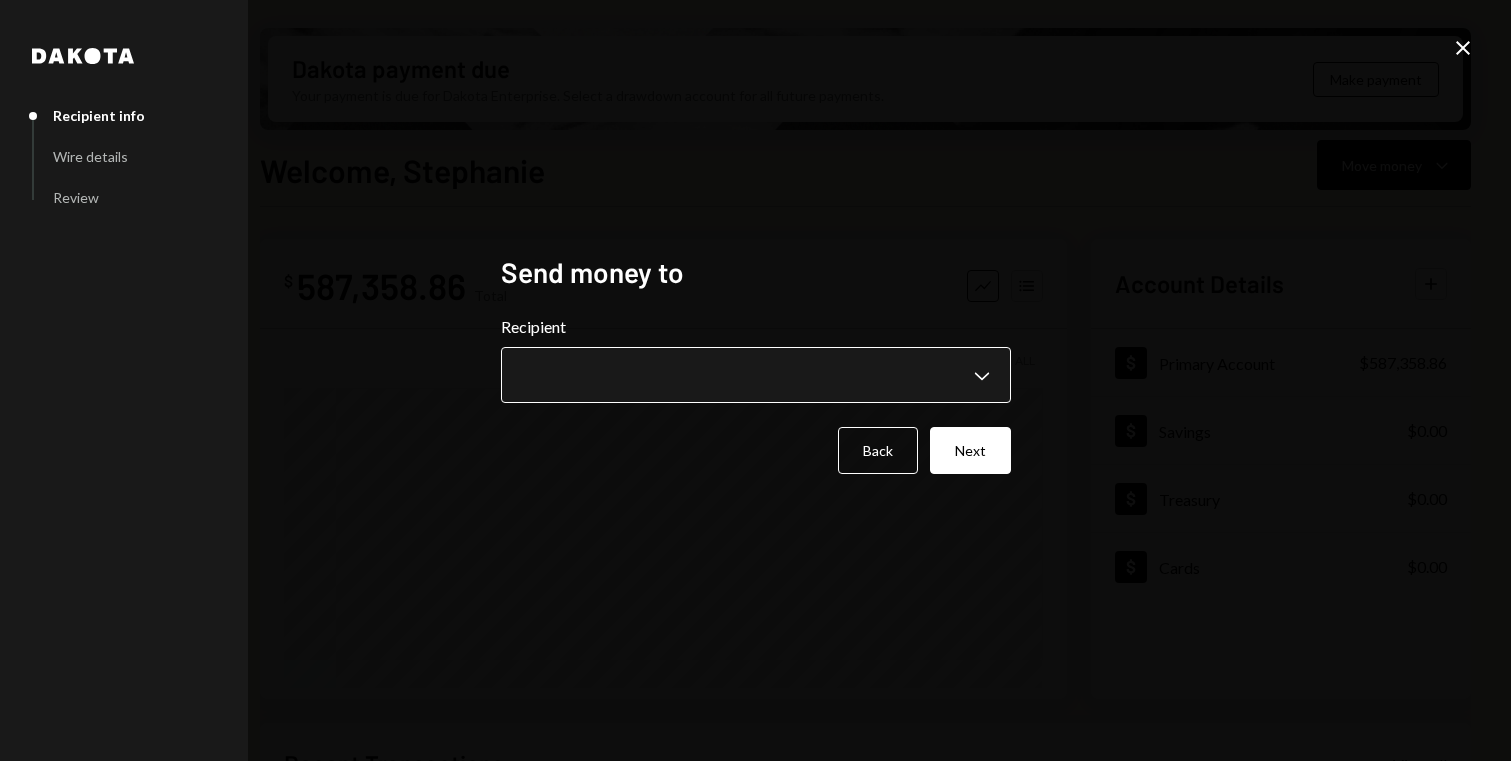 click on "S Story Foundation Caret Down Home Home Inbox Inbox Activities Transactions Accounts Accounts Caret Down Primary Account $587,358.86 Savings $0.00 Treasury $0.00 Cards $0.00 Dollar Rewards User Recipients Team Team Dakota payment due Your payment is due for Dakota Enterprise. Select a drawdown account for all future payments. Make payment Welcome, Stephanie Move money Caret Down $ 587,358.86 Total Graph Accounts 1W 1M 3M 1Y ALL Account Details Plus Dollar Primary Account $587,358.86 Dollar Savings $0.00 Dollar Treasury $0.00 Dollar Cards $0.00 Recent Transactions View all Type Initiated By Initiated At Account Status Withdrawal 19,166.67  USDC Stephanie Vergara 08/01/25 12:52 PM Primary Account Review Right Arrow Withdrawal 10,000  USDC Stephanie Vergara 08/01/25 12:50 PM Primary Account Review Right Arrow Withdrawal 13  USDC Stephanie Vergara 07/25/25 2:05 PM Primary Account Completed Withdrawal 7,000  USDC Stephanie Vergara 07/25/25 2:04 PM Primary Account Completed Withdrawal 31,250  USDC Stephanie Vergara" at bounding box center (755, 380) 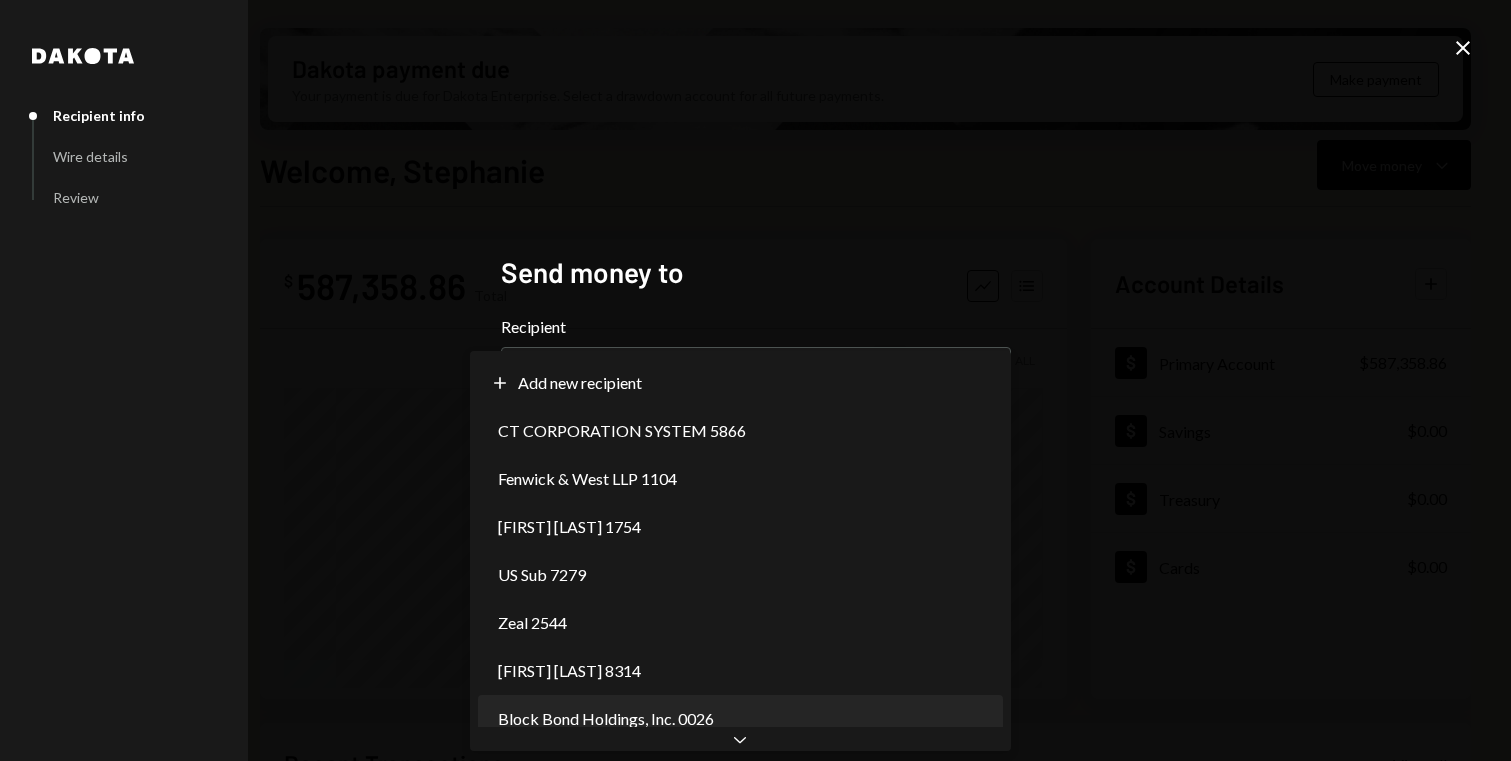 select on "**********" 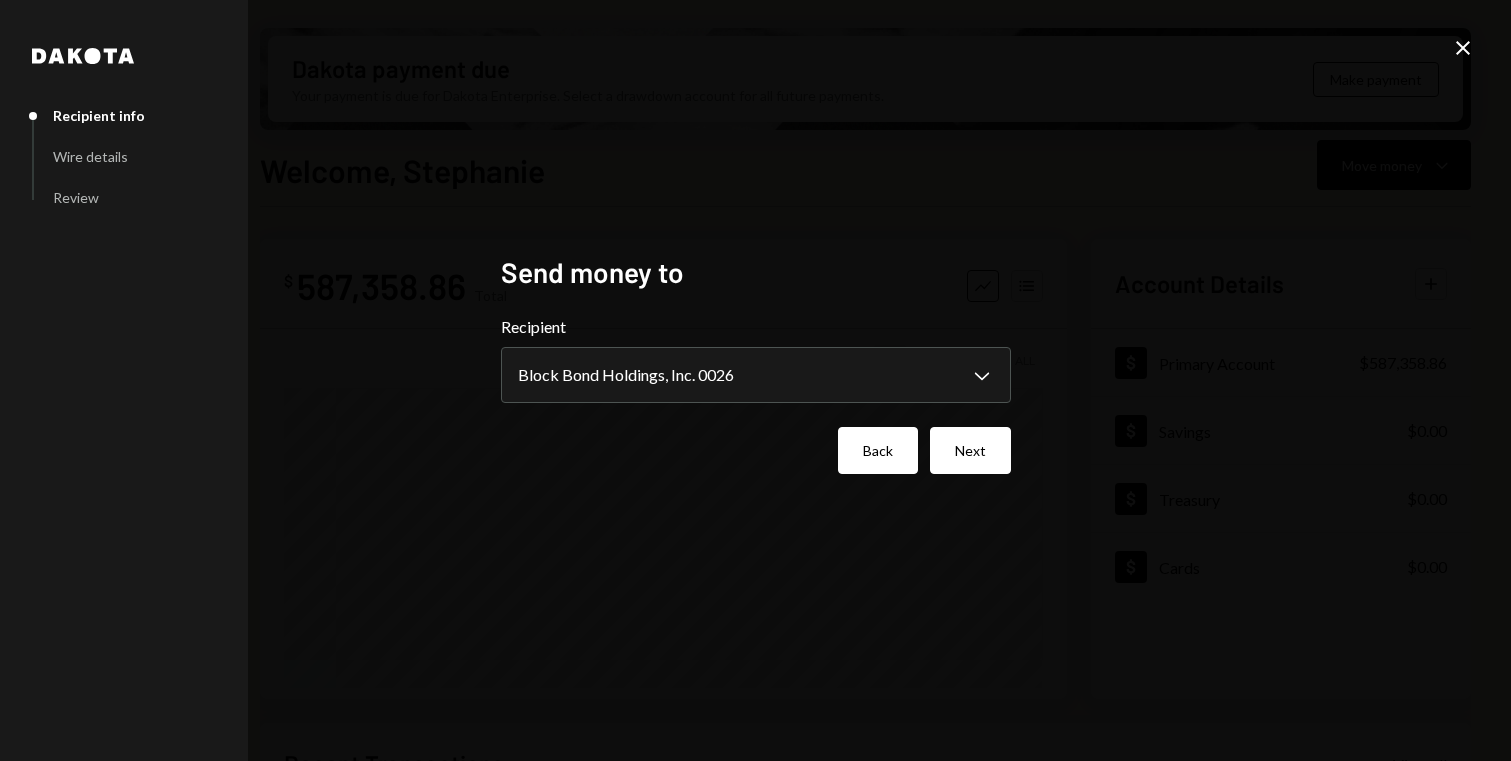 click on "Back" at bounding box center (878, 450) 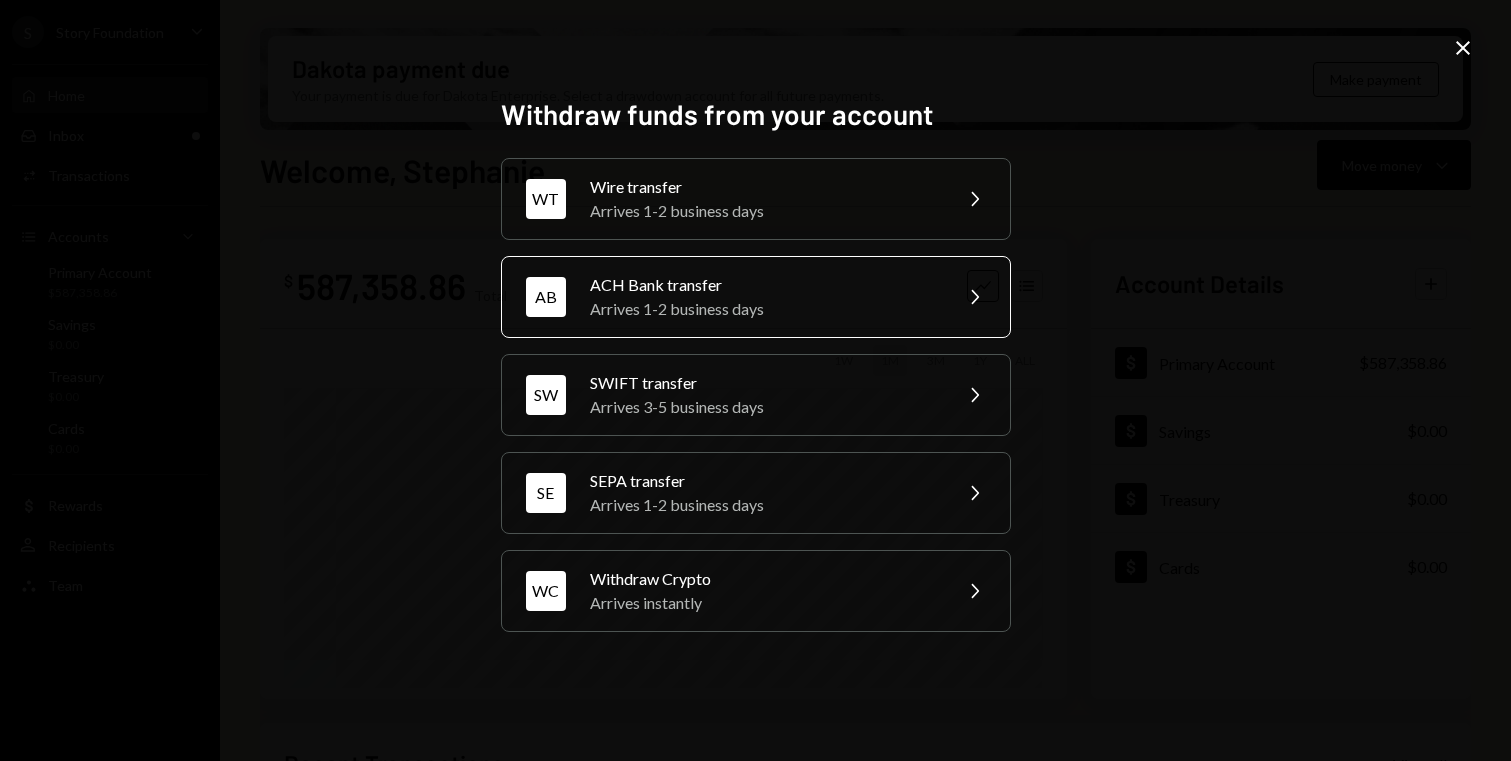 click on "Arrives 1-2 business days" at bounding box center (764, 309) 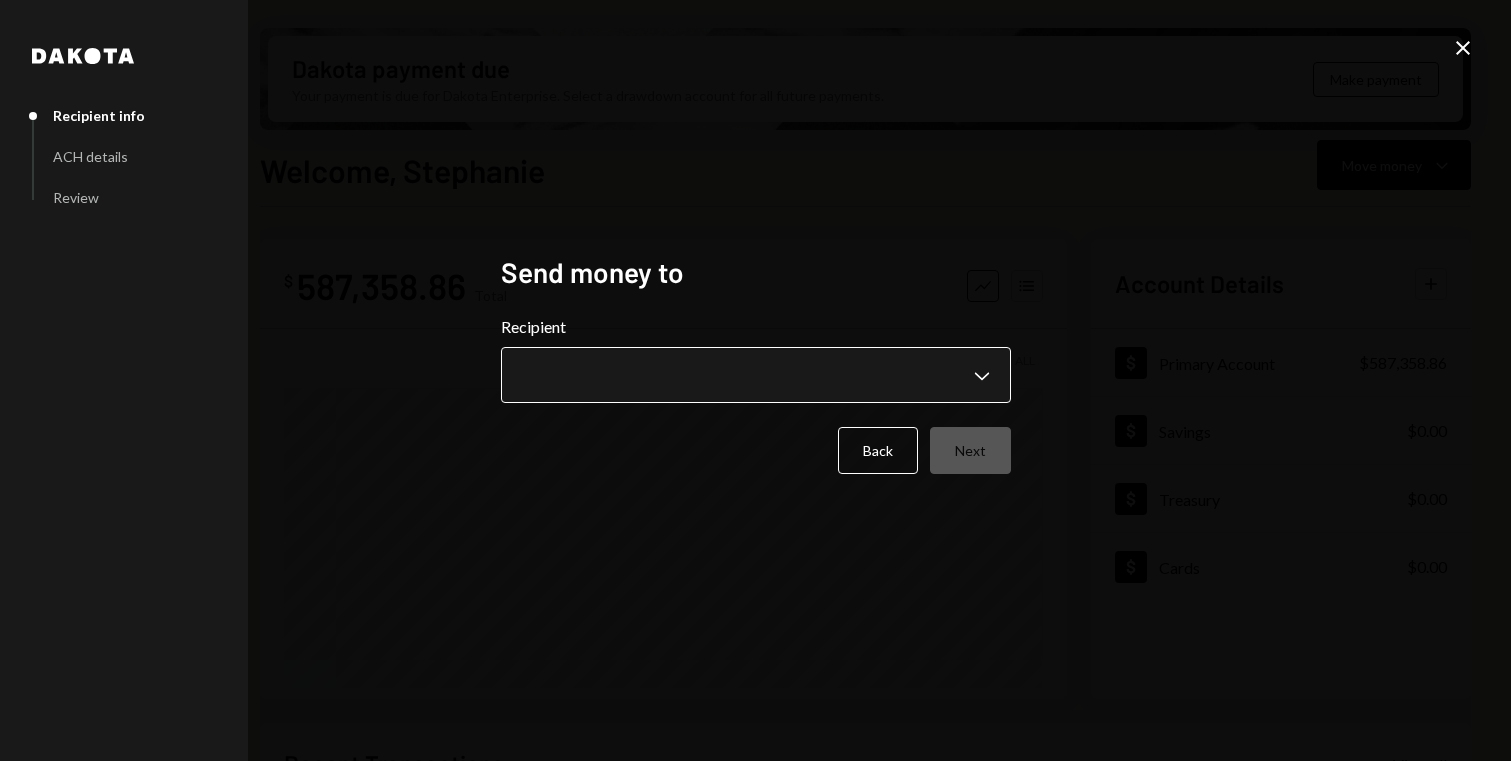click on "S Story Foundation Caret Down Home Home Inbox Inbox Activities Transactions Accounts Accounts Caret Down Primary Account $587,358.86 Savings $0.00 Treasury $0.00 Cards $0.00 Dollar Rewards User Recipients Team Team Dakota payment due Your payment is due for Dakota Enterprise. Select a drawdown account for all future payments. Make payment Welcome, Stephanie Move money Caret Down $ 587,358.86 Total Graph Accounts 1W 1M 3M 1Y ALL Account Details Plus Dollar Primary Account $587,358.86 Dollar Savings $0.00 Dollar Treasury $0.00 Dollar Cards $0.00 Recent Transactions View all Type Initiated By Initiated At Account Status Withdrawal 19,166.67  USDC Stephanie Vergara 08/01/25 12:52 PM Primary Account Review Right Arrow Withdrawal 10,000  USDC Stephanie Vergara 08/01/25 12:50 PM Primary Account Review Right Arrow Withdrawal 13  USDC Stephanie Vergara 07/25/25 2:05 PM Primary Account Completed Withdrawal 7,000  USDC Stephanie Vergara 07/25/25 2:04 PM Primary Account Completed Withdrawal 31,250  USDC Stephanie Vergara" at bounding box center (755, 380) 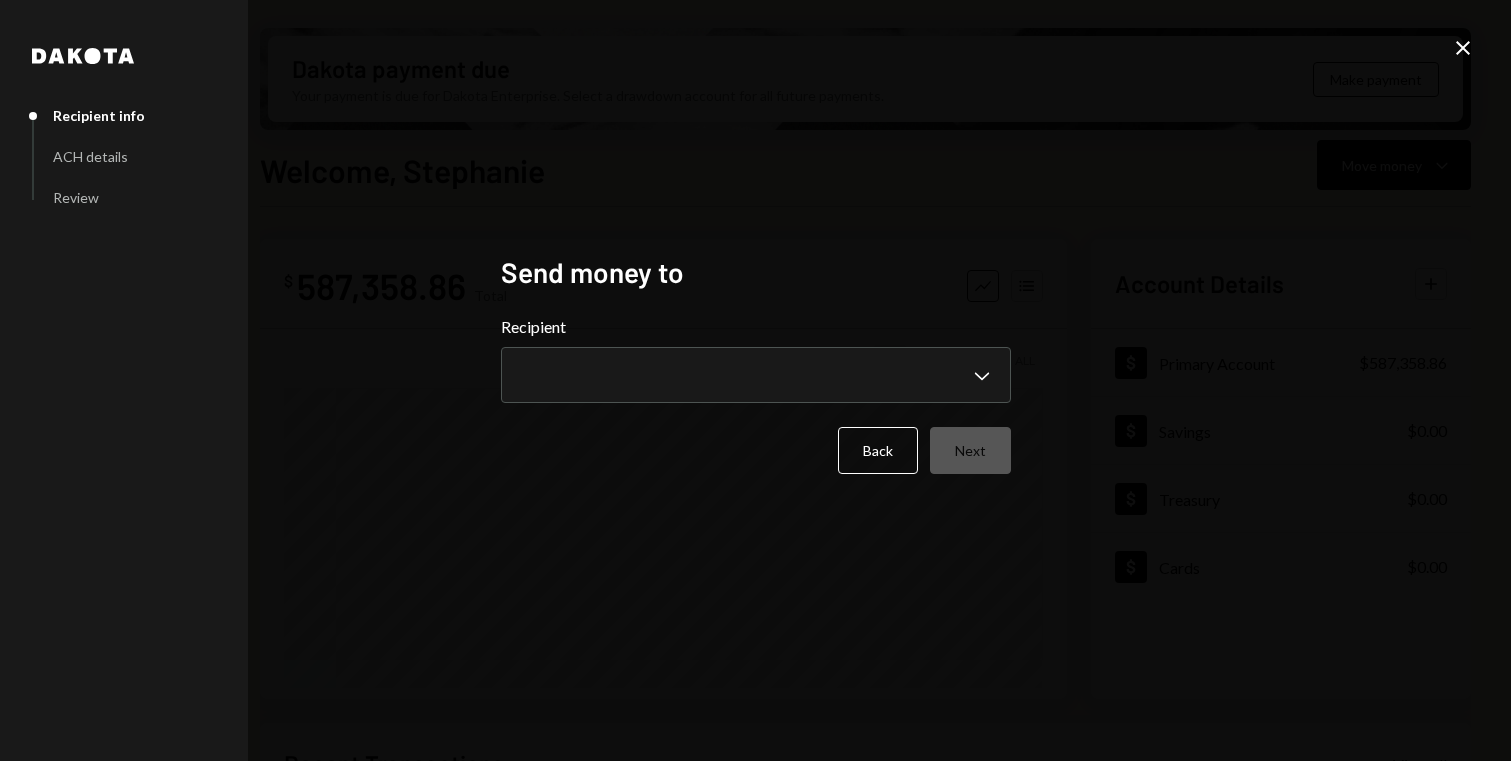 click on "Send money to" at bounding box center [756, 272] 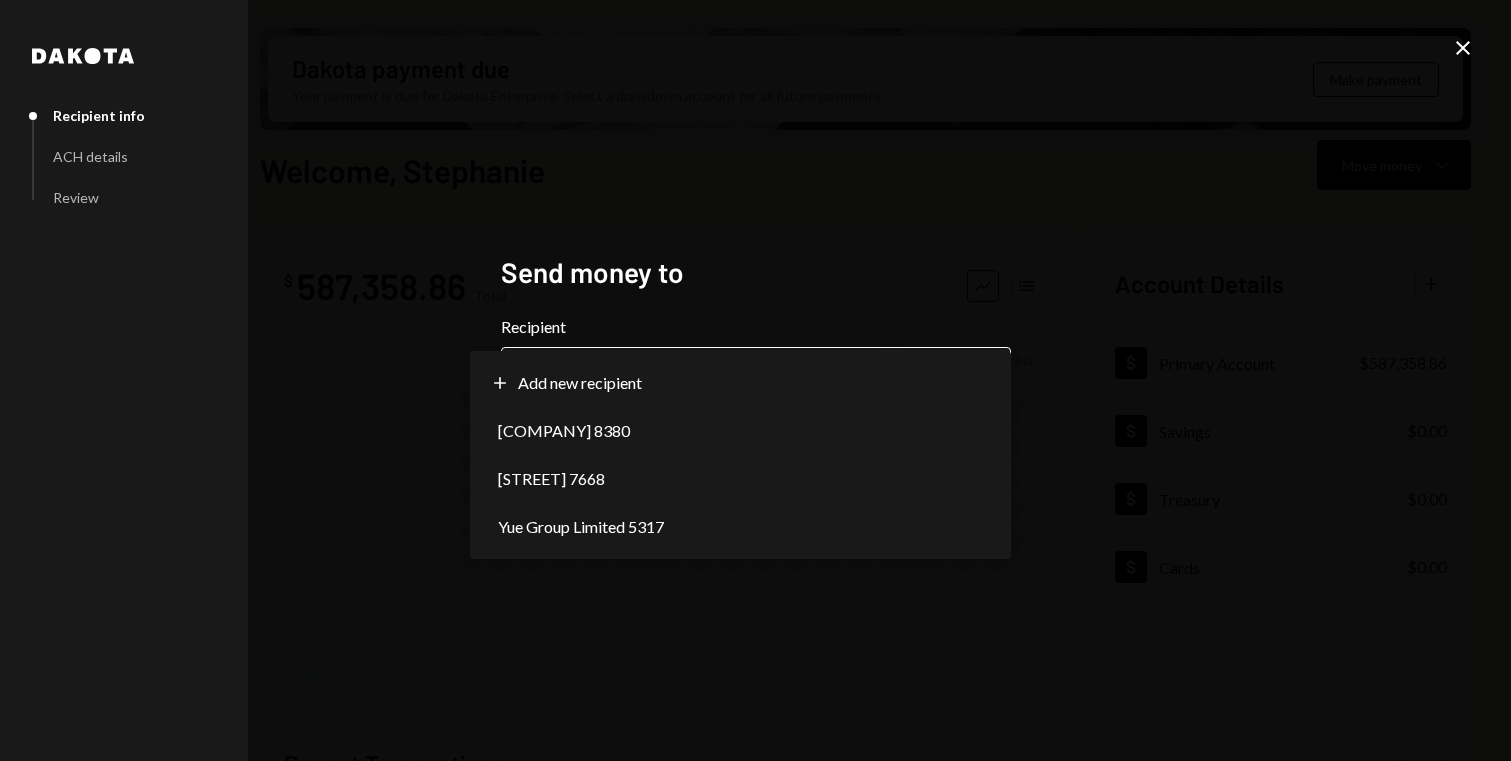 click on "S Story Foundation Caret Down Home Home Inbox Inbox Activities Transactions Accounts Accounts Caret Down Primary Account $587,358.86 Savings $0.00 Treasury $0.00 Cards $0.00 Dollar Rewards User Recipients Team Team Dakota payment due Your payment is due for Dakota Enterprise. Select a drawdown account for all future payments. Make payment Welcome, Stephanie Move money Caret Down $ 587,358.86 Total Graph Accounts 1W 1M 3M 1Y ALL Account Details Plus Dollar Primary Account $587,358.86 Dollar Savings $0.00 Dollar Treasury $0.00 Dollar Cards $0.00 Recent Transactions View all Type Initiated By Initiated At Account Status Withdrawal 19,166.67  USDC Stephanie Vergara 08/01/25 12:52 PM Primary Account Review Right Arrow Withdrawal 10,000  USDC Stephanie Vergara 08/01/25 12:50 PM Primary Account Review Right Arrow Withdrawal 13  USDC Stephanie Vergara 07/25/25 2:05 PM Primary Account Completed Withdrawal 7,000  USDC Stephanie Vergara 07/25/25 2:04 PM Primary Account Completed Withdrawal 31,250  USDC Stephanie Vergara" at bounding box center (755, 380) 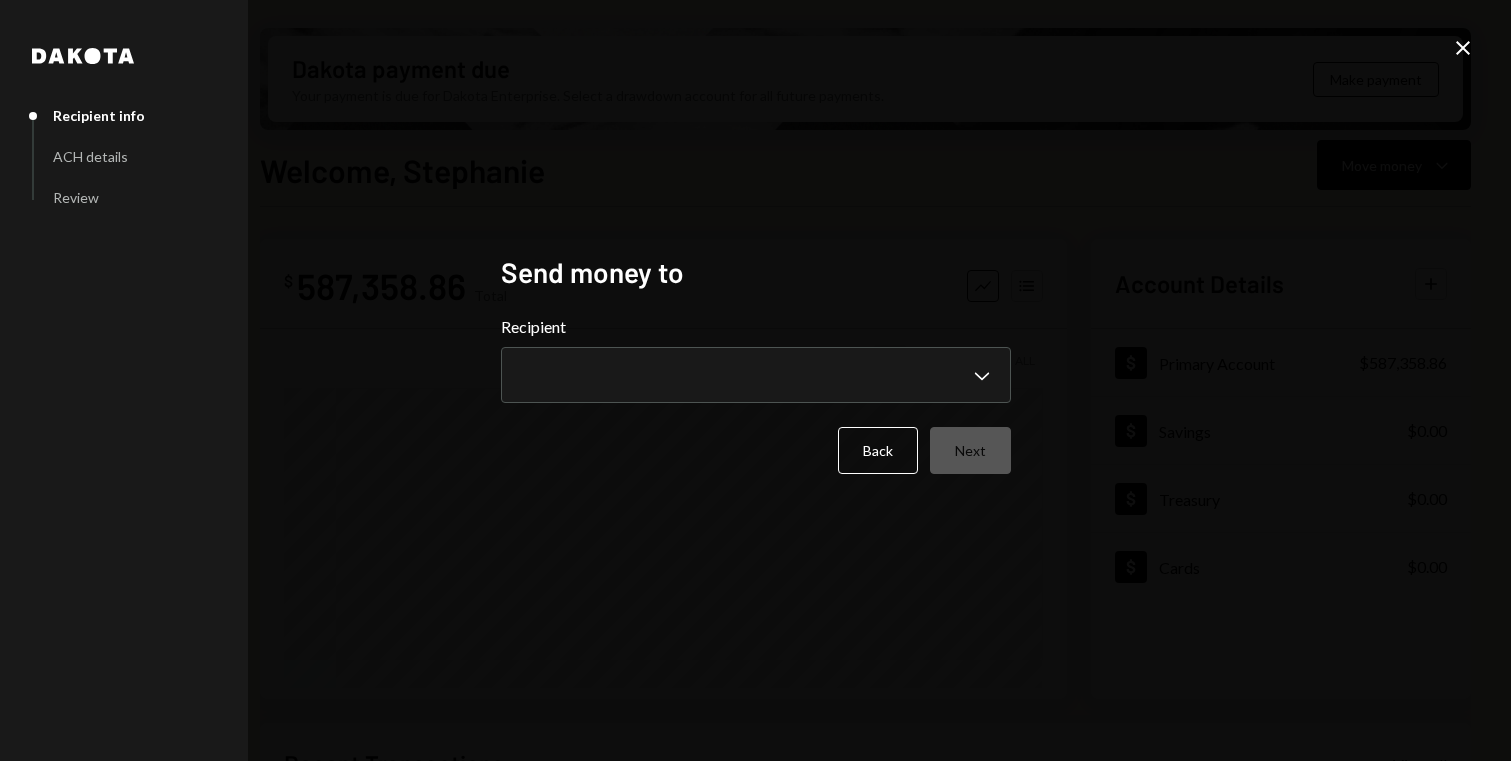 click on "**********" at bounding box center (755, 380) 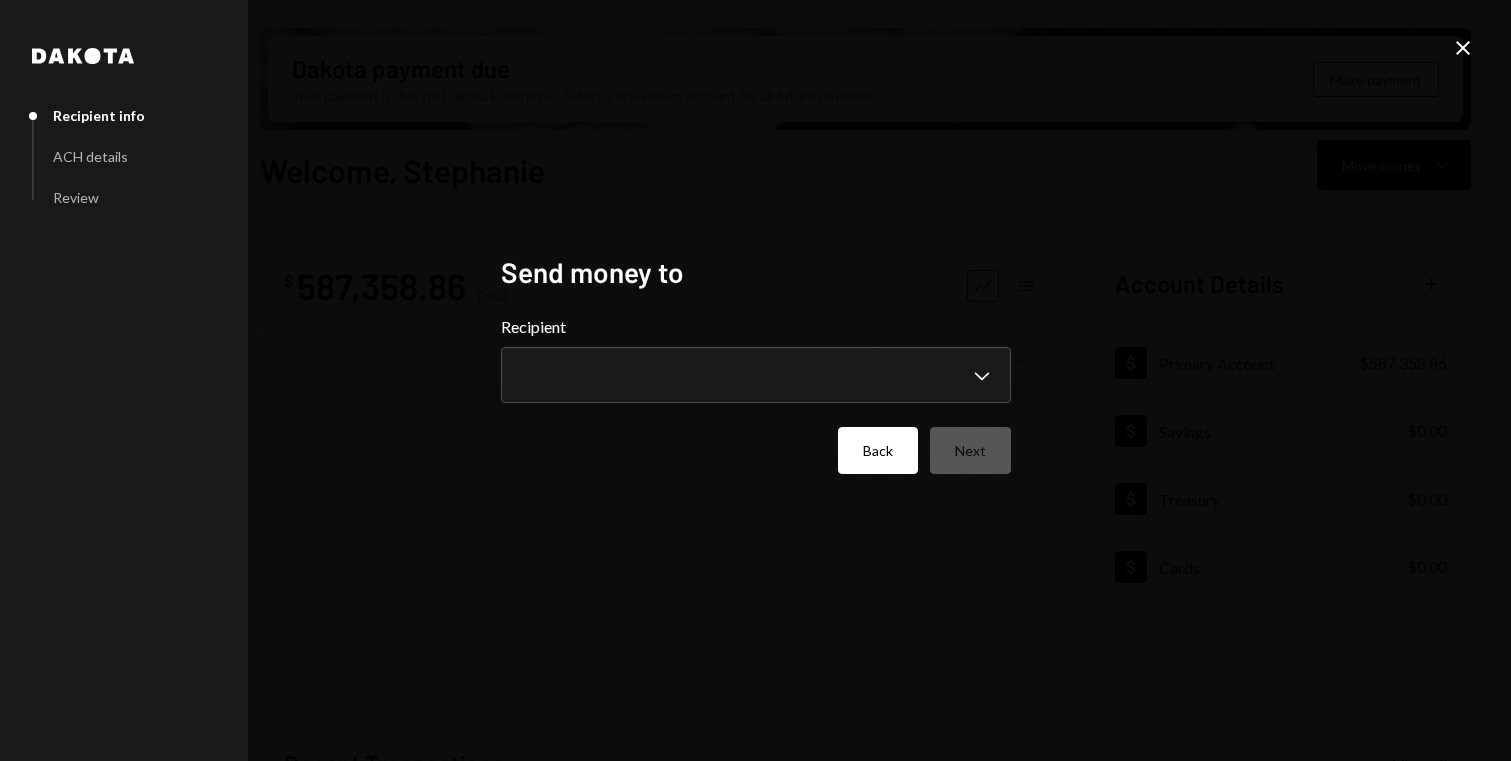 click on "Back" at bounding box center (878, 450) 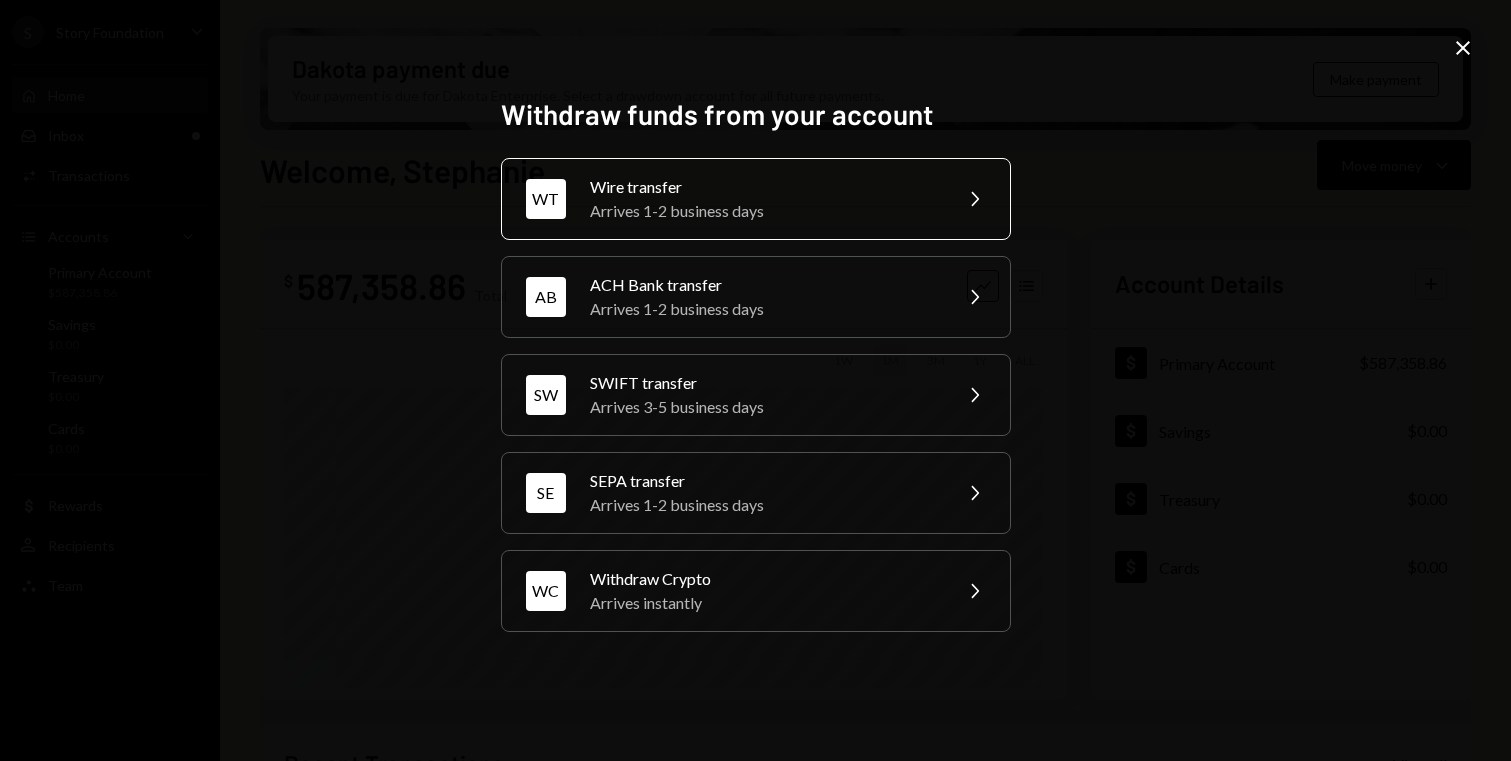 click on "Arrives 1-2 business days" at bounding box center [764, 211] 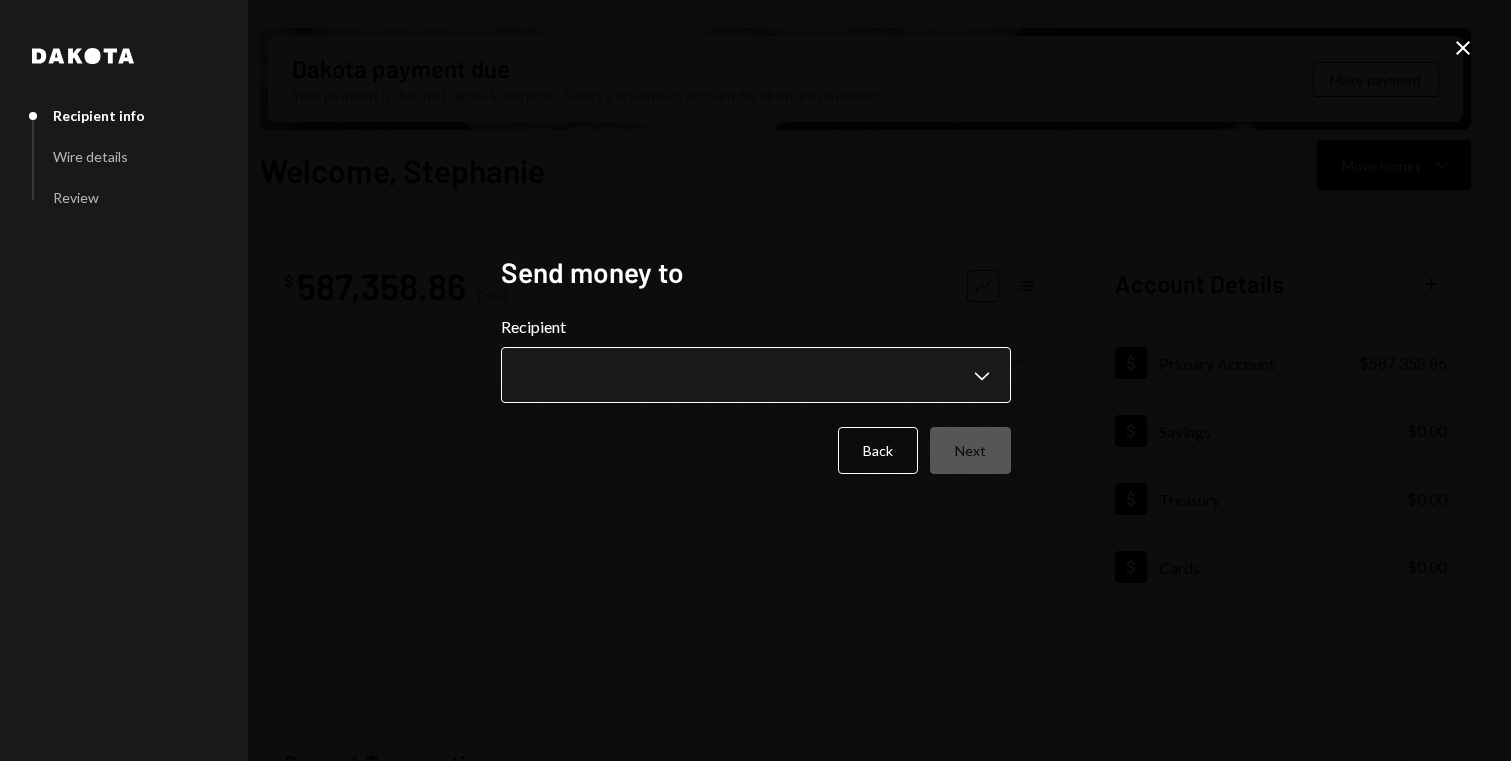 click on "S Story Foundation Caret Down Home Home Inbox Inbox Activities Transactions Accounts Accounts Caret Down Primary Account $587,358.86 Savings $0.00 Treasury $0.00 Cards $0.00 Dollar Rewards User Recipients Team Team Dakota payment due Your payment is due for Dakota Enterprise. Select a drawdown account for all future payments. Make payment Welcome, Stephanie Move money Caret Down $ 587,358.86 Total Graph Accounts 1W 1M 3M 1Y ALL Account Details Plus Dollar Primary Account $587,358.86 Dollar Savings $0.00 Dollar Treasury $0.00 Dollar Cards $0.00 Recent Transactions View all Type Initiated By Initiated At Account Status Withdrawal 19,166.67  USDC Stephanie Vergara 08/01/25 12:52 PM Primary Account Review Right Arrow Withdrawal 10,000  USDC Stephanie Vergara 08/01/25 12:50 PM Primary Account Review Right Arrow Withdrawal 13  USDC Stephanie Vergara 07/25/25 2:05 PM Primary Account Completed Withdrawal 7,000  USDC Stephanie Vergara 07/25/25 2:04 PM Primary Account Completed Withdrawal 31,250  USDC Stephanie Vergara" at bounding box center (755, 380) 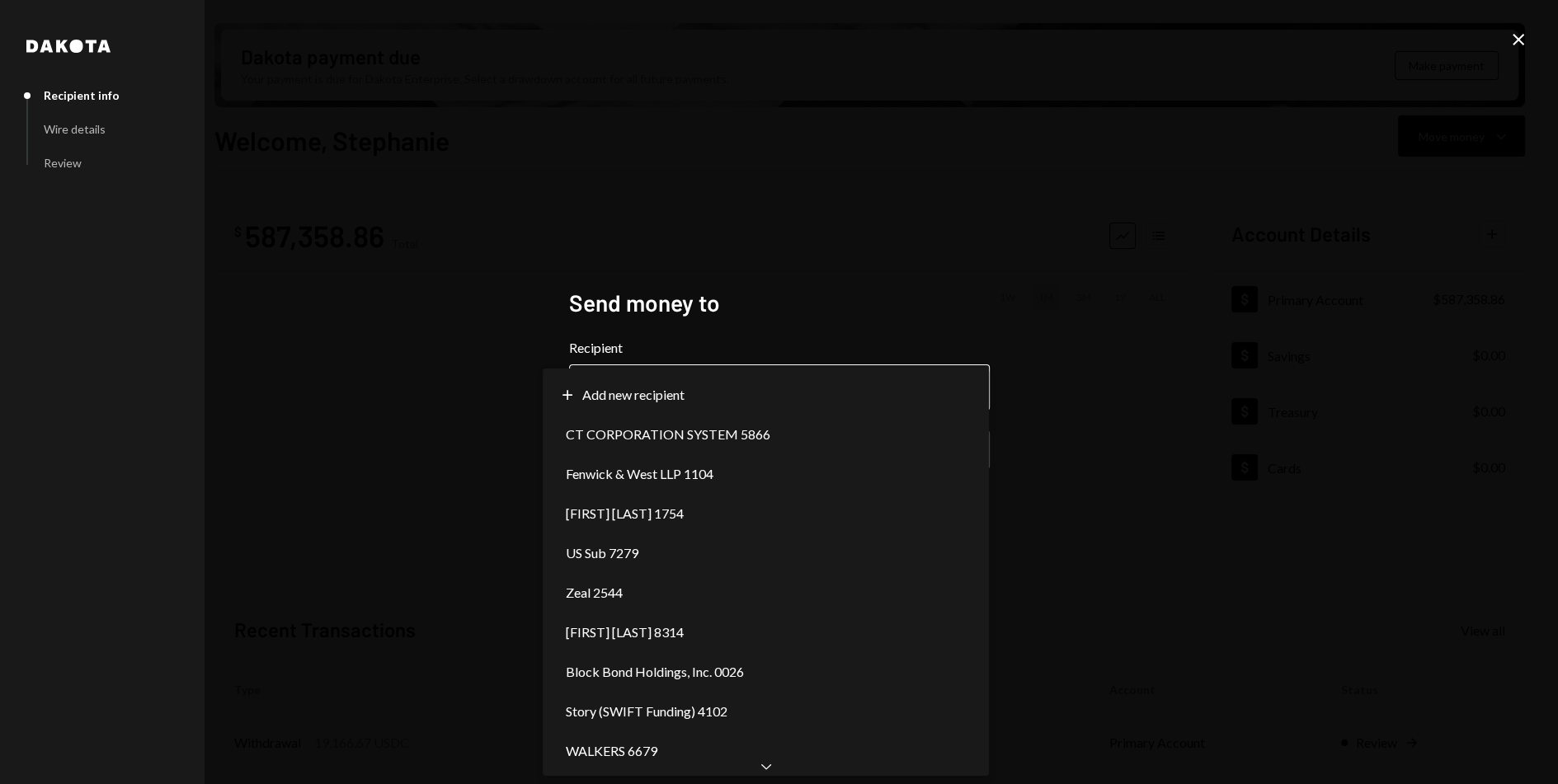 click on "S Story Foundation Caret Down Home Home Inbox Inbox Activities Transactions Accounts Accounts Caret Down Primary Account $587,358.86 Savings $0.00 Treasury $0.00 Cards $0.00 Dollar Rewards User Recipients Team Team Dakota payment due Your payment is due for Dakota Enterprise. Select a drawdown account for all future payments. Make payment Welcome, Stephanie Move money Caret Down $ 587,358.86 Total Graph Accounts 1W 1M 3M 1Y ALL Account Details Plus Dollar Primary Account $587,358.86 Dollar Savings $0.00 Dollar Treasury $0.00 Dollar Cards $0.00 Recent Transactions View all Type Initiated By Initiated At Account Status Withdrawal 19,166.67  USDC Stephanie Vergara 08/01/25 12:52 PM Primary Account Review Right Arrow Withdrawal 10,000  USDC Stephanie Vergara 08/01/25 12:50 PM Primary Account Review Right Arrow Withdrawal 13  USDC Stephanie Vergara 07/25/25 2:05 PM Primary Account Completed Withdrawal 7,000  USDC Stephanie Vergara 07/25/25 2:04 PM Primary Account Completed Withdrawal 31,250  USDC Stephanie Vergara" at bounding box center [779, 392] 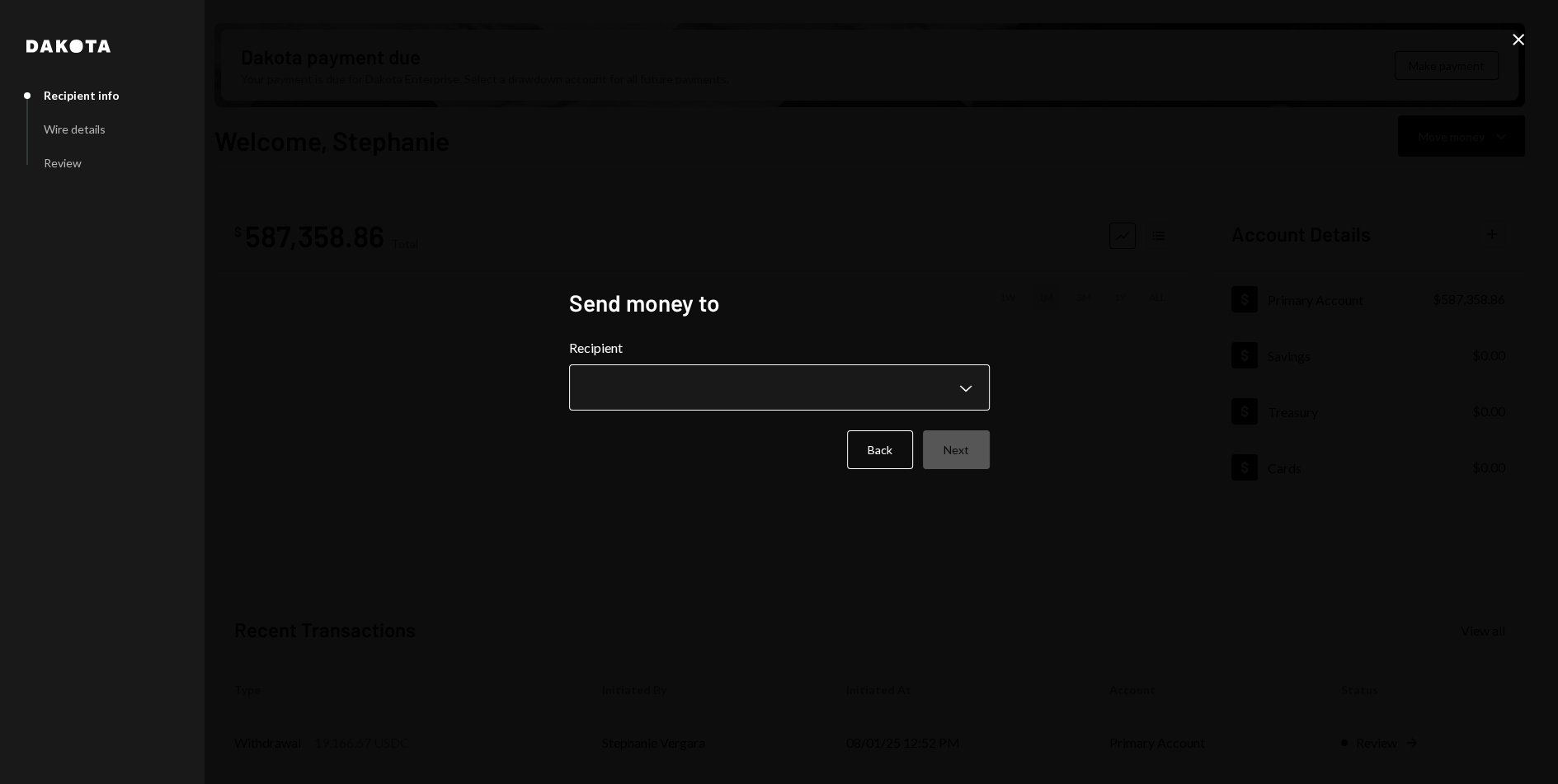 click on "S Story Foundation Caret Down Home Home Inbox Inbox Activities Transactions Accounts Accounts Caret Down Primary Account $587,358.86 Savings $0.00 Treasury $0.00 Cards $0.00 Dollar Rewards User Recipients Team Team Dakota payment due Your payment is due for Dakota Enterprise. Select a drawdown account for all future payments. Make payment Welcome, Stephanie Move money Caret Down $ 587,358.86 Total Graph Accounts 1W 1M 3M 1Y ALL Account Details Plus Dollar Primary Account $587,358.86 Dollar Savings $0.00 Dollar Treasury $0.00 Dollar Cards $0.00 Recent Transactions View all Type Initiated By Initiated At Account Status Withdrawal 19,166.67  USDC Stephanie Vergara 08/01/25 12:52 PM Primary Account Review Right Arrow Withdrawal 10,000  USDC Stephanie Vergara 08/01/25 12:50 PM Primary Account Review Right Arrow Withdrawal 13  USDC Stephanie Vergara 07/25/25 2:05 PM Primary Account Completed Withdrawal 7,000  USDC Stephanie Vergara 07/25/25 2:04 PM Primary Account Completed Withdrawal 31,250  USDC Stephanie Vergara" at bounding box center (779, 392) 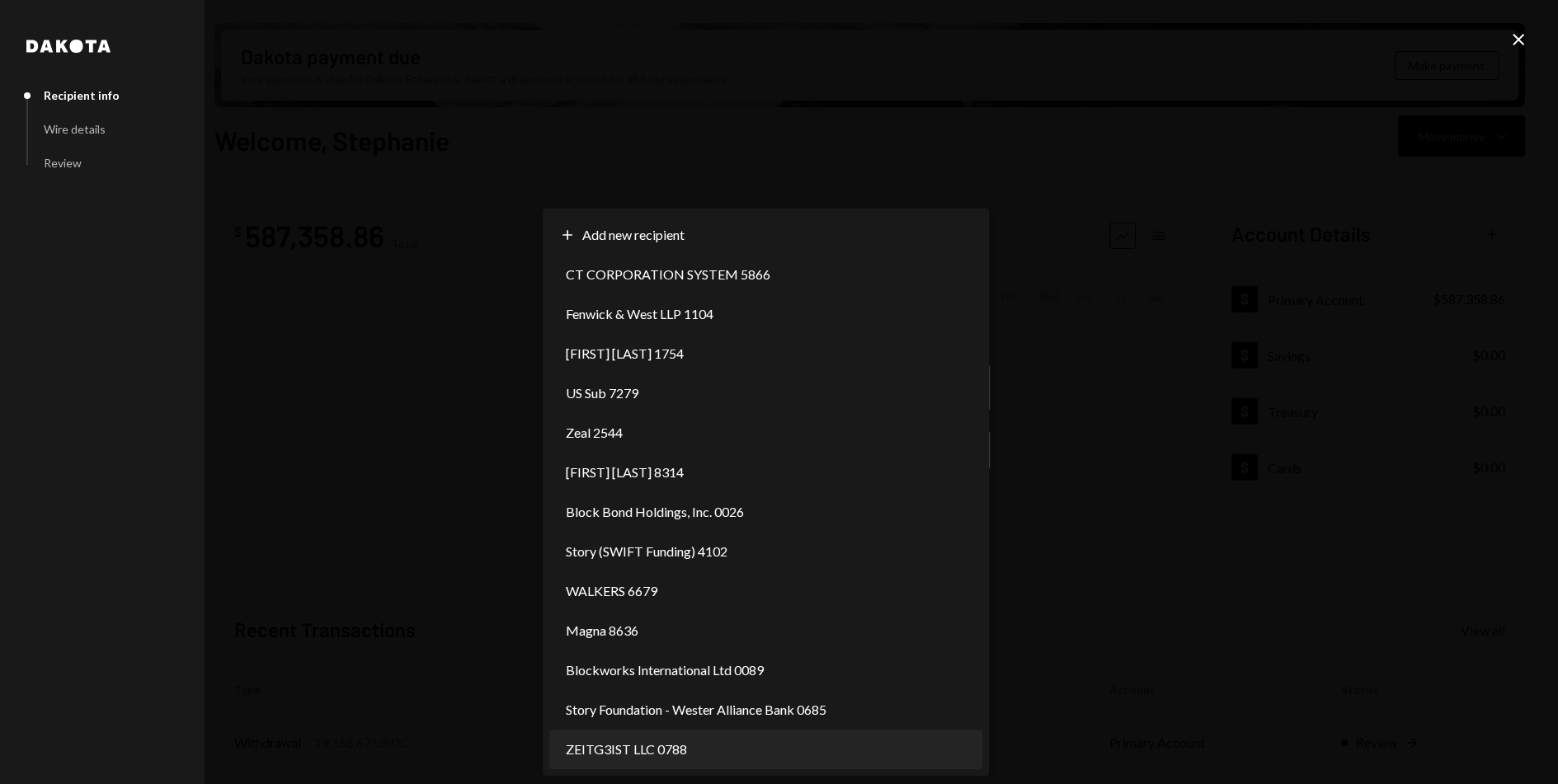 scroll, scrollTop: 0, scrollLeft: 0, axis: both 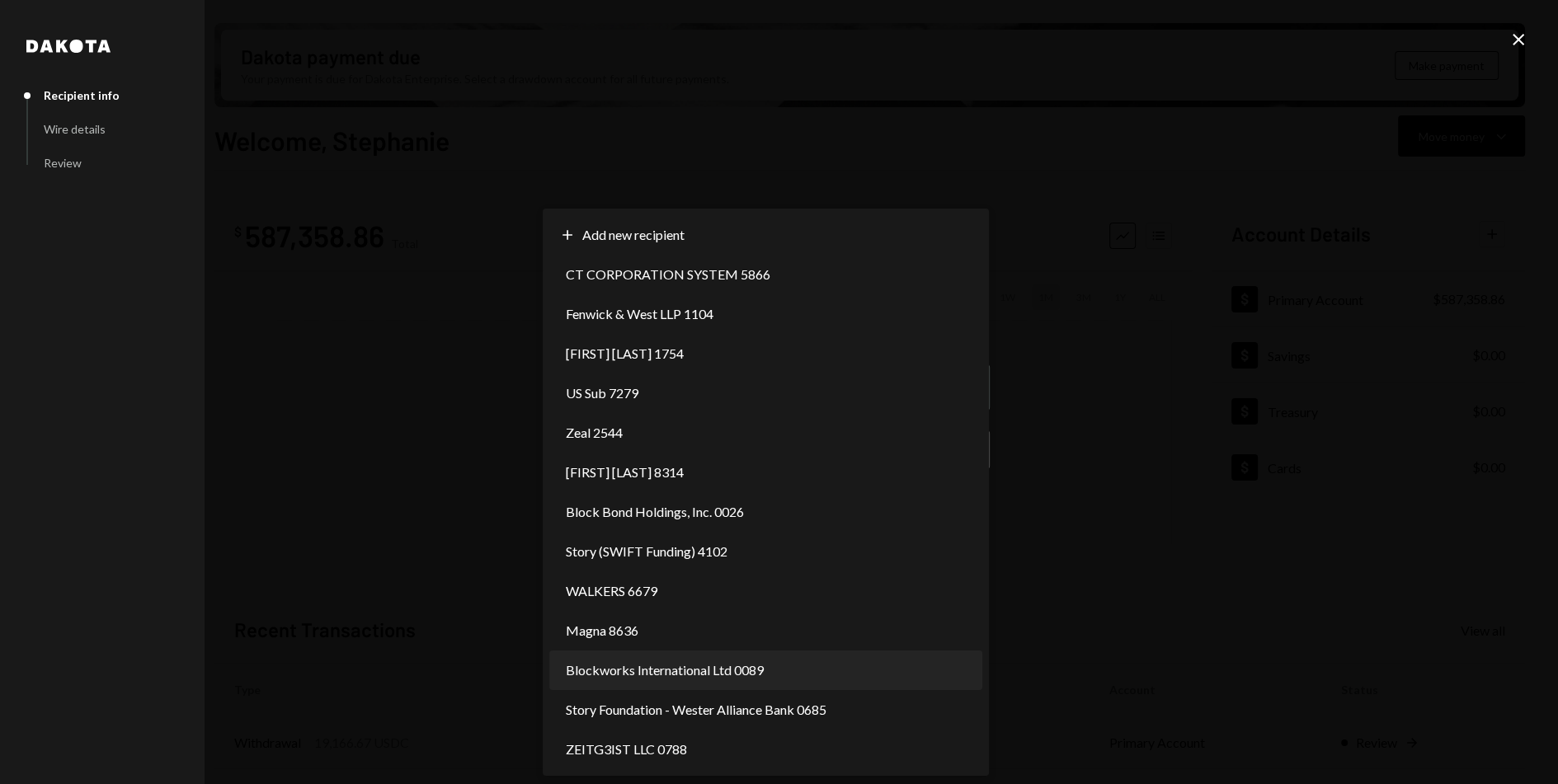 select on "**********" 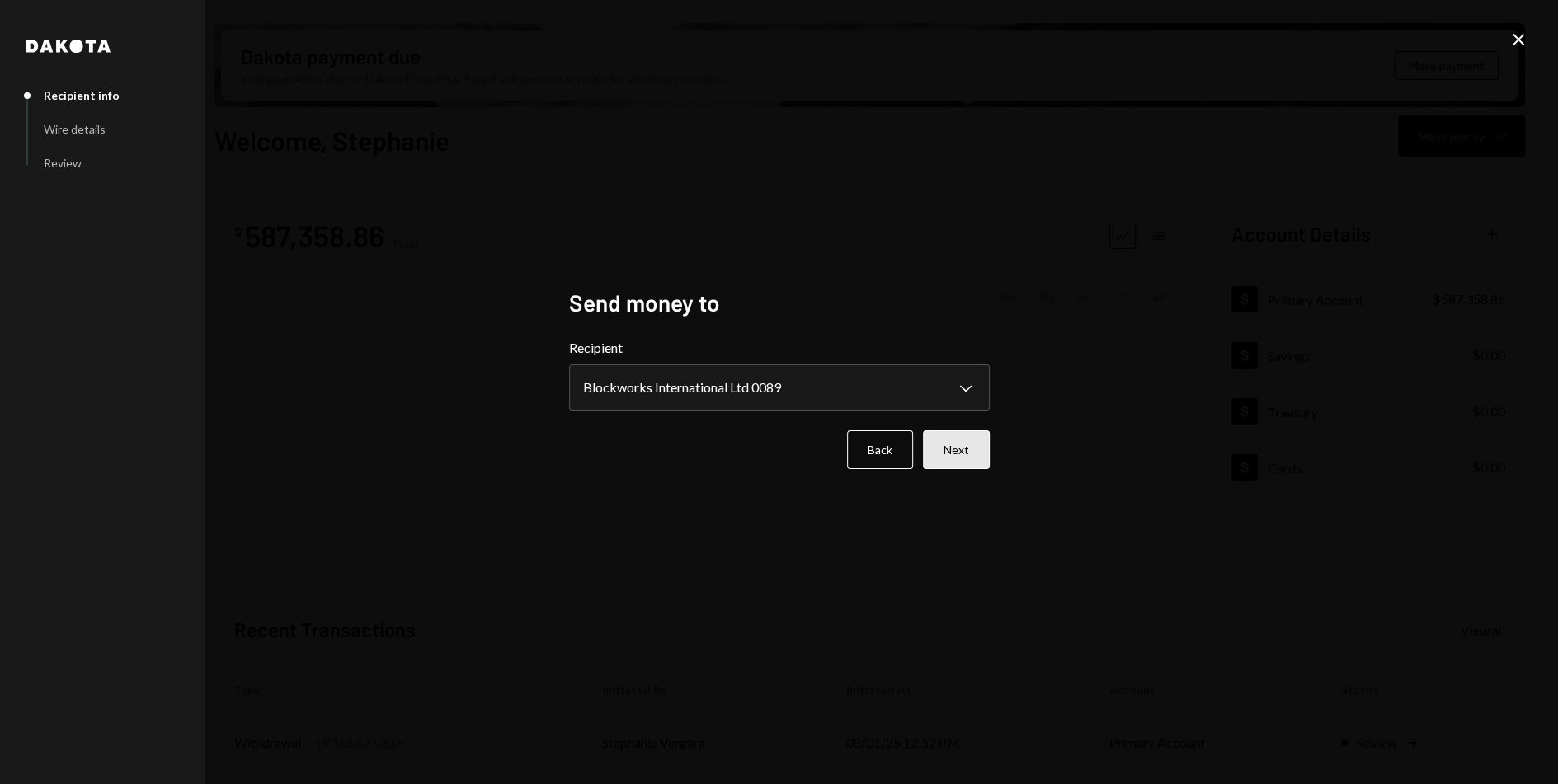 click on "Next" at bounding box center (956, 449) 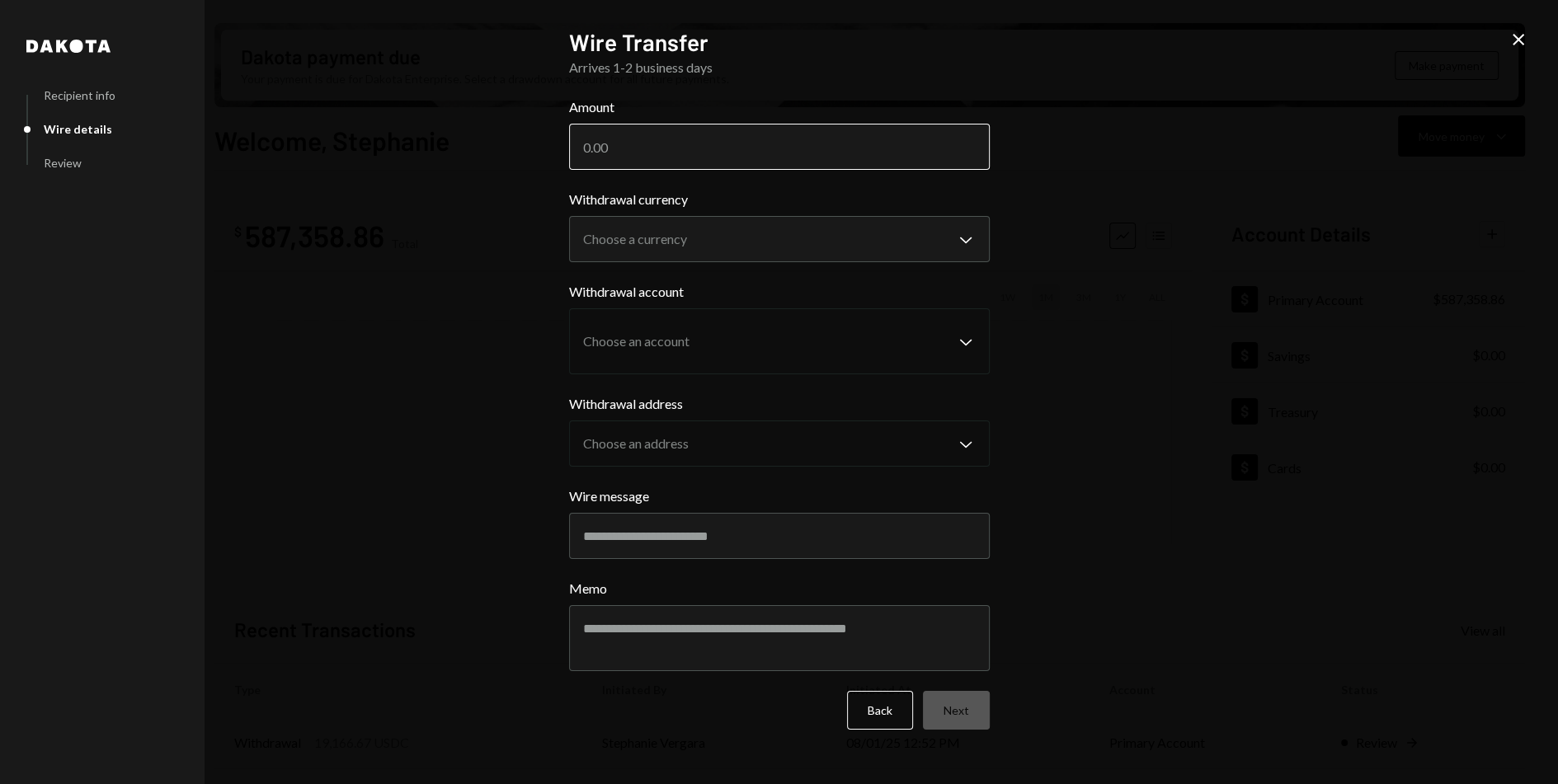 click on "Amount" at bounding box center [779, 147] 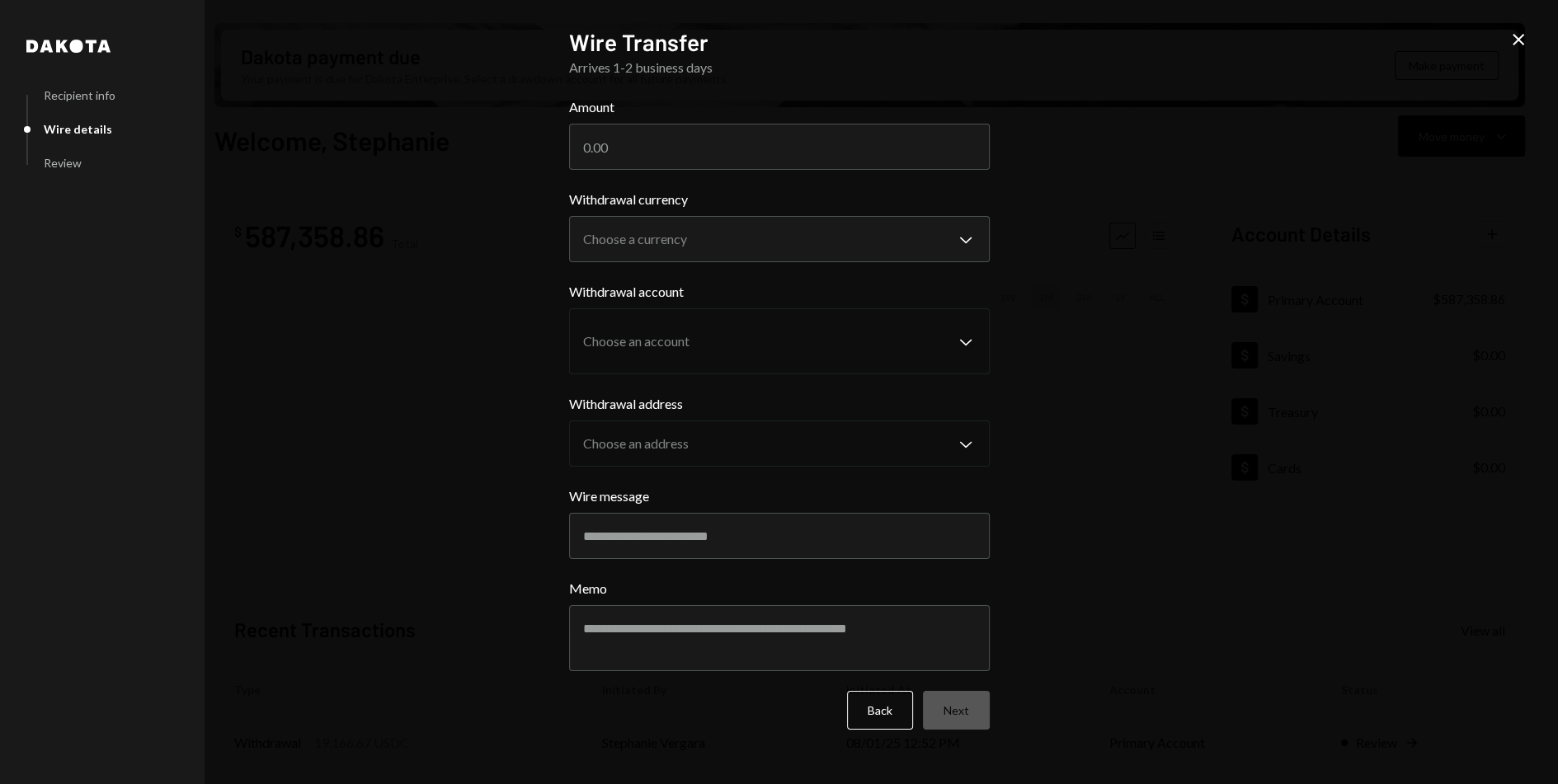 click on "**********" at bounding box center (779, 413) 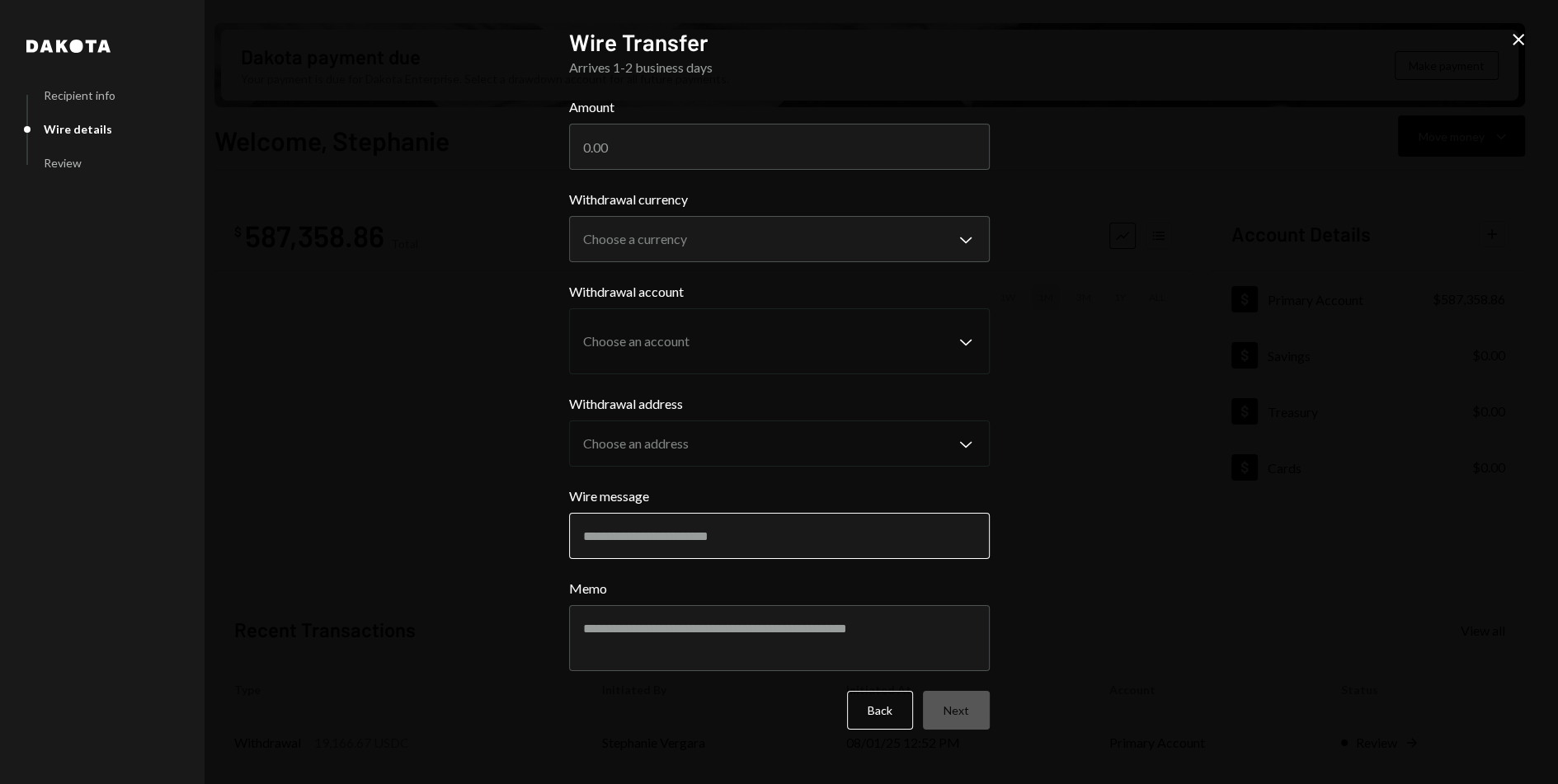 click on "Wire message" at bounding box center [779, 536] 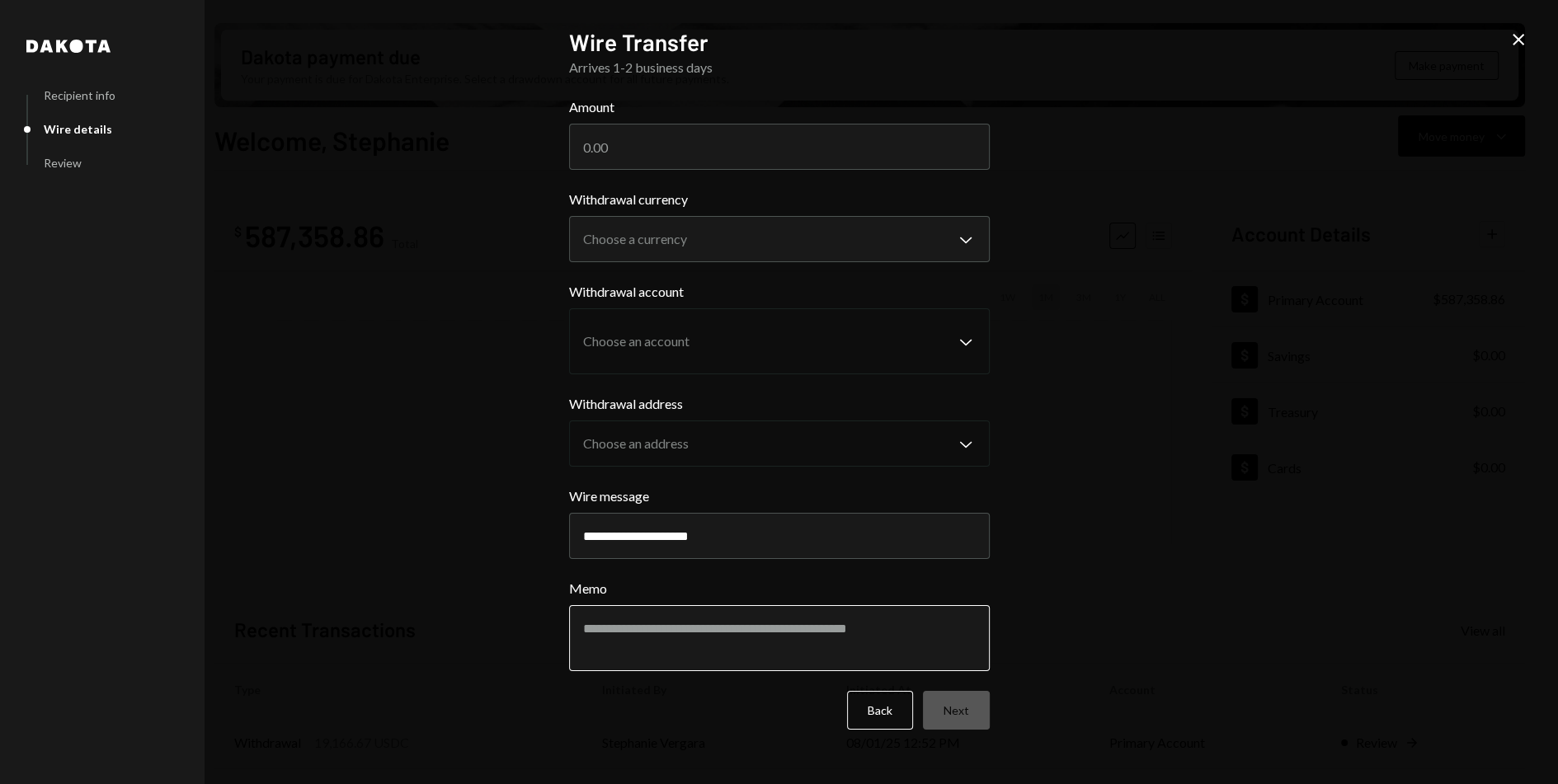 type on "**********" 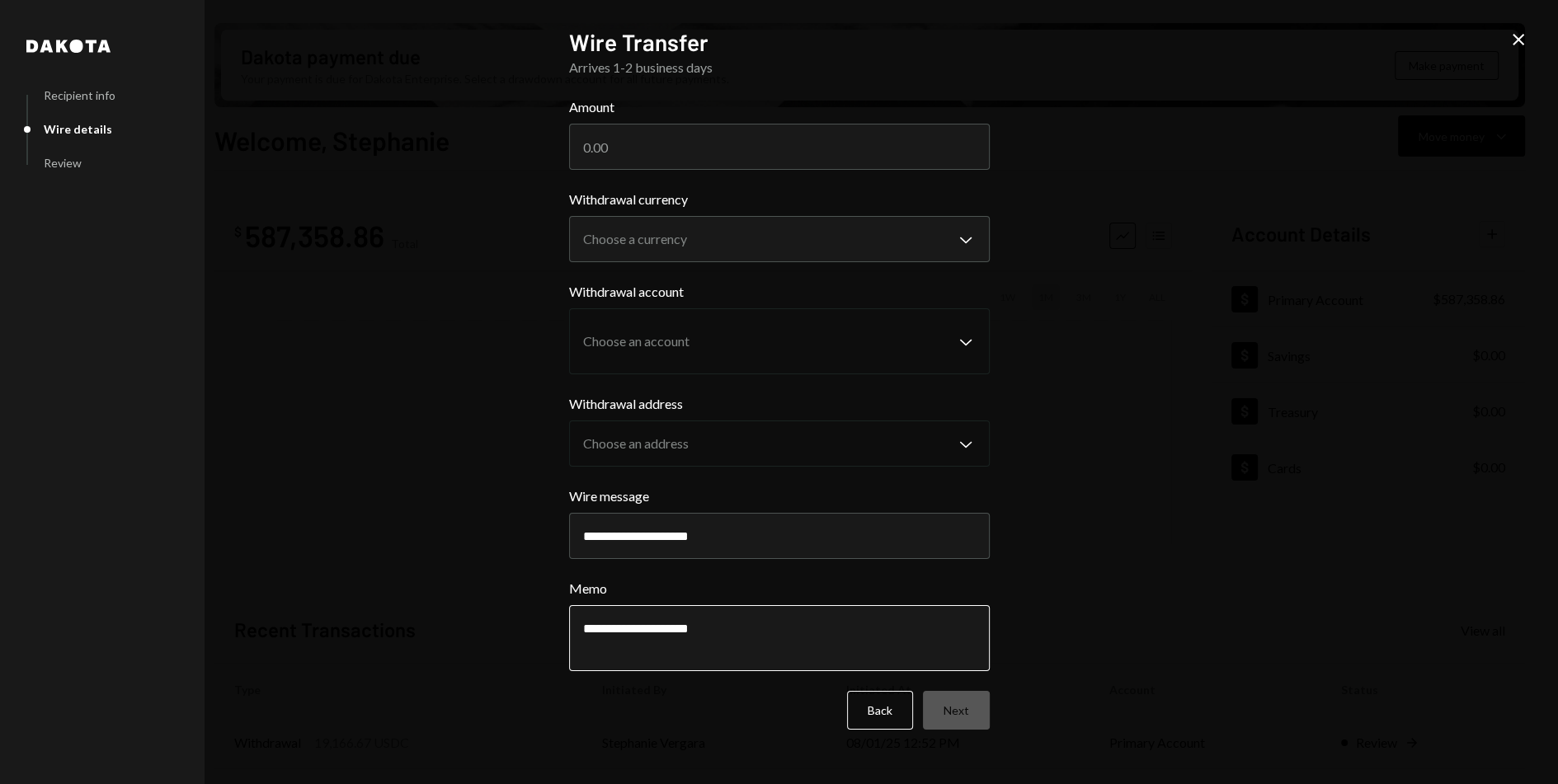 type on "**********" 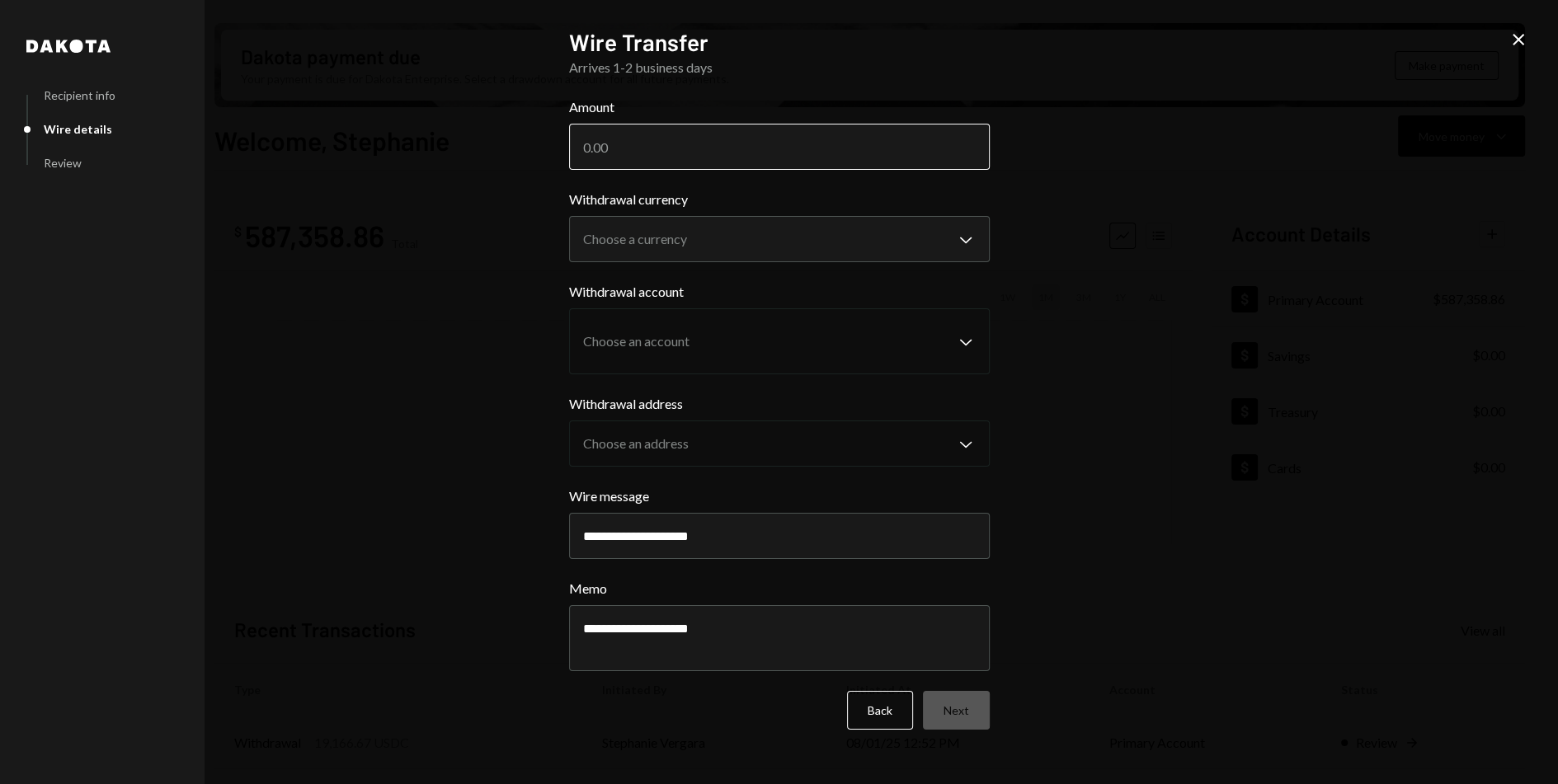 click on "Amount" at bounding box center [779, 147] 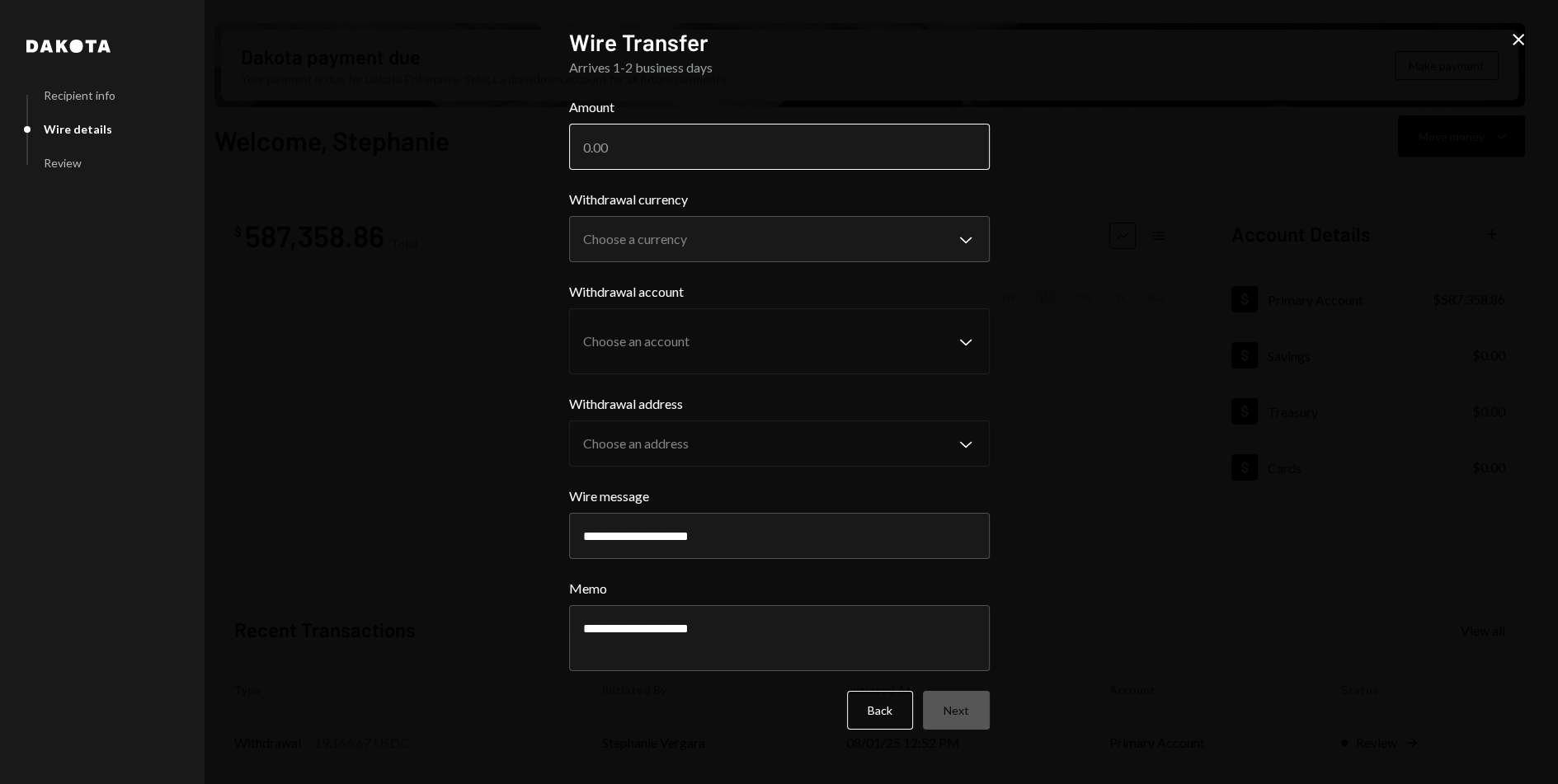 paste on "175000.00" 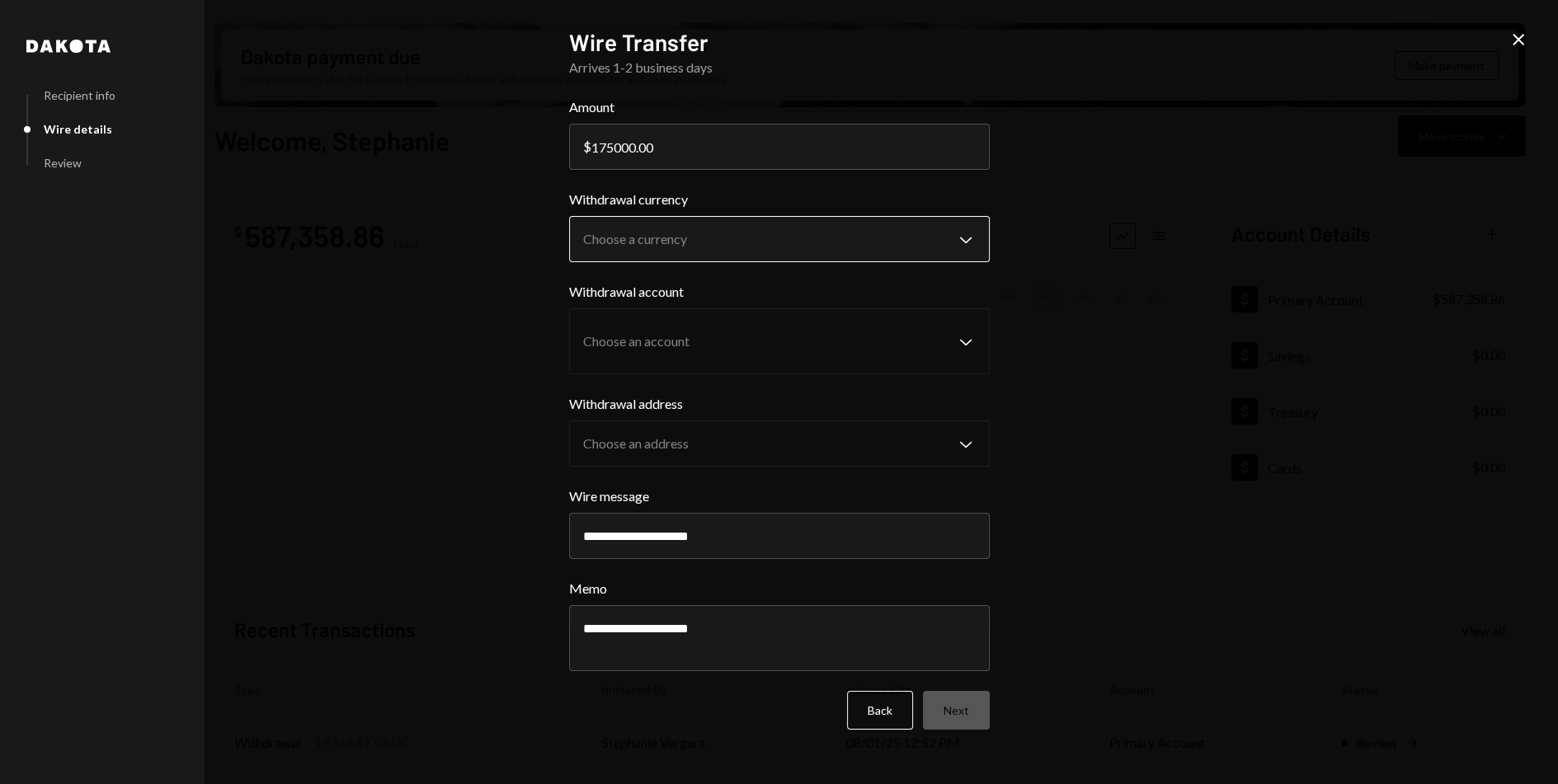type on "175000.00" 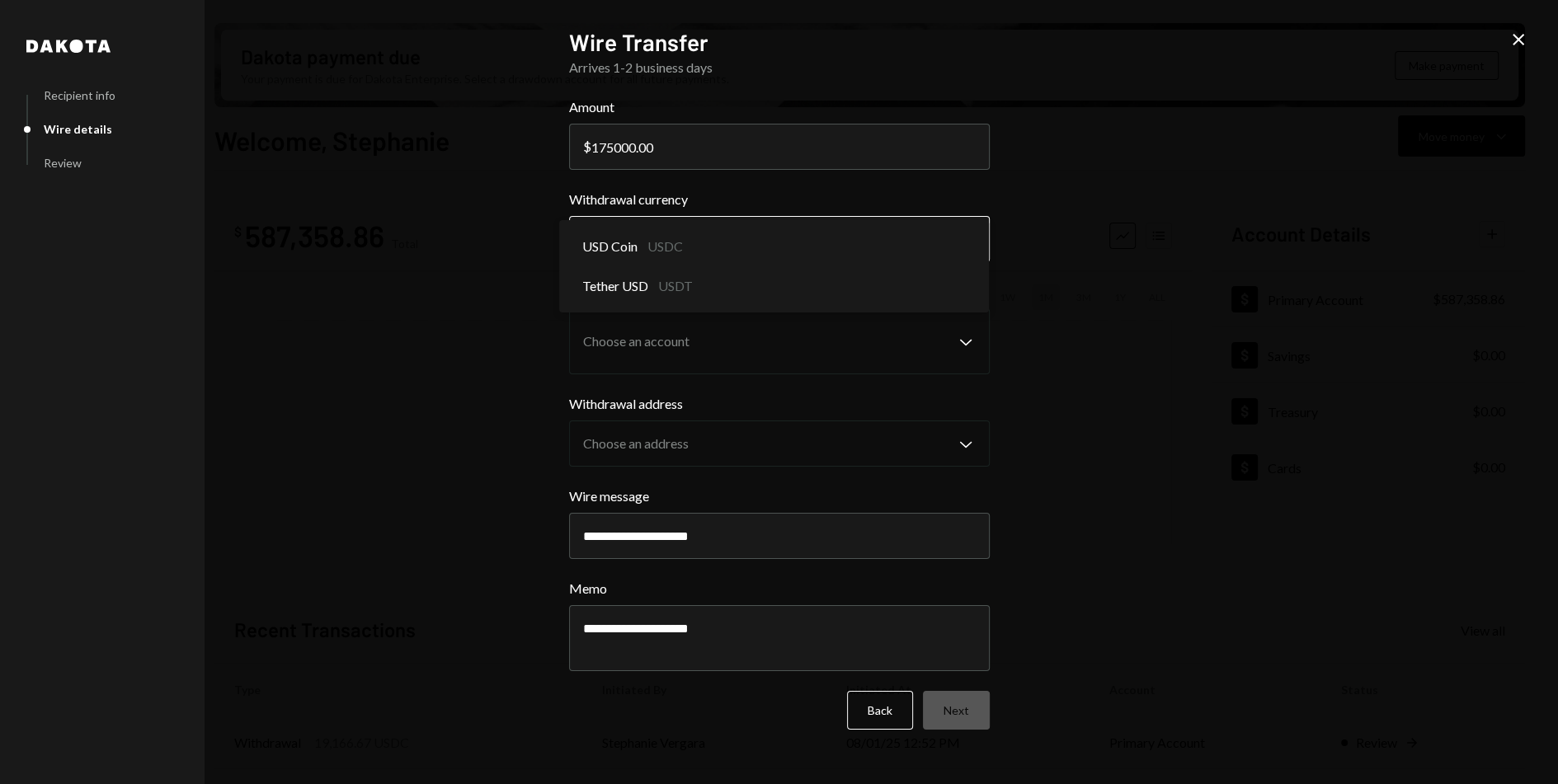 click on "S Story Foundation Caret Down Home Home Inbox Inbox Activities Transactions Accounts Accounts Caret Down Primary Account $587,358.86 Savings $0.00 Treasury $0.00 Cards $0.00 Dollar Rewards User Recipients Team Team Dakota payment due Your payment is due for Dakota Enterprise. Select a drawdown account for all future payments. Make payment Welcome, Stephanie Move money Caret Down $ 587,358.86 Total Graph Accounts 1W 1M 3M 1Y ALL Account Details Plus Dollar Primary Account $587,358.86 Dollar Savings $0.00 Dollar Treasury $0.00 Dollar Cards $0.00 Recent Transactions View all Type Initiated By Initiated At Account Status Withdrawal 19,166.67  USDC Stephanie Vergara 08/01/25 12:52 PM Primary Account Review Right Arrow Withdrawal 10,000  USDC Stephanie Vergara 08/01/25 12:50 PM Primary Account Review Right Arrow Withdrawal 13  USDC Stephanie Vergara 07/25/25 2:05 PM Primary Account Completed Withdrawal 7,000  USDC Stephanie Vergara 07/25/25 2:04 PM Primary Account Completed Withdrawal 31,250  USDC Stephanie Vergara" at bounding box center [779, 392] 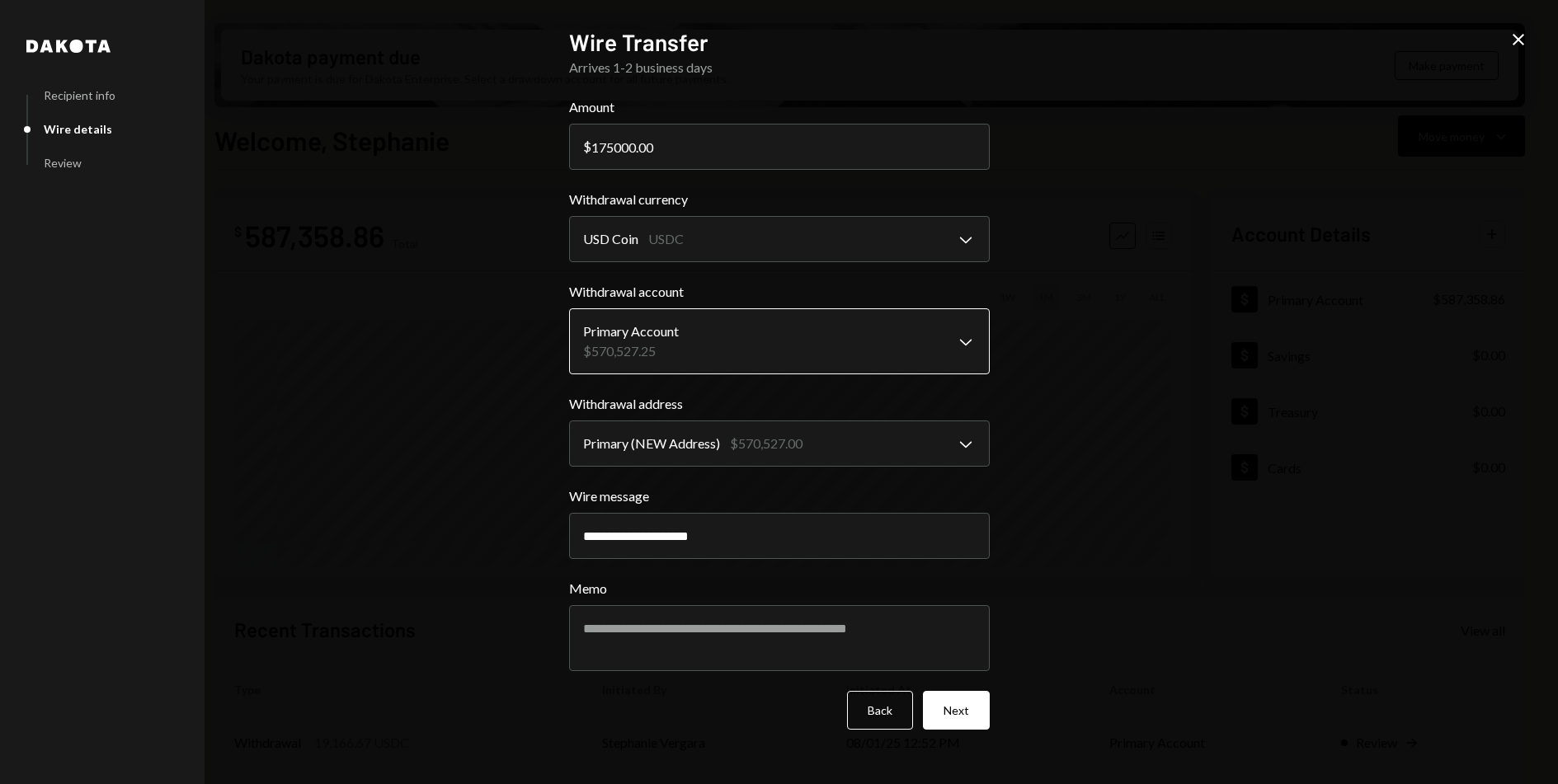 scroll, scrollTop: 0, scrollLeft: 0, axis: both 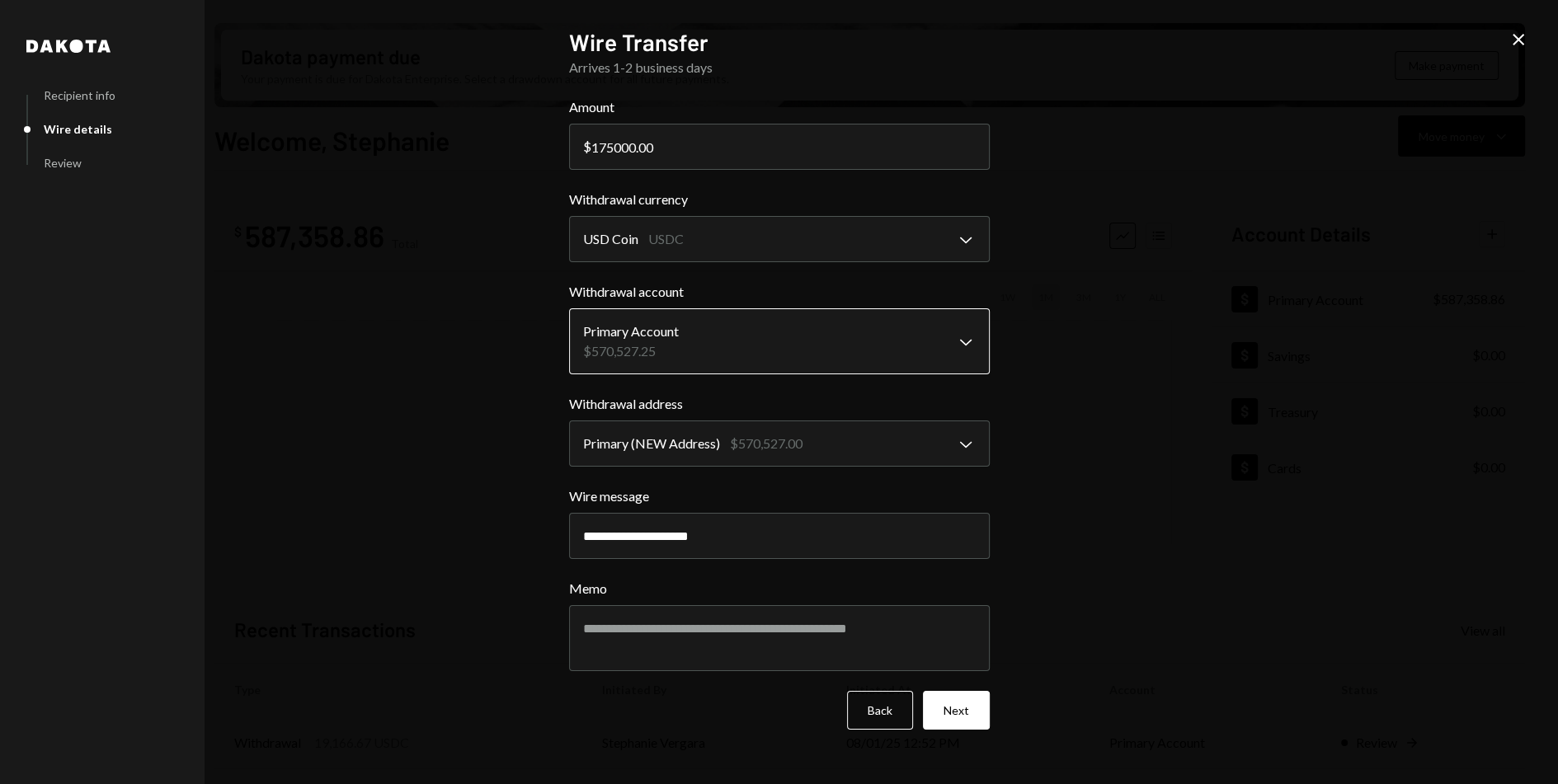 click on "S Story Foundation Caret Down Home Home Inbox Inbox Activities Transactions Accounts Accounts Caret Down Primary Account $587,358.86 Savings $0.00 Treasury $0.00 Cards $0.00 Dollar Rewards User Recipients Team Team Dakota payment due Your payment is due for Dakota Enterprise. Select a drawdown account for all future payments. Make payment Welcome, [FIRST] Move money Caret Down $ 587,358.86 Total Graph Accounts 1W 1M 3M 1Y ALL Account Details Plus Dollar Primary Account $587,358.86 Dollar Savings $0.00 Dollar Treasury $0.00 Dollar Cards $0.00 Recent Transactions View all Type Initiated By Initiated At Account Status Withdrawal 19,166.67  USDC [FIRST] [LAST] [DATE] [TIME] Primary Account Review Right Arrow Withdrawal 10,000  USDC [FIRST] [LAST] [DATE] [TIME] Primary Account Review Right Arrow Withdrawal 13  USDC [FIRST] [LAST] [DATE] [TIME] Primary Account Completed Withdrawal 7,000  USDC [FIRST] [LAST] [DATE] [TIME] Primary Account Completed Withdrawal 31,250  USDC [FIRST]" at bounding box center (779, 392) 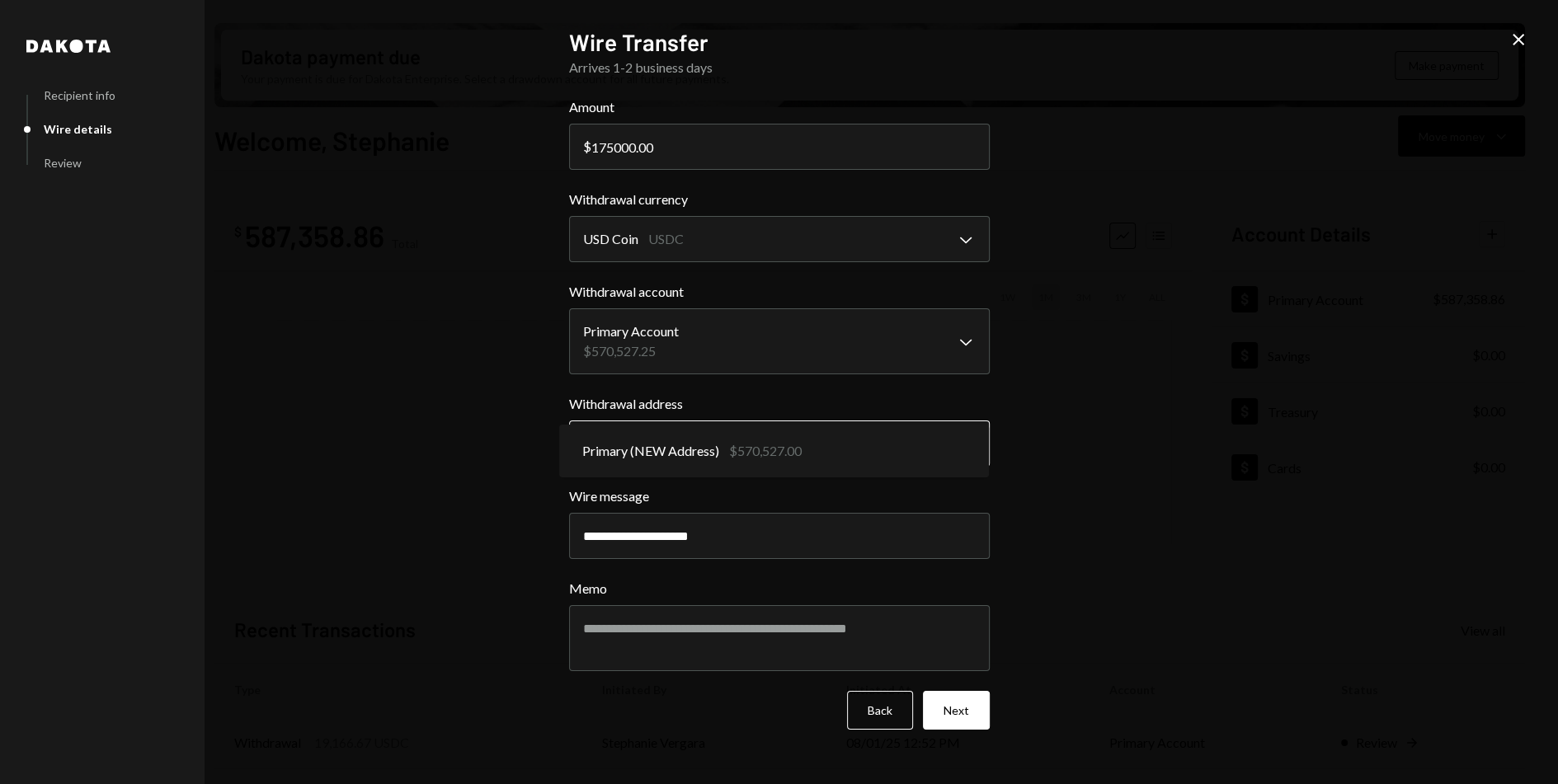 click on "S Story Foundation Caret Down Home Home Inbox Inbox Activities Transactions Accounts Accounts Caret Down Primary Account $587,358.86 Savings $0.00 Treasury $0.00 Cards $0.00 Dollar Rewards User Recipients Team Team Dakota payment due Your payment is due for Dakota Enterprise. Select a drawdown account for all future payments. Make payment Welcome, [FIRST] Move money Caret Down $ 587,358.86 Total Graph Accounts 1W 1M 3M 1Y ALL Account Details Plus Dollar Primary Account $587,358.86 Dollar Savings $0.00 Dollar Treasury $0.00 Dollar Cards $0.00 Recent Transactions View all Type Initiated By Initiated At Account Status Withdrawal 19,166.67  USDC [FIRST] [LAST] [DATE] [TIME] Primary Account Review Right Arrow Withdrawal 10,000  USDC [FIRST] [LAST] [DATE] [TIME] Primary Account Review Right Arrow Withdrawal 13  USDC [FIRST] [LAST] [DATE] [TIME] Primary Account Completed Withdrawal 7,000  USDC [FIRST] [LAST] [DATE] [TIME] Primary Account Completed Withdrawal 31,250  USDC [FIRST]" at bounding box center (779, 392) 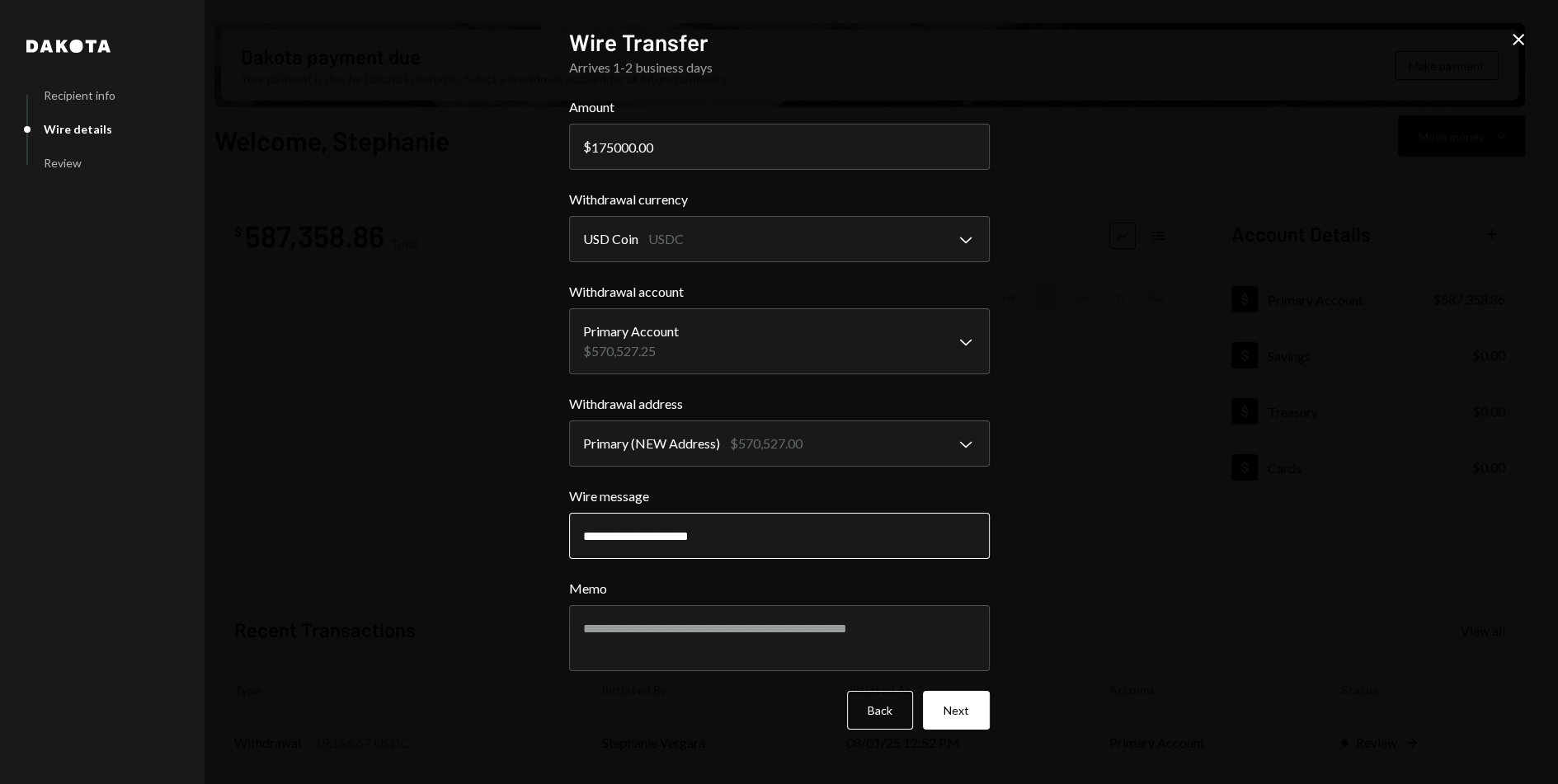 click on "**********" at bounding box center [779, 536] 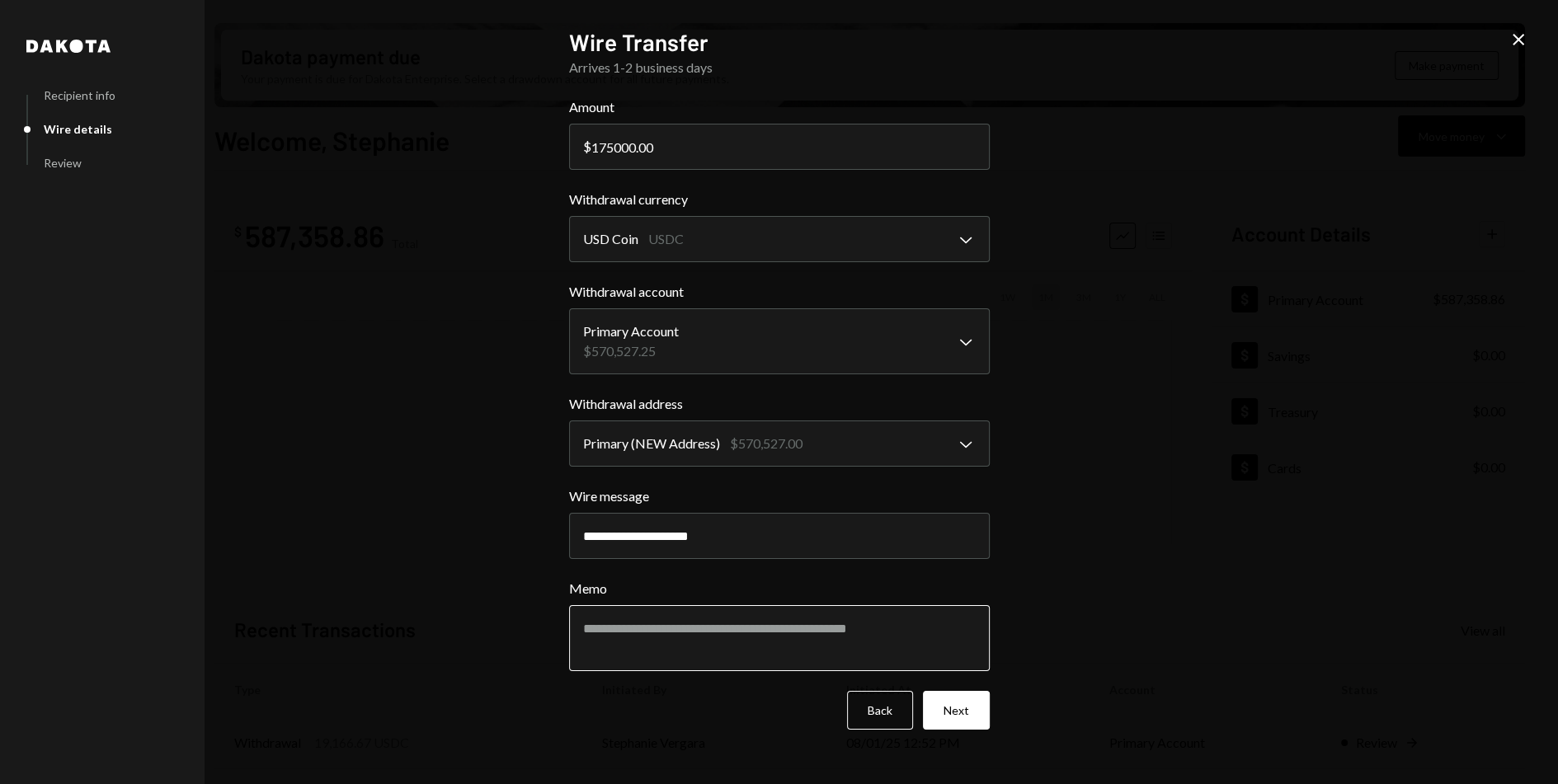 click on "Memo" at bounding box center [779, 638] 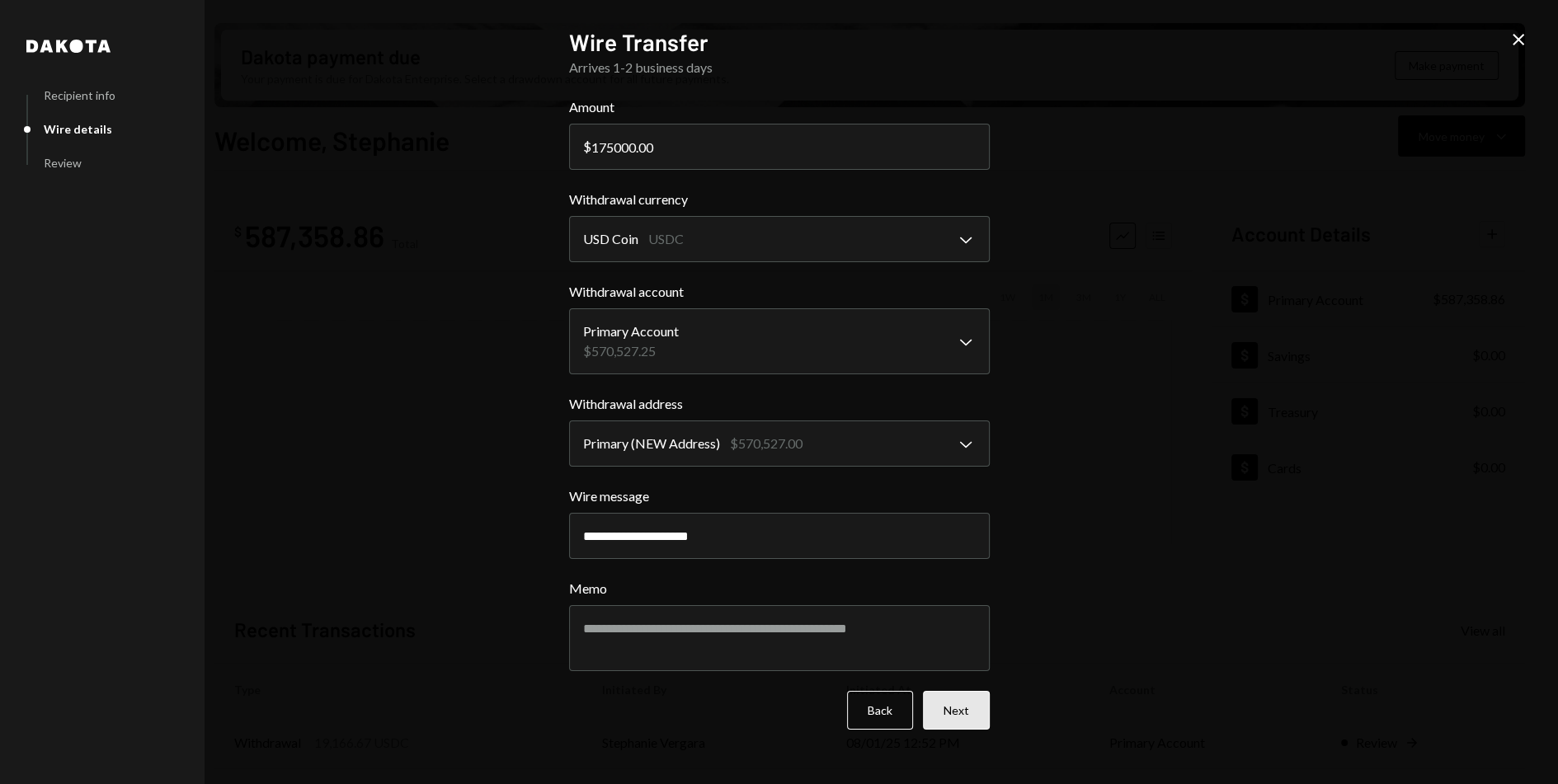 click on "Next" at bounding box center [956, 710] 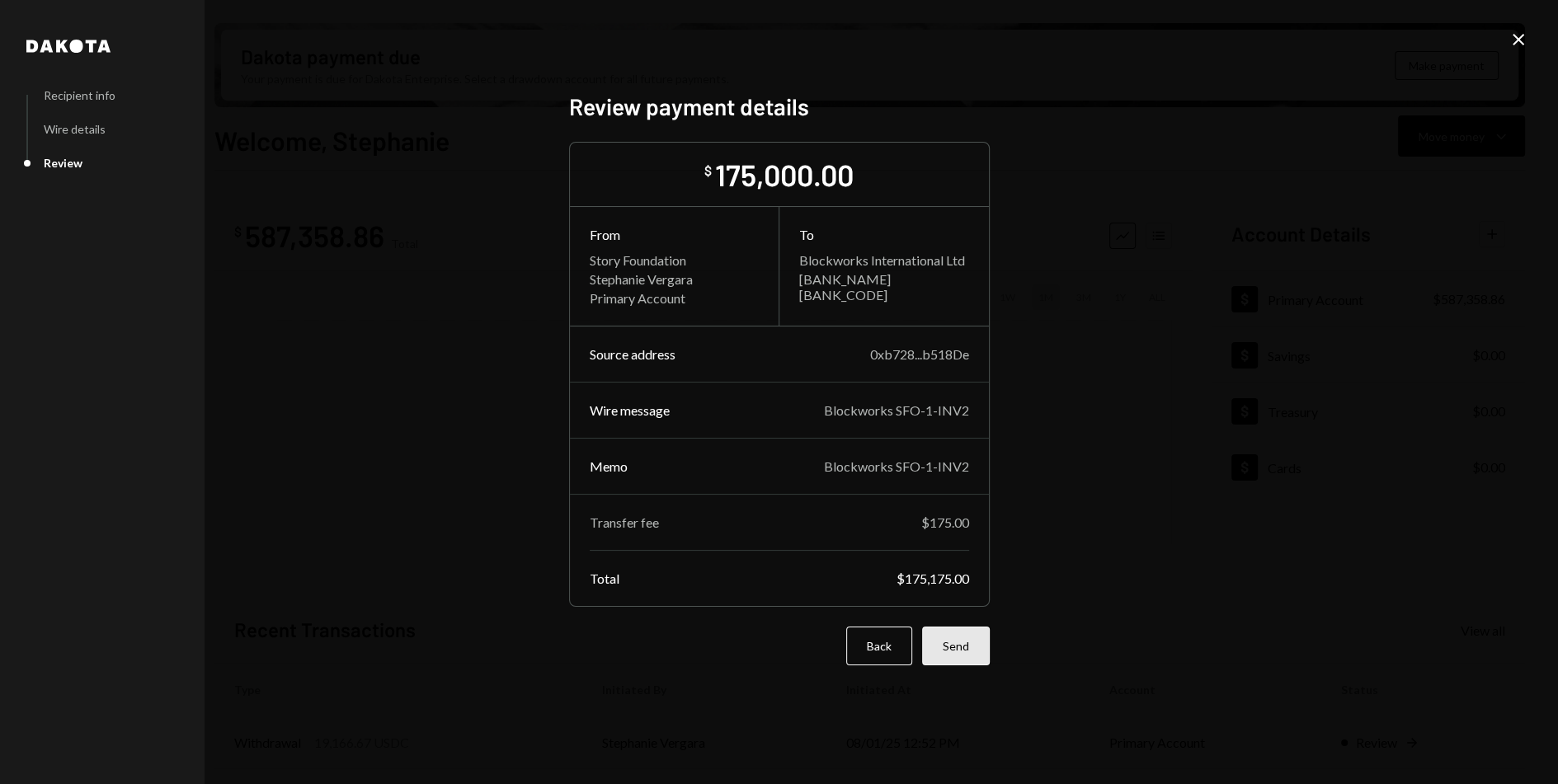 click on "Send" at bounding box center [956, 646] 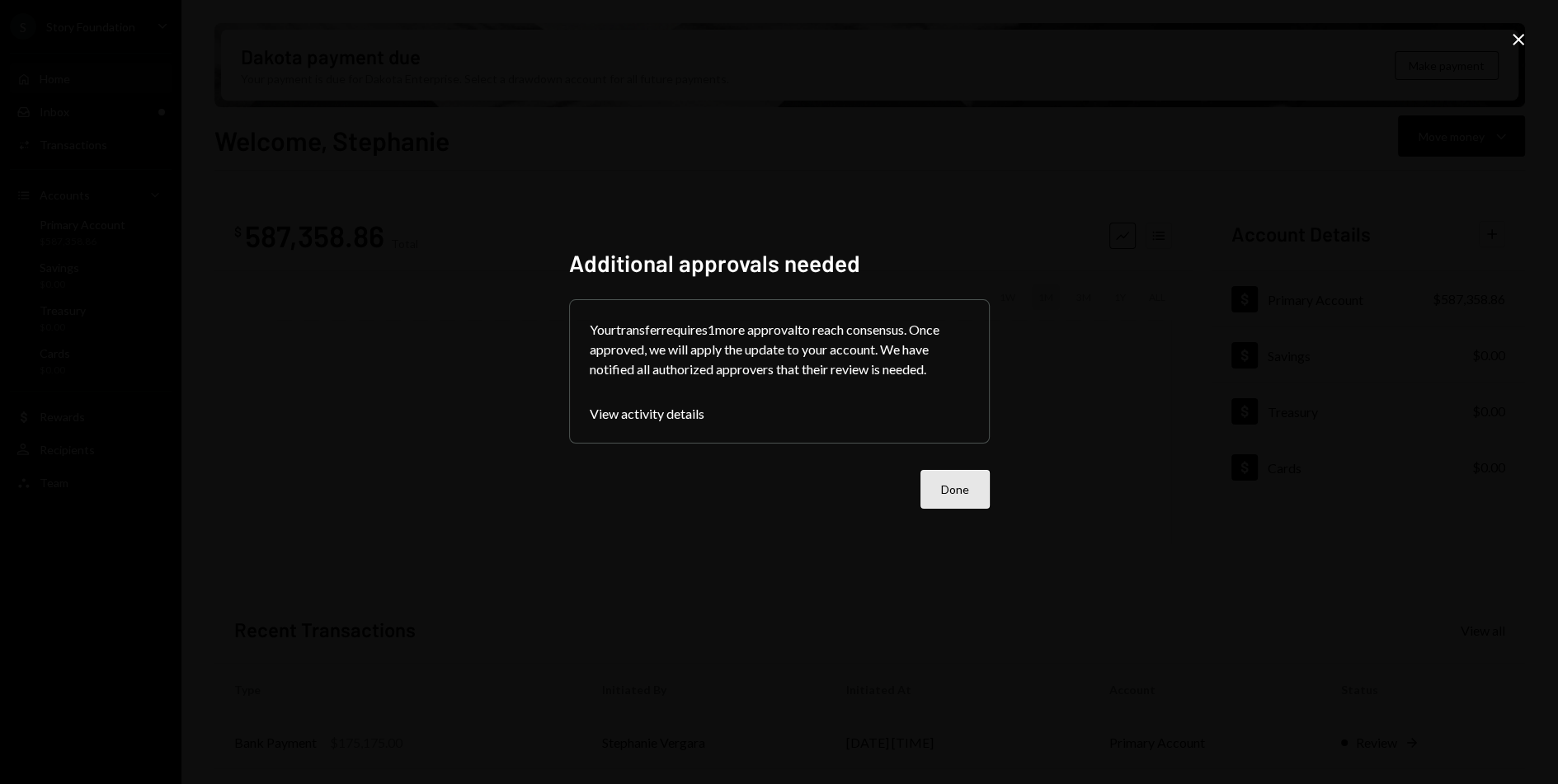 click on "Done" at bounding box center [955, 489] 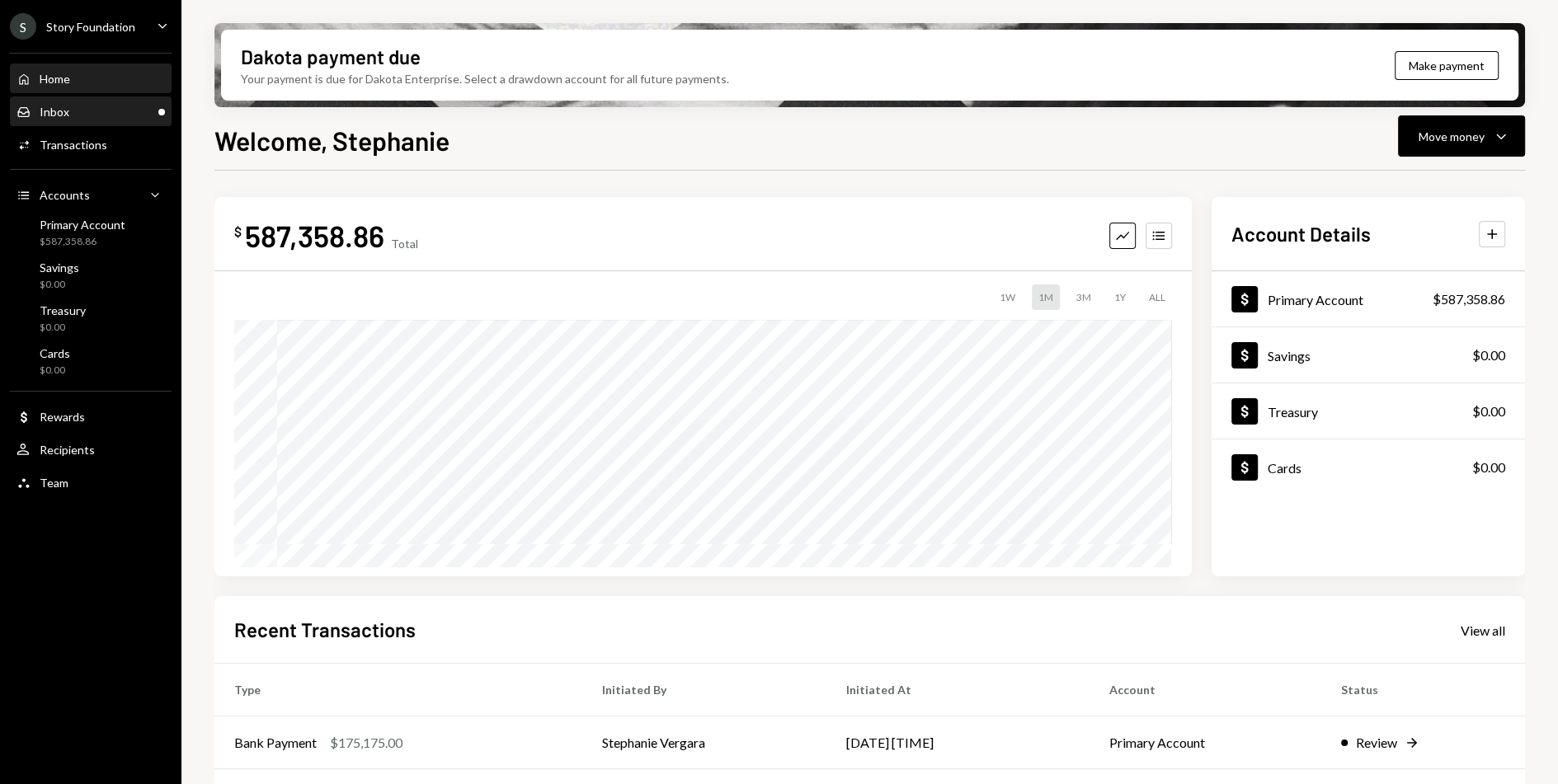 click on "Inbox Inbox" at bounding box center [91, 112] 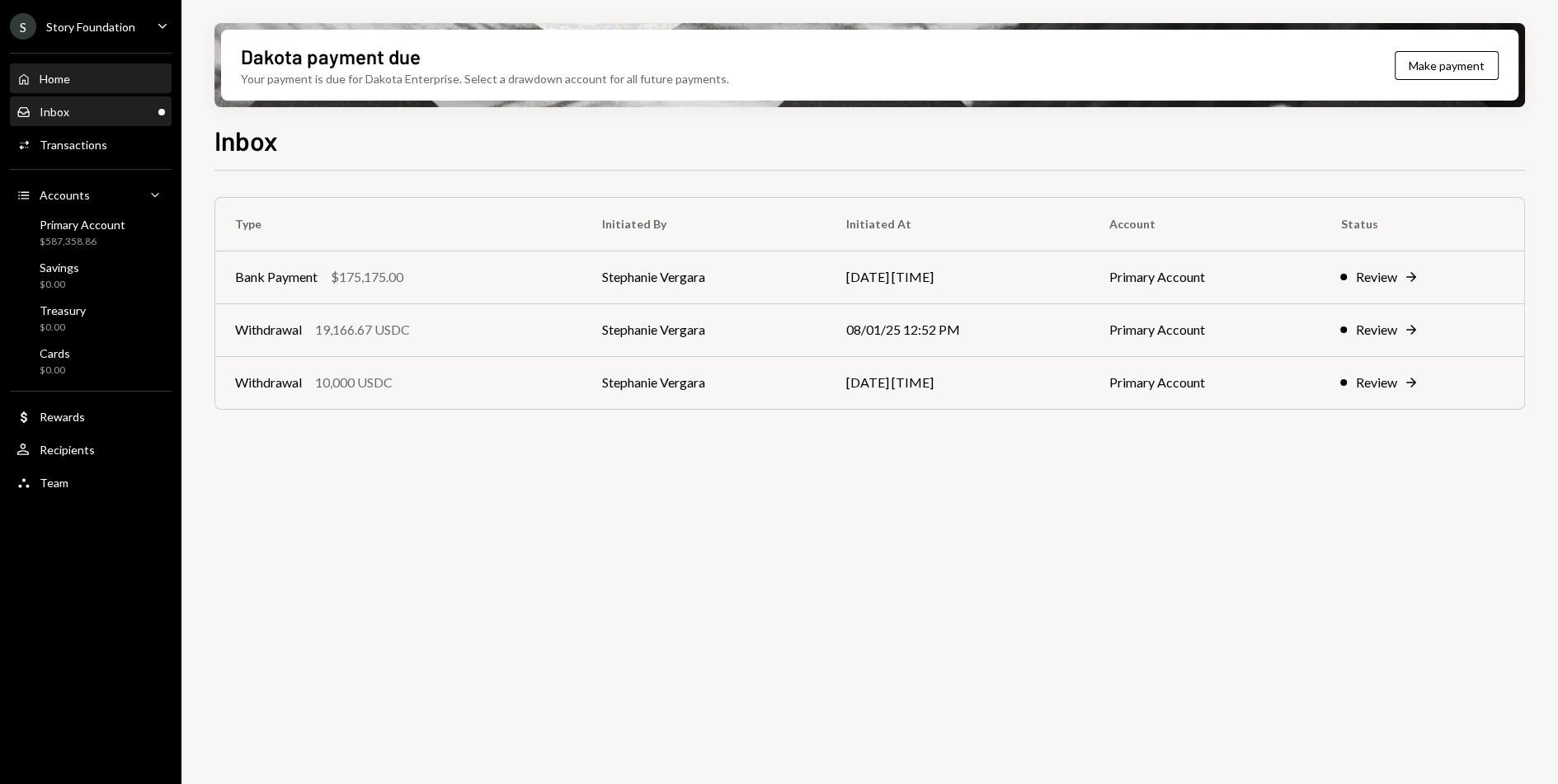 click on "Home Home" at bounding box center [91, 79] 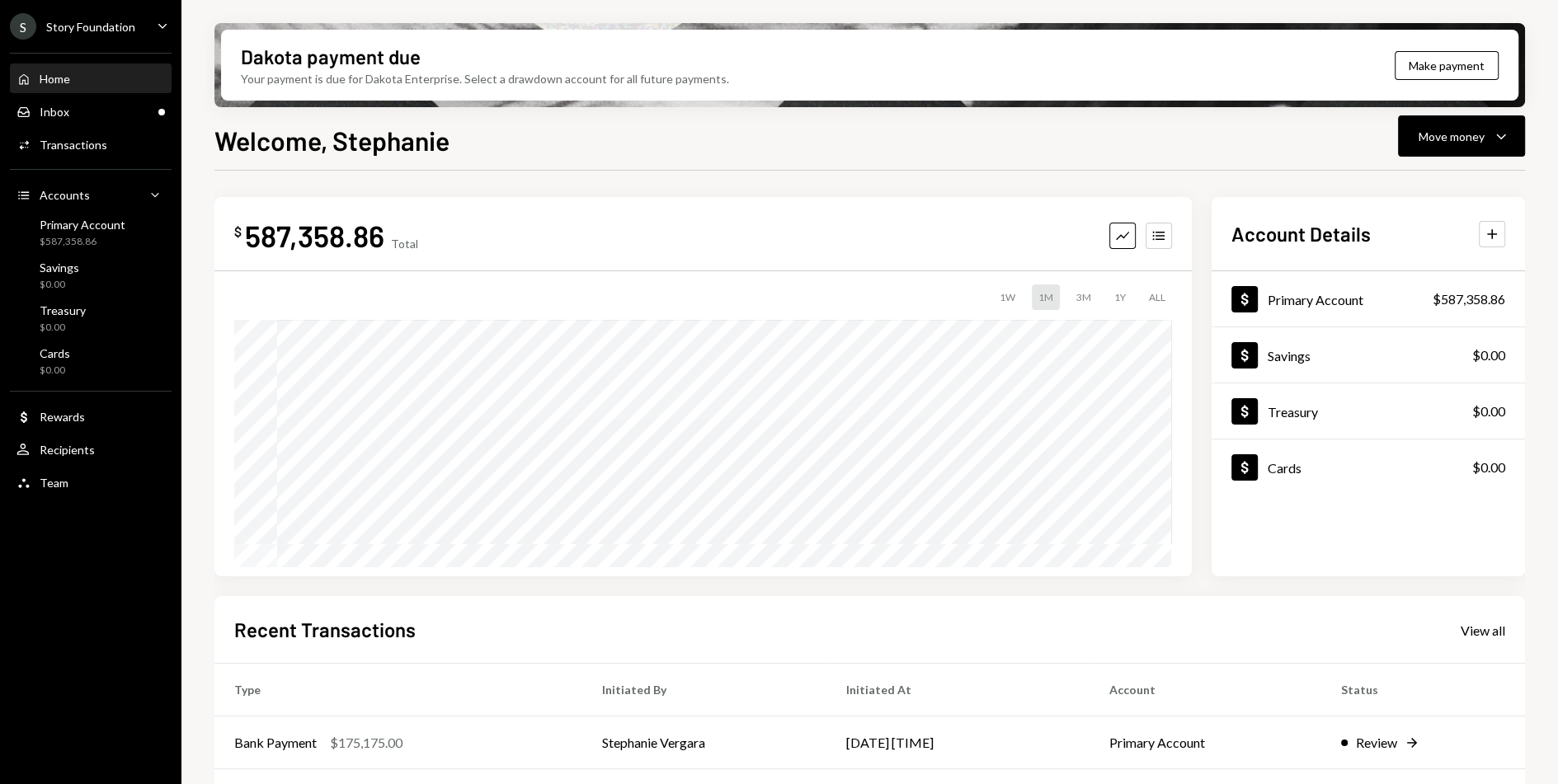click on "Home Home Inbox Inbox Activities Transactions Accounts Accounts Caret Down Primary Account $587,358.86 Savings $0.00 Treasury $0.00 Cards $0.00 Dollar Rewards User Recipients Team Team" at bounding box center [91, 271] 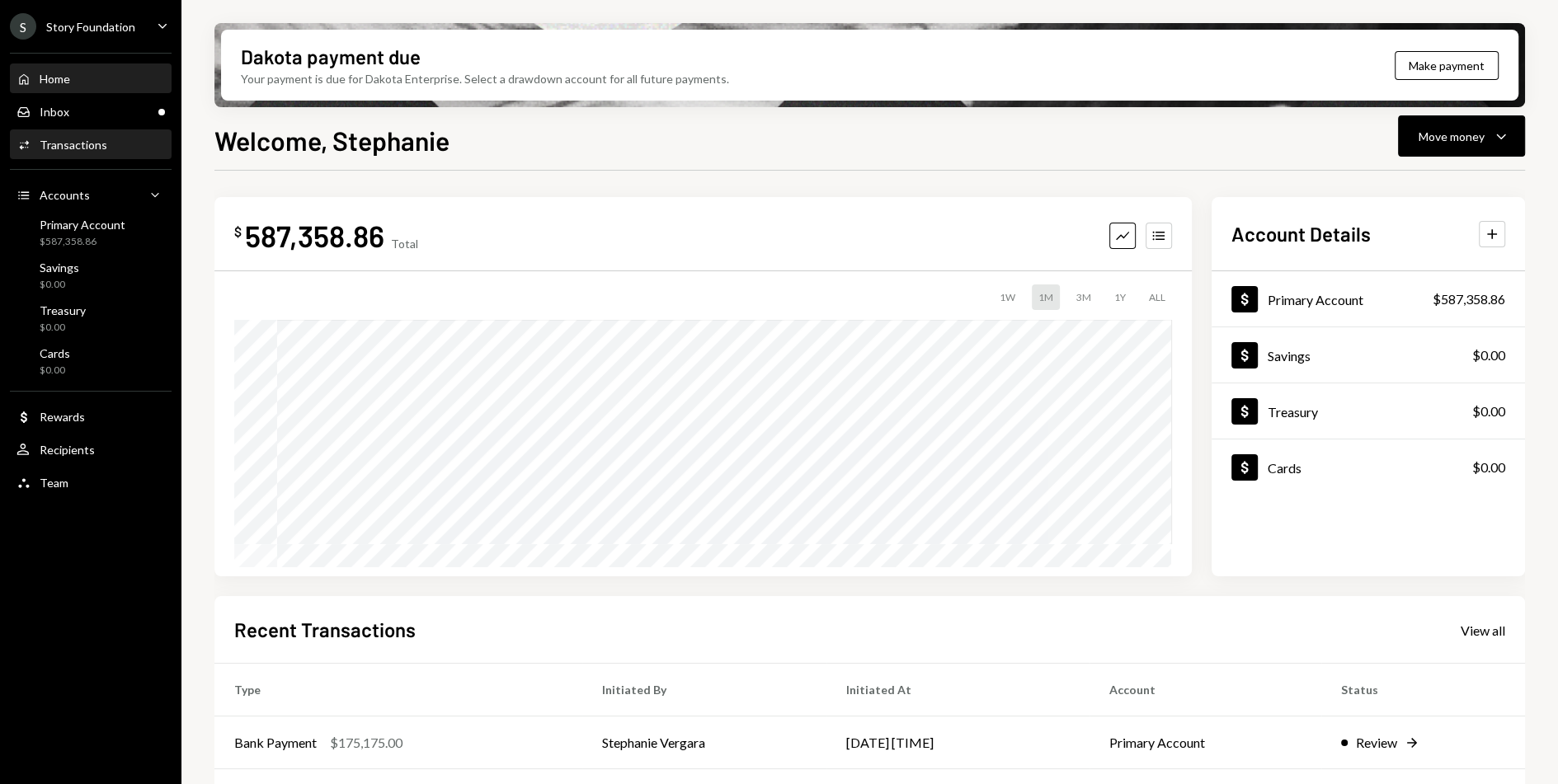 click on "Activities Transactions" at bounding box center [91, 145] 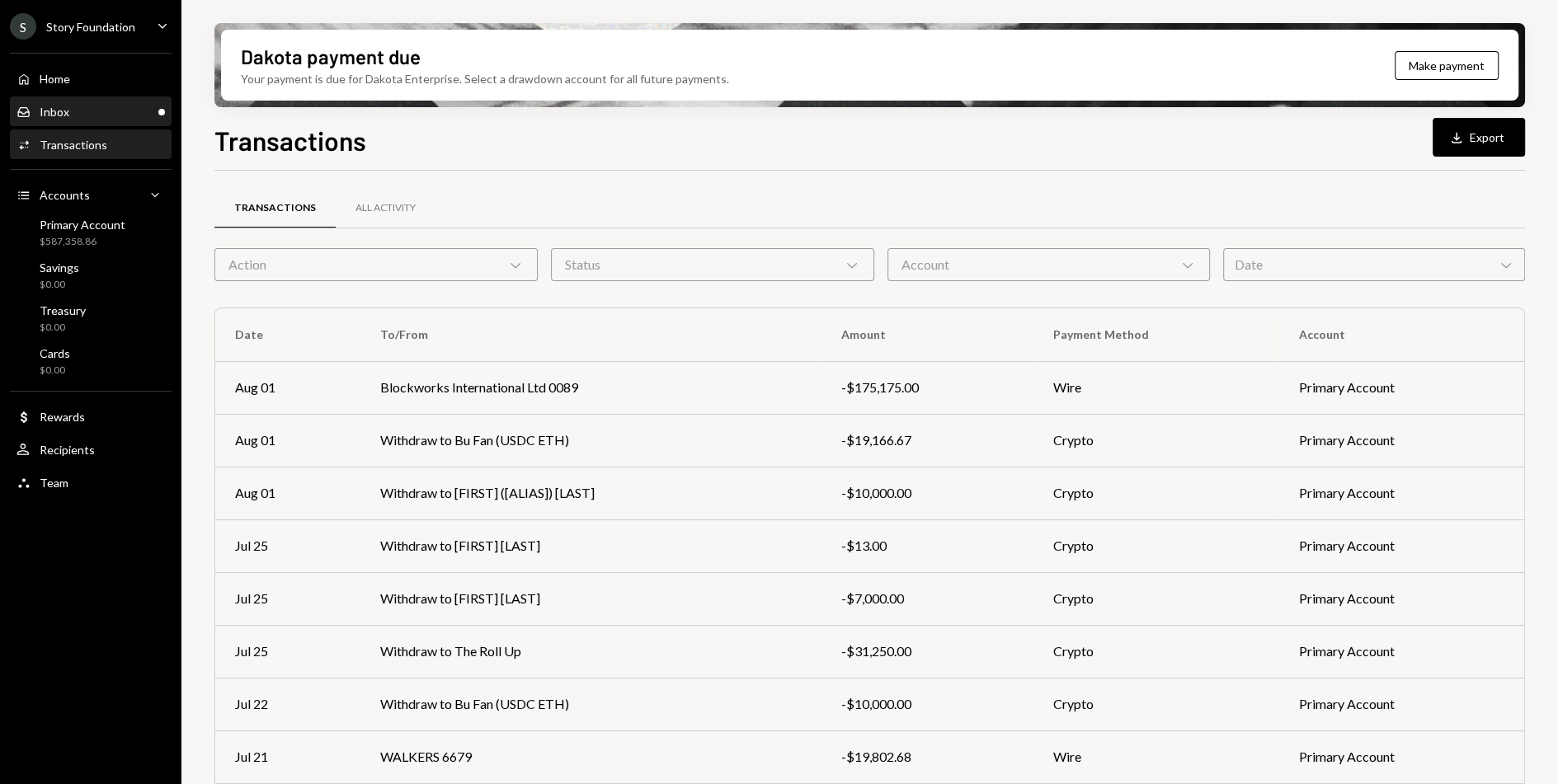 click on "Inbox Inbox" at bounding box center (91, 112) 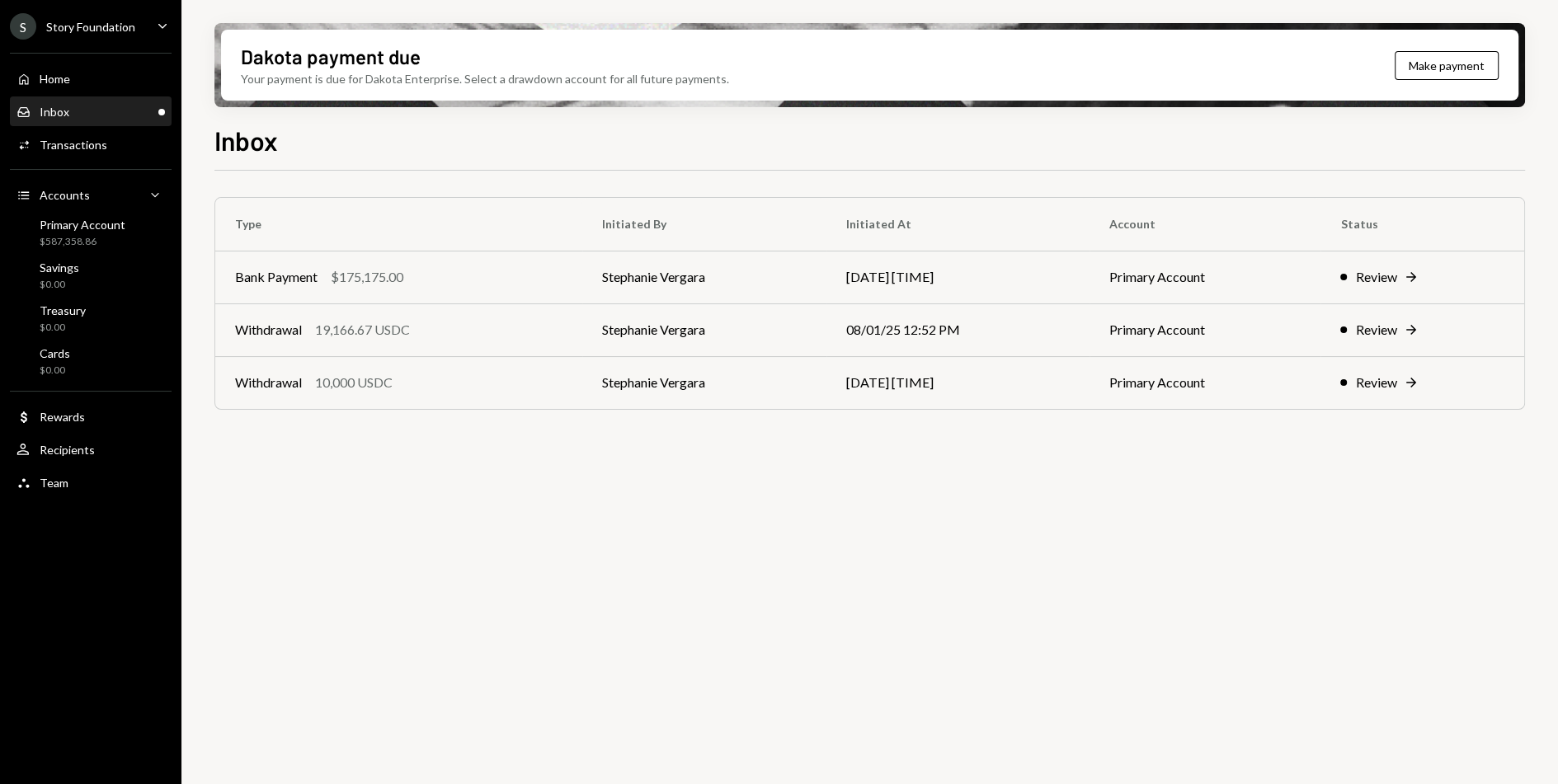 click on "Type Initiated By Initiated At Account Status Bank Payment $175,175.00 Stephanie Vergara 08/01/25 1:02 PM Primary Account Review Right Arrow Withdrawal 19,166.67  USDC Stephanie Vergara 08/01/25 12:52 PM Primary Account Review Right Arrow Withdrawal 10,000  USDC Stephanie Vergara 08/01/25 12:50 PM Primary Account Review Right Arrow" at bounding box center [869, 486] 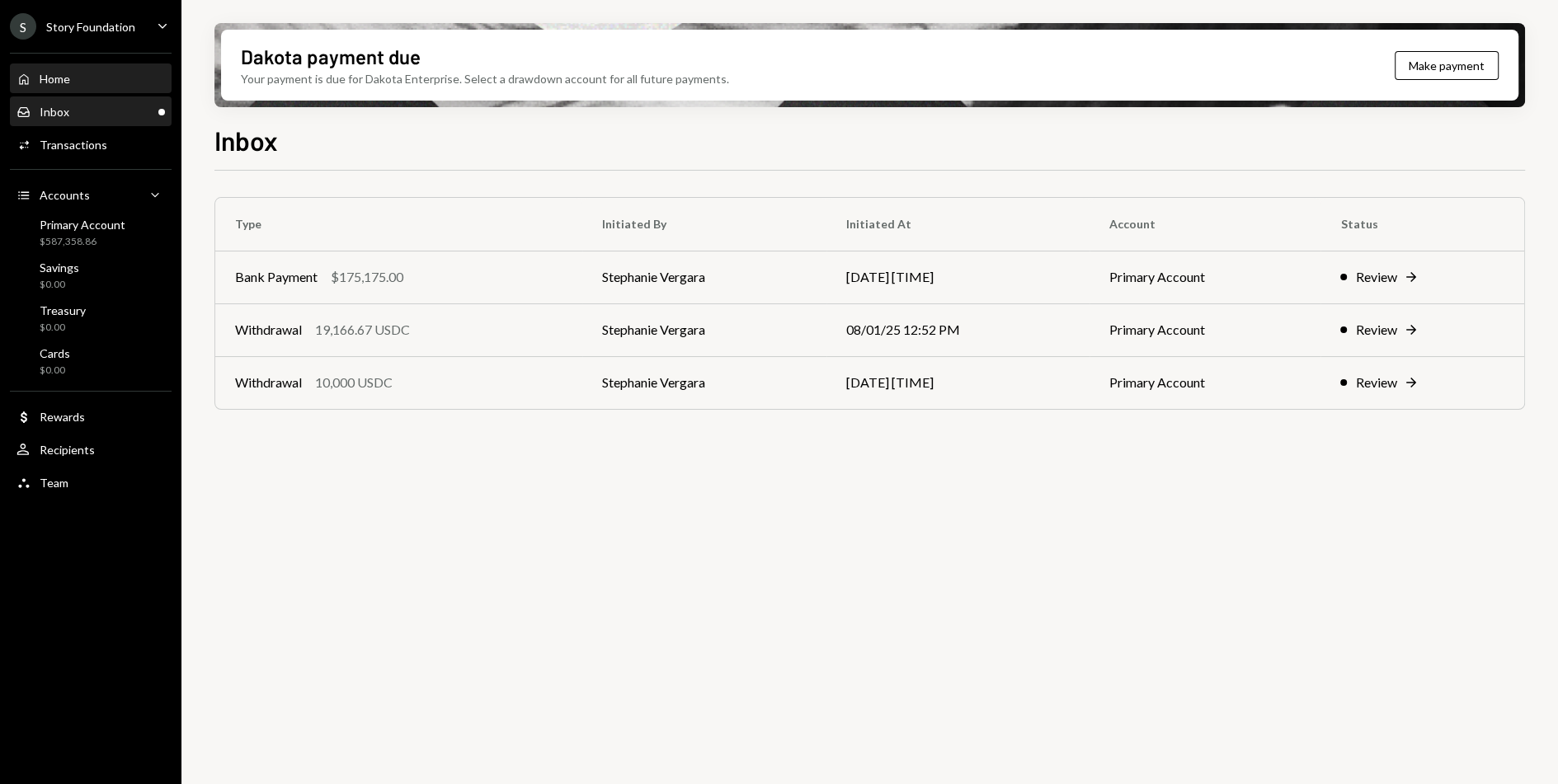 click on "Home Home" at bounding box center [91, 79] 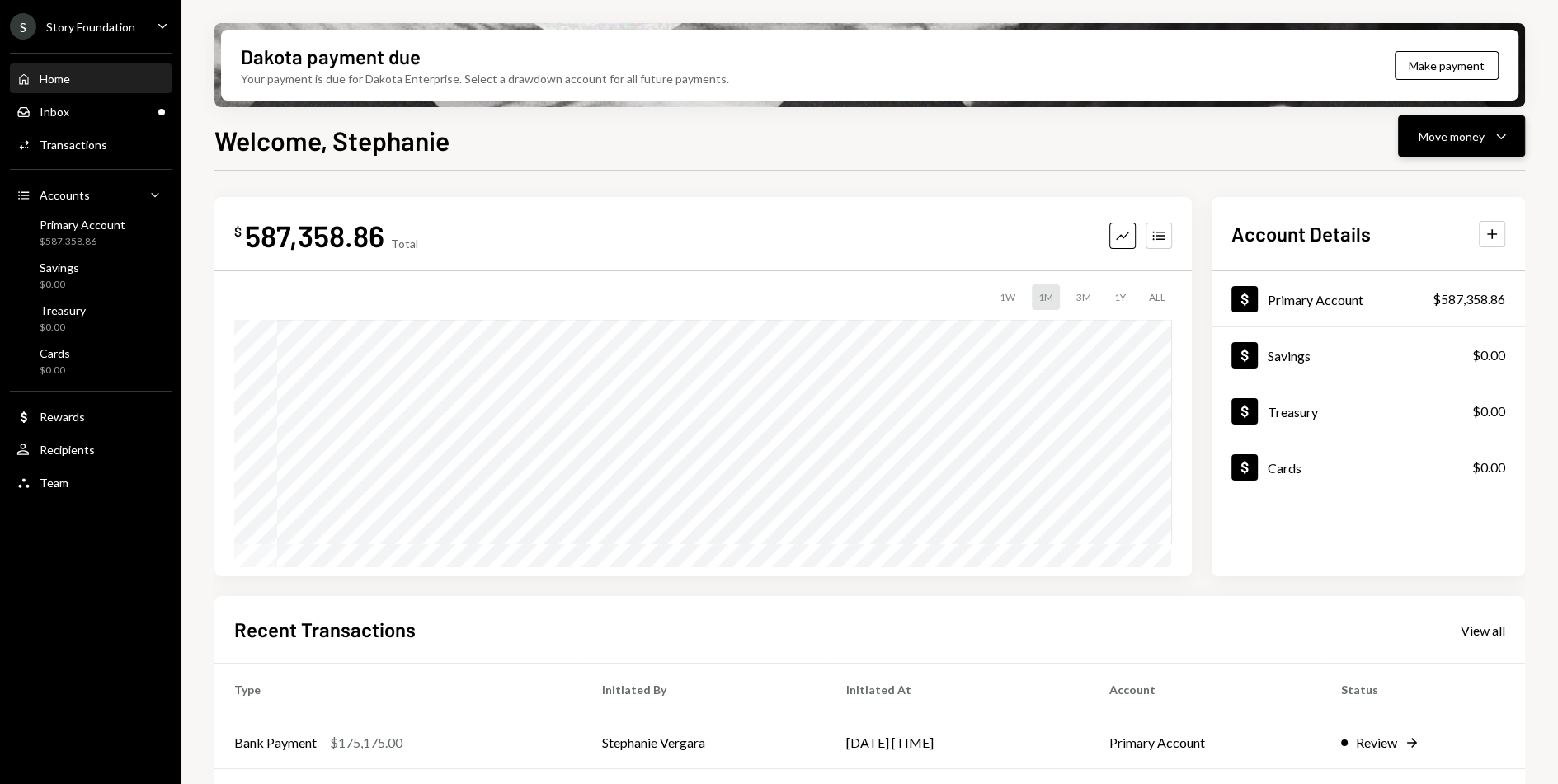 click on "Move money Caret Down" at bounding box center [1462, 136] 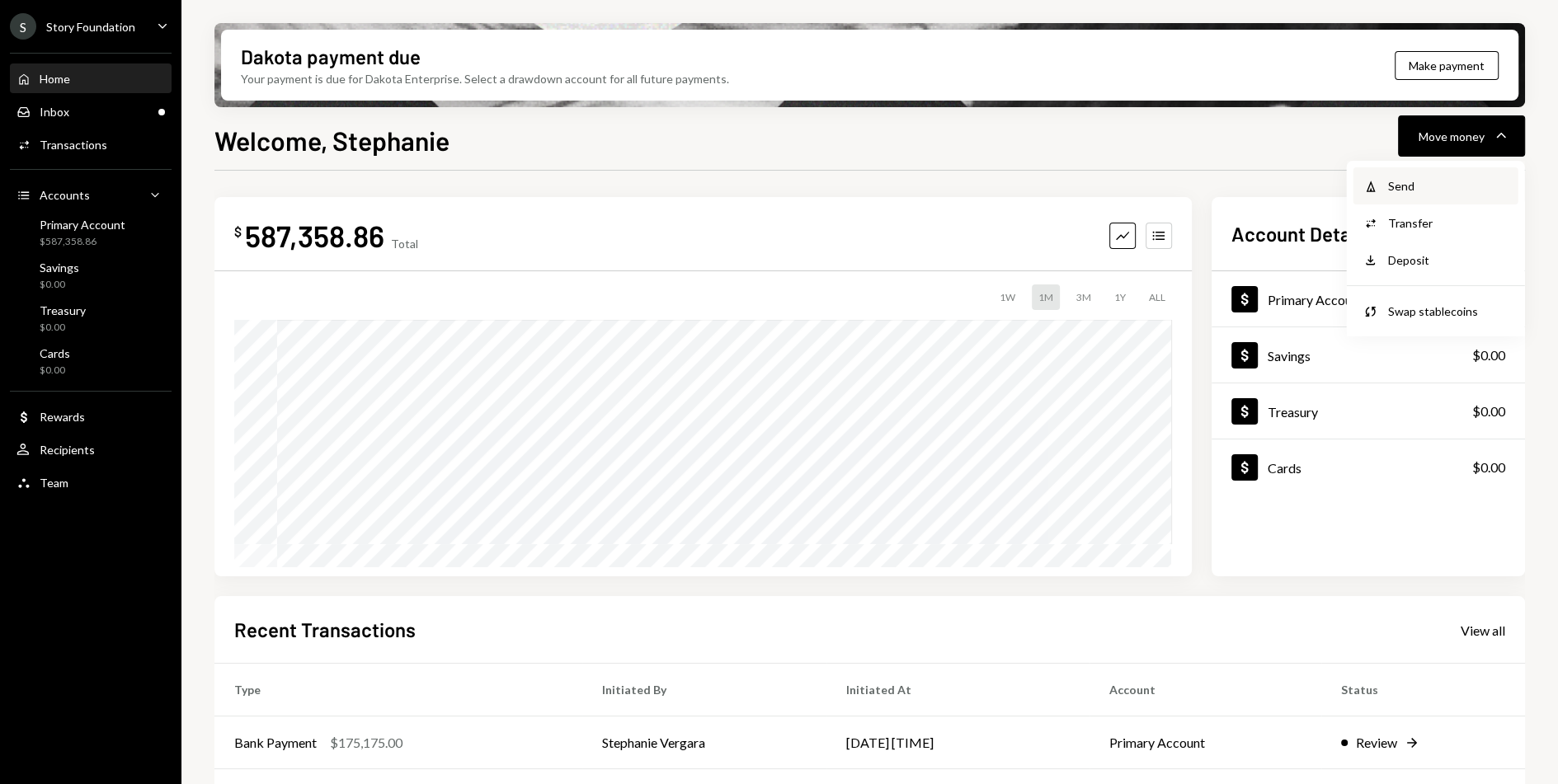 click on "Send" at bounding box center (1448, 185) 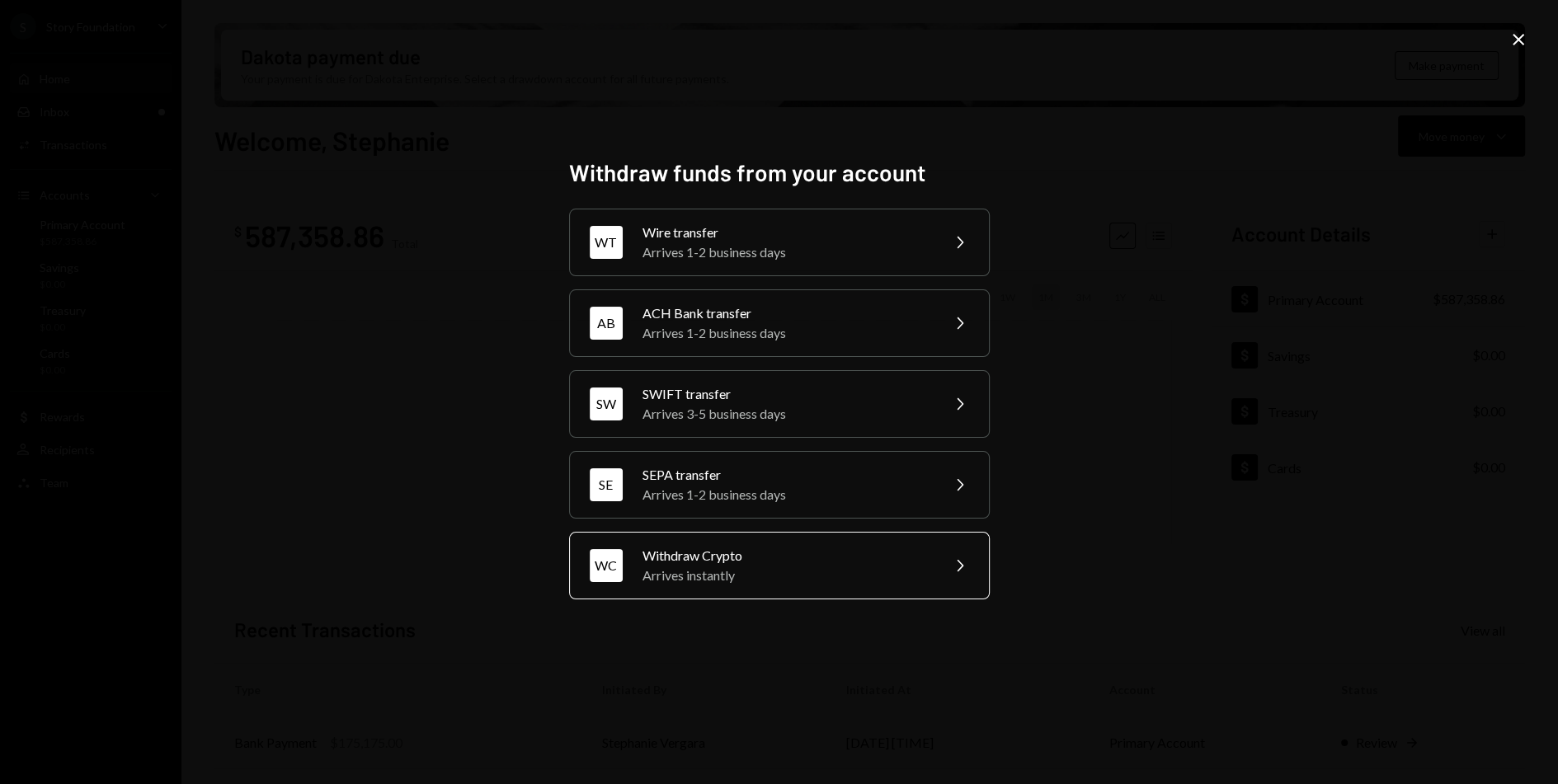 click on "Arrives instantly" at bounding box center [786, 575] 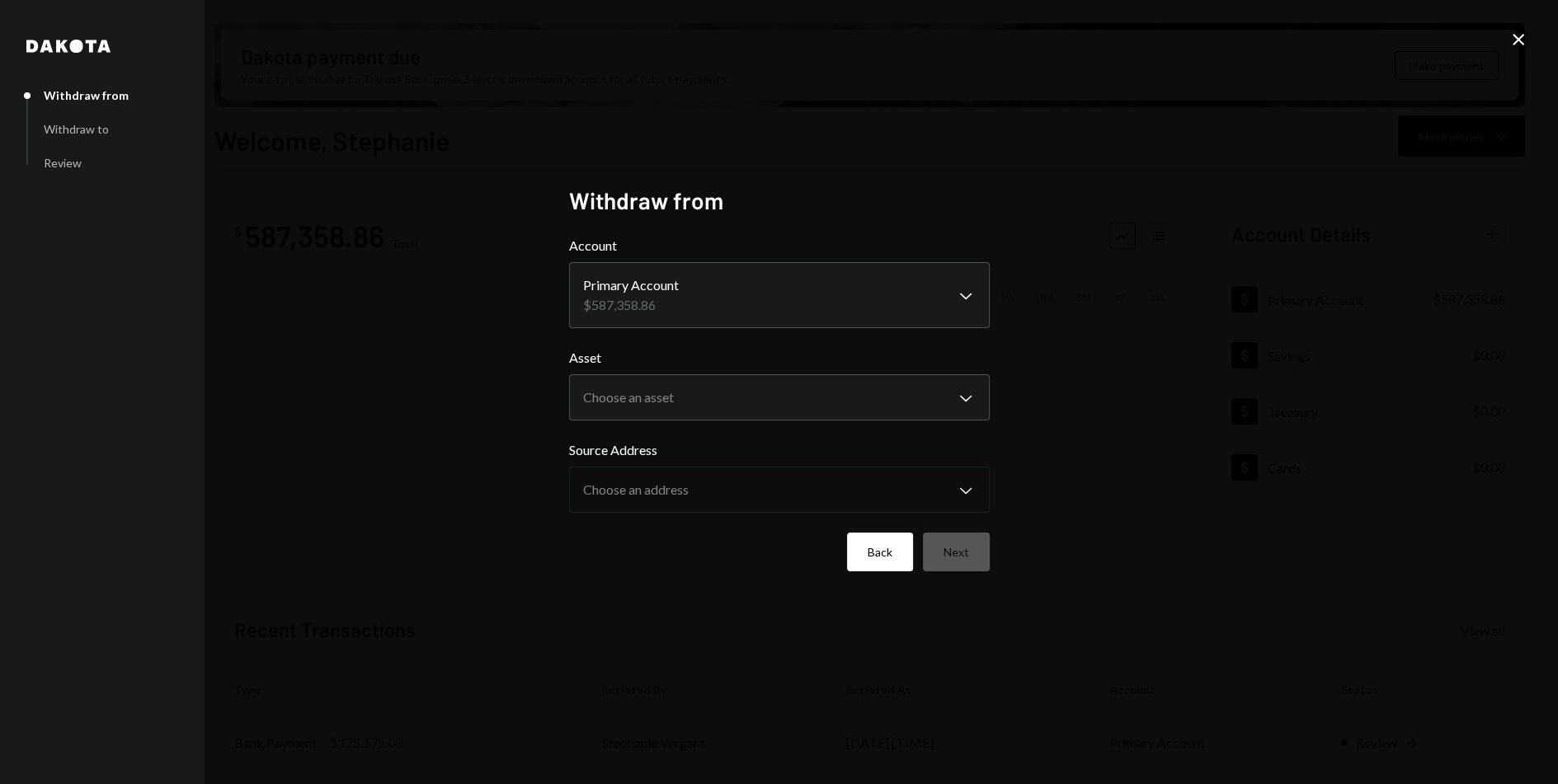 click on "Back" at bounding box center (880, 552) 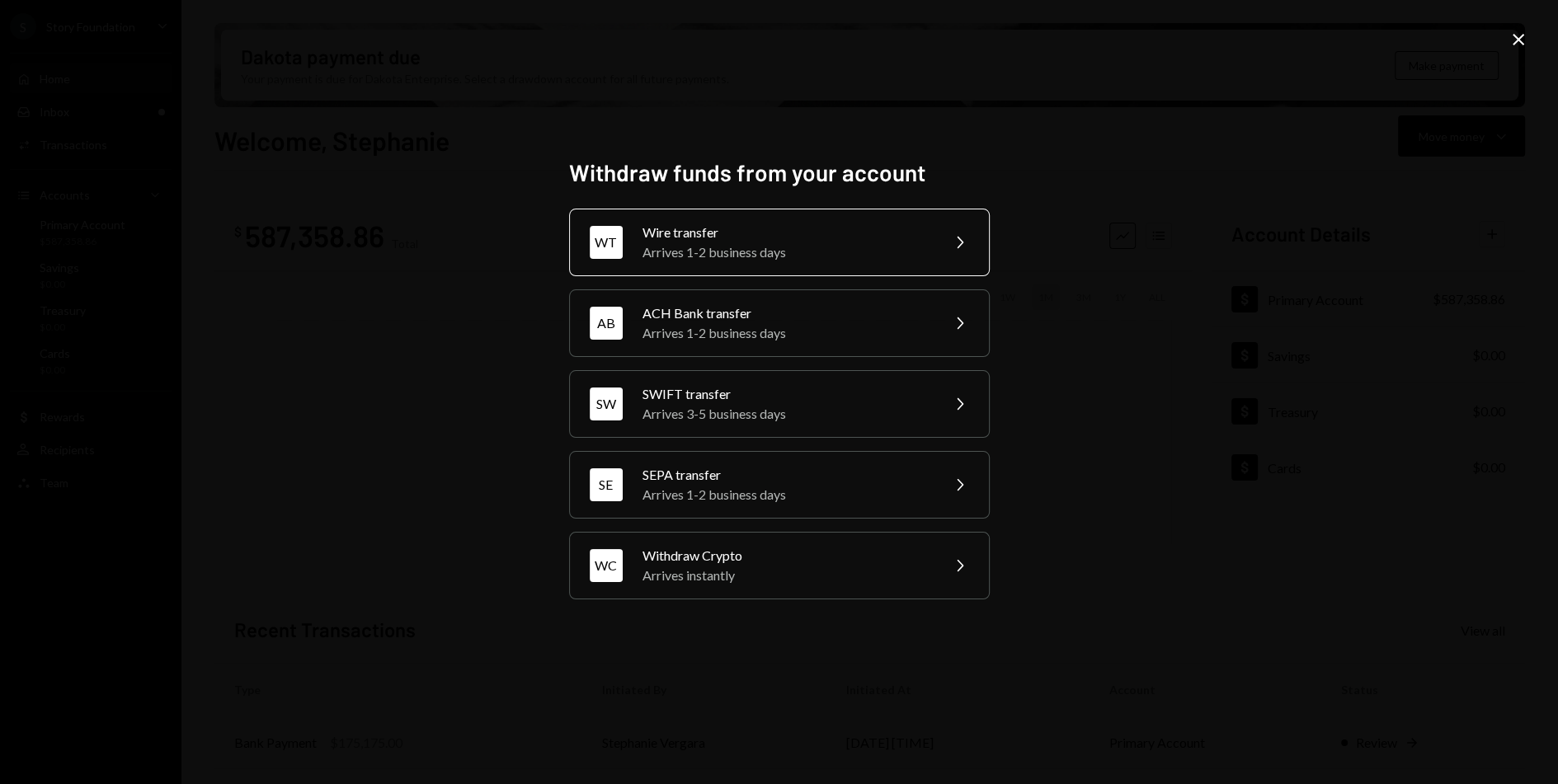 click on "Arrives 1-2 business days" at bounding box center [786, 252] 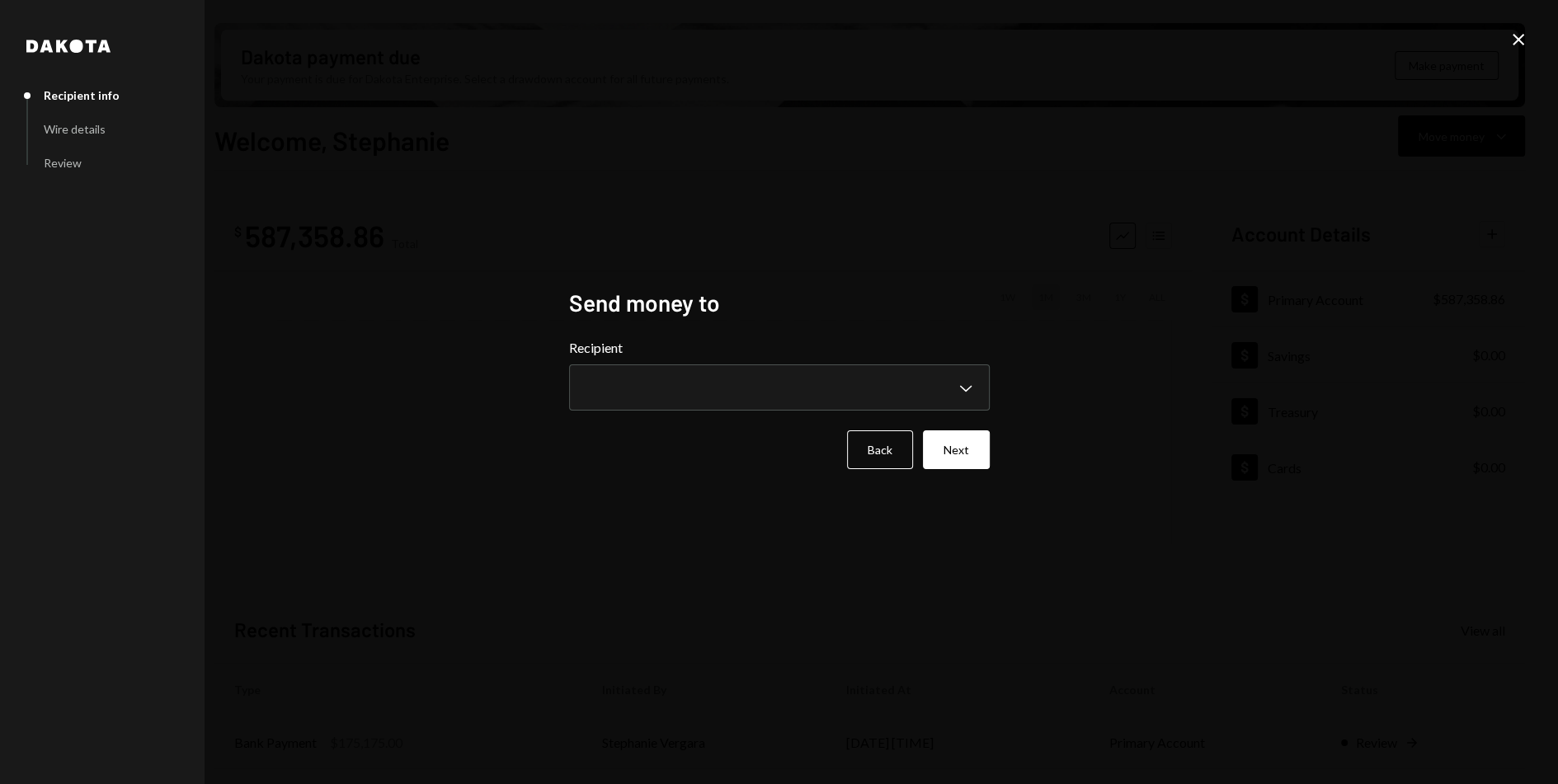 click on "**********" at bounding box center (779, 403) 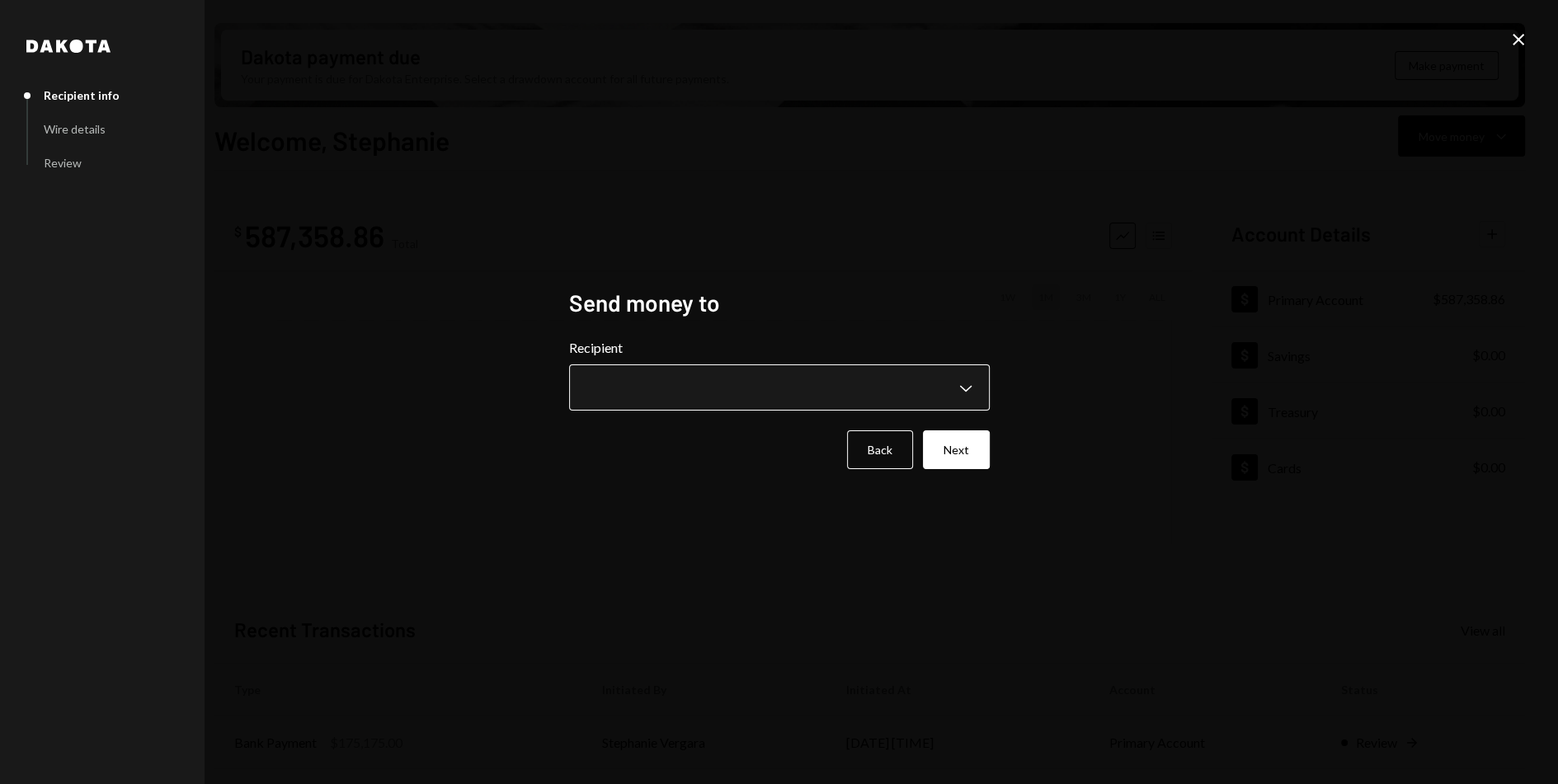 click on "S Story Foundation Caret Down Home Home Inbox Inbox Activities Transactions Accounts Accounts Caret Down Primary Account $587,358.86 Savings $0.00 Treasury $0.00 Cards $0.00 Dollar Rewards User Recipients Team Team Dakota payment due Your payment is due for Dakota Enterprise. Select a drawdown account for all future payments. Make payment Welcome, Stephanie Move money Caret Down $ 587,358.86 Total Graph Accounts 1W 1M 3M 1Y ALL Account Details Plus Dollar Primary Account $587,358.86 Dollar Savings $0.00 Dollar Treasury $0.00 Dollar Cards $0.00 Recent Transactions View all Type Initiated By Initiated At Account Status Bank Payment $175,175.00 Stephanie Vergara 08/01/25 1:02 PM Primary Account Review Right Arrow Withdrawal 19,166.67  USDC Stephanie Vergara 08/01/25 12:52 PM Primary Account Review Right Arrow Withdrawal 10,000  USDC Stephanie Vergara 08/01/25 12:50 PM Primary Account Review Right Arrow Withdrawal 13  USDC Stephanie Vergara 07/25/25 2:05 PM Primary Account Completed Withdrawal 7,000  USDC Dakota" at bounding box center (779, 392) 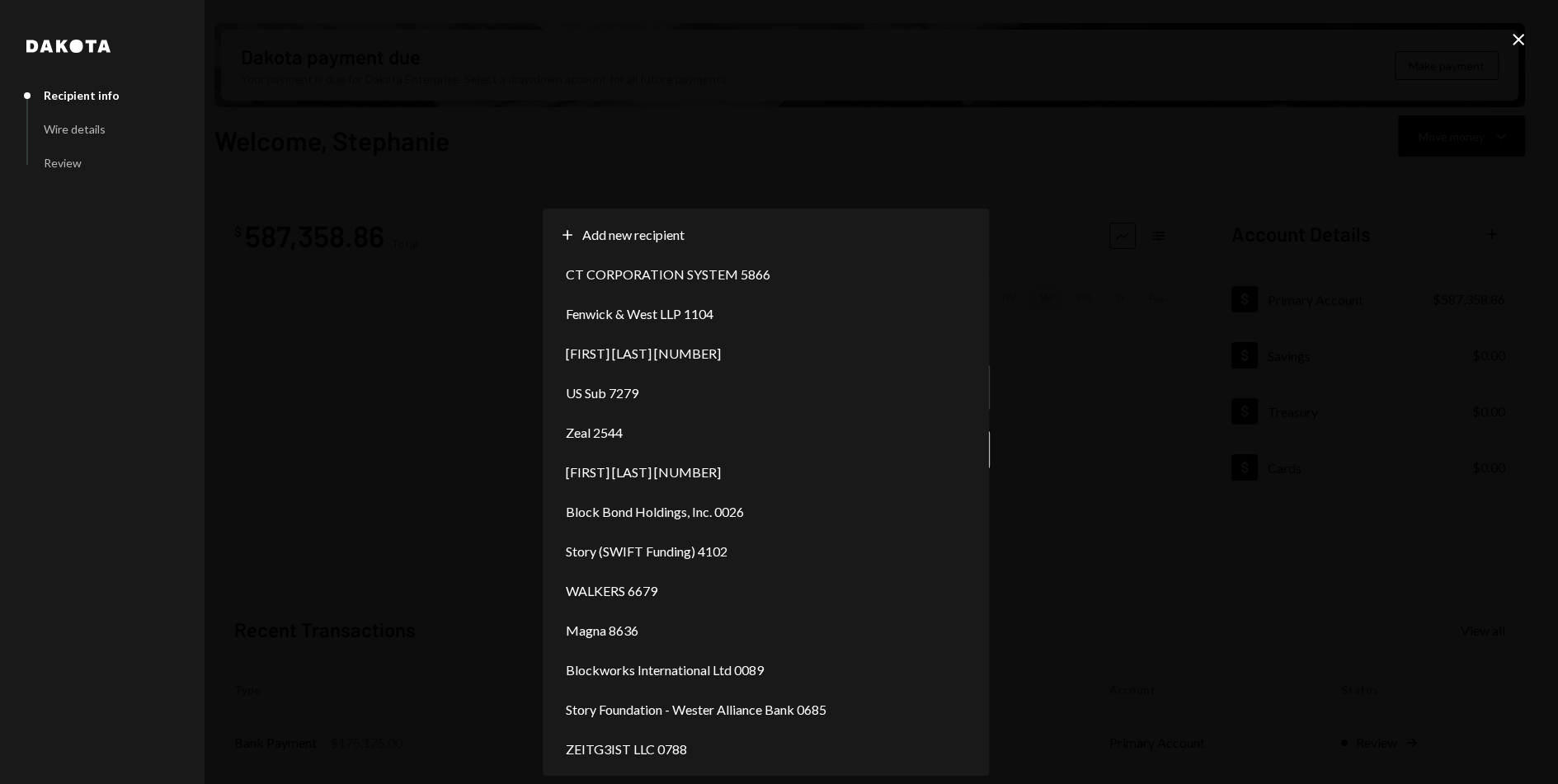 scroll, scrollTop: 0, scrollLeft: 0, axis: both 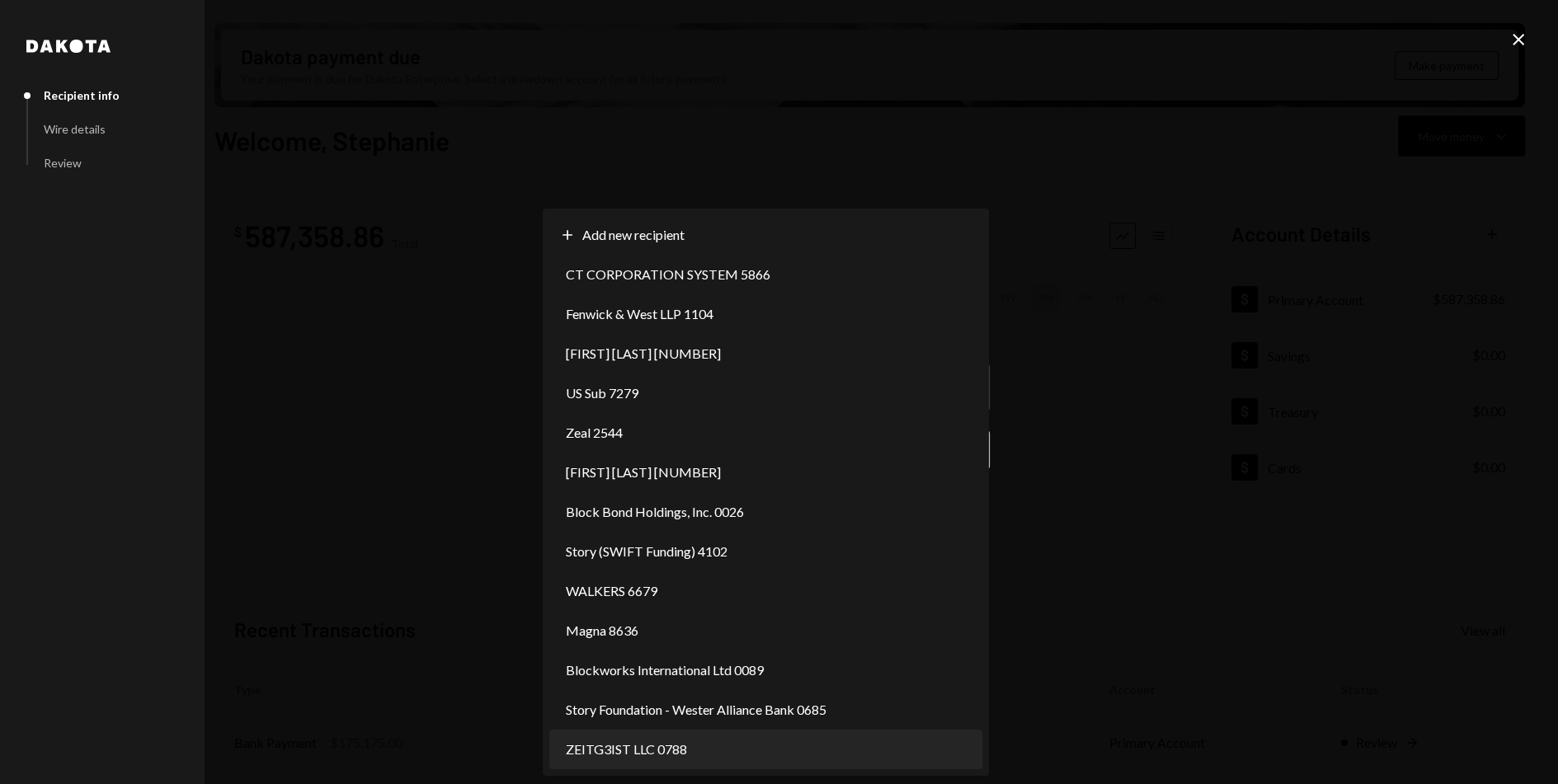 select on "**********" 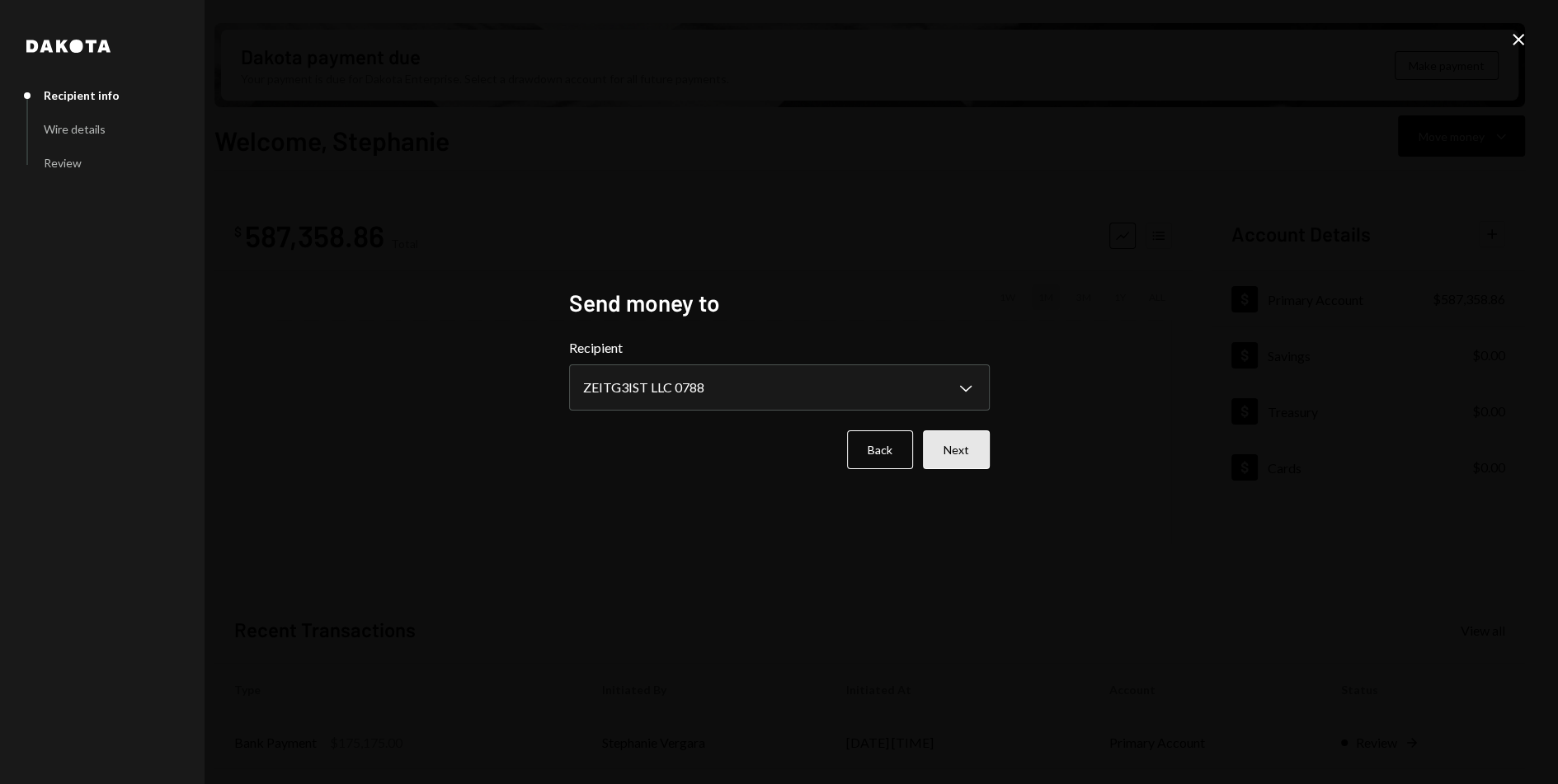 click on "Next" at bounding box center (956, 449) 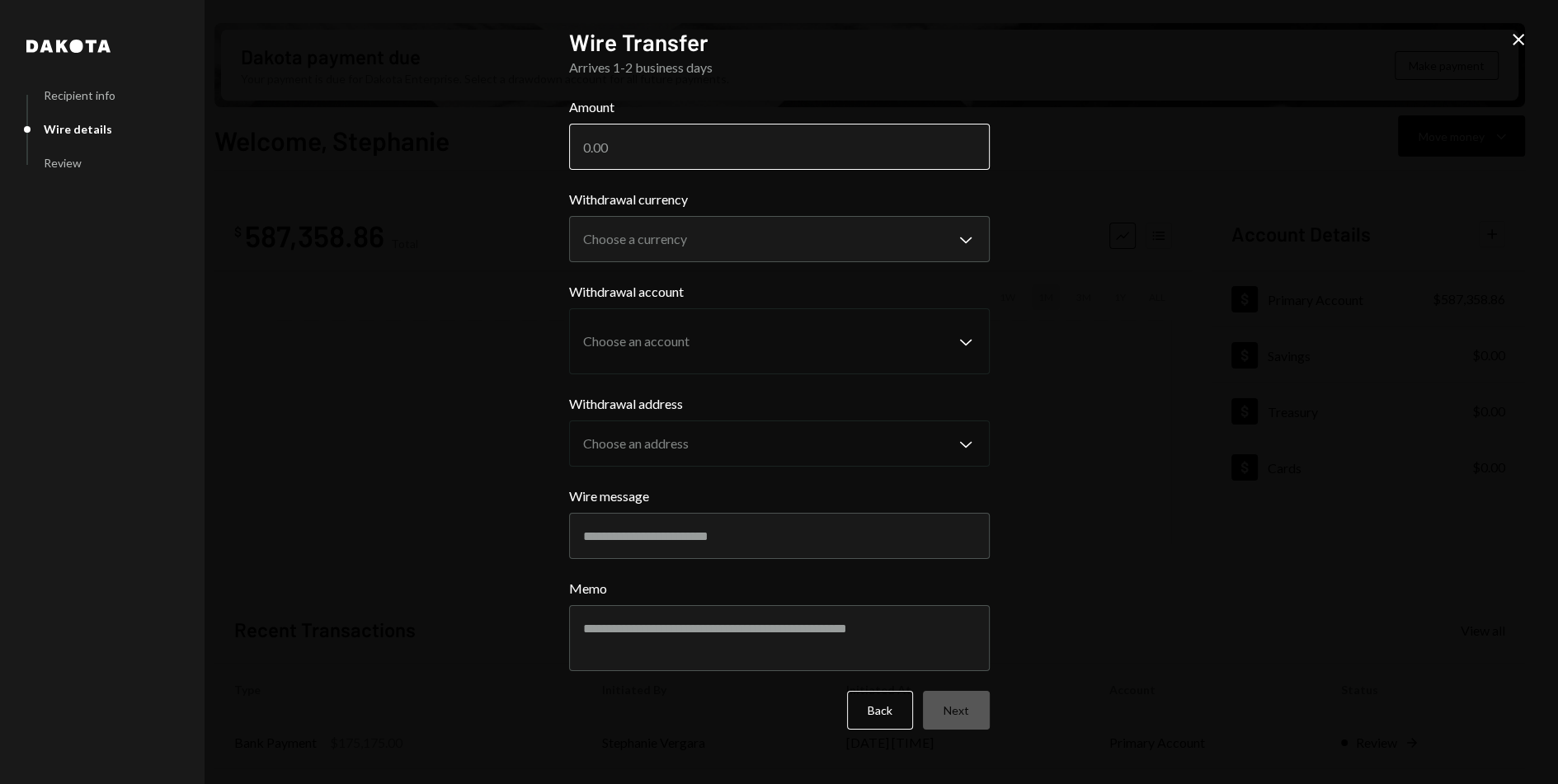 click on "Amount" at bounding box center [779, 147] 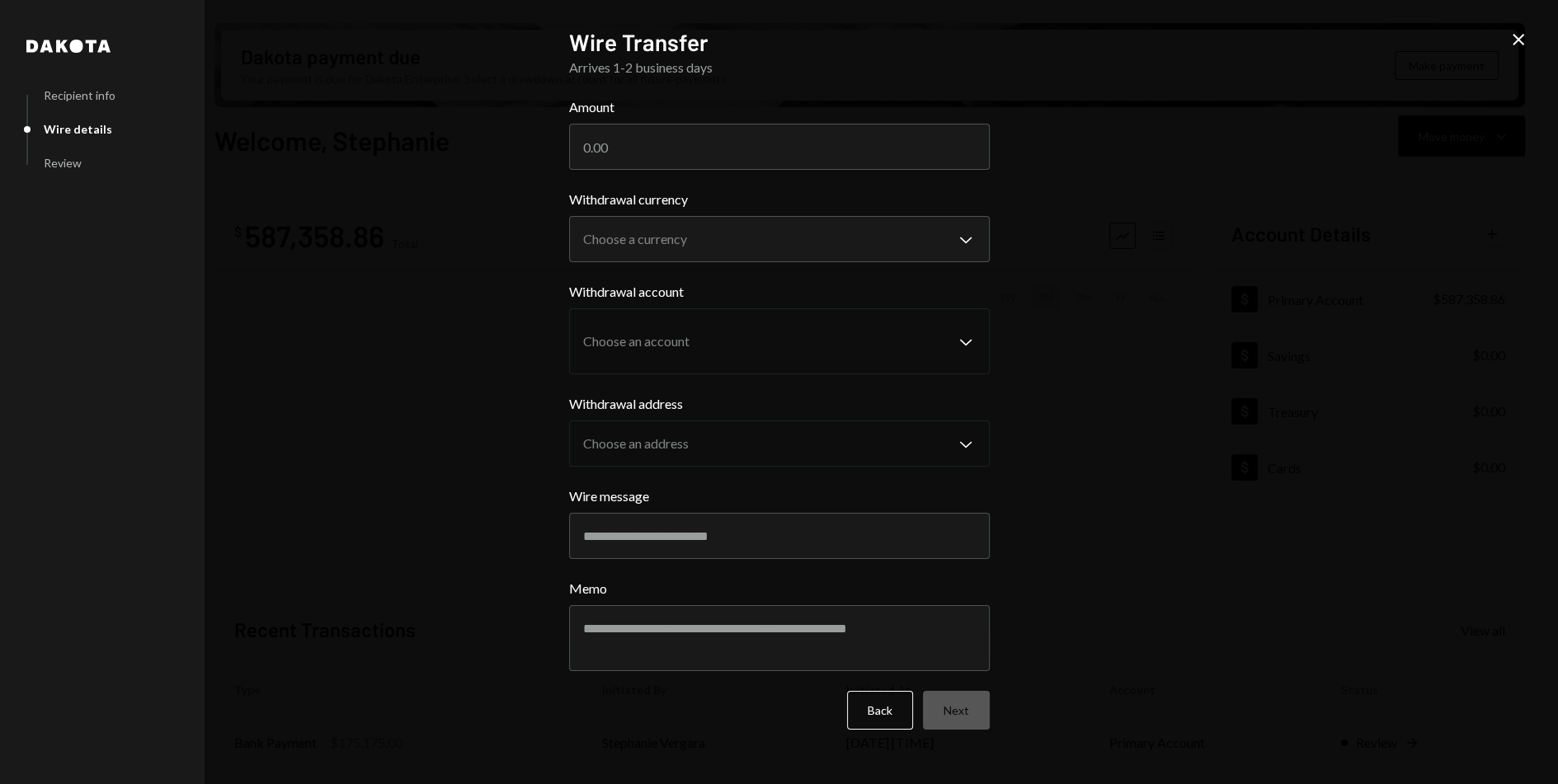 click on "**********" at bounding box center (779, 392) 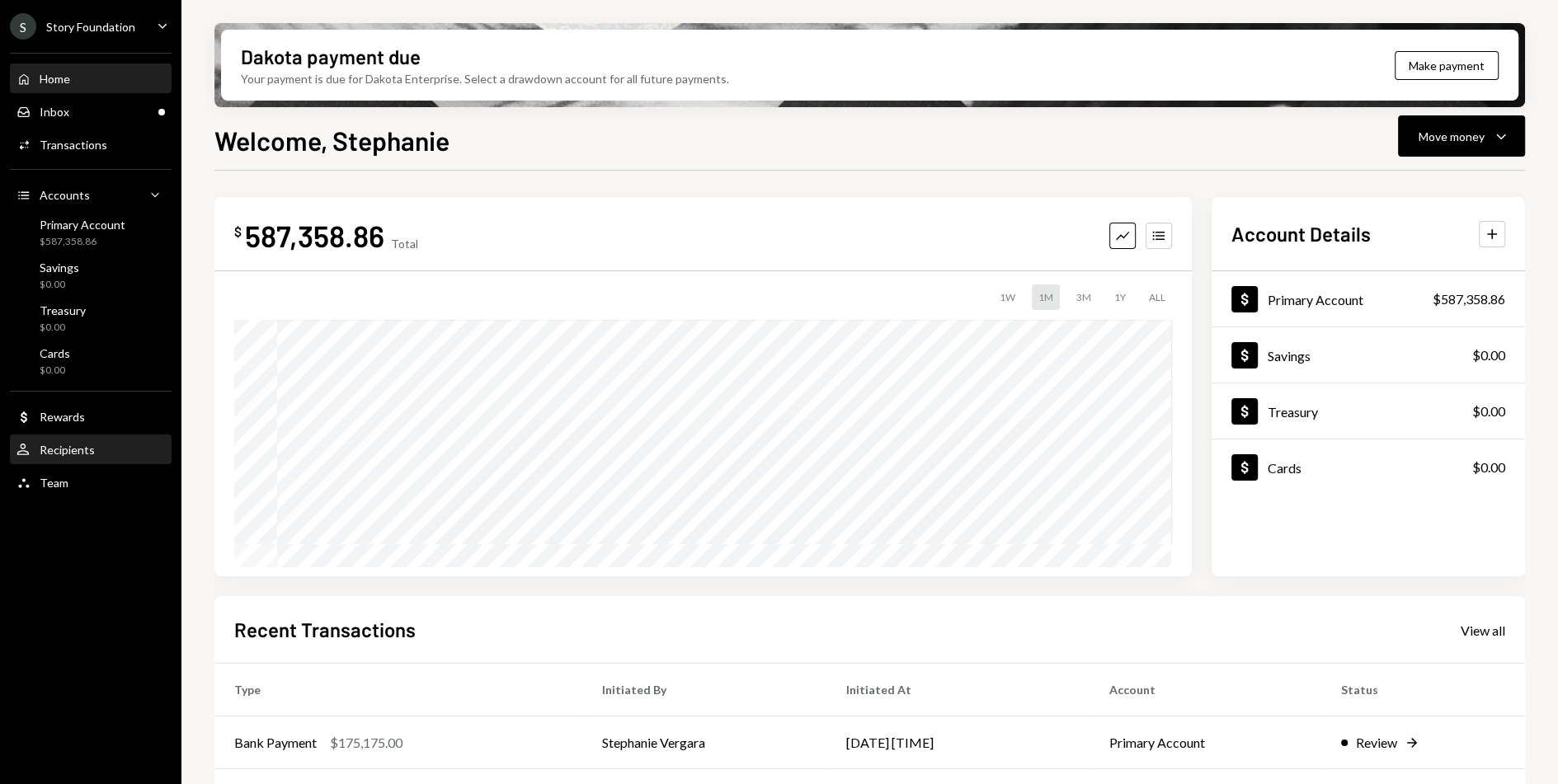 click on "User Recipients" at bounding box center (91, 450) 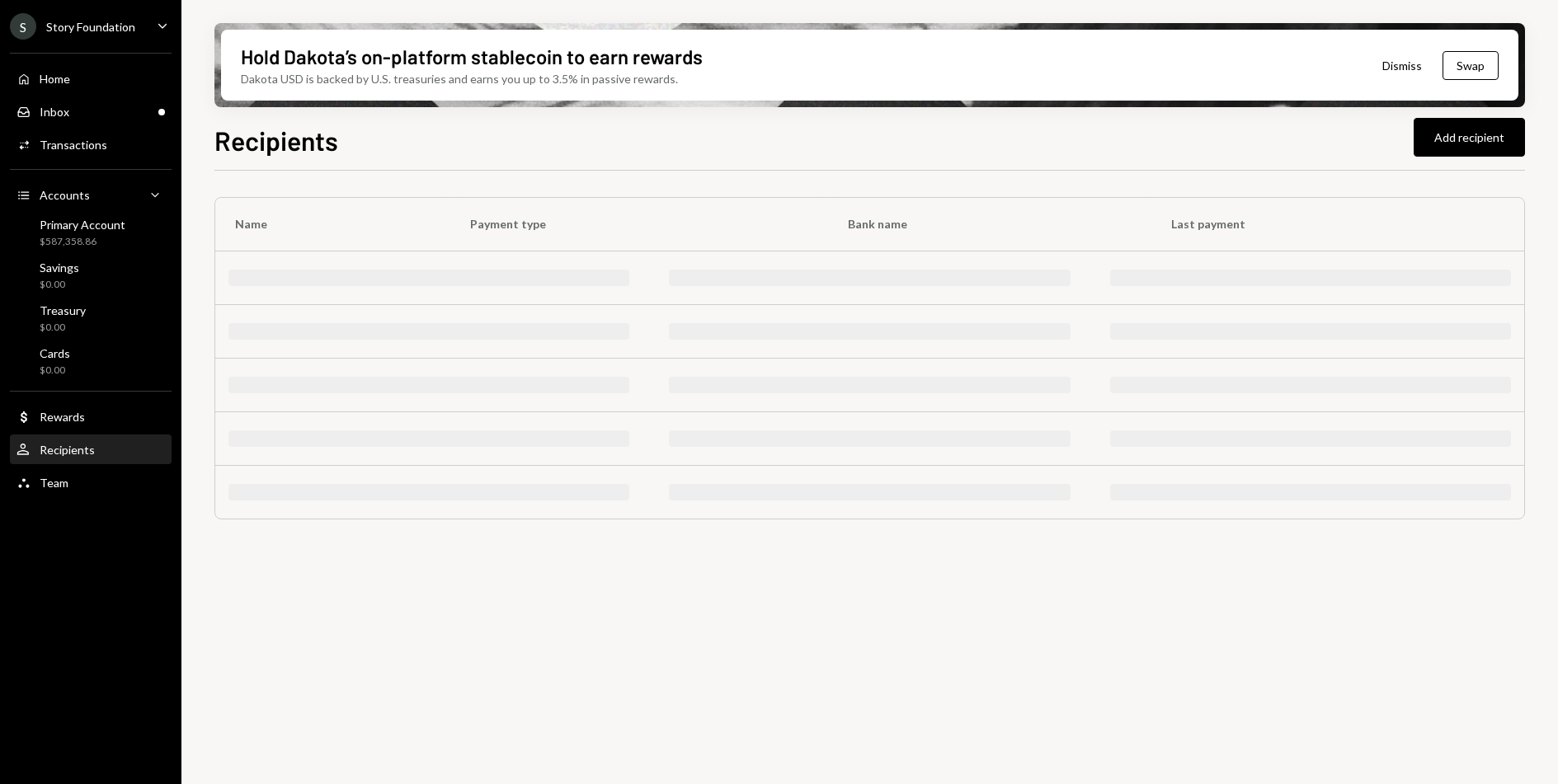 scroll, scrollTop: 0, scrollLeft: 0, axis: both 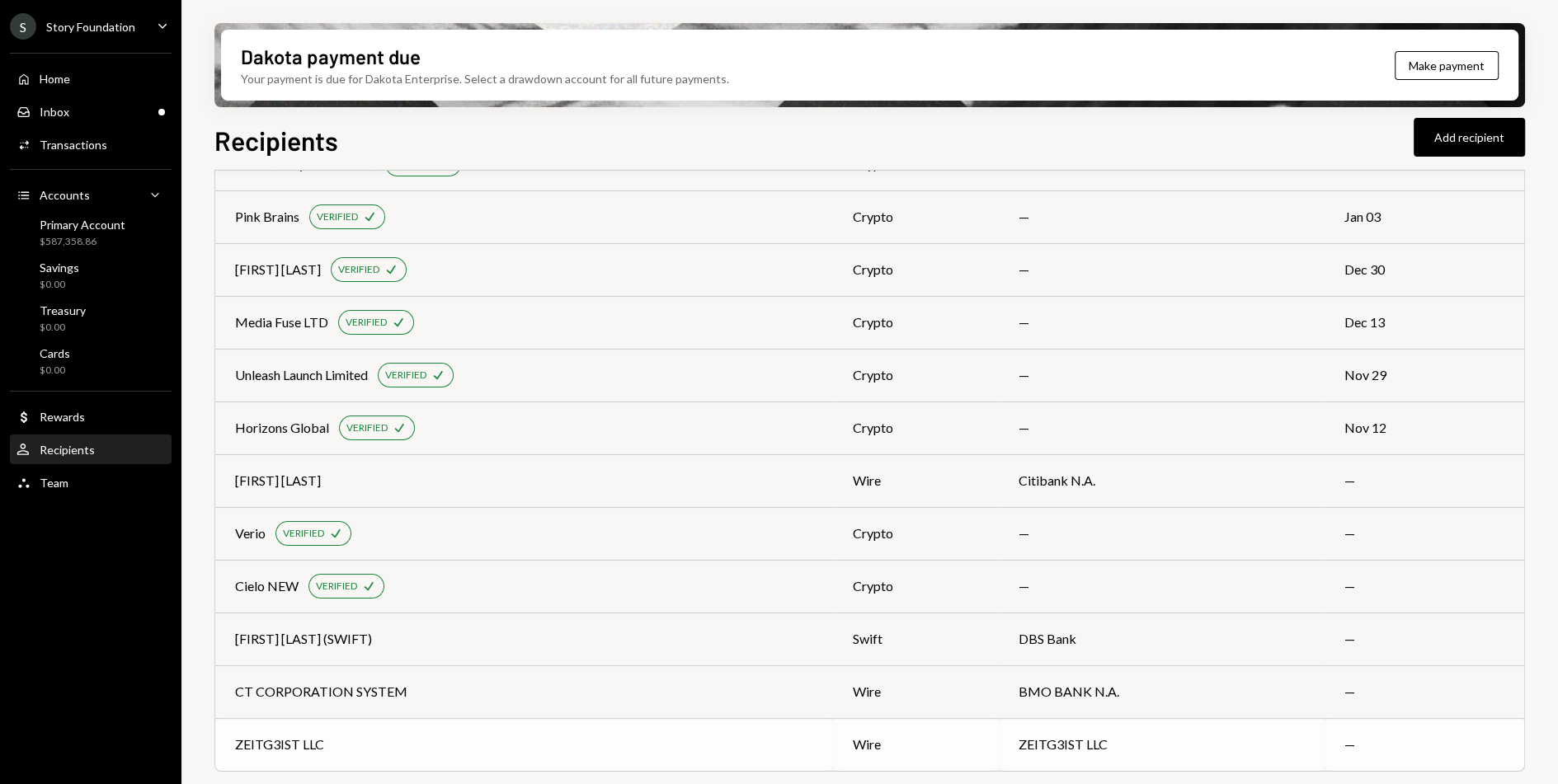 click on "ZEITG3IST LLC" at bounding box center (524, 744) 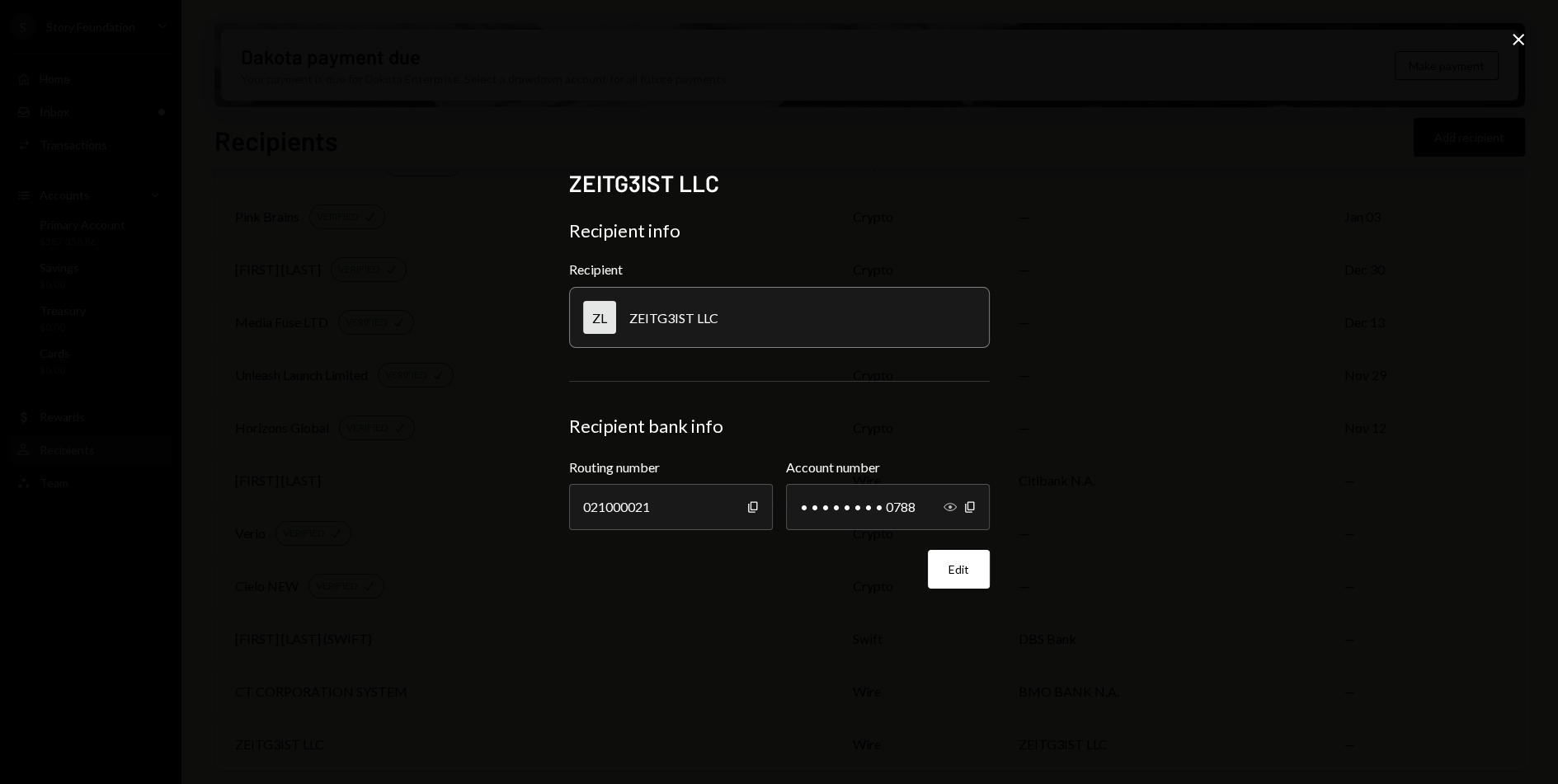 click on "Show" 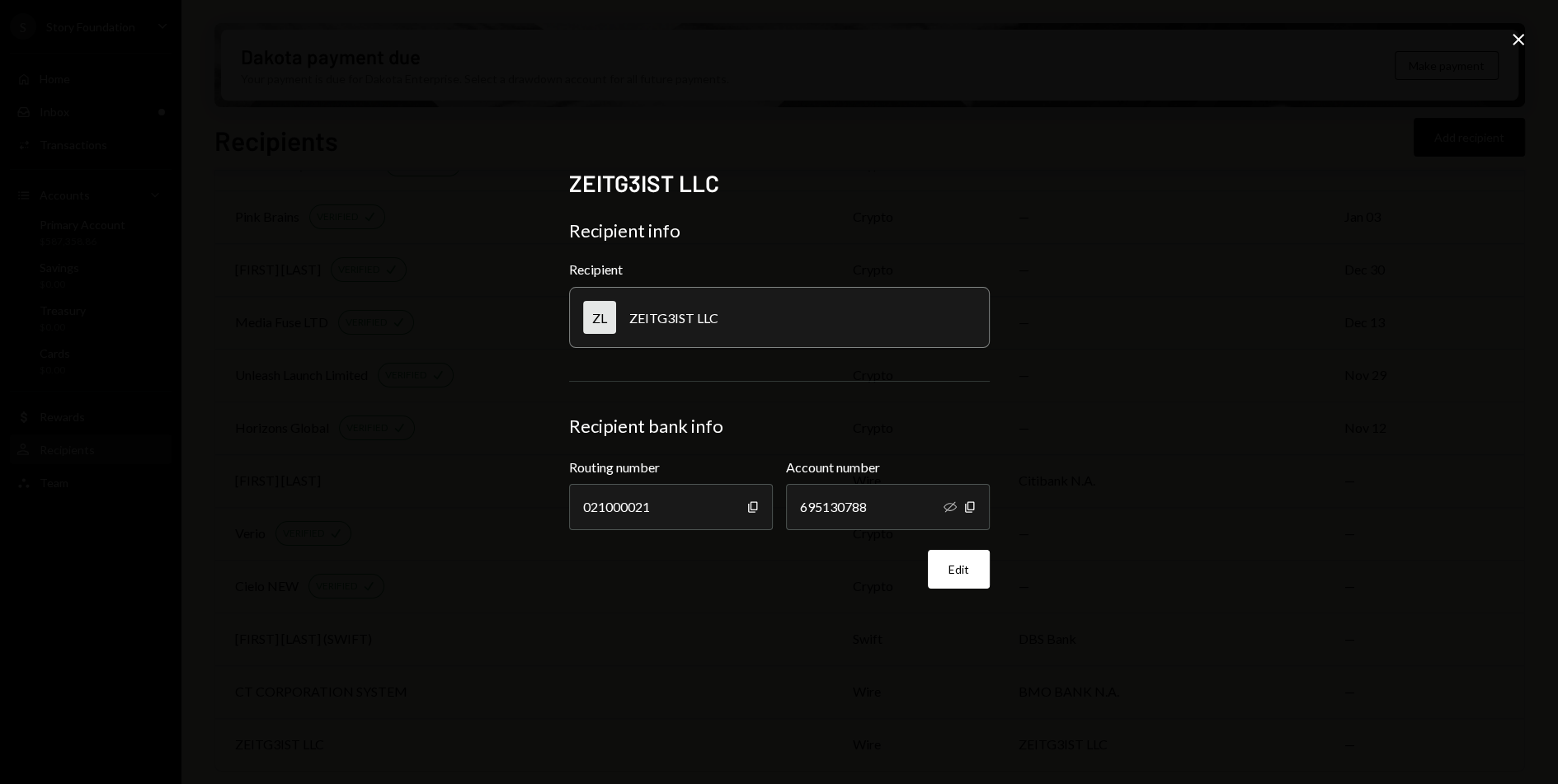 click 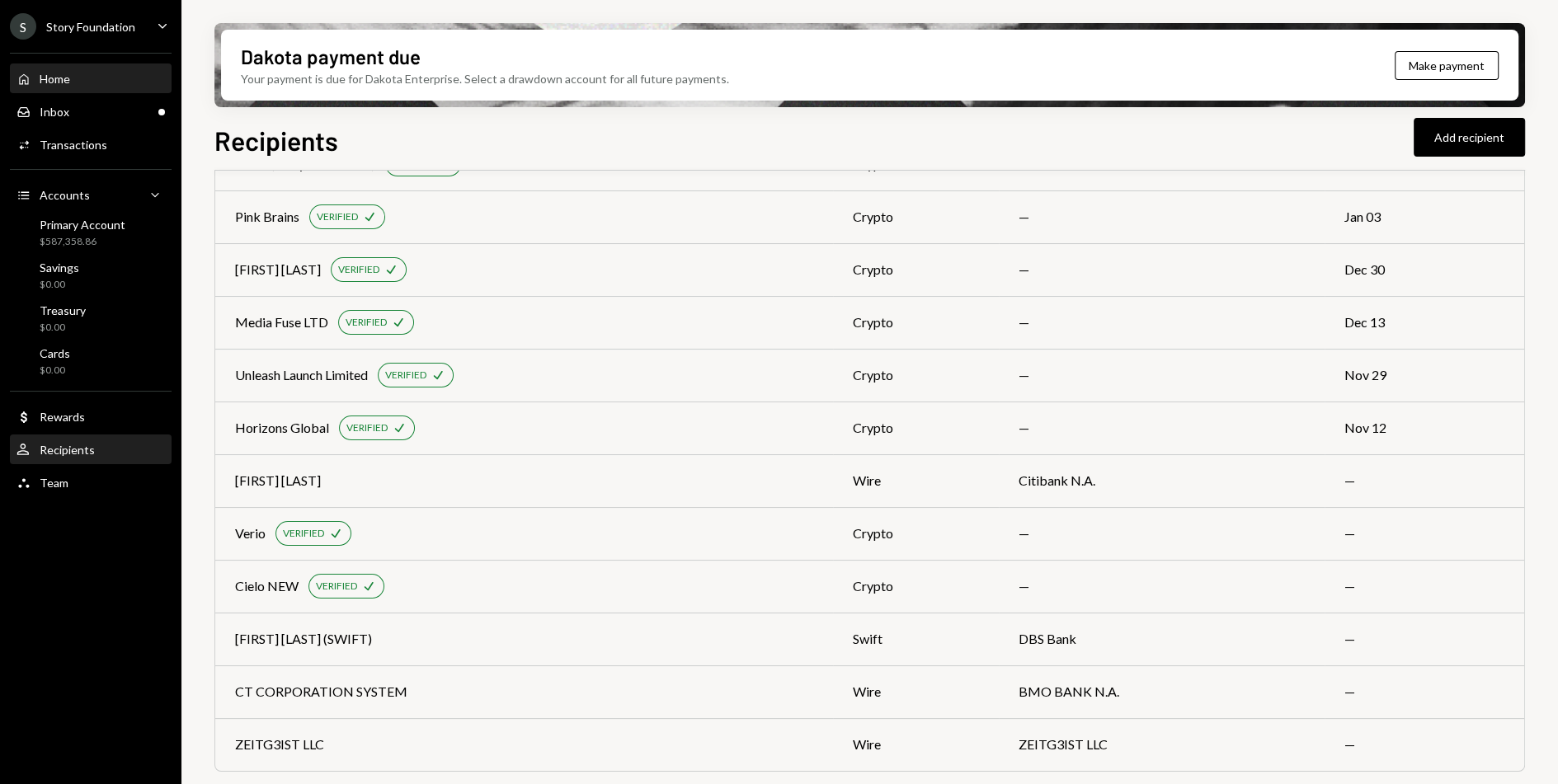 click on "Home Home" at bounding box center [91, 79] 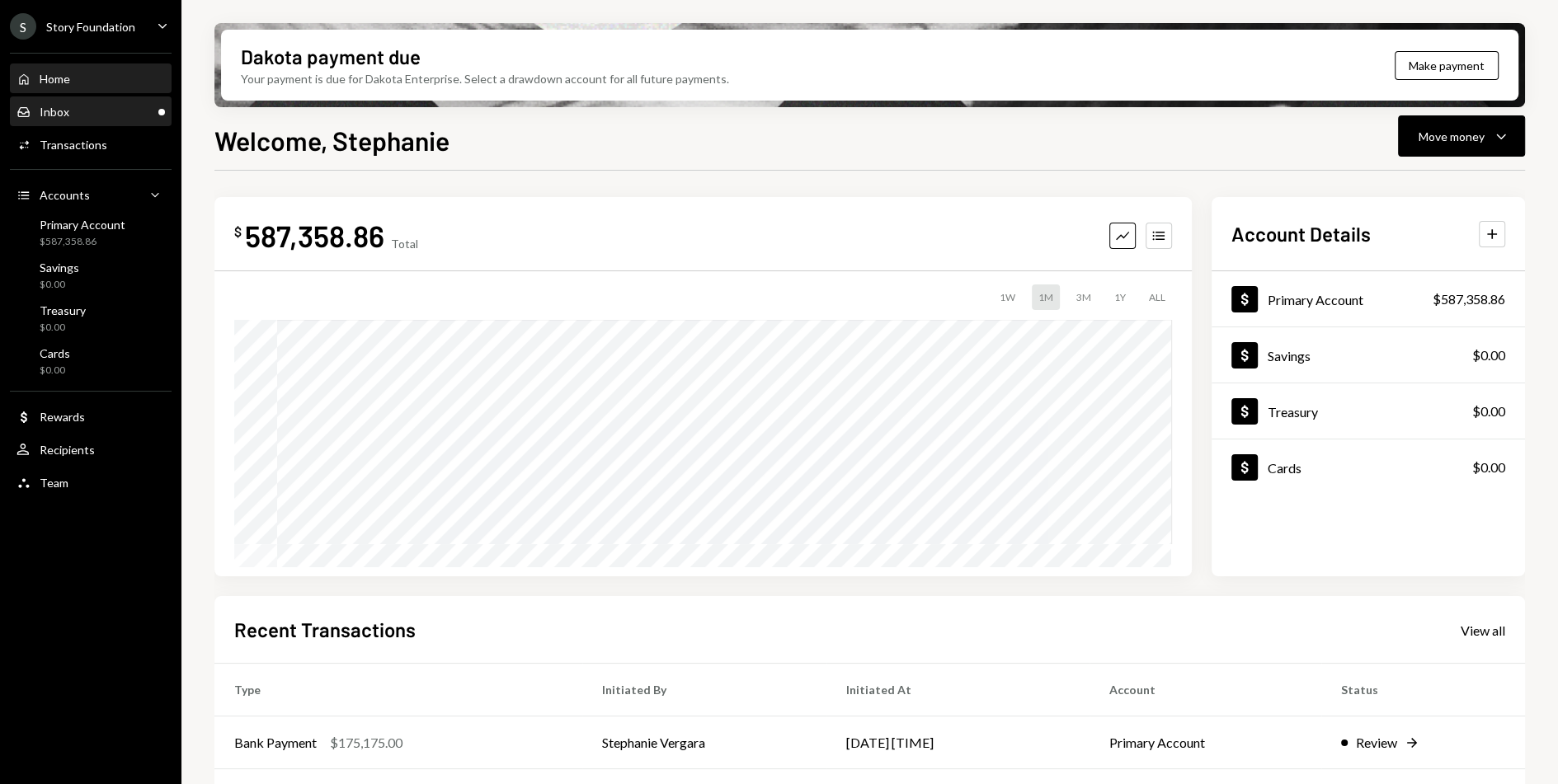click on "Inbox Inbox" at bounding box center [91, 112] 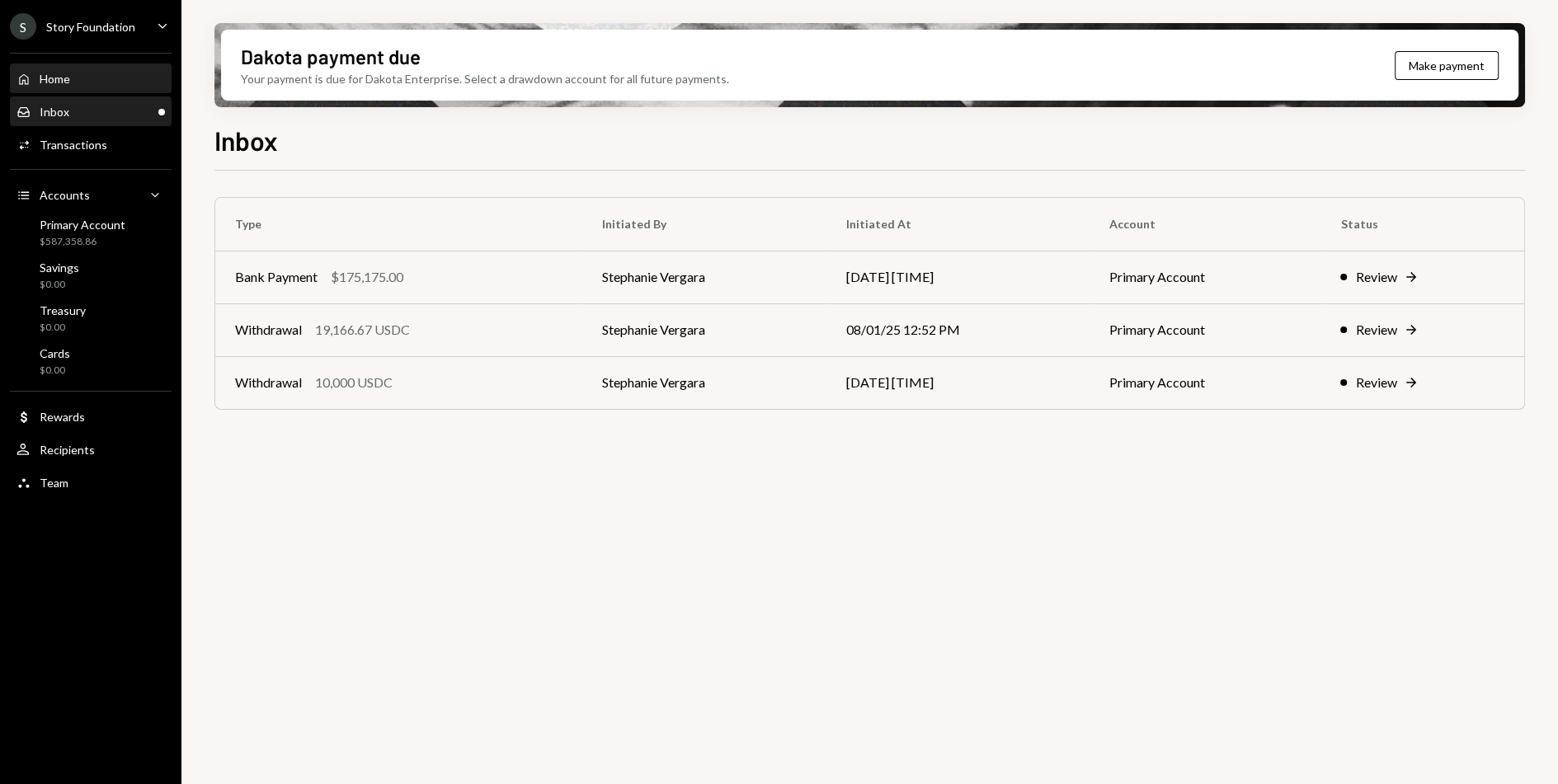 click on "Home" at bounding box center [54, 78] 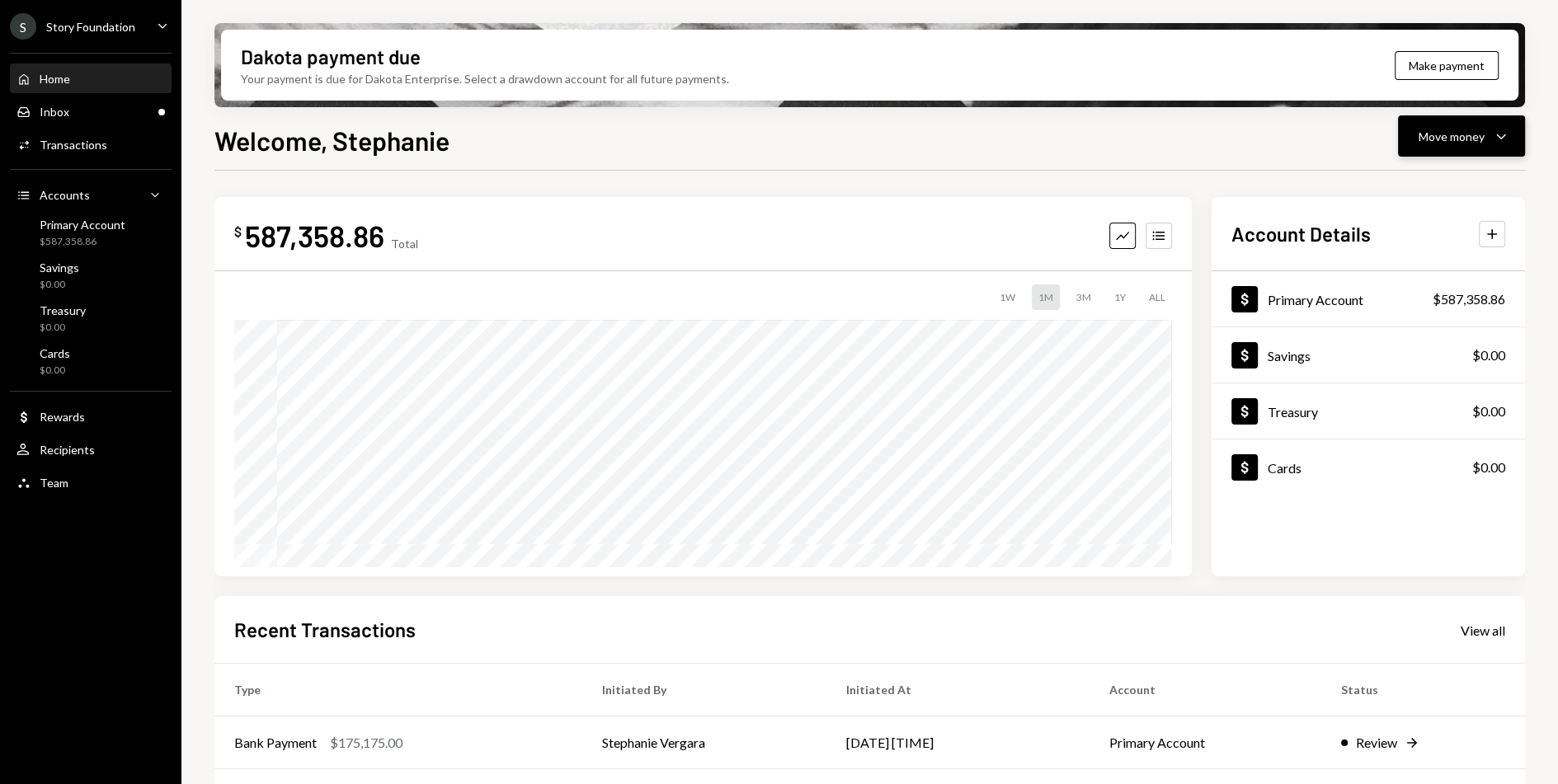 click on "Move money Caret Down" at bounding box center (1462, 136) 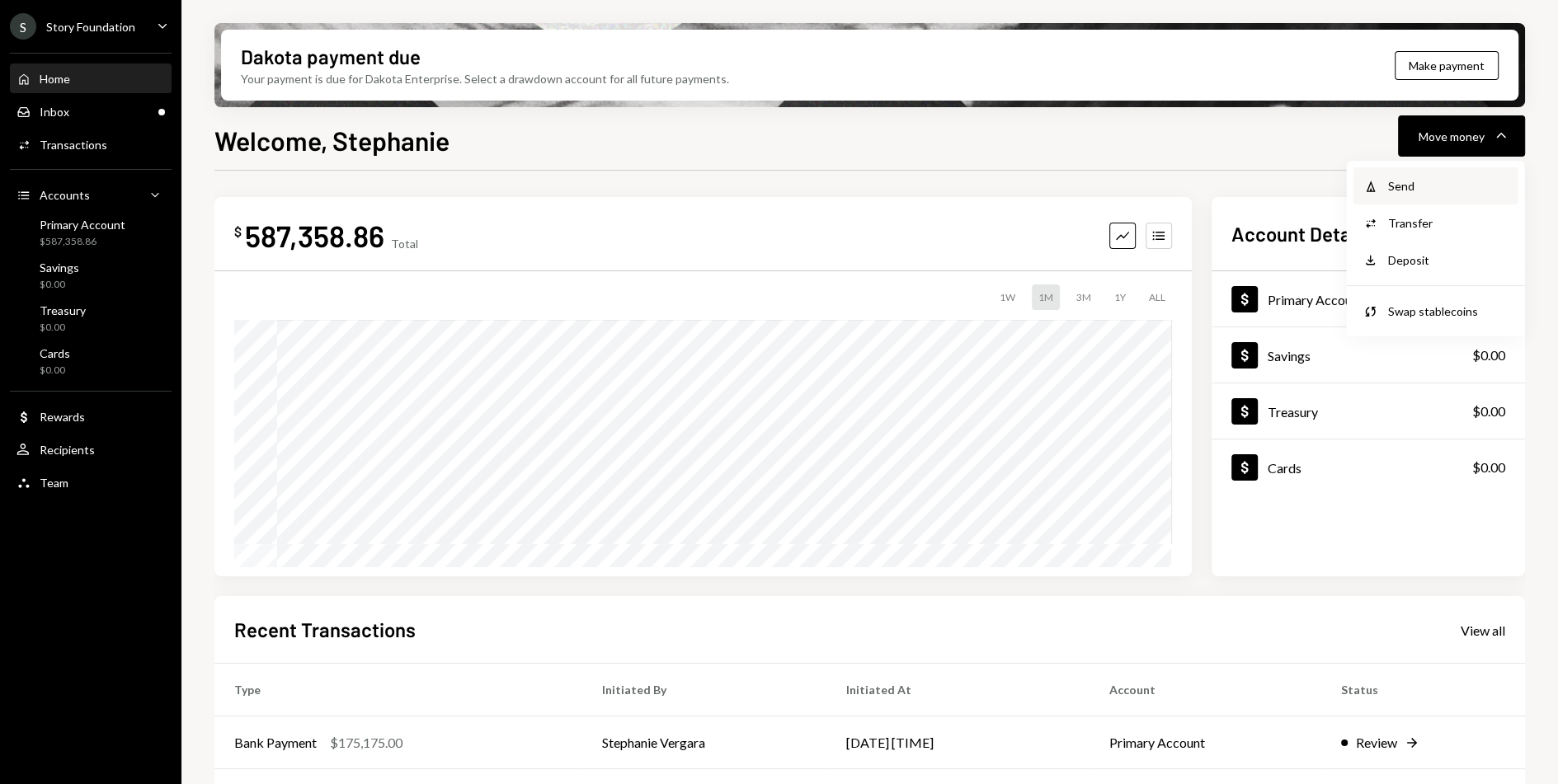 click on "Withdraw Send" at bounding box center [1436, 185] 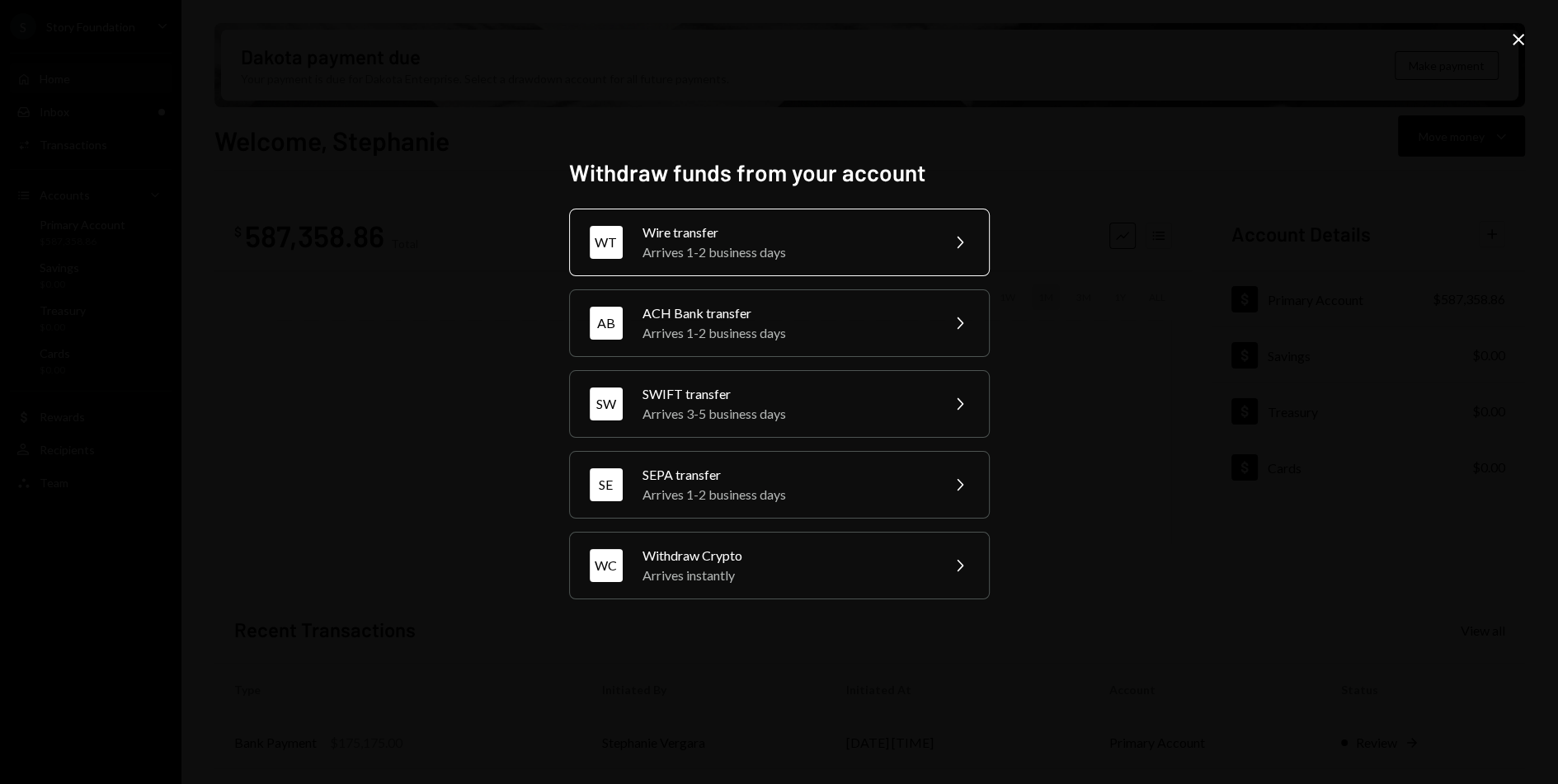 click on "Arrives 1-2 business days" at bounding box center (786, 252) 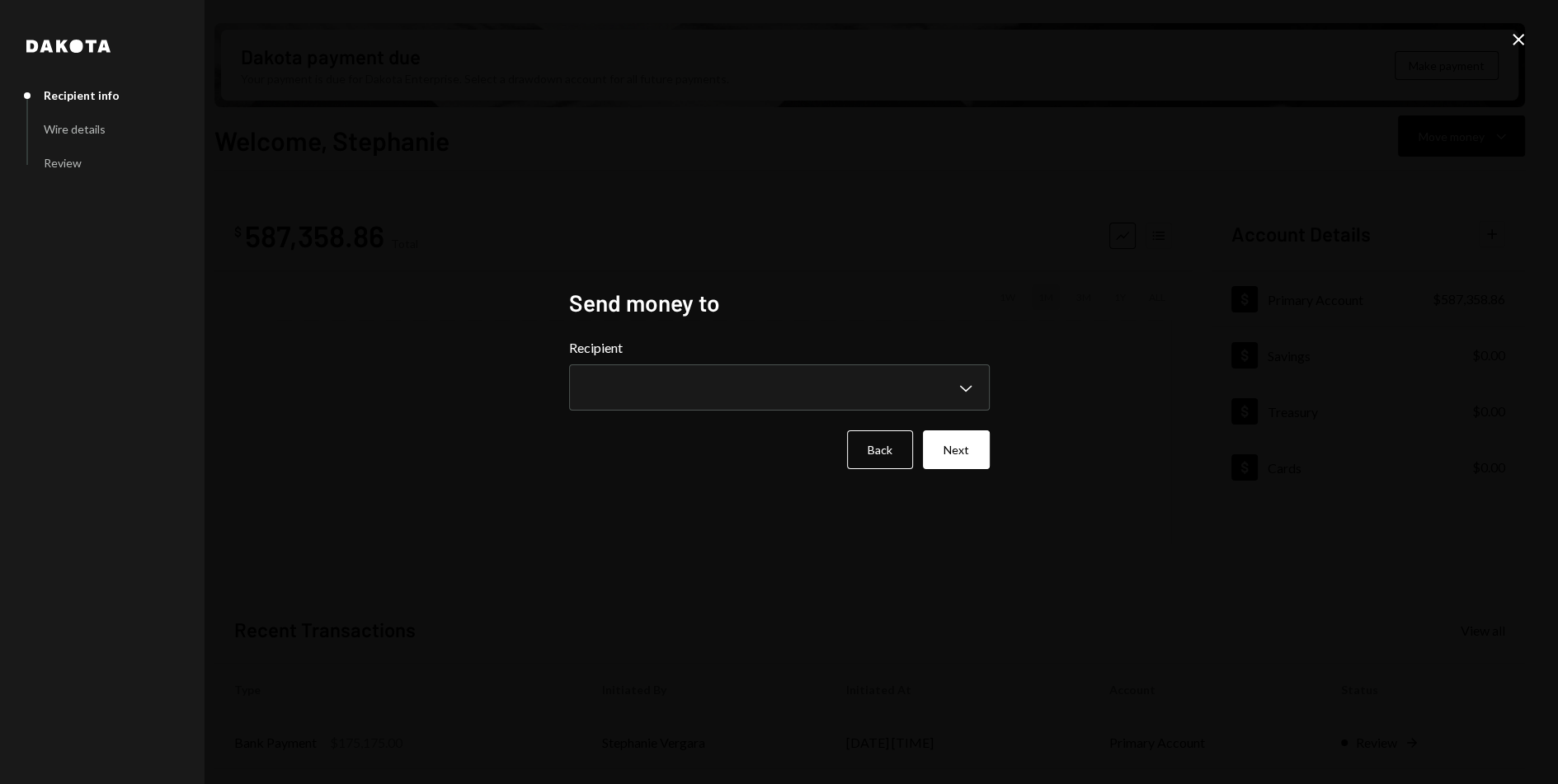click on "**********" at bounding box center [779, 403] 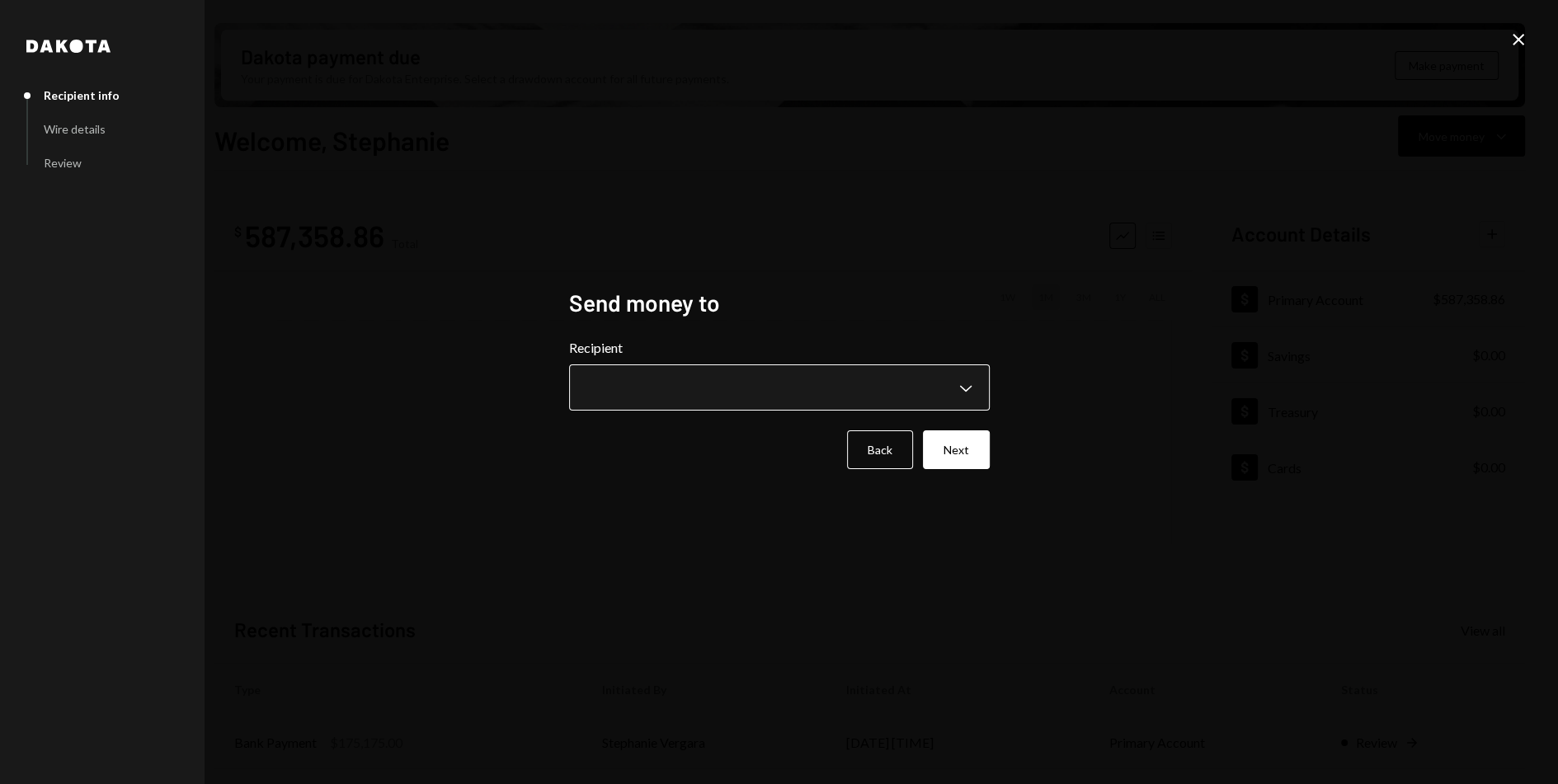 click on "S Story Foundation Caret Down Home Home Inbox Inbox Activities Transactions Accounts Accounts Caret Down Primary Account $587,358.86 Savings $0.00 Treasury $0.00 Cards $0.00 Dollar Rewards User Recipients Team Team Dakota payment due Your payment is due for Dakota Enterprise. Select a drawdown account for all future payments. Make payment Welcome, Stephanie Move money Caret Down $ 587,358.86 Total Graph Accounts 1W 1M 3M 1Y ALL Account Details Plus Dollar Primary Account $587,358.86 Dollar Savings $0.00 Dollar Treasury $0.00 Dollar Cards $0.00 Recent Transactions View all Type Initiated By Initiated At Account Status Bank Payment $175,175.00 Stephanie Vergara 08/01/25 1:02 PM Primary Account Review Right Arrow Withdrawal 19,166.67  USDC Stephanie Vergara 08/01/25 12:52 PM Primary Account Review Right Arrow Withdrawal 10,000  USDC Stephanie Vergara 08/01/25 12:50 PM Primary Account Review Right Arrow Withdrawal 13  USDC Stephanie Vergara 07/25/25 2:05 PM Primary Account Completed Withdrawal 7,000  USDC Dakota" at bounding box center (779, 392) 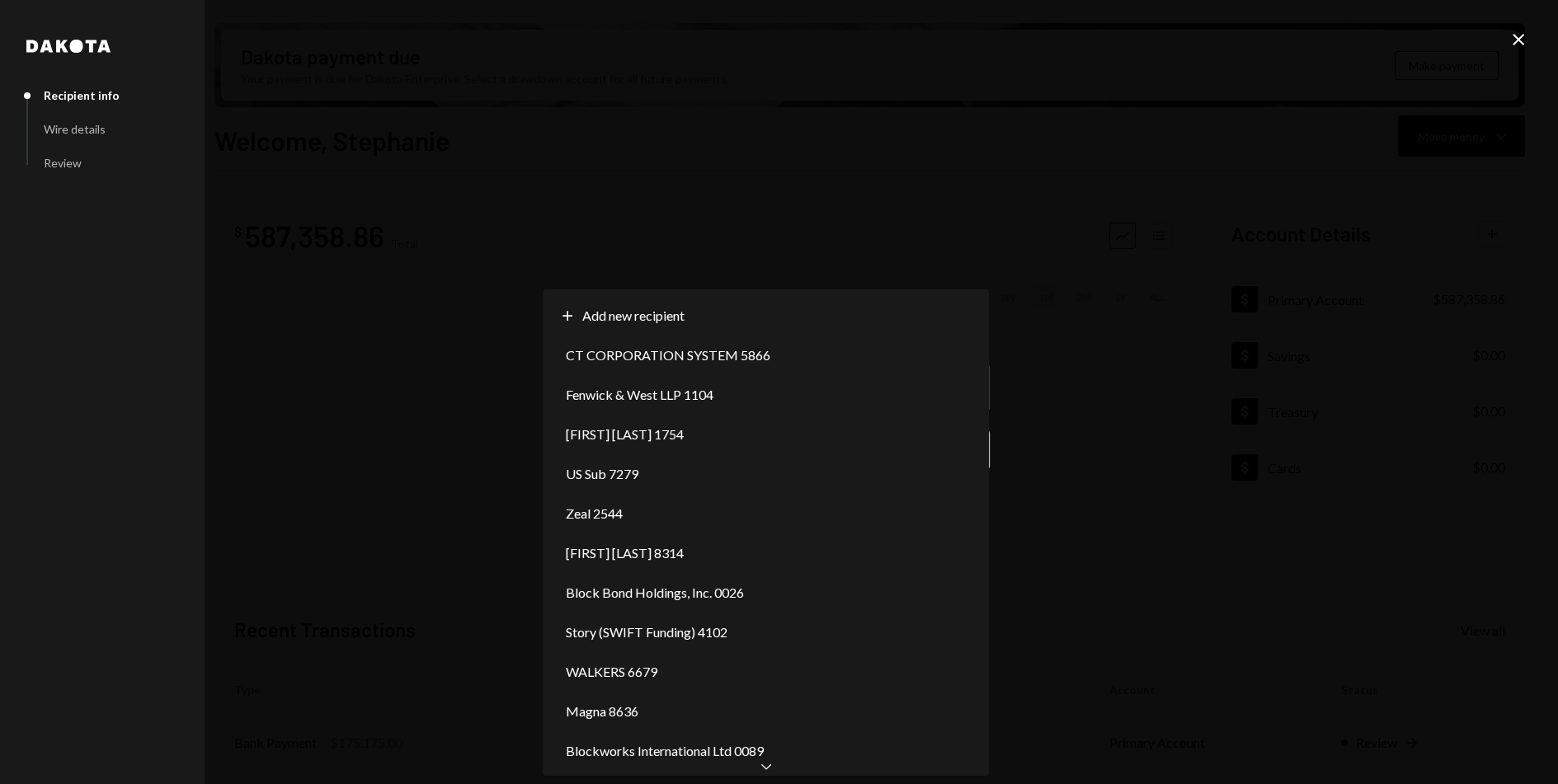 scroll, scrollTop: 0, scrollLeft: 0, axis: both 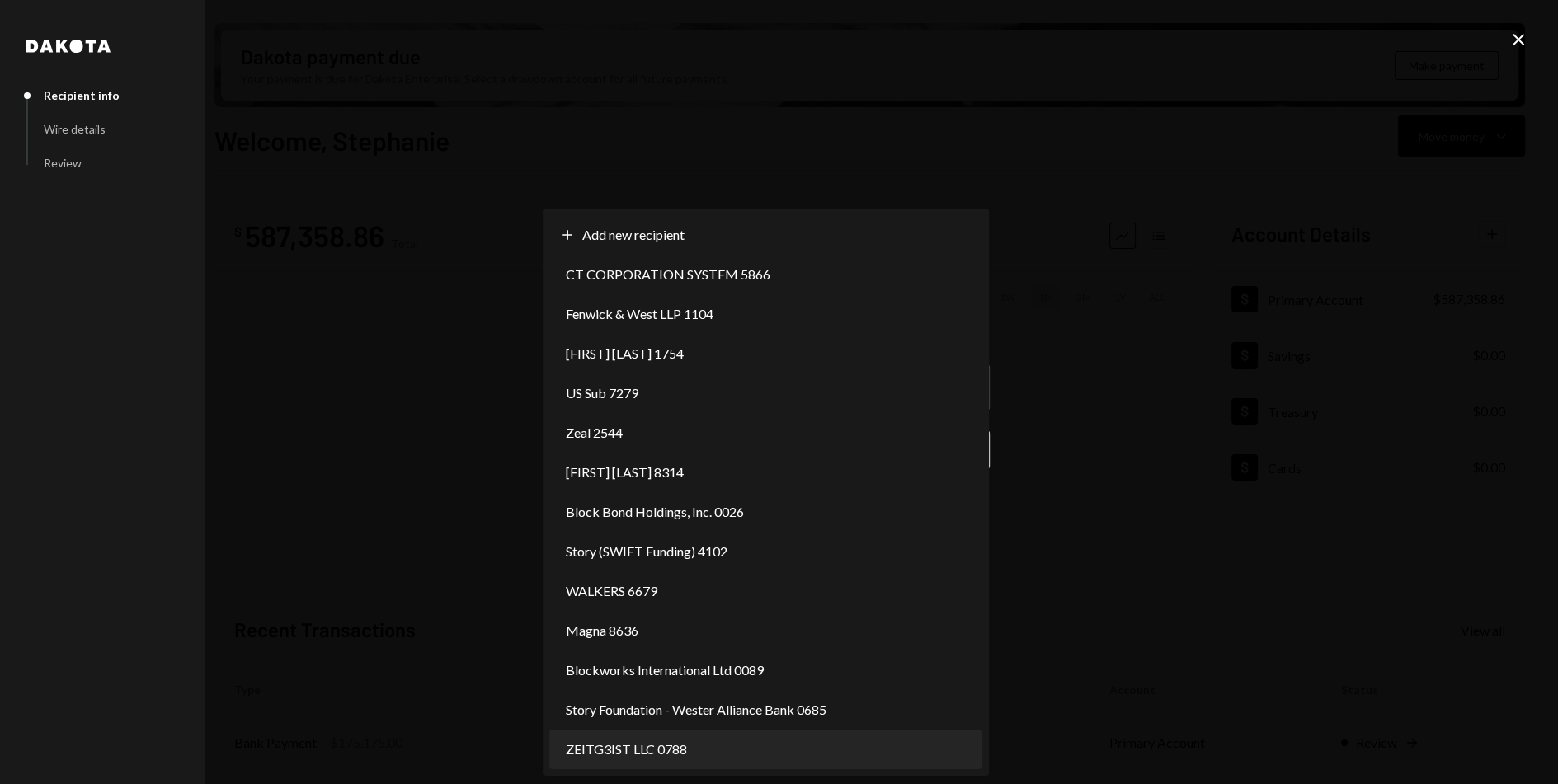 select on "**********" 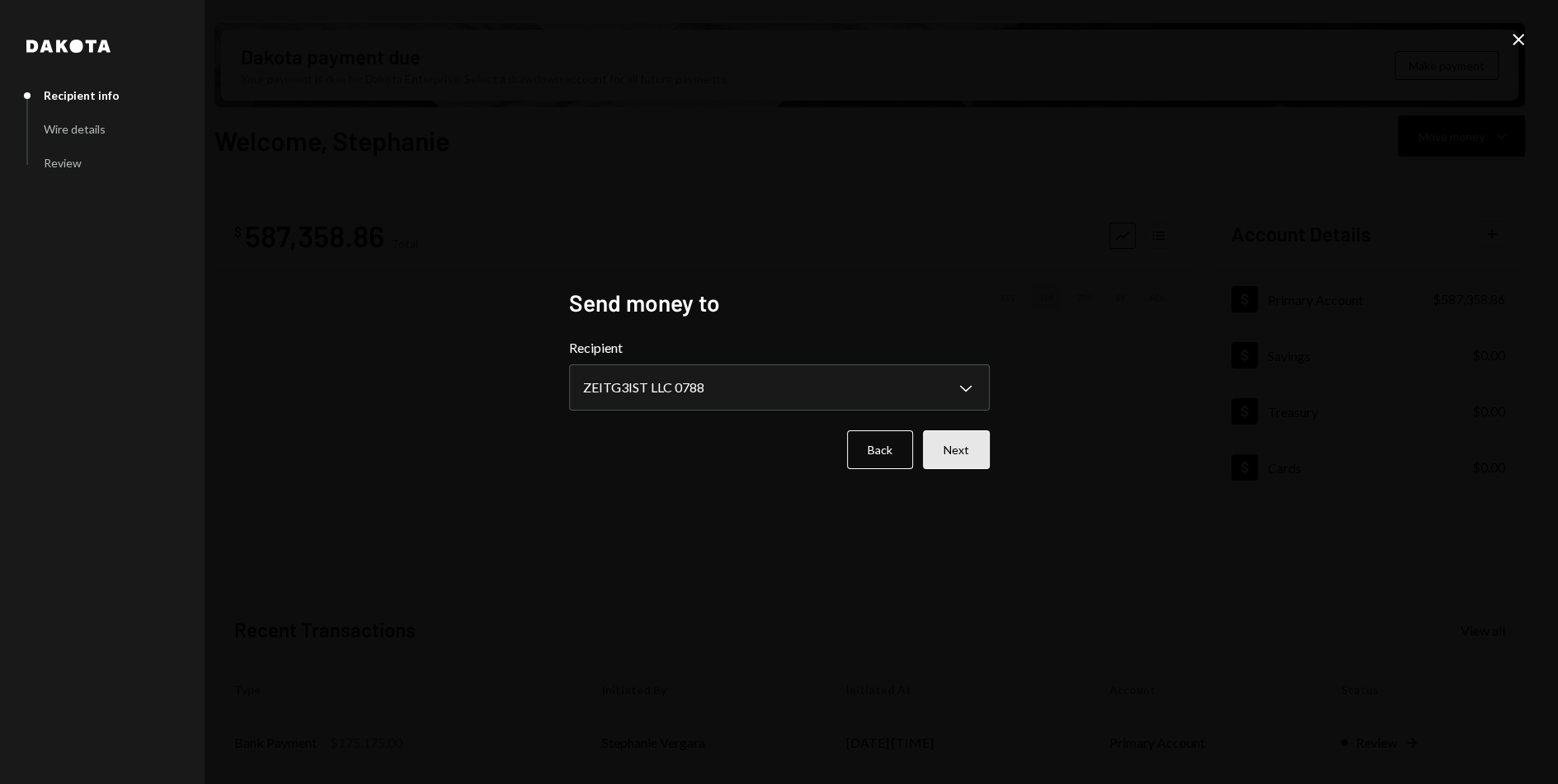 click on "Next" at bounding box center (956, 449) 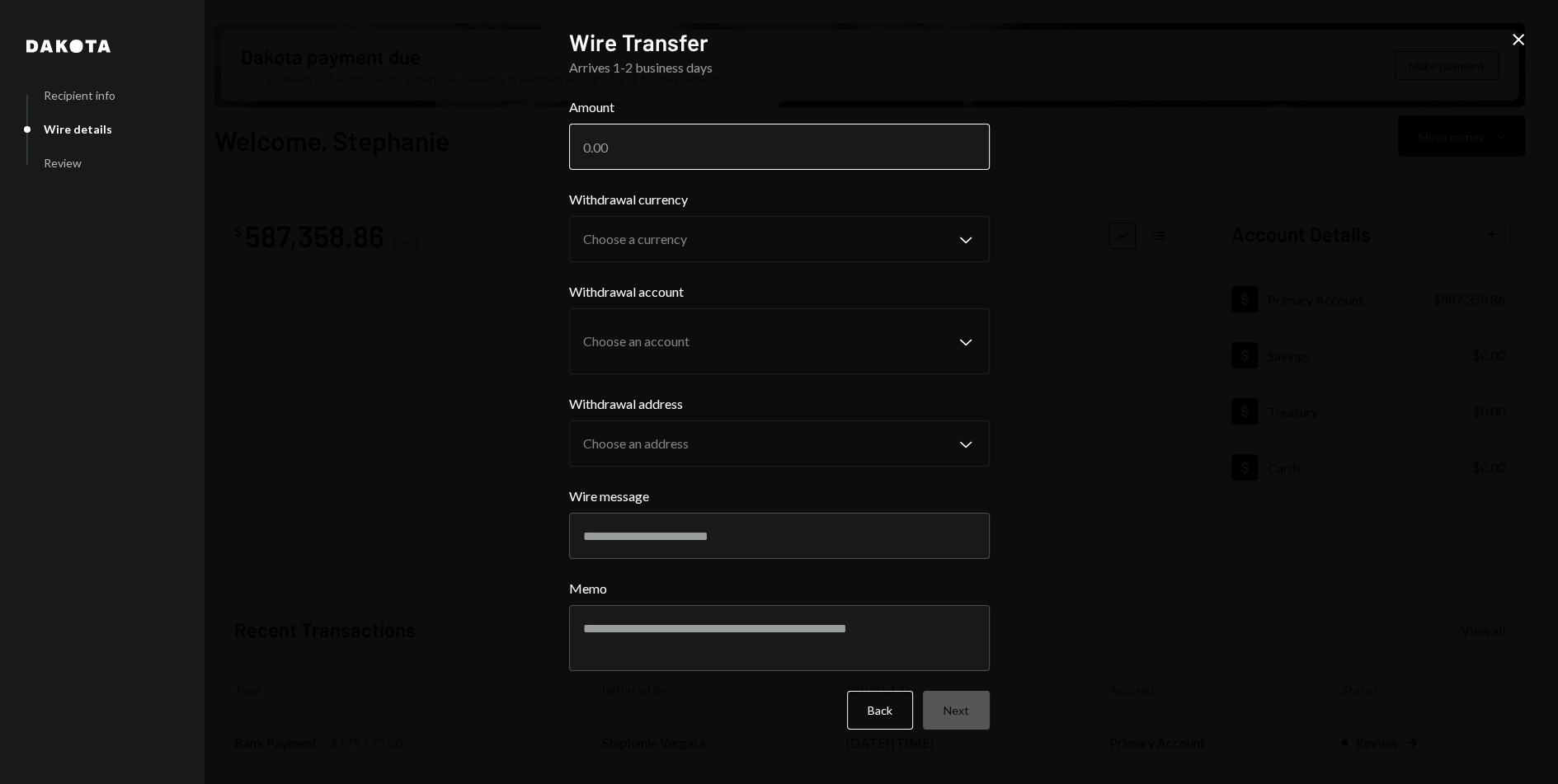 click on "Amount" at bounding box center (779, 147) 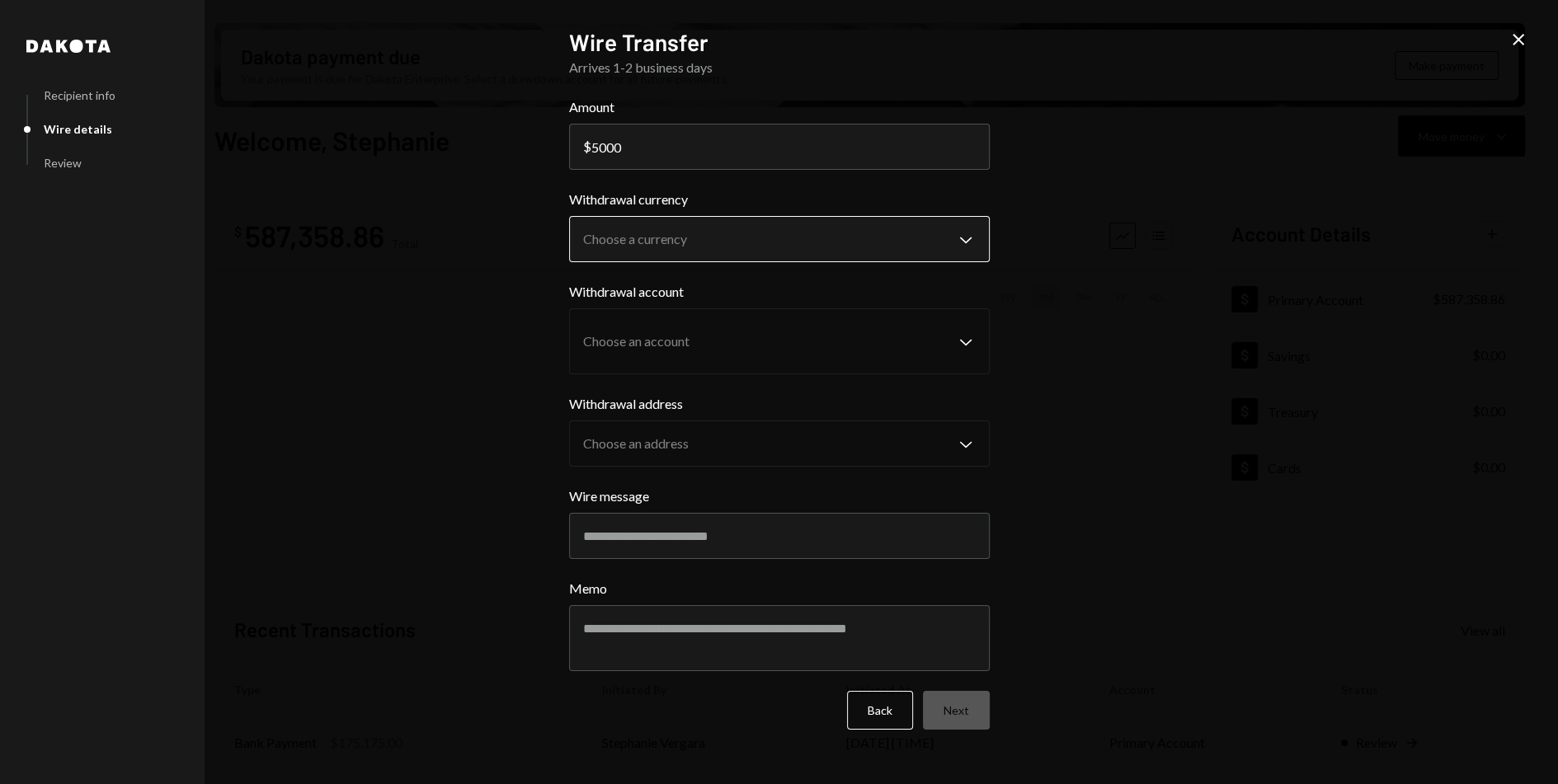 type on "5000" 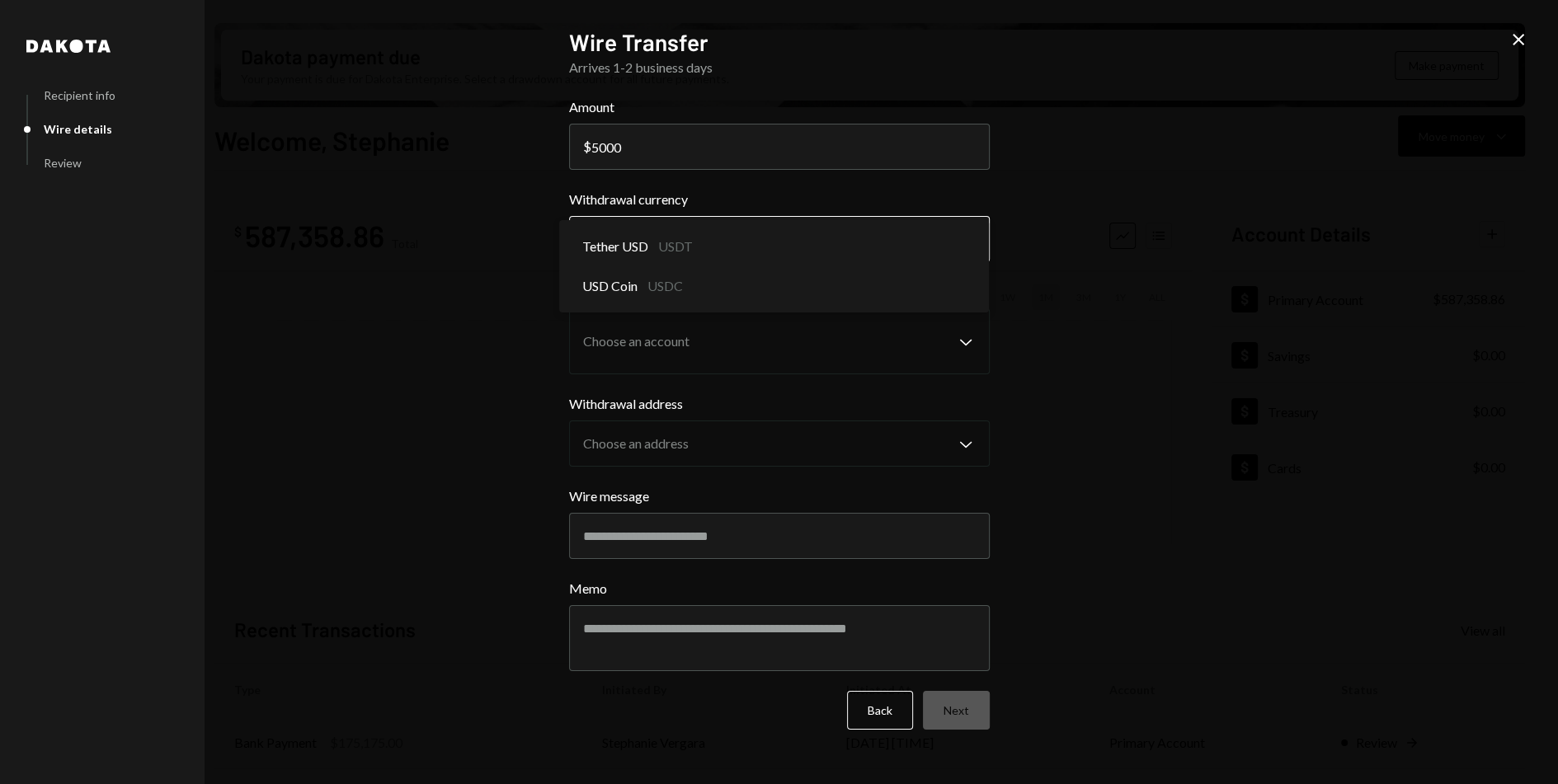 click on "S Story Foundation Caret Down Home Home Inbox Inbox Activities Transactions Accounts Accounts Caret Down Primary Account $587,358.86 Savings $0.00 Treasury $0.00 Cards $0.00 Dollar Rewards User Recipients Team Team Dakota payment due Your payment is due for Dakota Enterprise. Select a drawdown account for all future payments. Make payment Welcome, Stephanie Move money Caret Down $ 587,358.86 Total Graph Accounts 1W 1M 3M 1Y ALL Account Details Plus Dollar Primary Account $587,358.86 Dollar Savings $0.00 Dollar Treasury $0.00 Dollar Cards $0.00 Recent Transactions View all Type Initiated By Initiated At Account Status Bank Payment $175,175.00 Stephanie Vergara 08/01/25 1:02 PM Primary Account Review Right Arrow Withdrawal 19,166.67  USDC Stephanie Vergara 08/01/25 12:52 PM Primary Account Review Right Arrow Withdrawal 10,000  USDC Stephanie Vergara 08/01/25 12:50 PM Primary Account Review Right Arrow Withdrawal 13  USDC Stephanie Vergara 07/25/25 2:05 PM Primary Account Completed Withdrawal 7,000  USDC Dakota" at bounding box center [779, 392] 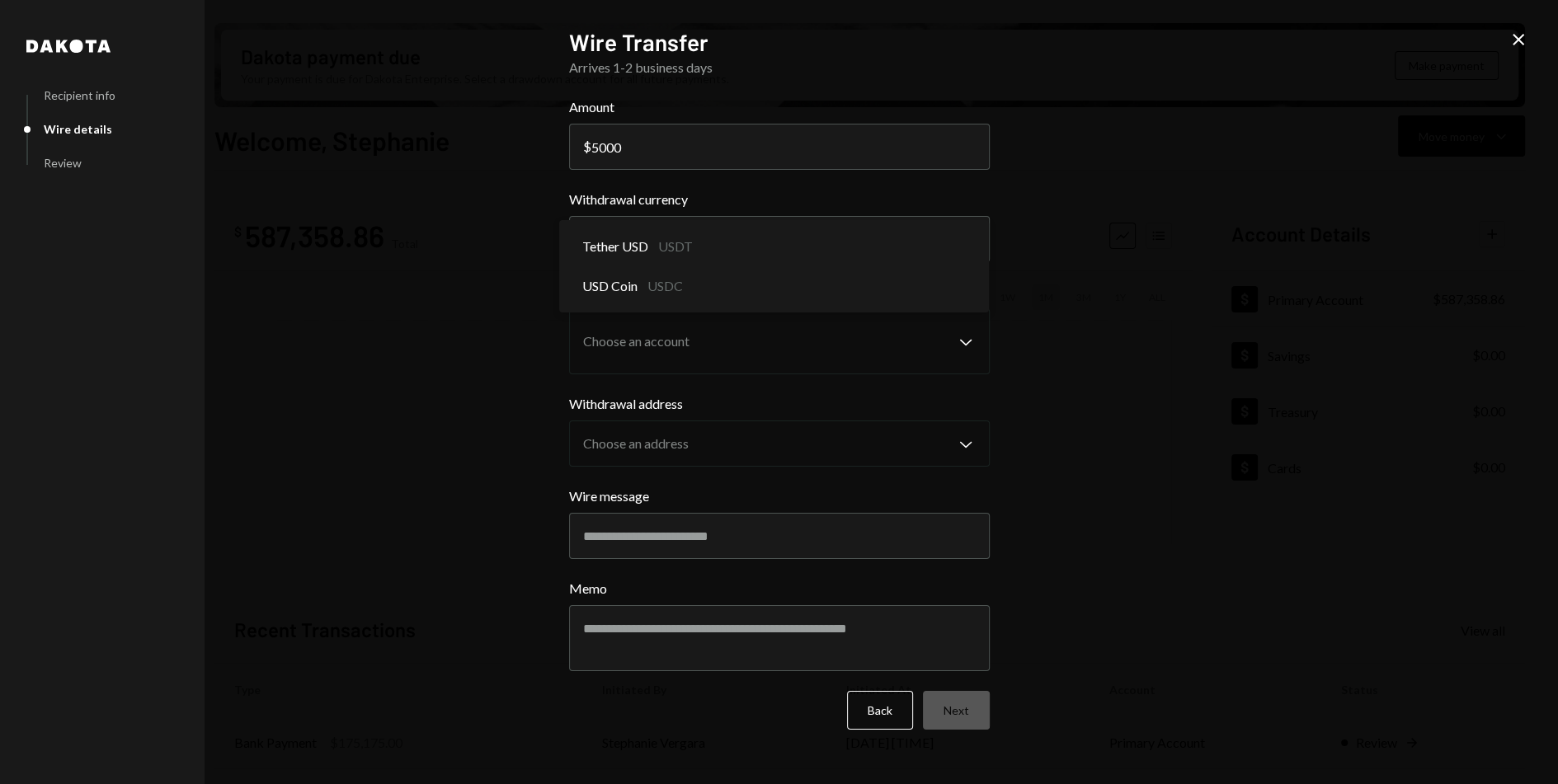select on "****" 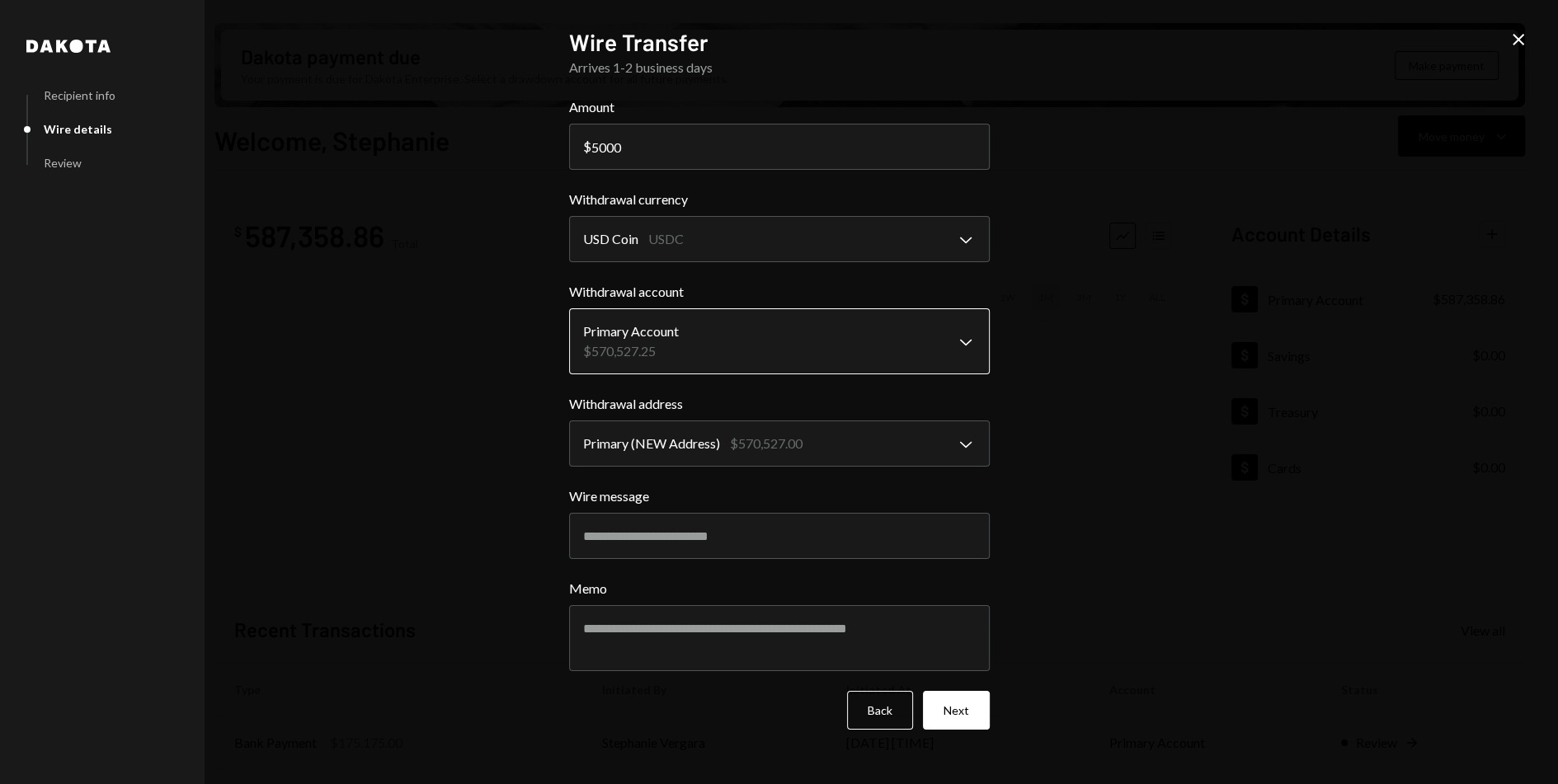 click on "S Story Foundation Caret Down Home Home Inbox Inbox Activities Transactions Accounts Accounts Caret Down Primary Account $587,358.86 Savings $0.00 Treasury $0.00 Cards $0.00 Dollar Rewards User Recipients Team Team Dakota payment due Your payment is due for Dakota Enterprise. Select a drawdown account for all future payments. Make payment Welcome, Stephanie Move money Caret Down $ 587,358.86 Total Graph Accounts 1W 1M 3M 1Y ALL Account Details Plus Dollar Primary Account $587,358.86 Dollar Savings $0.00 Dollar Treasury $0.00 Dollar Cards $0.00 Recent Transactions View all Type Initiated By Initiated At Account Status Bank Payment $175,175.00 Stephanie Vergara 08/01/25 1:02 PM Primary Account Review Right Arrow Withdrawal 19,166.67  USDC Stephanie Vergara 08/01/25 12:52 PM Primary Account Review Right Arrow Withdrawal 10,000  USDC Stephanie Vergara 08/01/25 12:50 PM Primary Account Review Right Arrow Withdrawal 13  USDC Stephanie Vergara 07/25/25 2:05 PM Primary Account Completed Withdrawal 7,000  USDC Dakota" at bounding box center [779, 392] 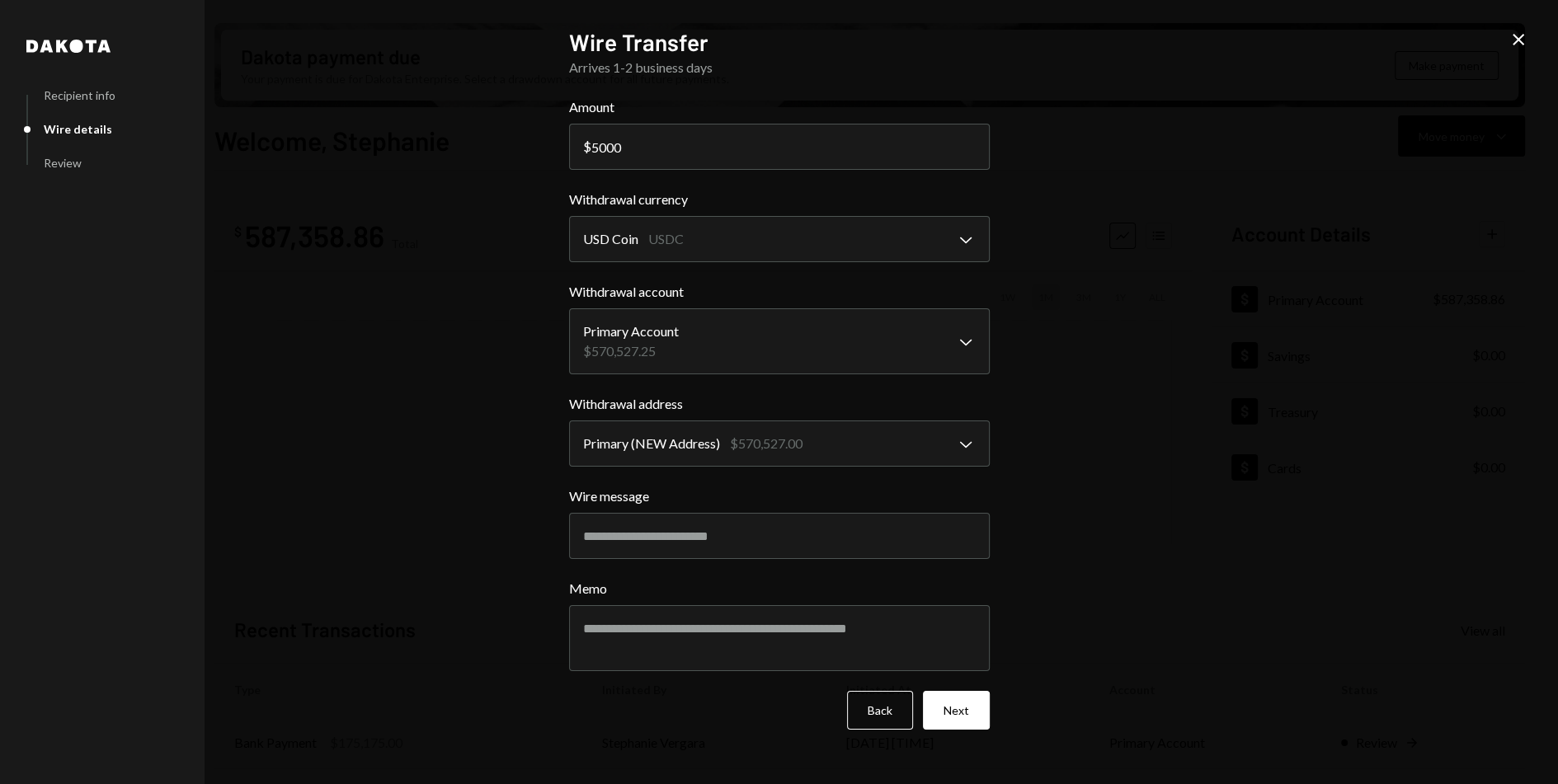 click on "**********" at bounding box center (779, 430) 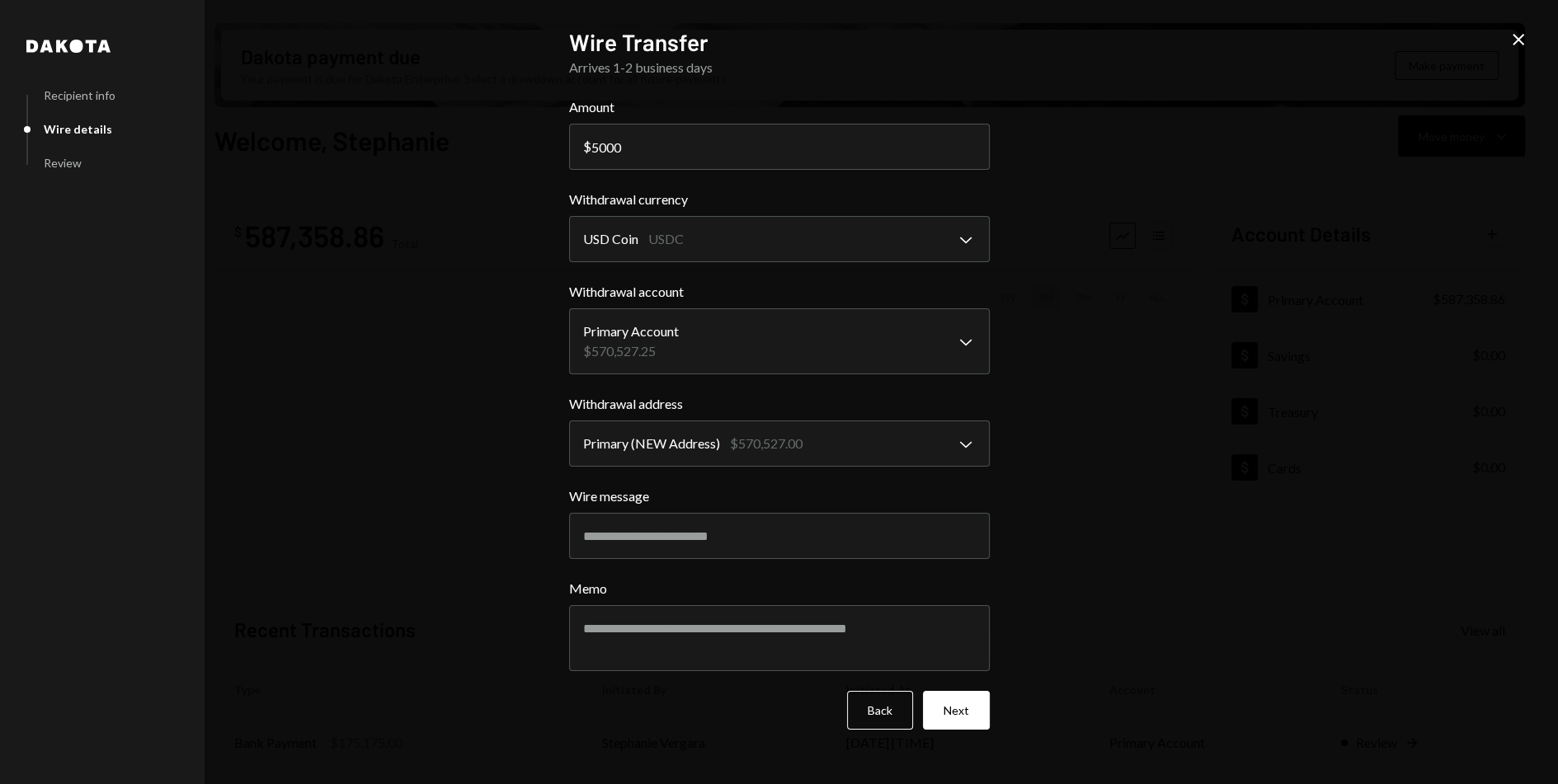 click on "**********" at bounding box center [779, 413] 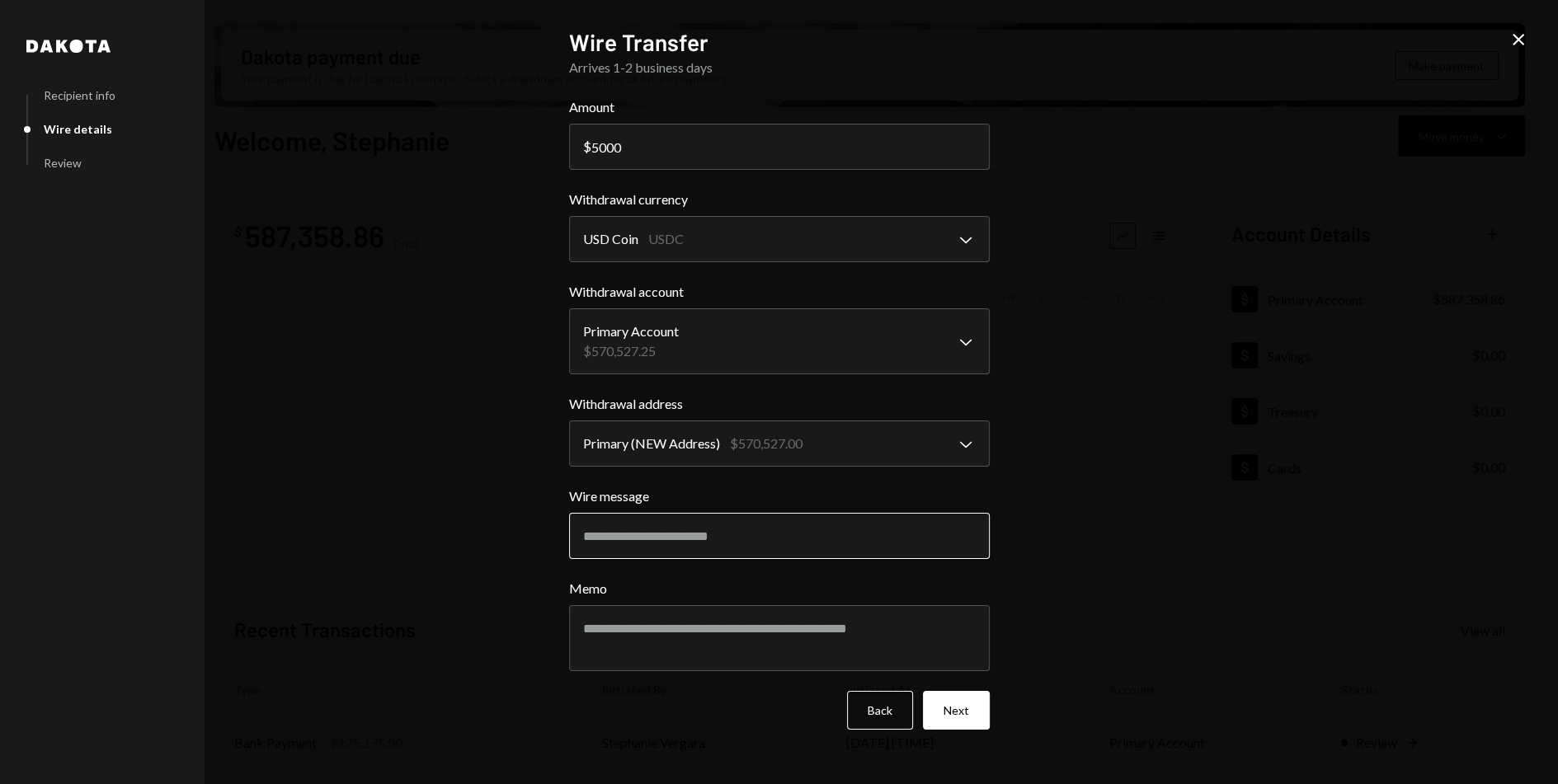 click on "Wire message" at bounding box center [779, 536] 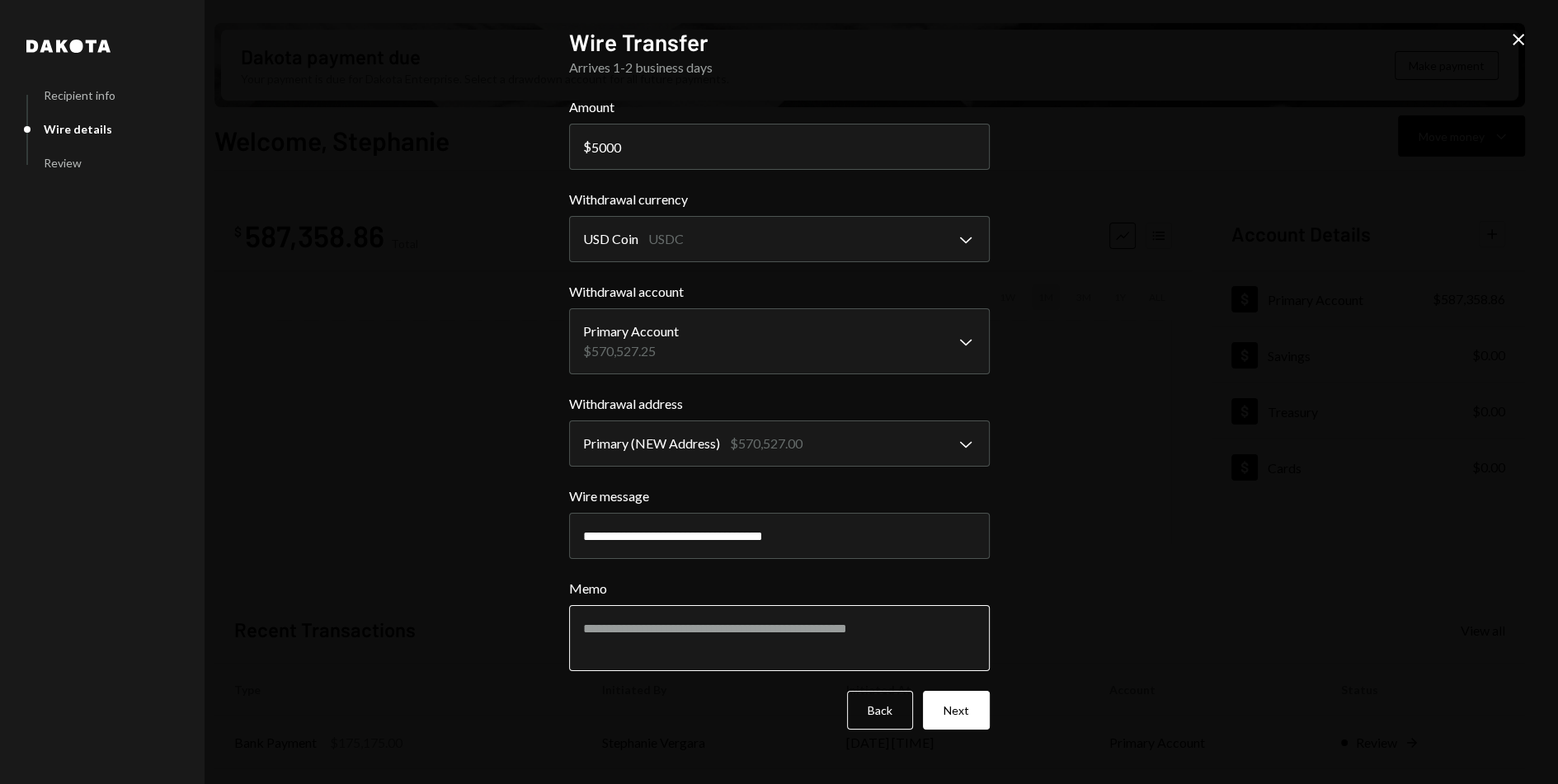 type on "**********" 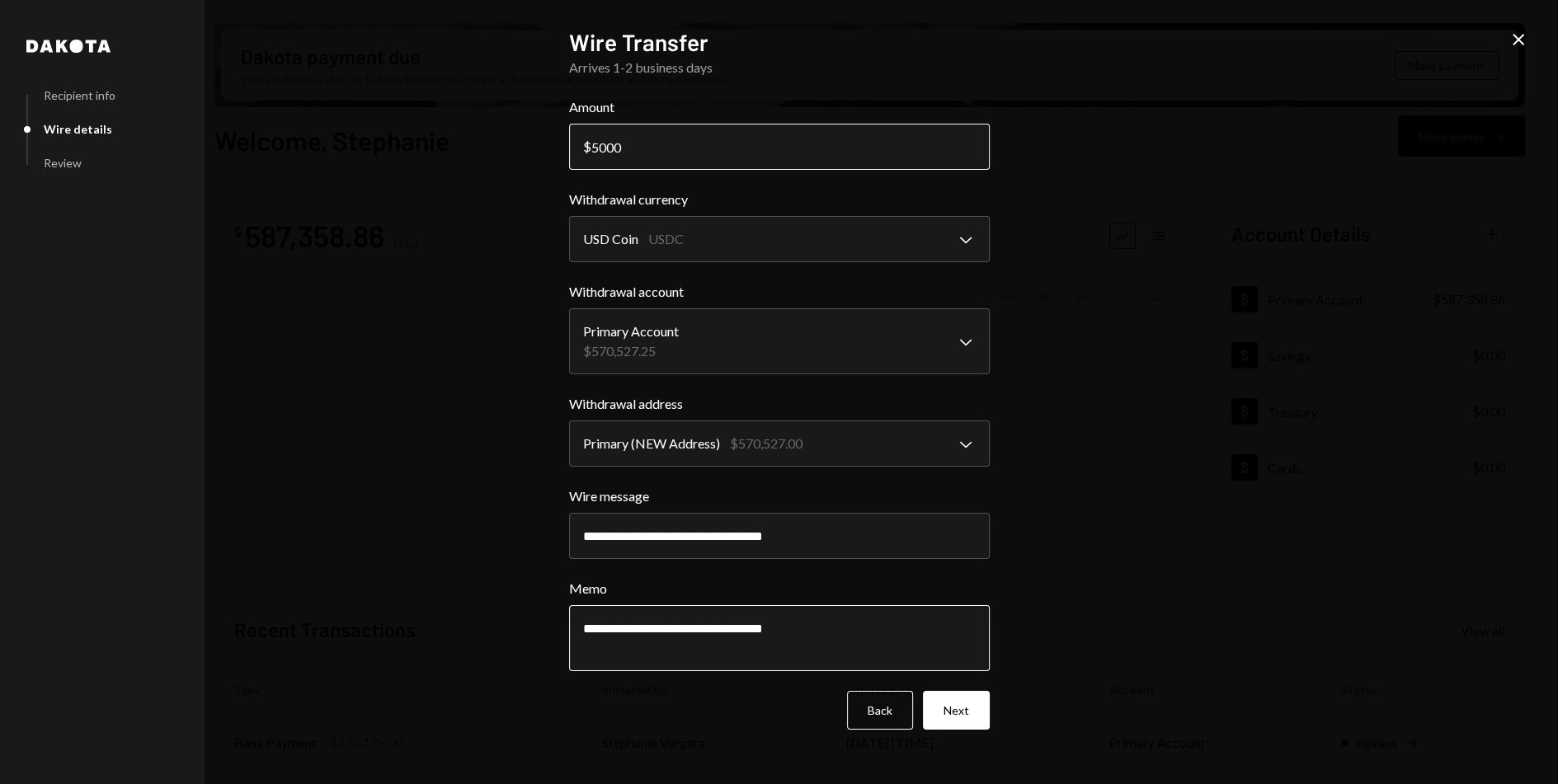 type on "**********" 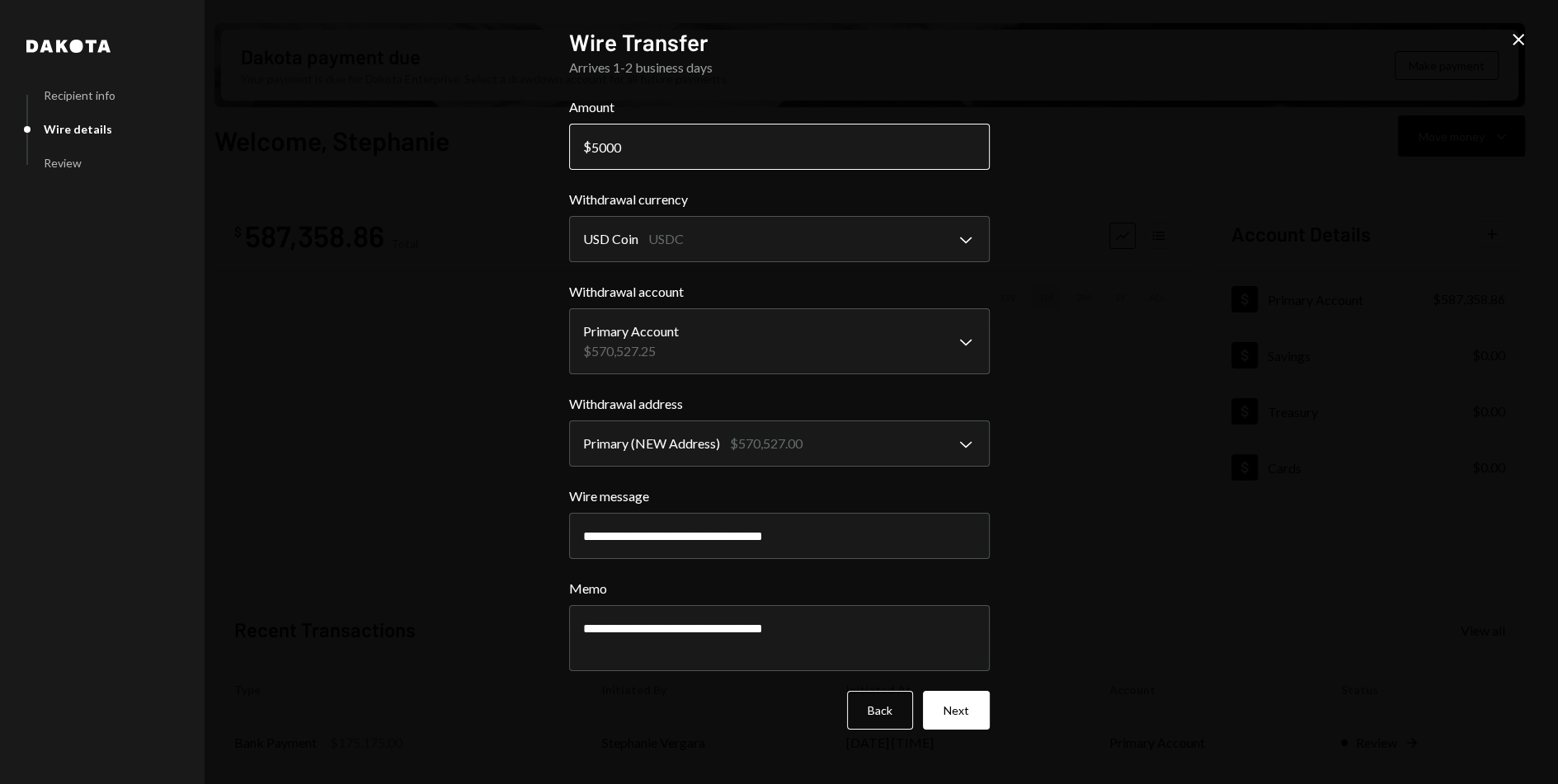 click on "5000" at bounding box center (779, 147) 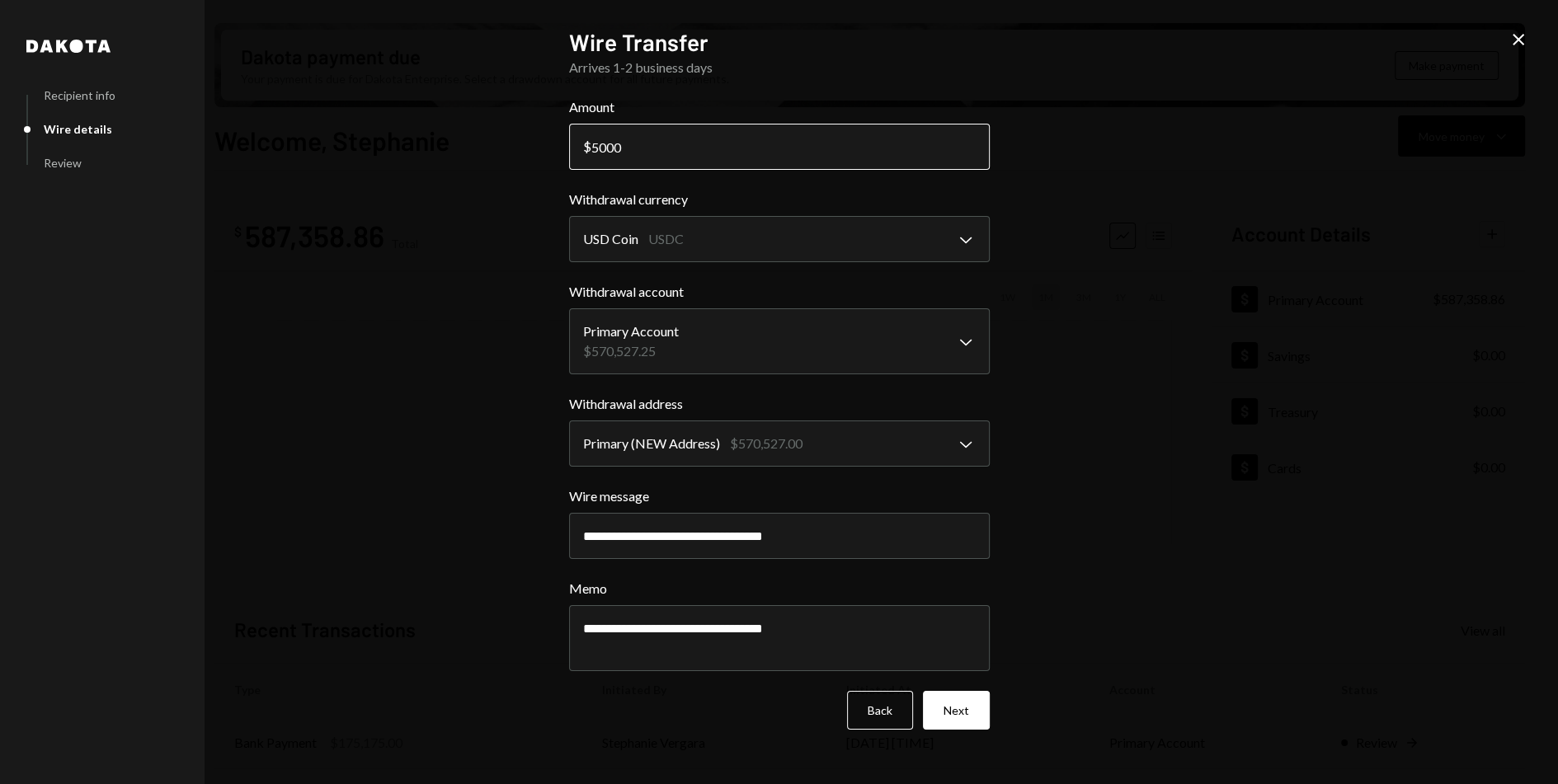 click on "5000" at bounding box center (779, 147) 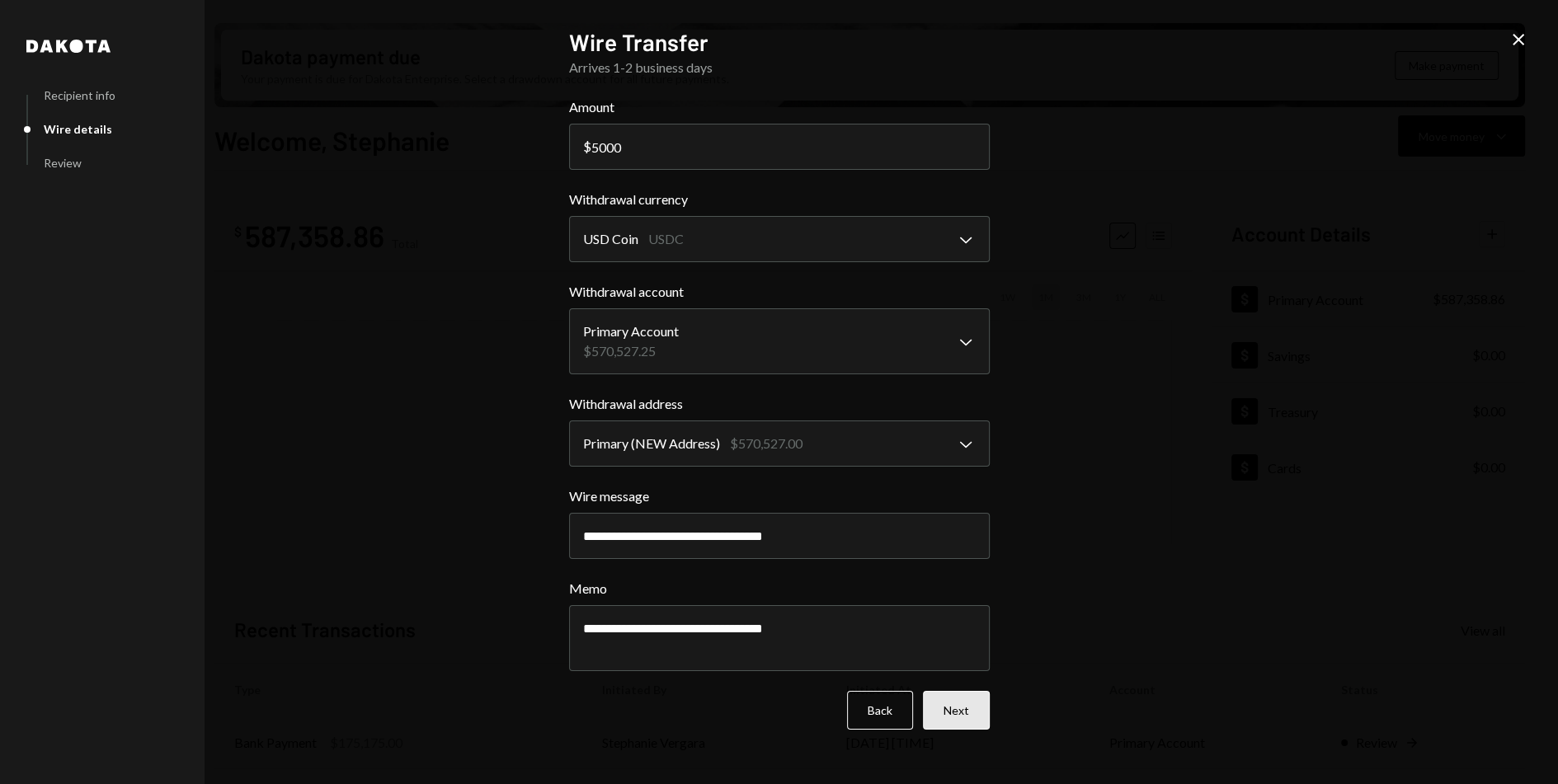 click on "Next" at bounding box center (956, 710) 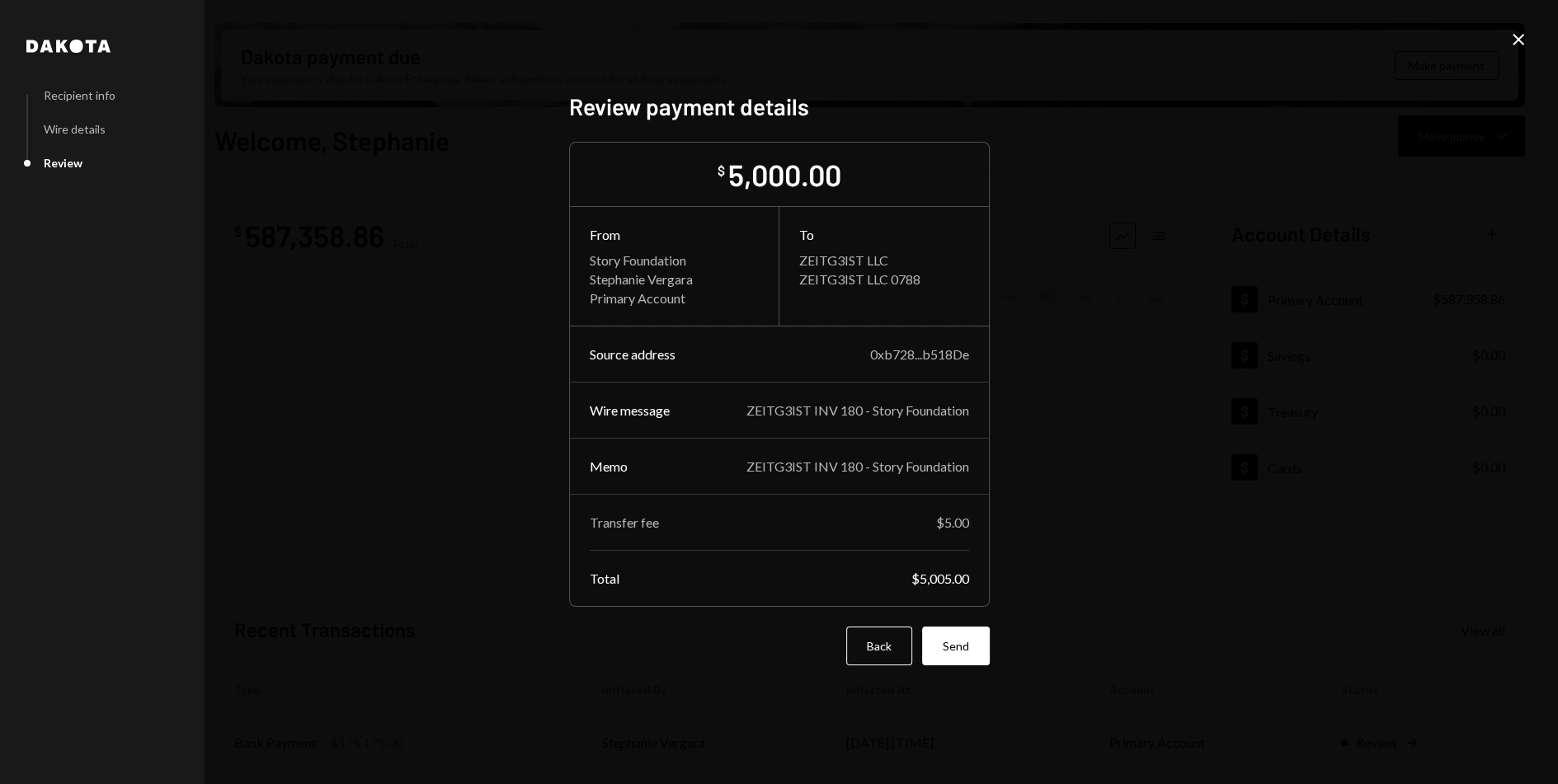 click on "$ 5,000.00 From Story Foundation Stephanie Vergara Primary Account To ZEITG3IST LLC ZEITG3IST LLC 0788 Source address 0xb728...b518De Wire message ZEITG3IST INV 180 - Story Foundation Memo ZEITG3IST INV 180 - Story Foundation Transfer fee $5.00 Total $5,005.00 Back Send" at bounding box center (779, 403) 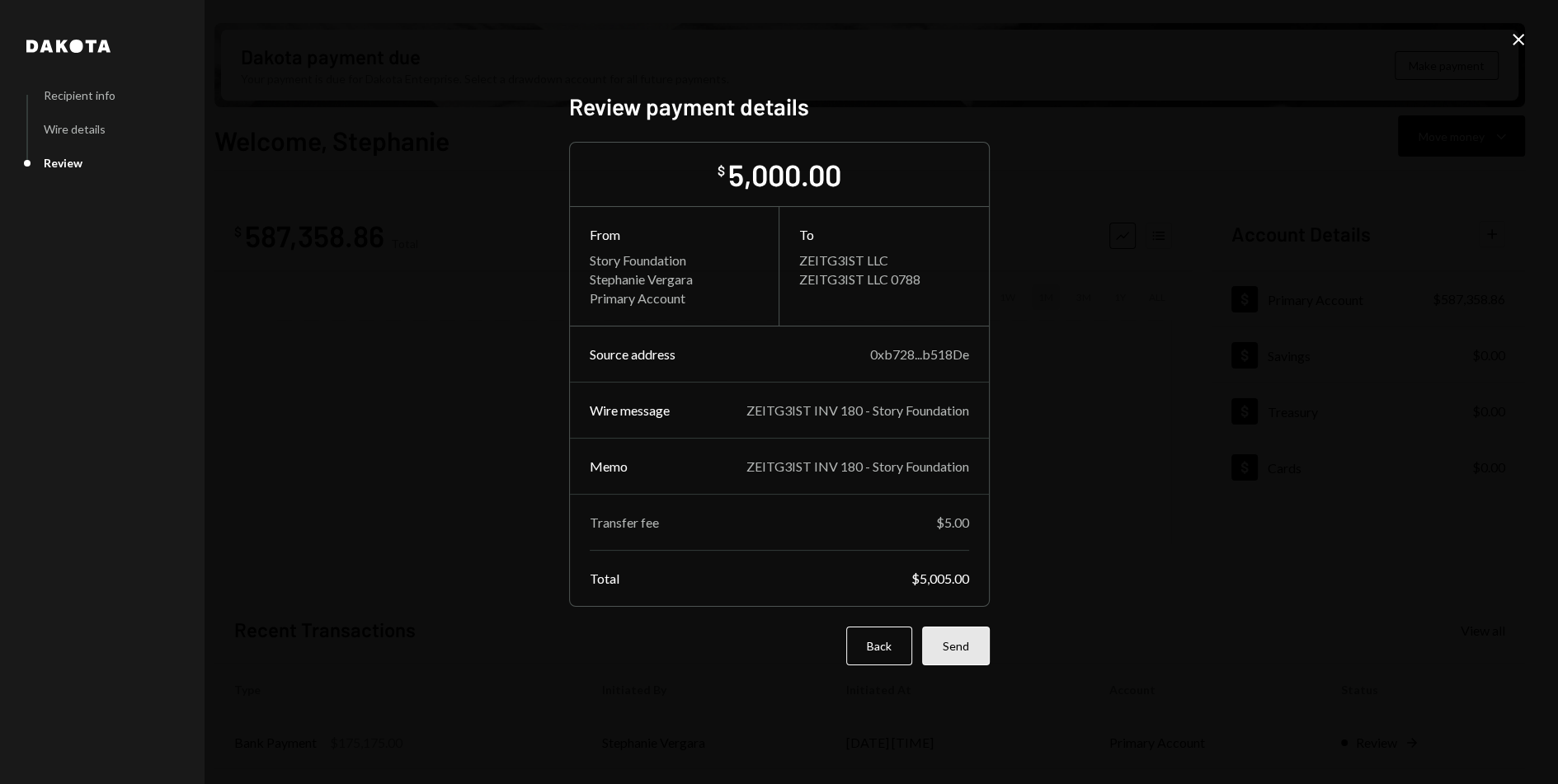 click on "Send" at bounding box center [956, 646] 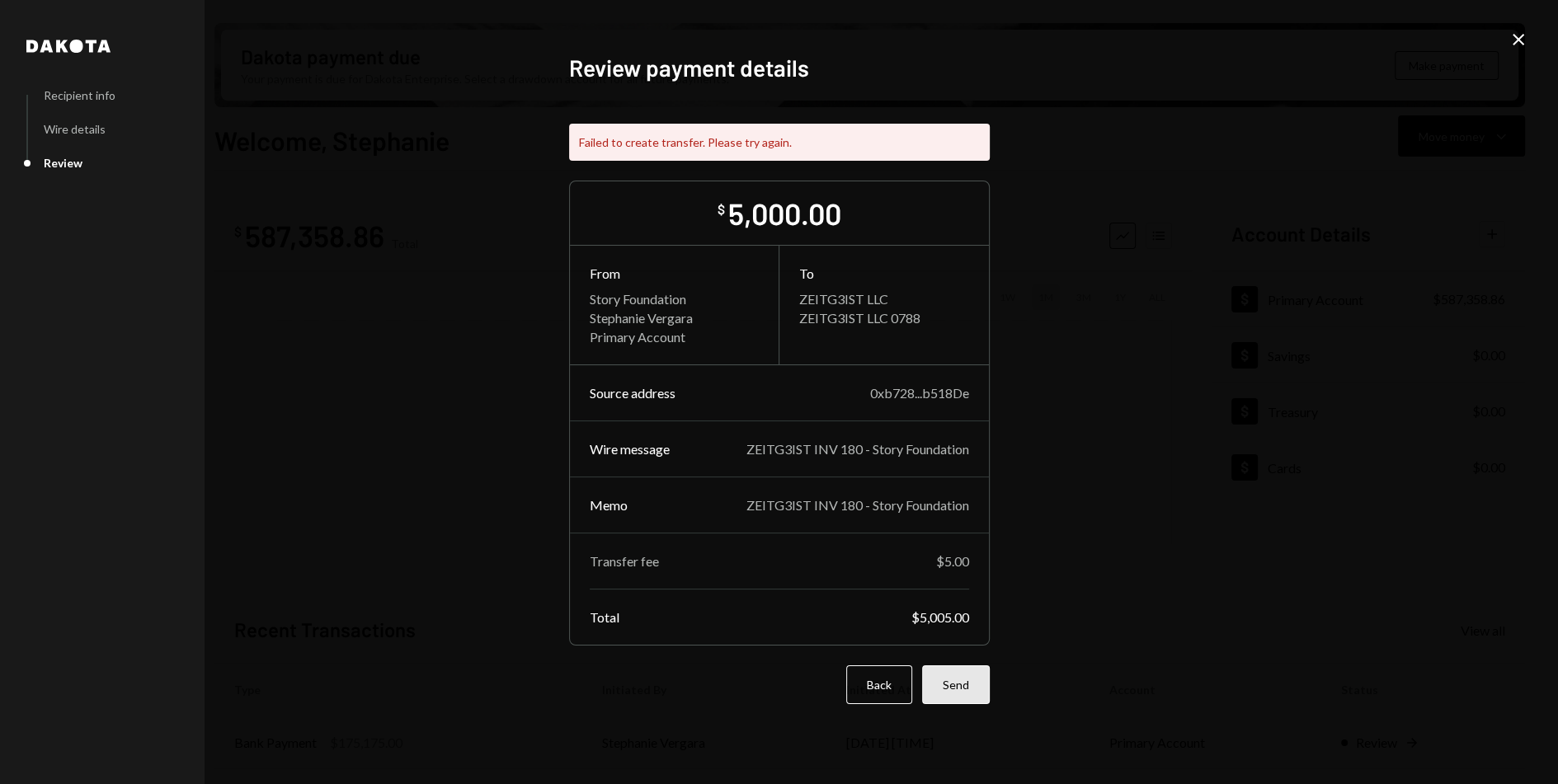 click on "Send" at bounding box center [956, 684] 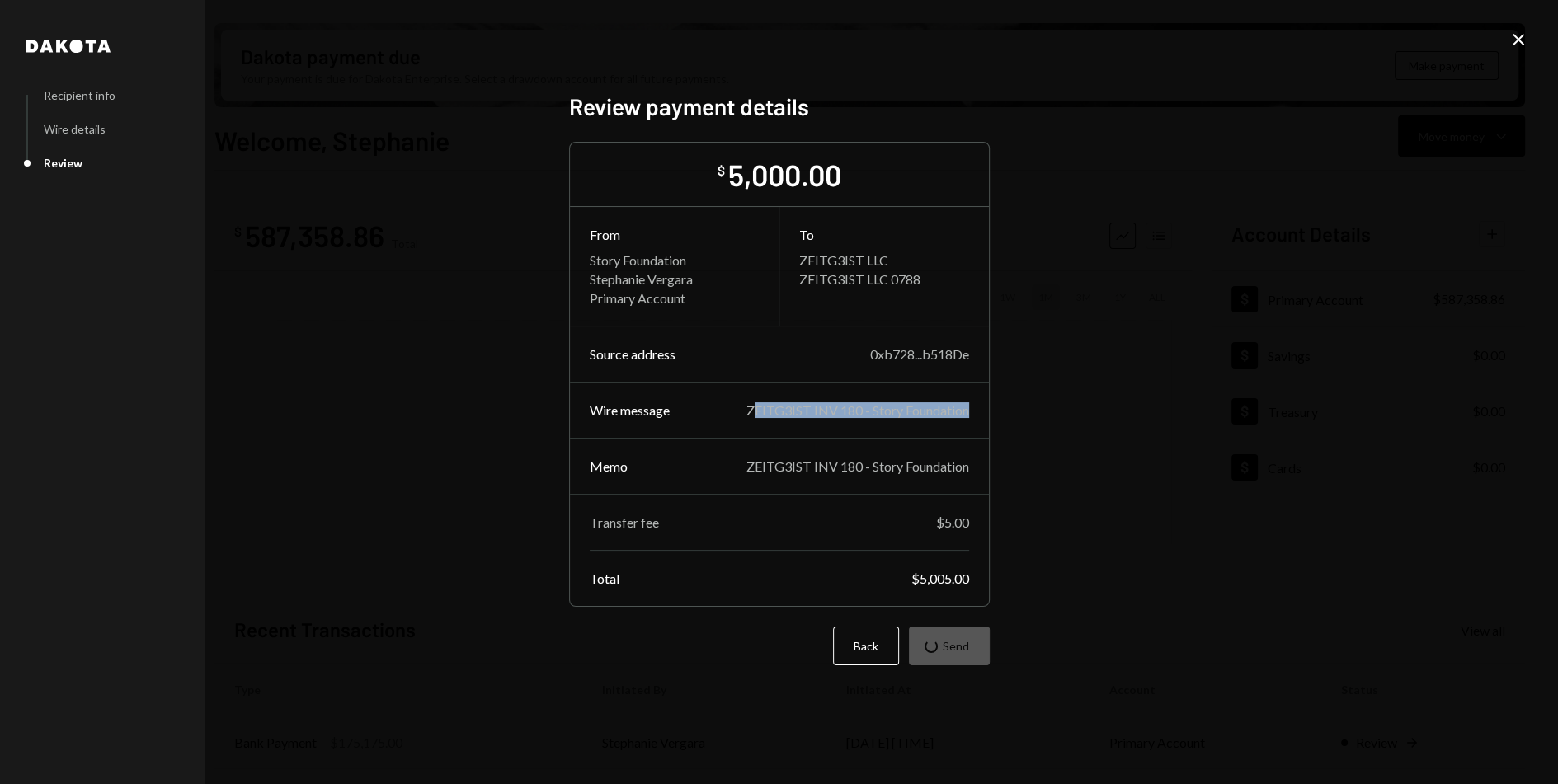 drag, startPoint x: 750, startPoint y: 409, endPoint x: 982, endPoint y: 405, distance: 232.0345 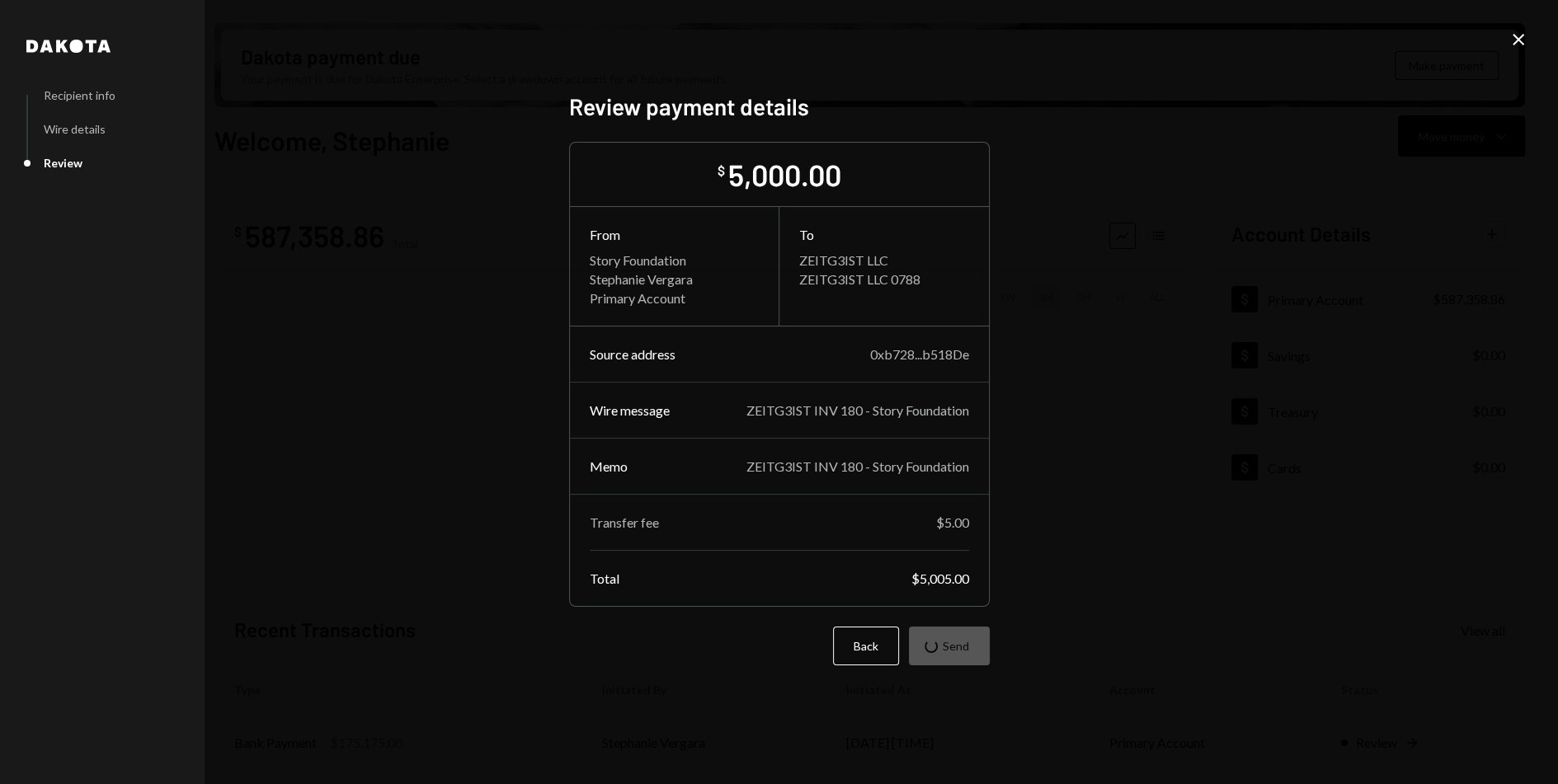 click on "ZEITG3IST INV 180 - Story Foundation" at bounding box center [858, 410] 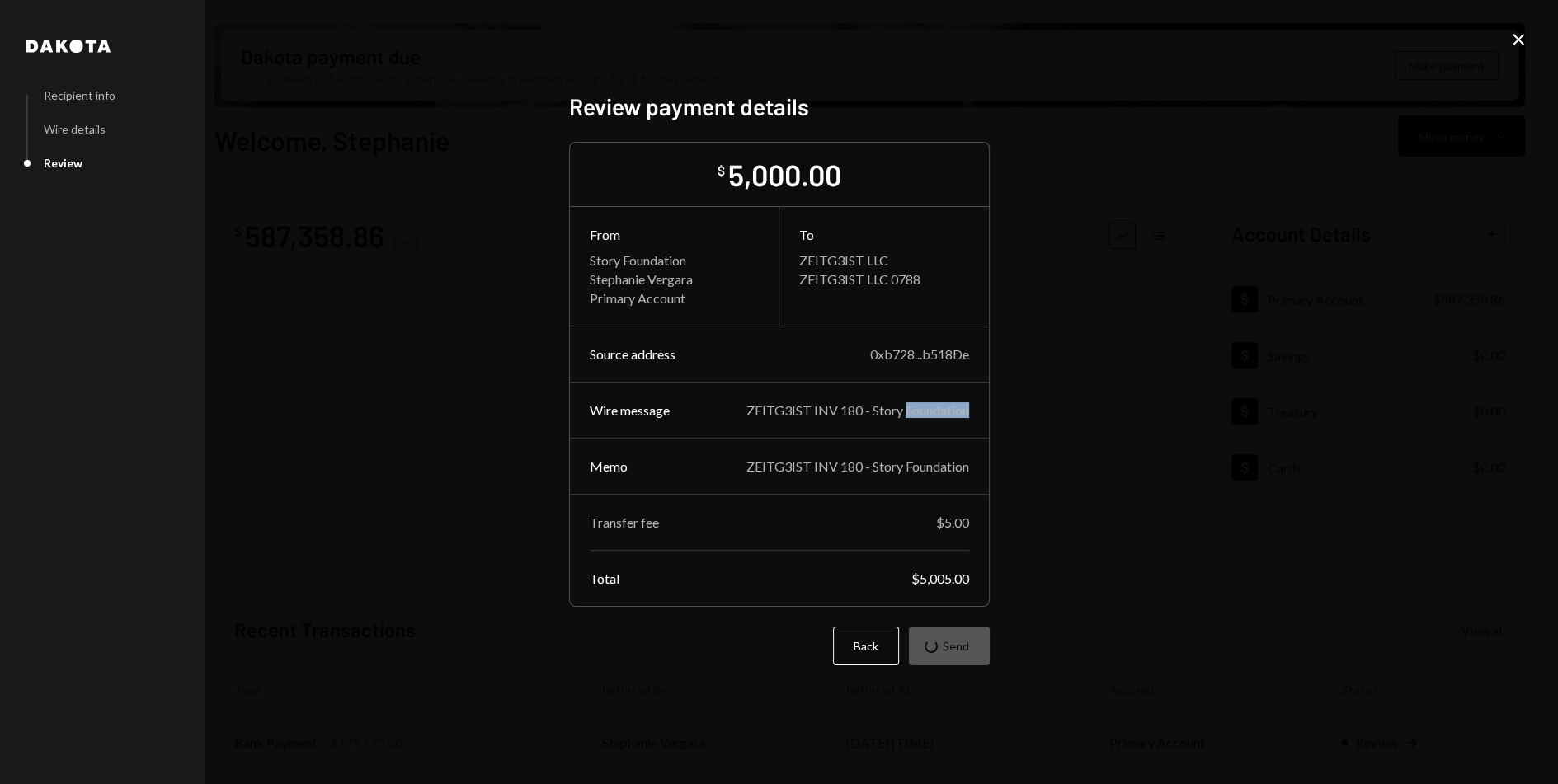 click on "ZEITG3IST INV 180 - Story Foundation" at bounding box center (858, 410) 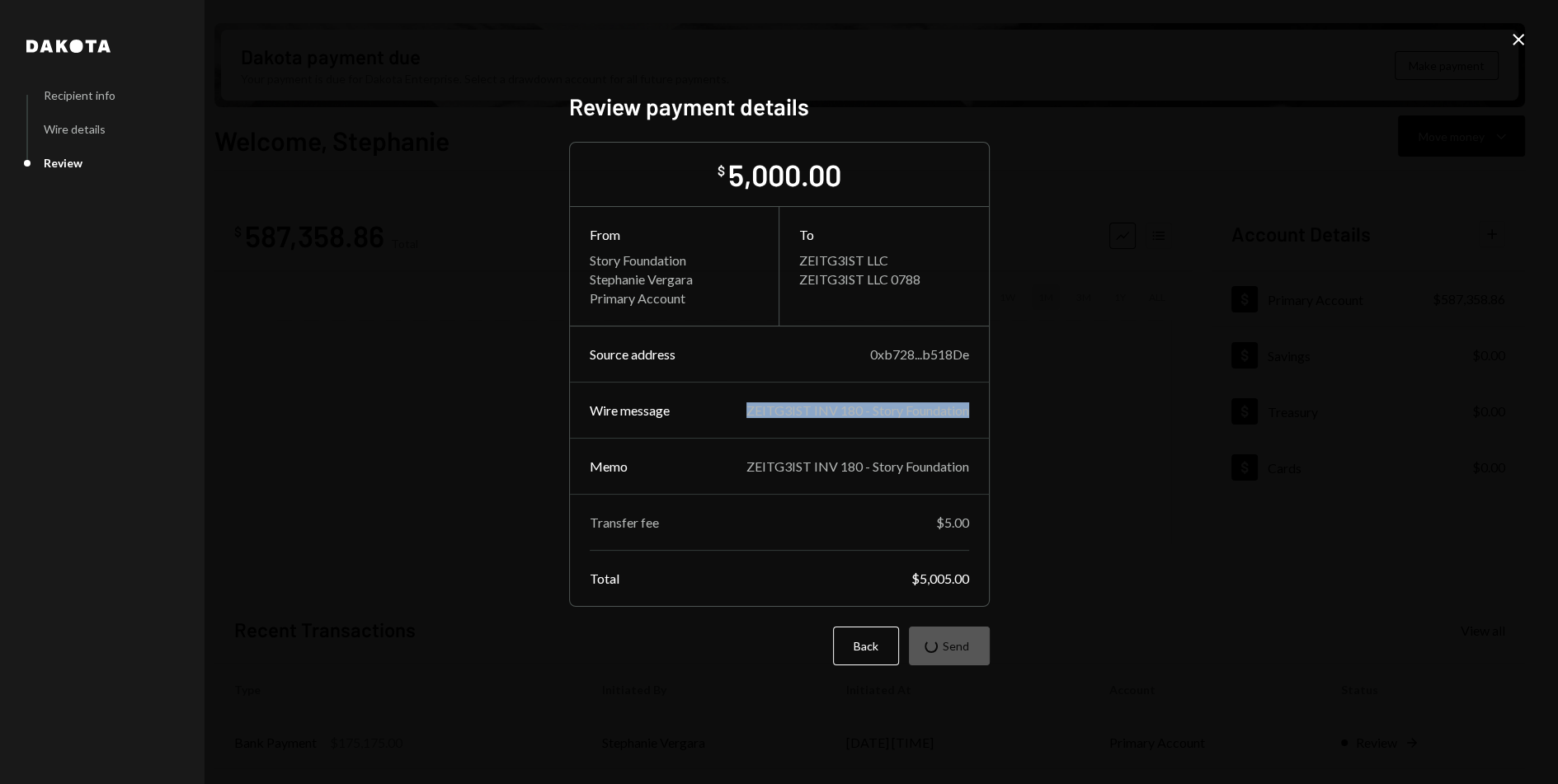 click on "ZEITG3IST INV 180 - Story Foundation" at bounding box center [858, 410] 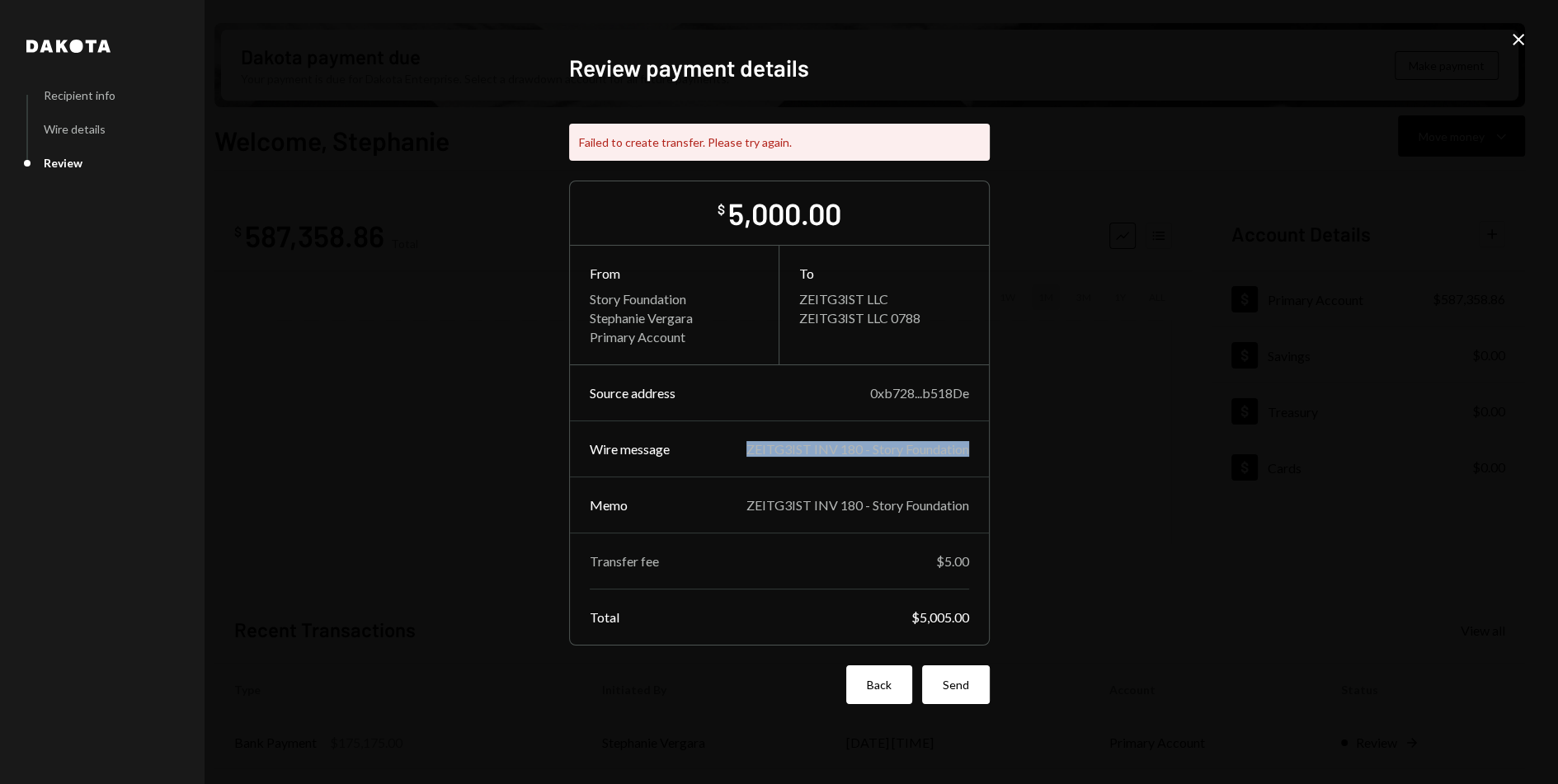 click on "Back" at bounding box center (879, 684) 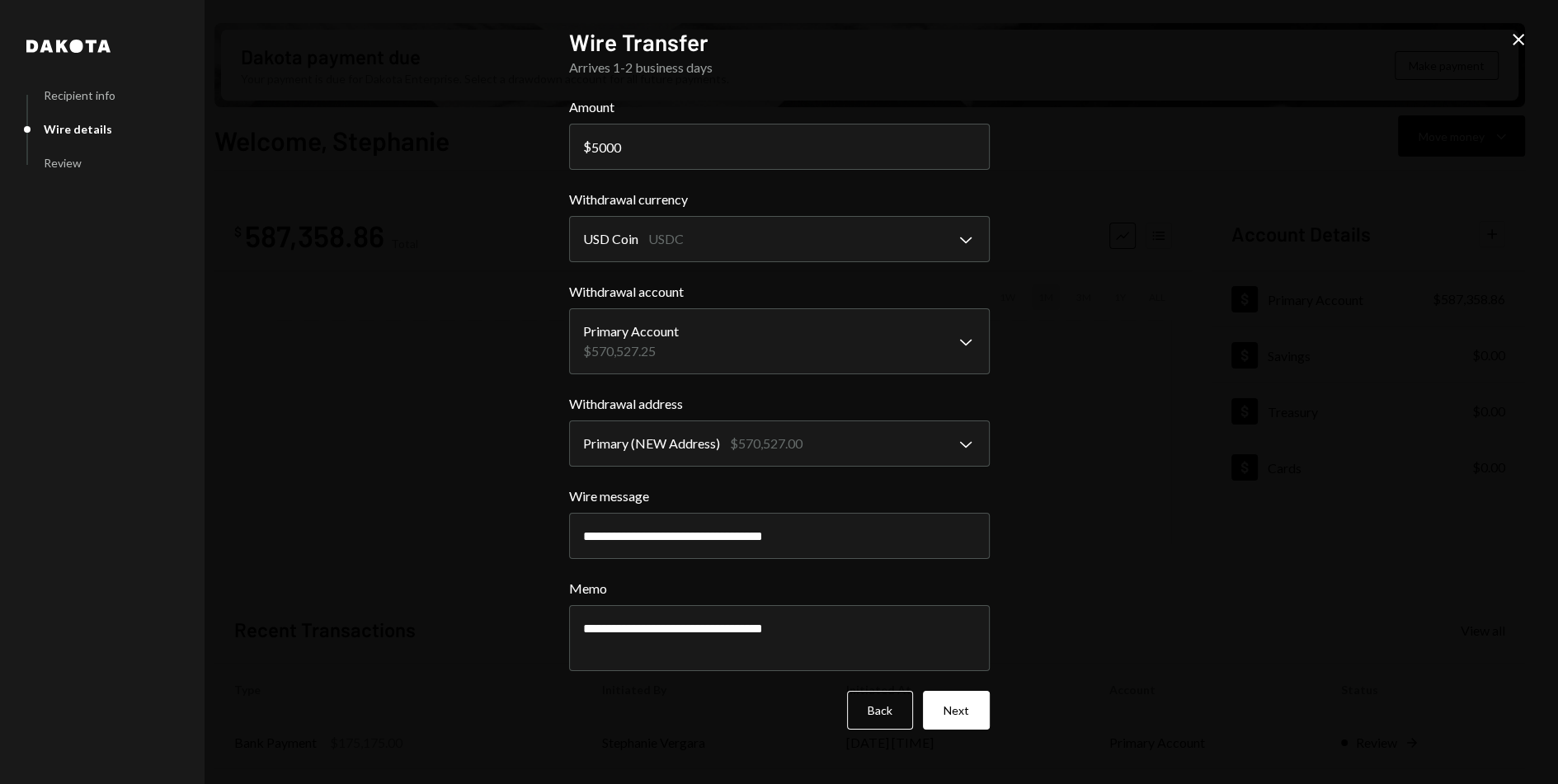 click 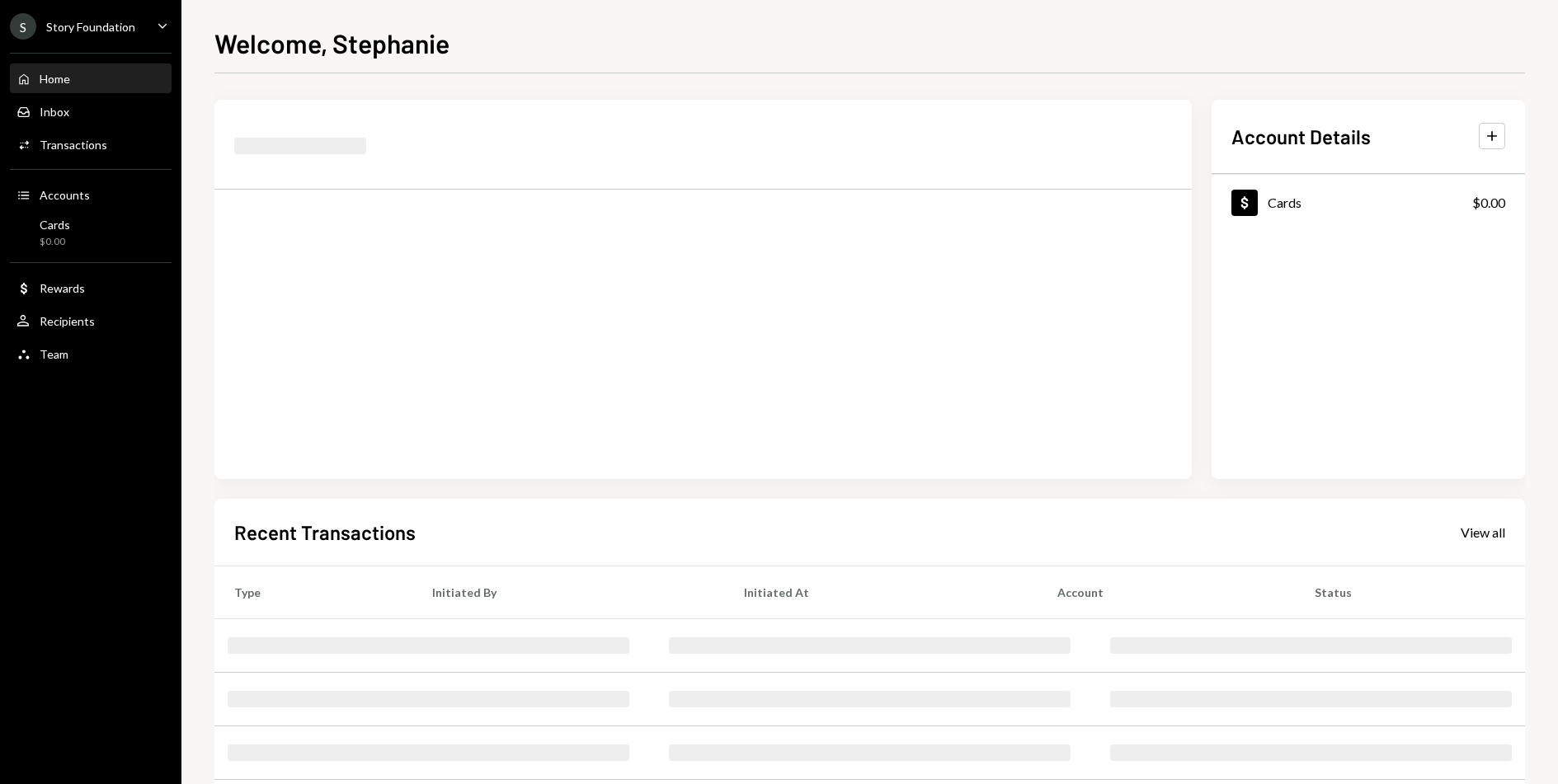 scroll, scrollTop: 0, scrollLeft: 0, axis: both 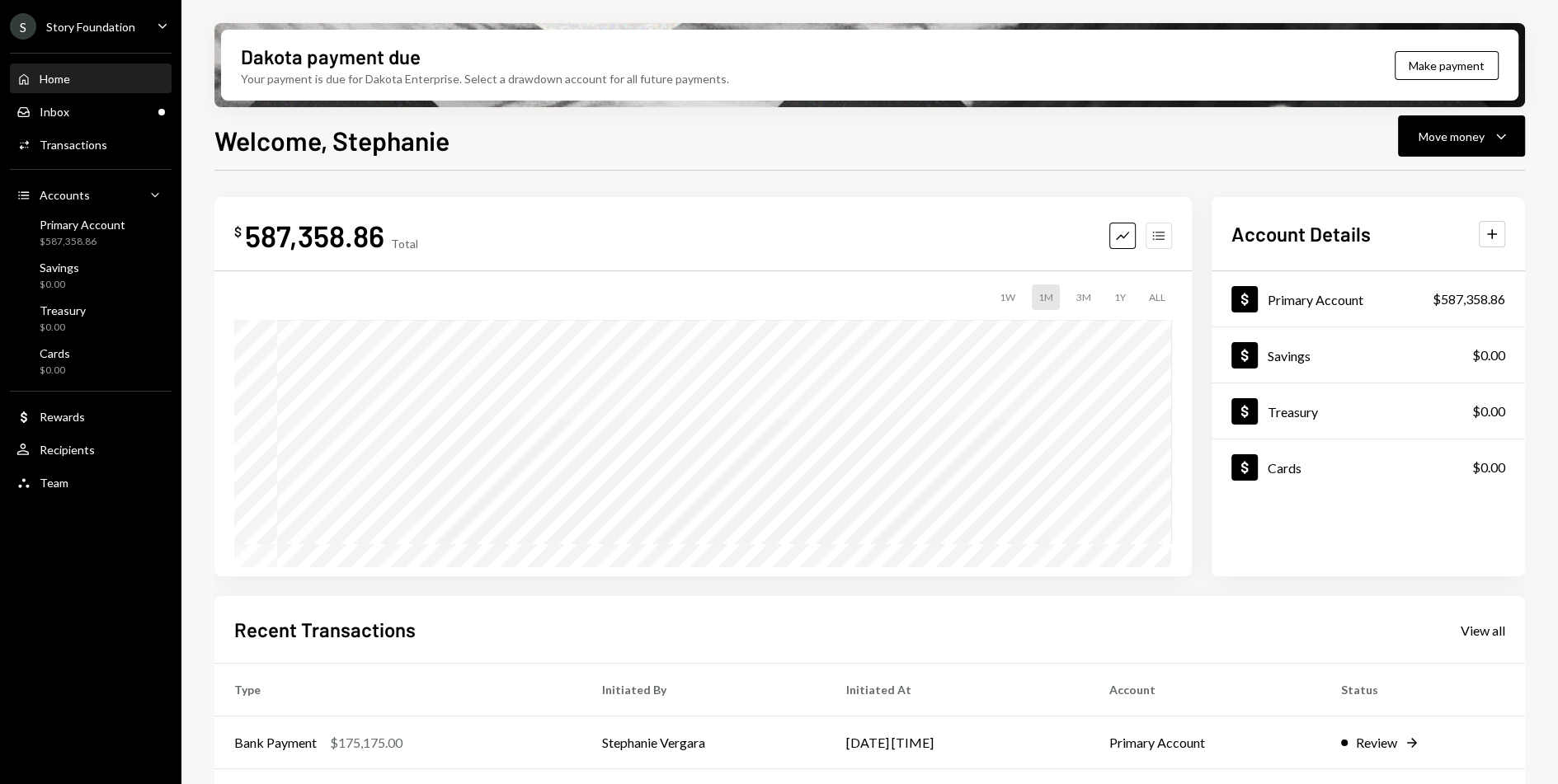 click on "Accounts" at bounding box center (1159, 236) 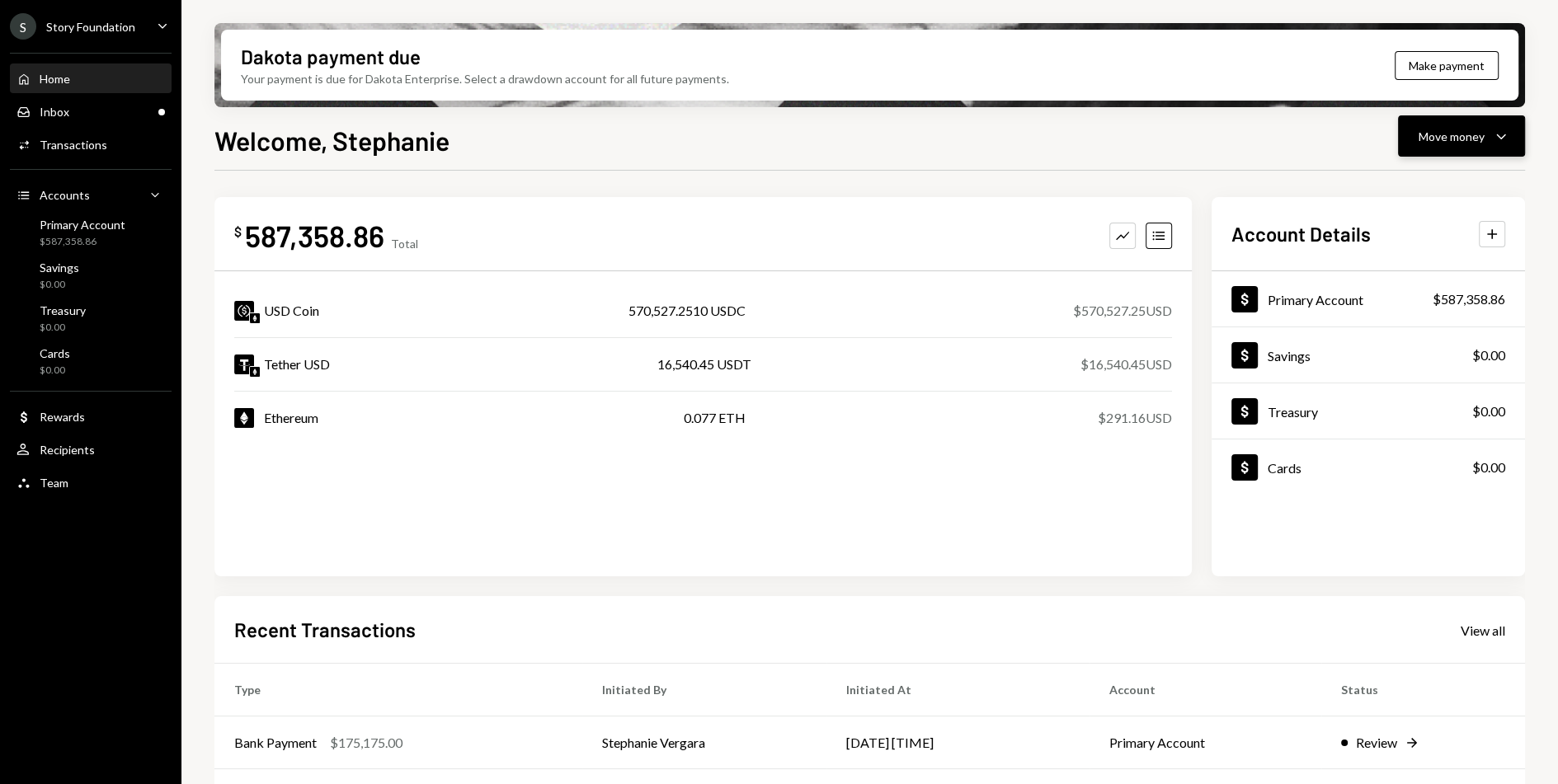 click on "Move money Caret Down" at bounding box center (1462, 136) 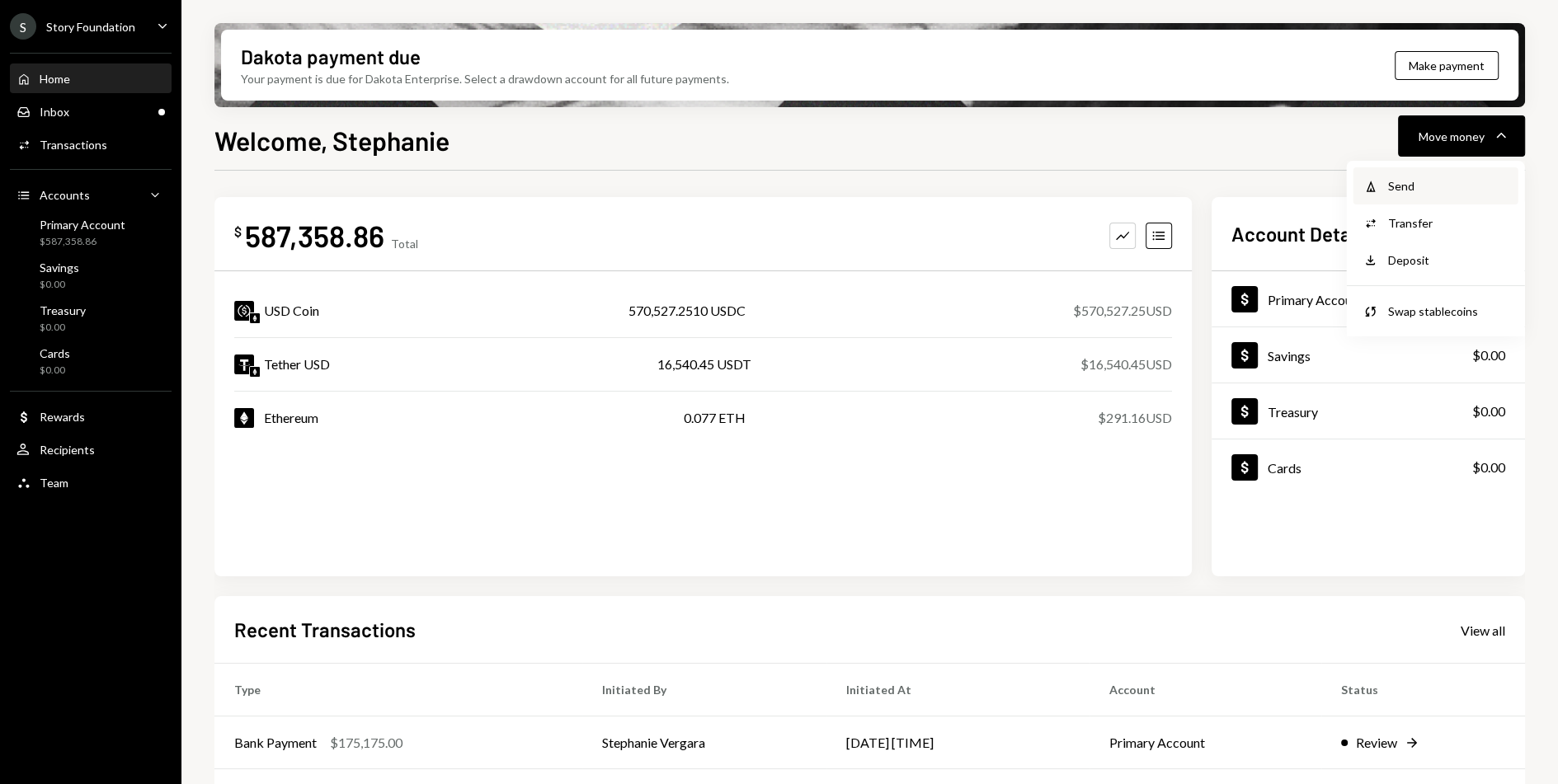 click on "Withdraw Send" at bounding box center (1436, 185) 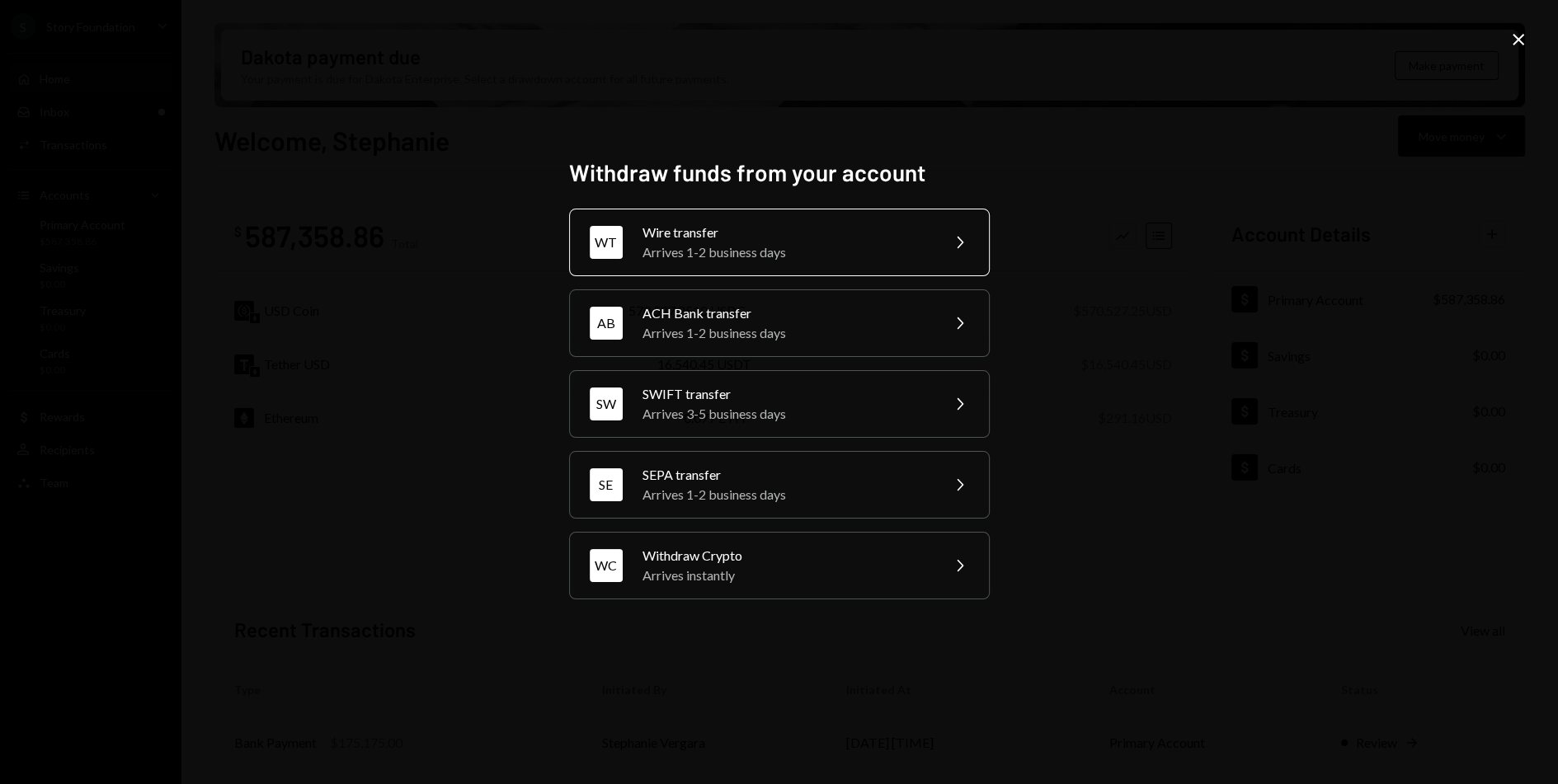 click on "WT Wire transfer Arrives 1-2 business days Chevron Right" at bounding box center (779, 242) 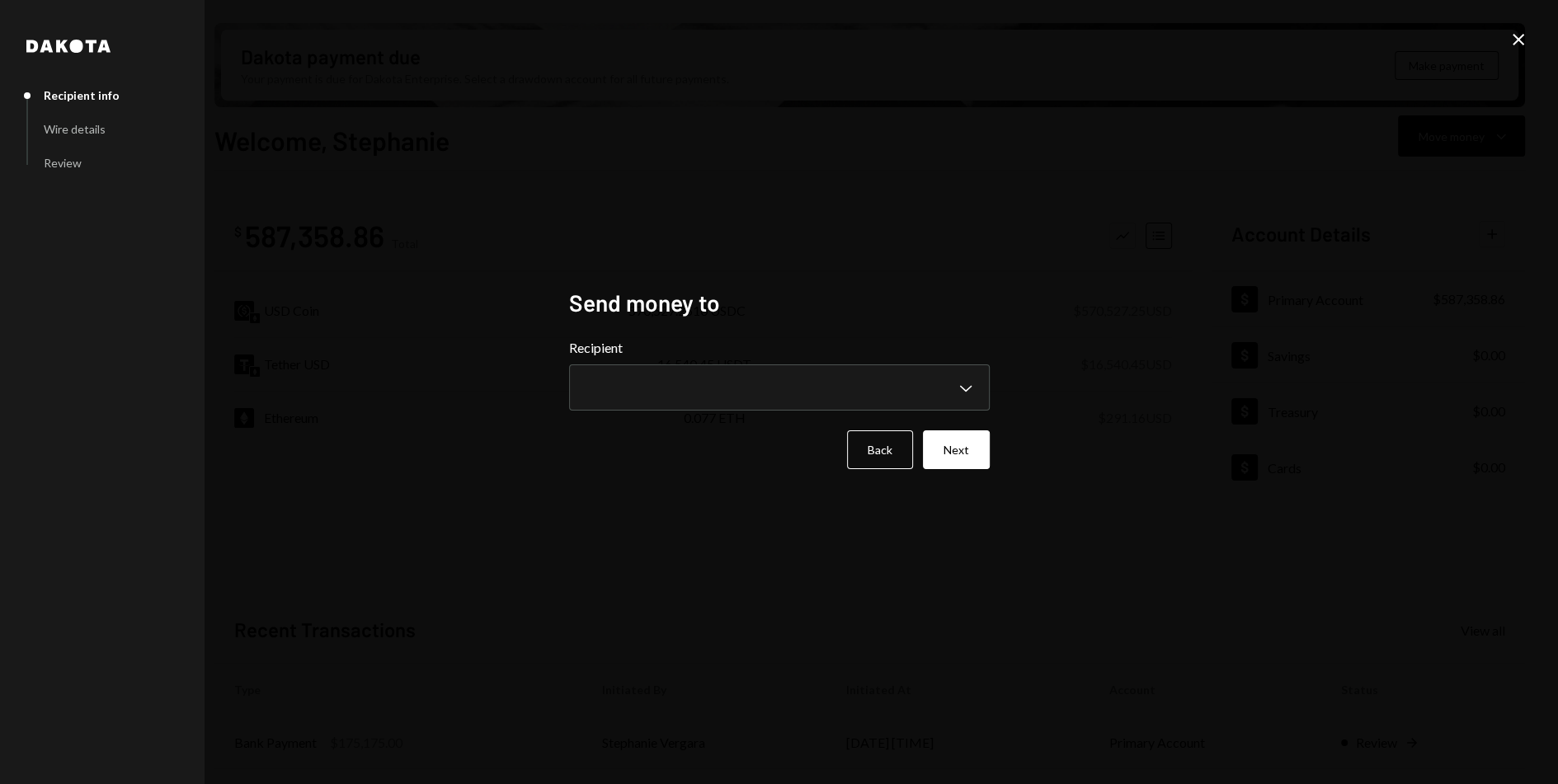 click on "Close" 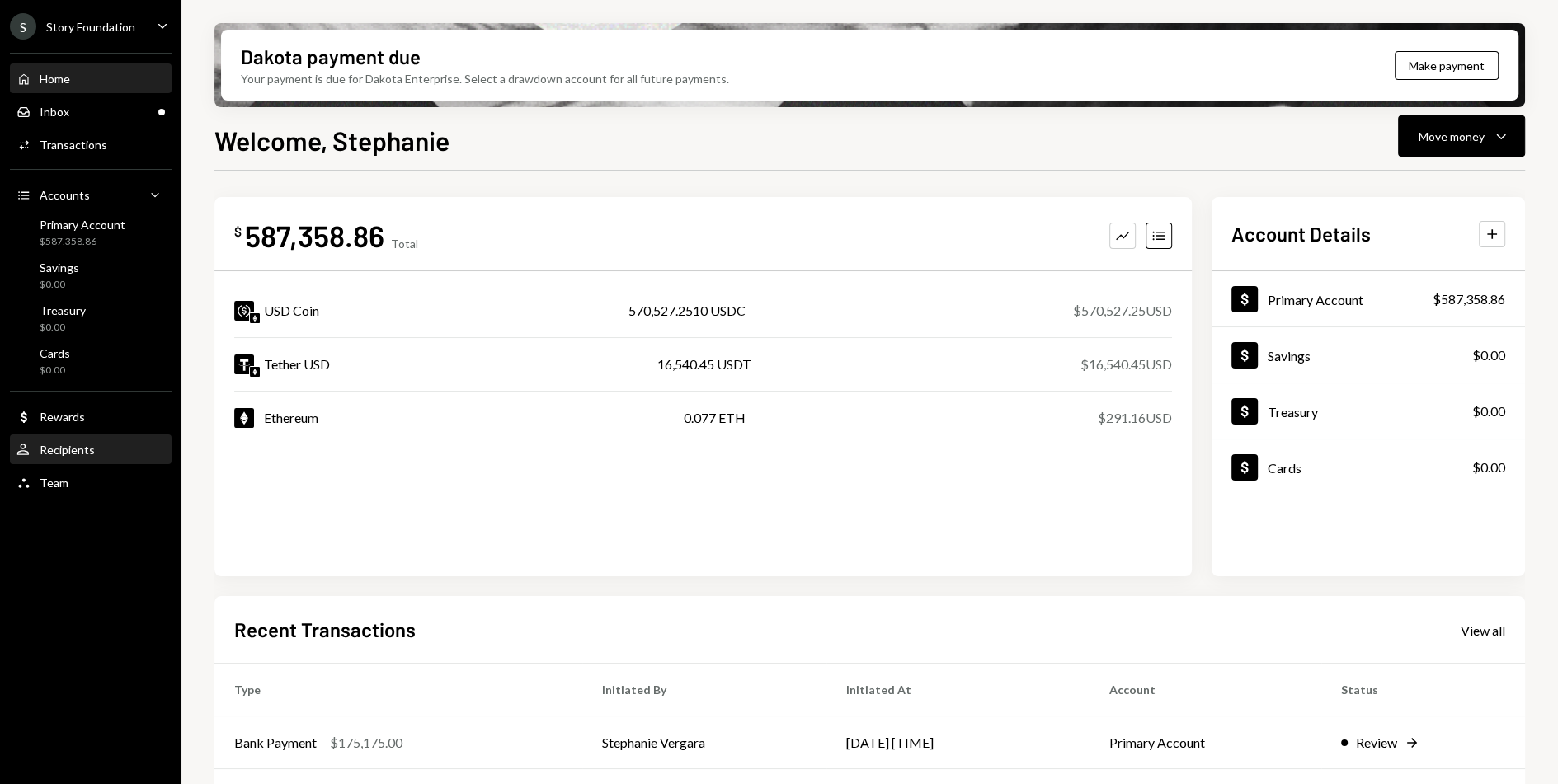 click on "User Recipients" at bounding box center [91, 450] 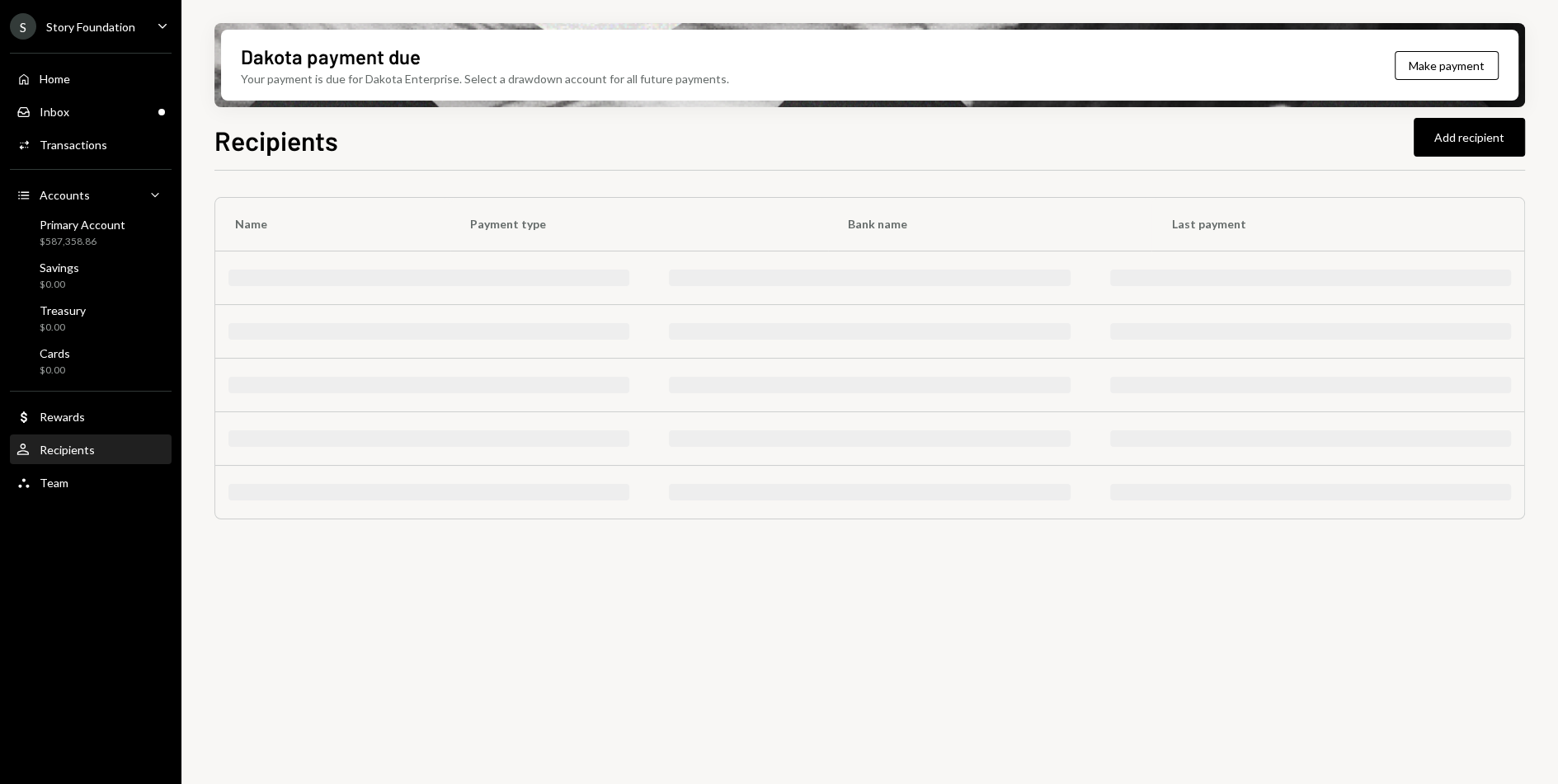 click on "User Recipients" at bounding box center [91, 450] 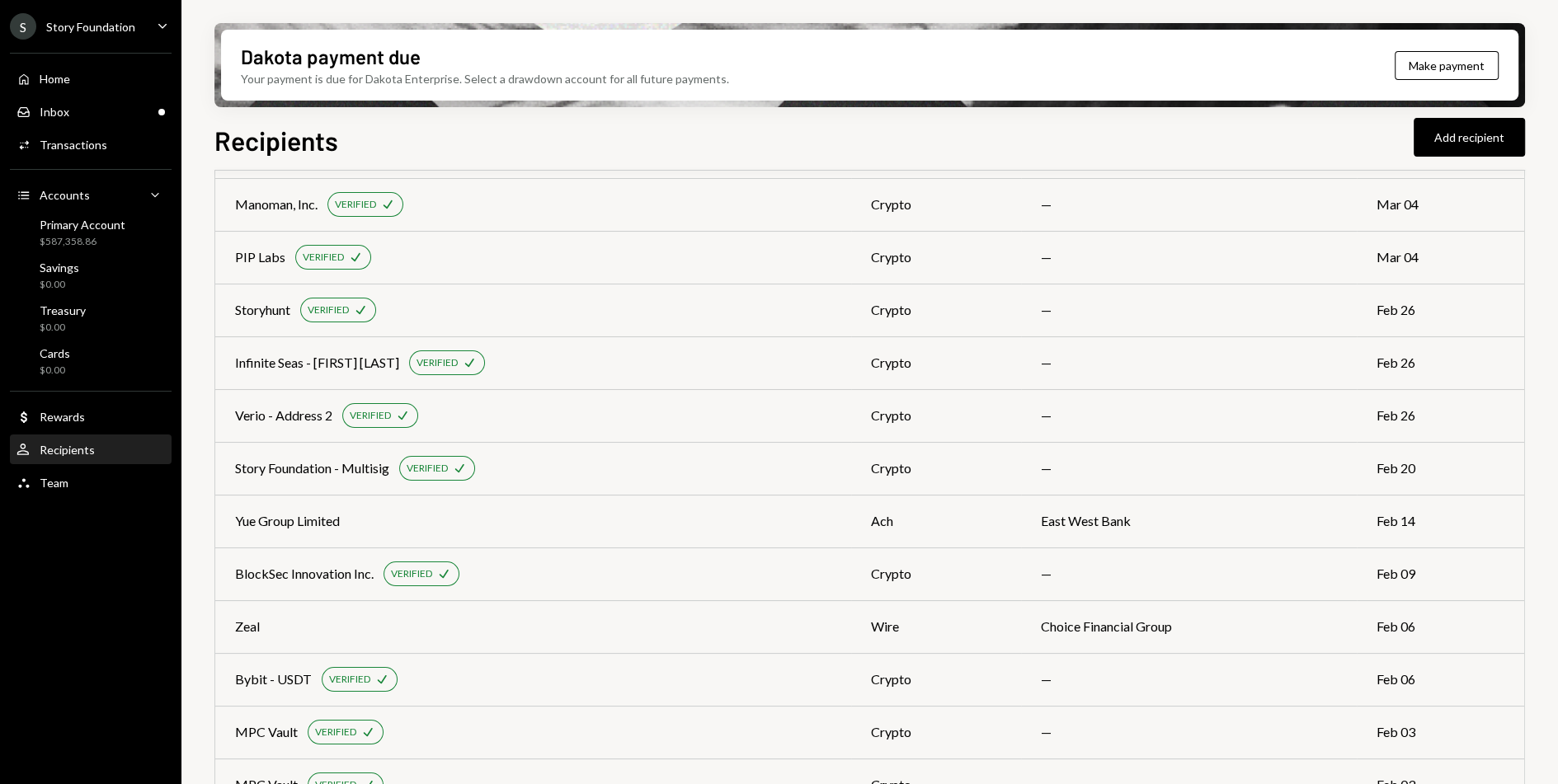 scroll, scrollTop: 3806, scrollLeft: 0, axis: vertical 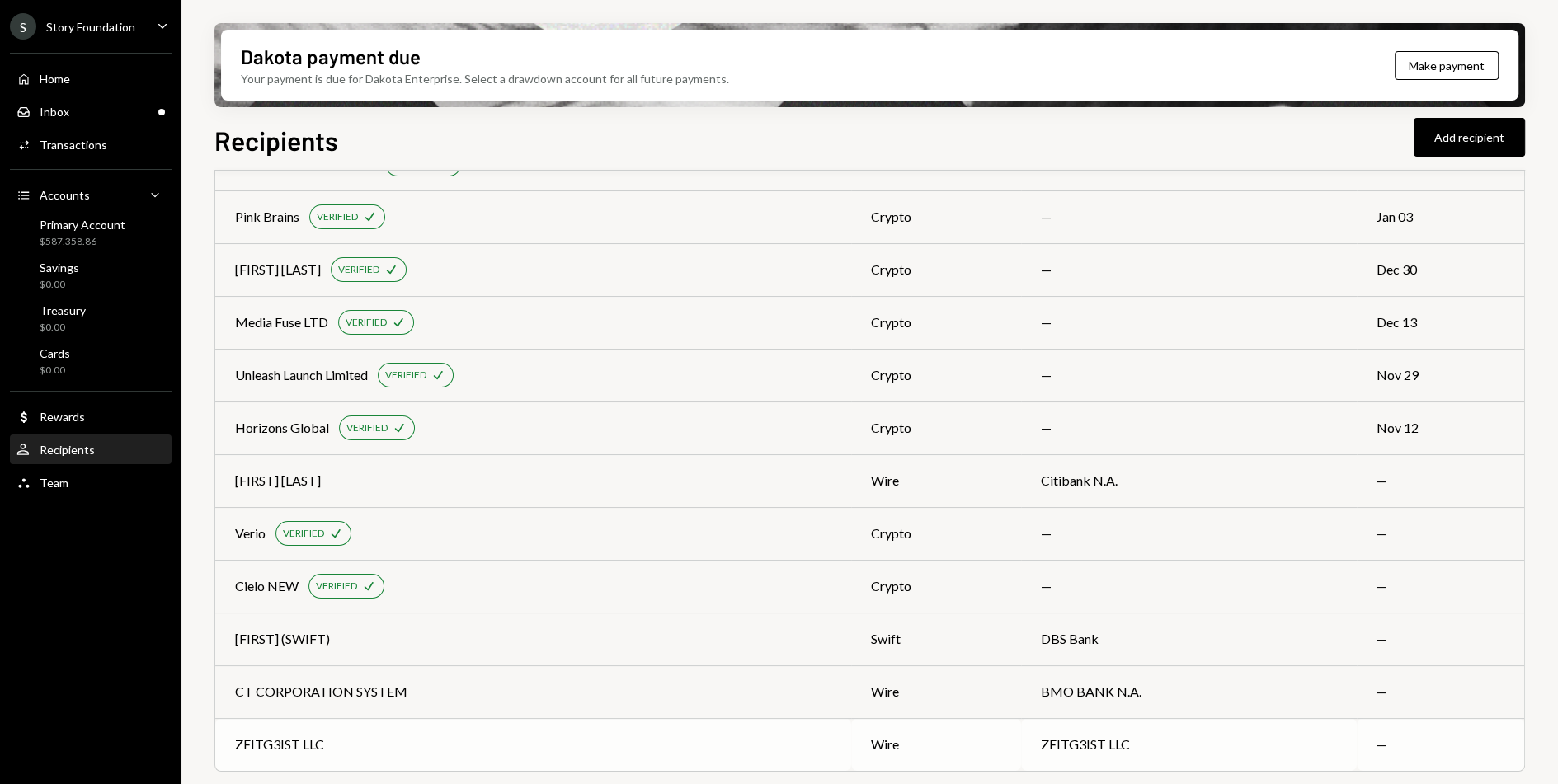 click on "ZEITG3IST LLC" at bounding box center [533, 744] 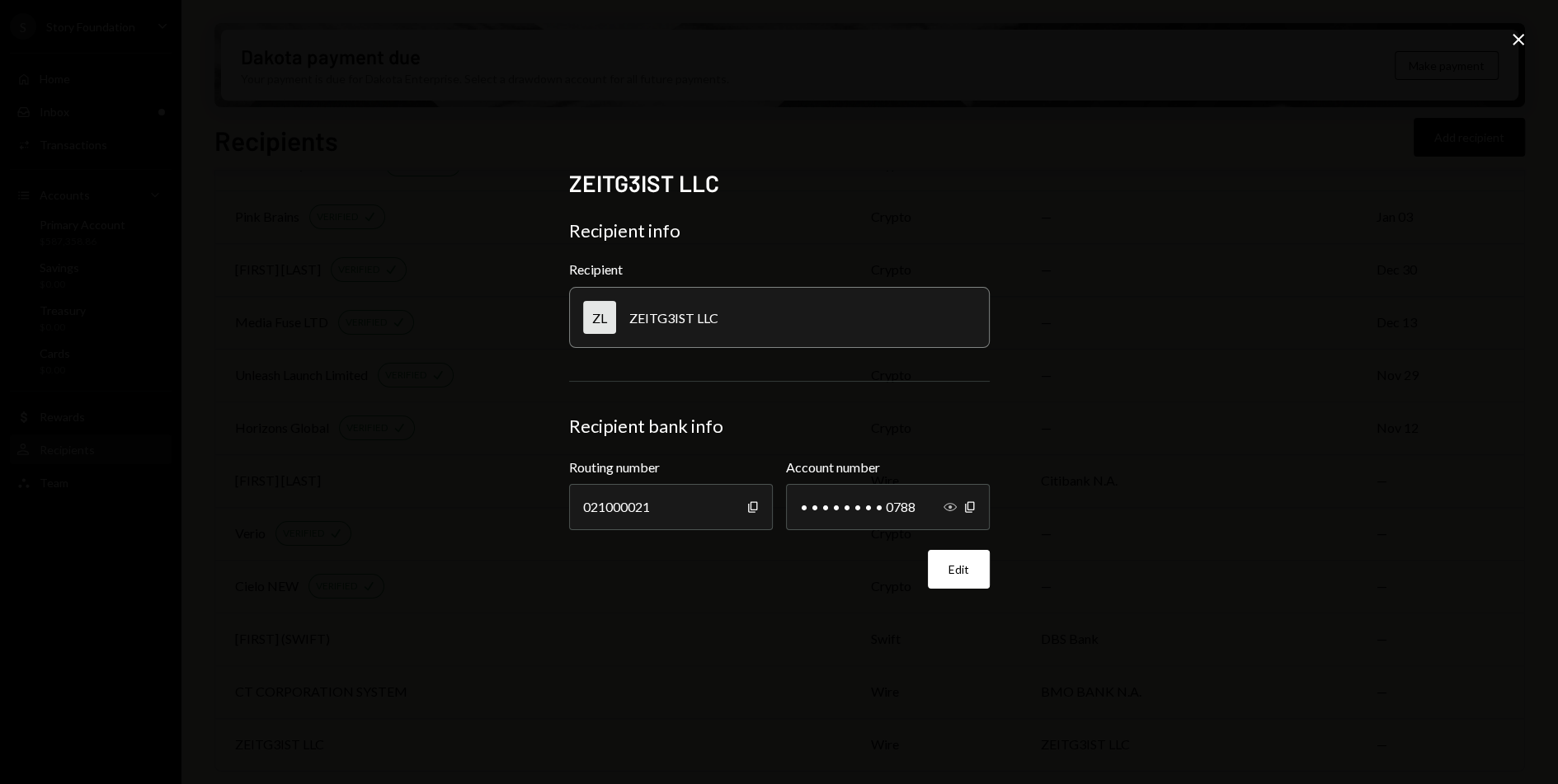 click 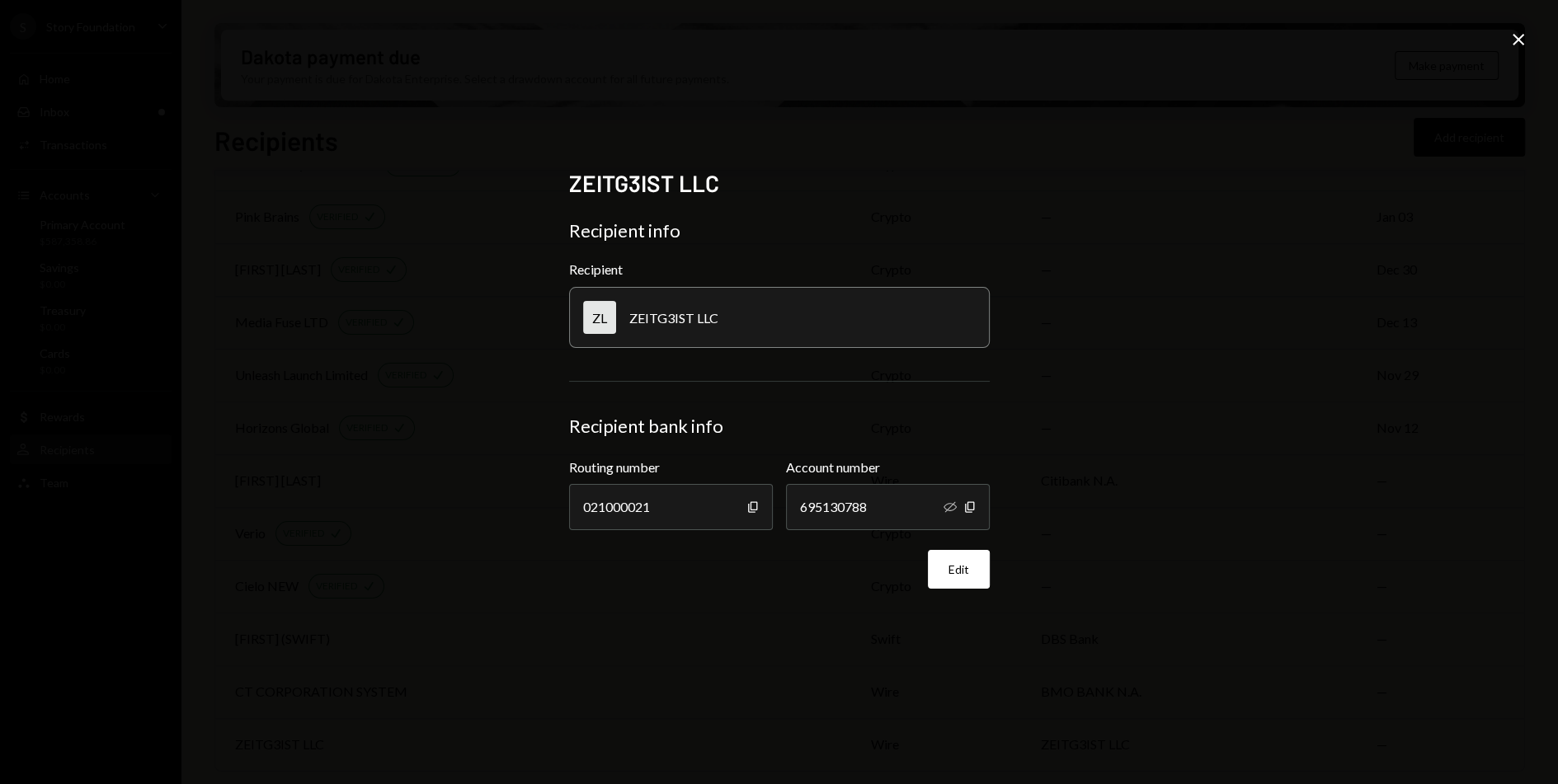 click on "ZEITG3IST LLC Recipient info Recipient ZL ZEITG3IST LLC Recipient bank info Routing number 021000021 Copy Account number 695130788 Hide Copy Edit Close" at bounding box center (779, 392) 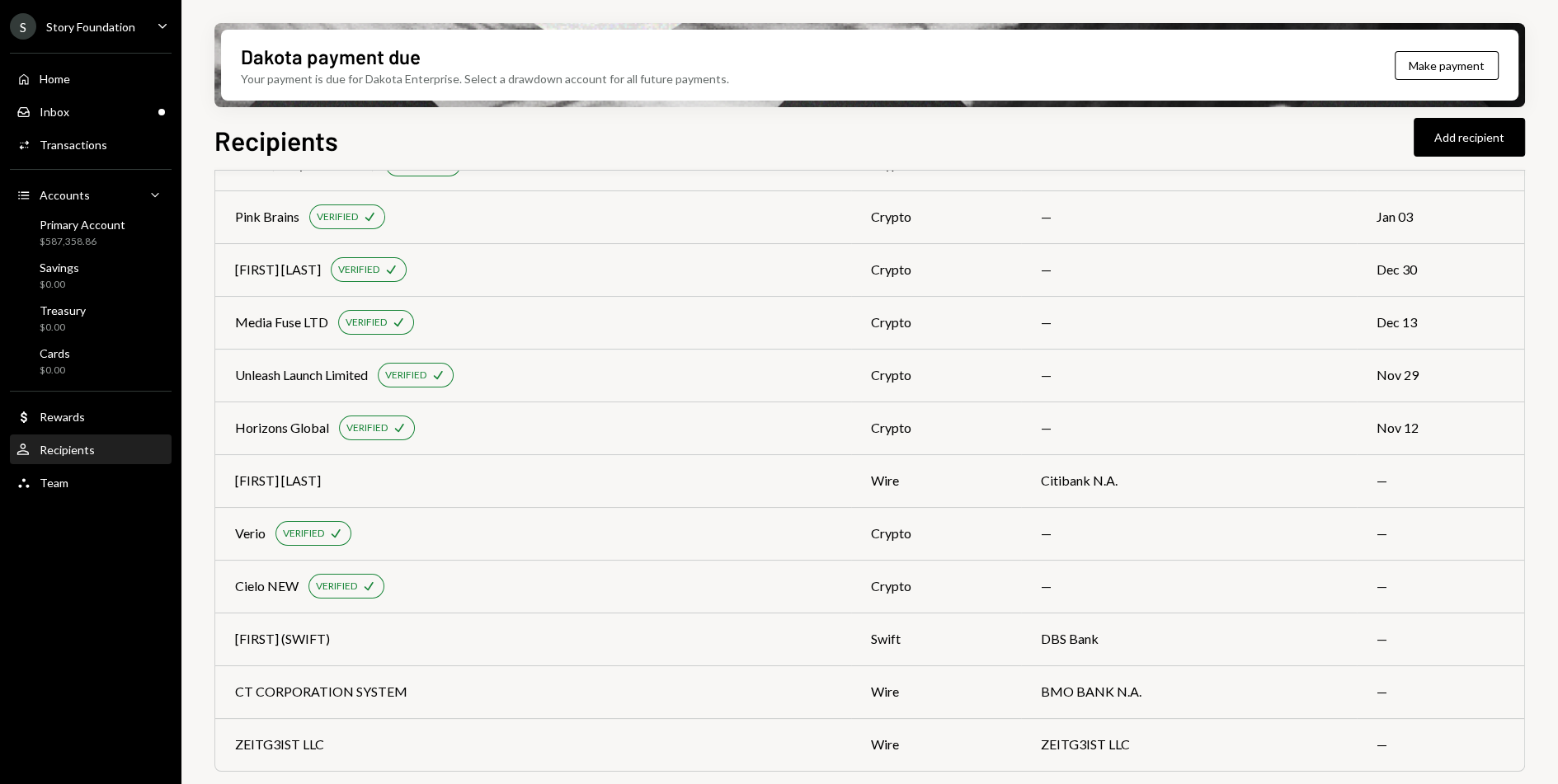 click on "Home Home Inbox Inbox Activities Transactions Accounts Accounts Caret Down Primary Account $587,358.86 Savings $0.00 Treasury $0.00 Cards $0.00 Dollar Rewards User Recipients Team Team" at bounding box center (91, 271) 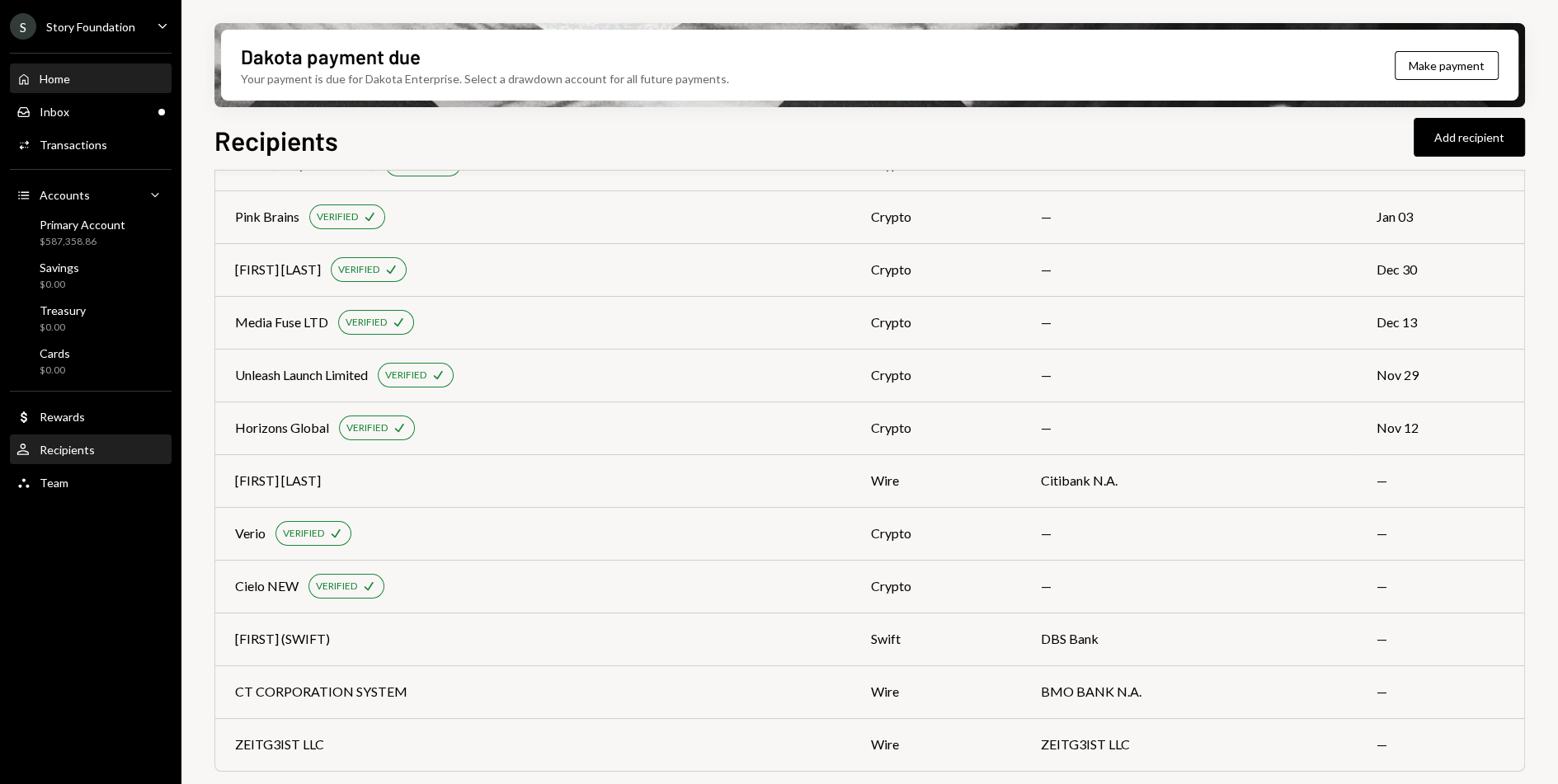 click on "Home Home" at bounding box center [91, 79] 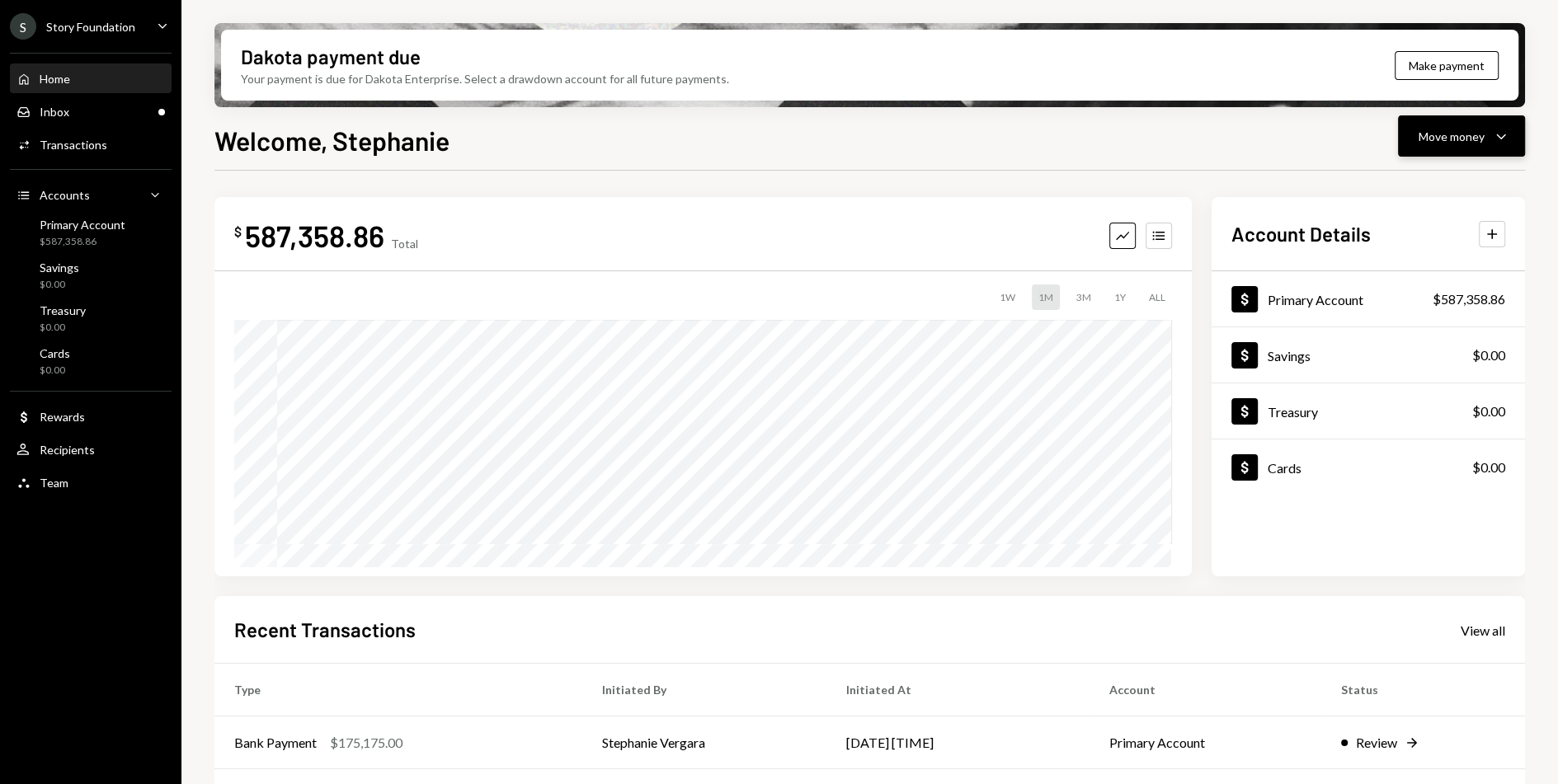 click on "Move money Caret Down" at bounding box center (1462, 136) 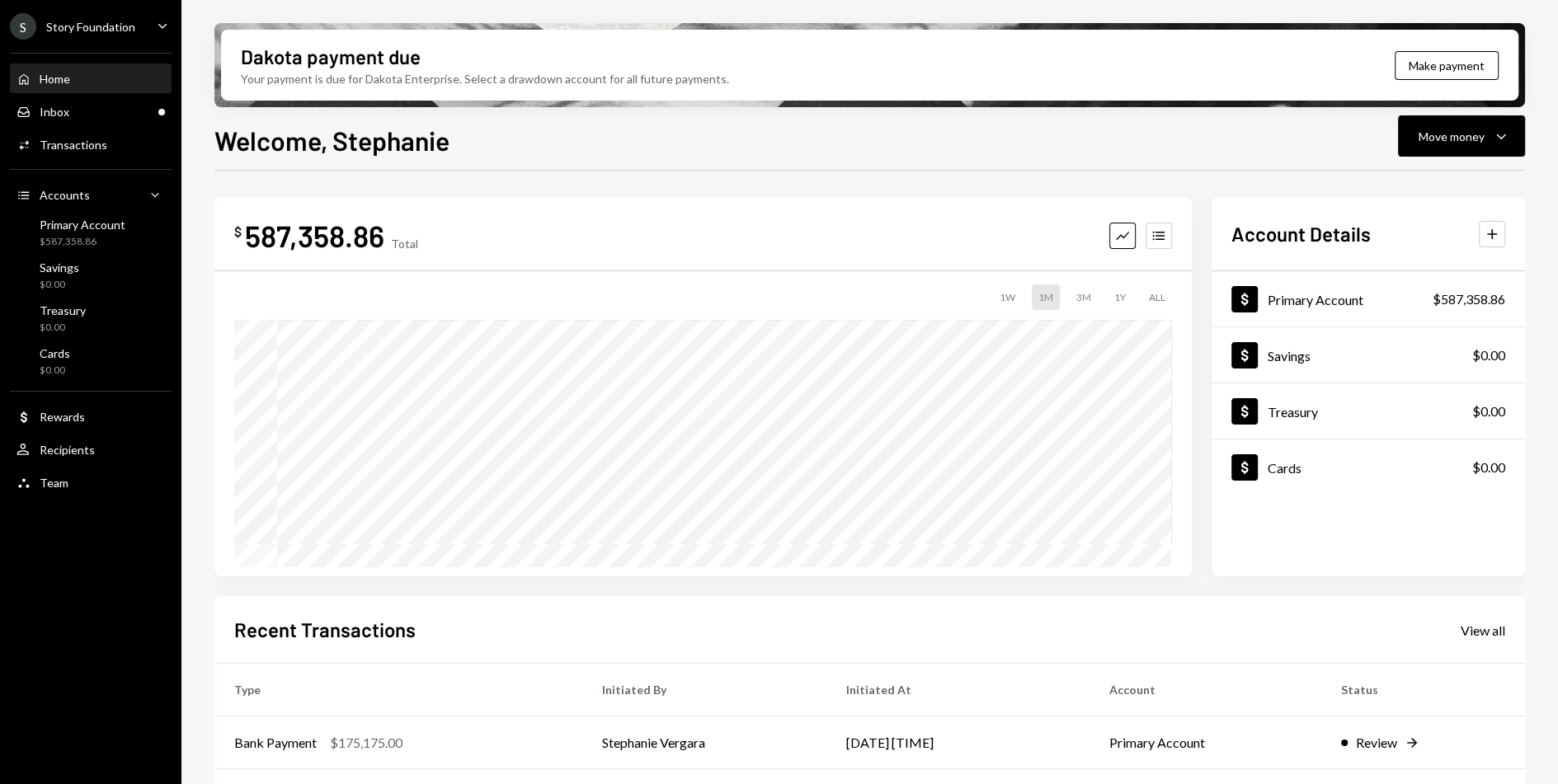 click on "Welcome, Stephanie Move money Caret Down $ 587,358.86 Total Graph Accounts 1W 1M 3M 1Y ALL
$635,570.68
Jul 22, 2025
Account Details Plus Dollar Primary Account $587,358.86 Dollar Savings $0.00 Dollar Treasury $0.00 Dollar Cards $0.00 Recent Transactions View all Type Initiated By Initiated At Account Status Bank Payment $175,175.00 Stephanie Vergara 08/01/25 1:02 PM Primary Account Review Right Arrow Withdrawal 19,166.67  USDC Stephanie Vergara 08/01/25 12:52 PM Primary Account Review Right Arrow Withdrawal 10,000  USDC Stephanie Vergara 08/01/25 12:50 PM Primary Account Review Right Arrow Withdrawal 13  USDC Stephanie Vergara 07/25/25 2:05 PM Primary Account Completed Withdrawal 7,000  USDC Stephanie Vergara 07/25/25 2:04 PM Primary Account Completed" at bounding box center (869, 500) 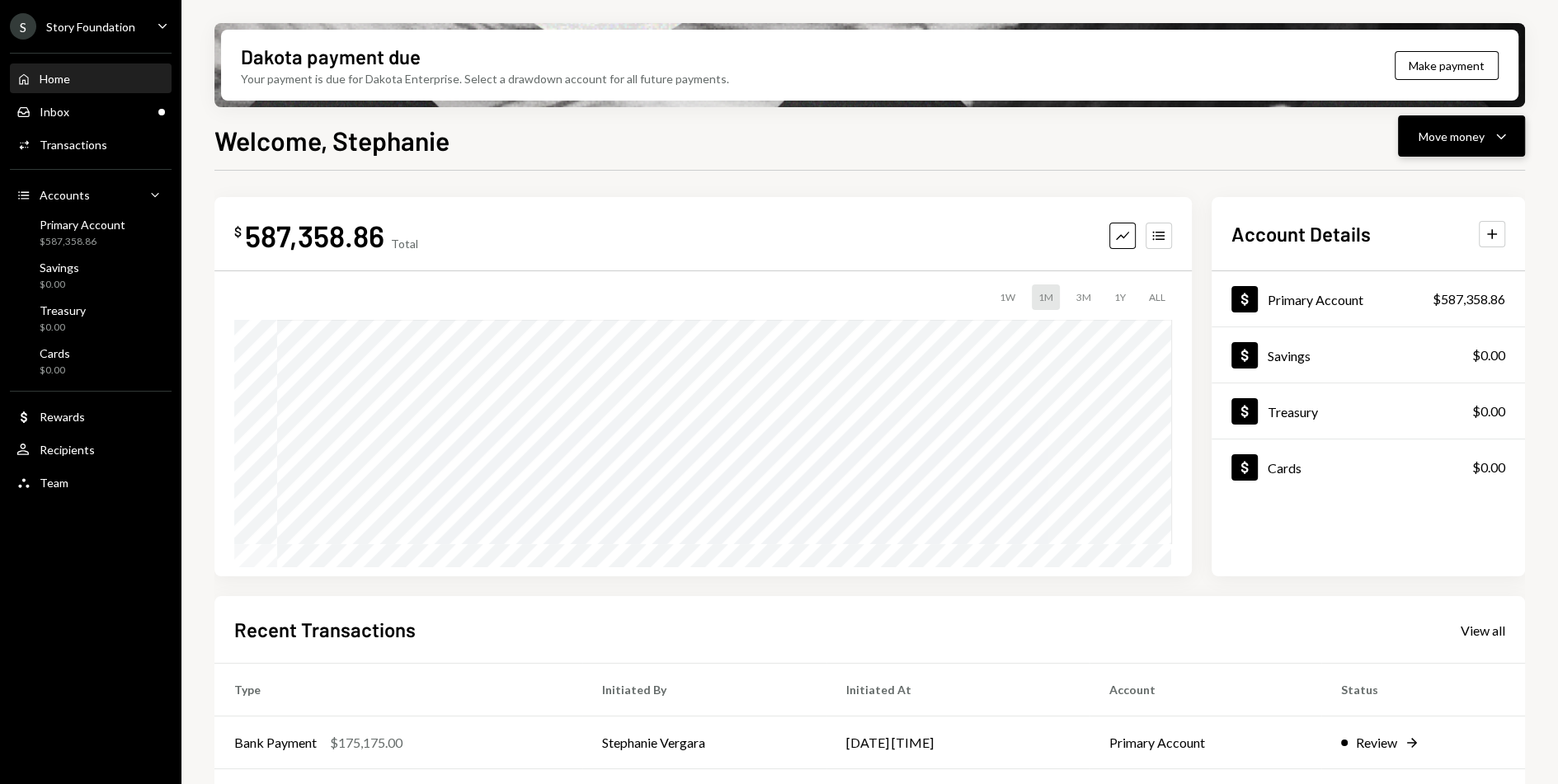 click on "Move money Caret Down" at bounding box center (1462, 136) 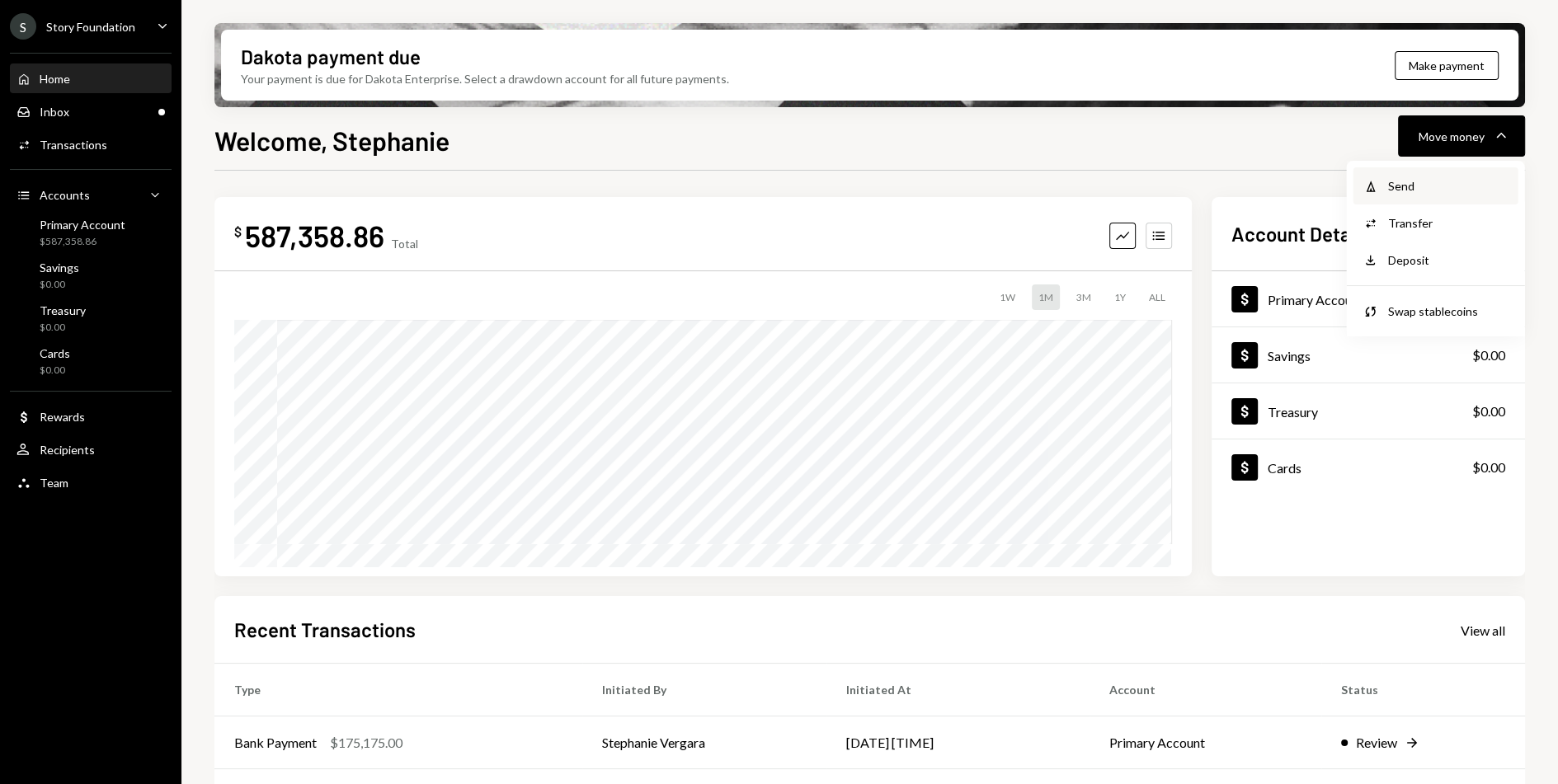 click on "Send" at bounding box center (1448, 185) 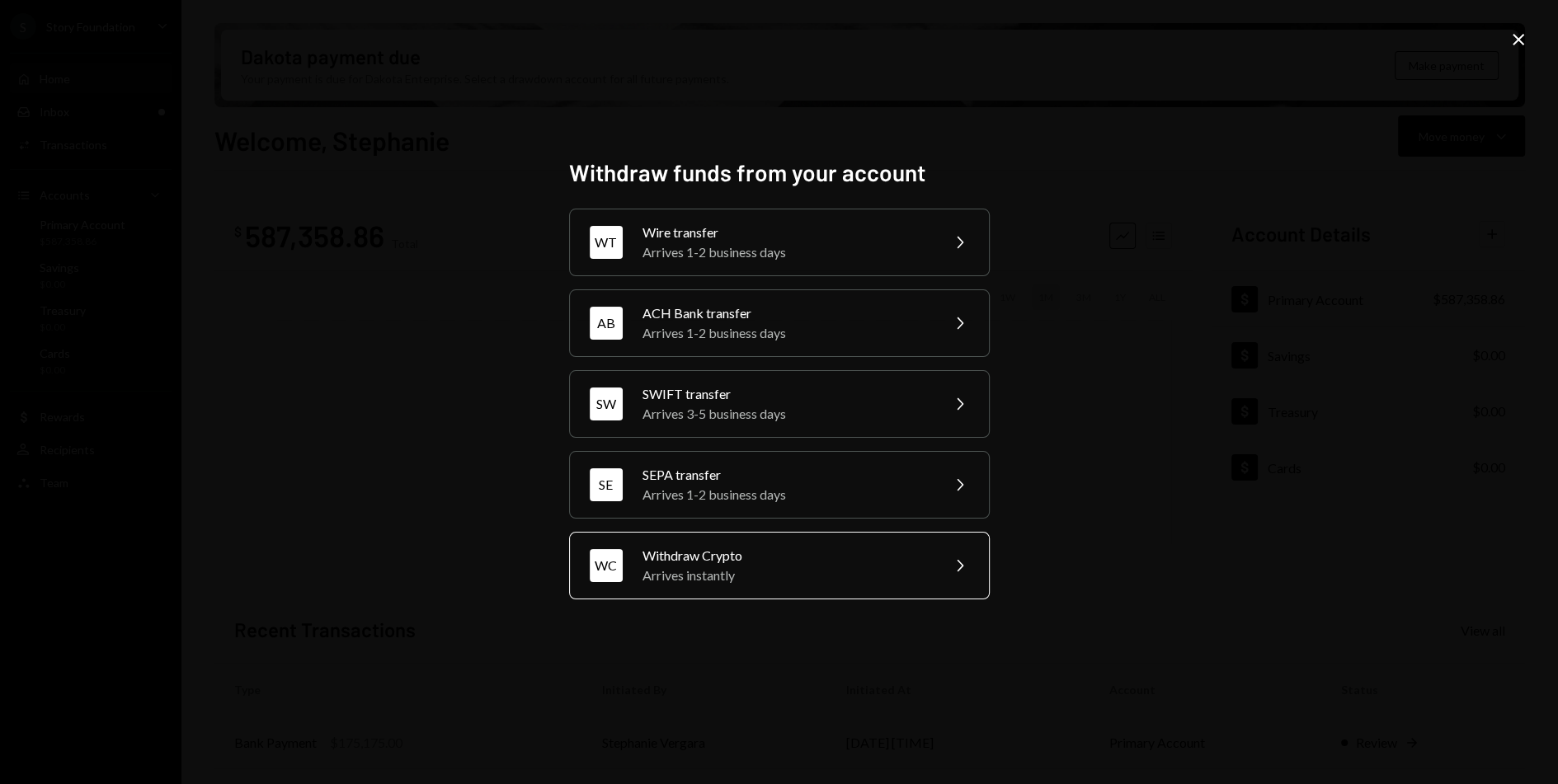 click on "Withdraw Crypto" at bounding box center (786, 556) 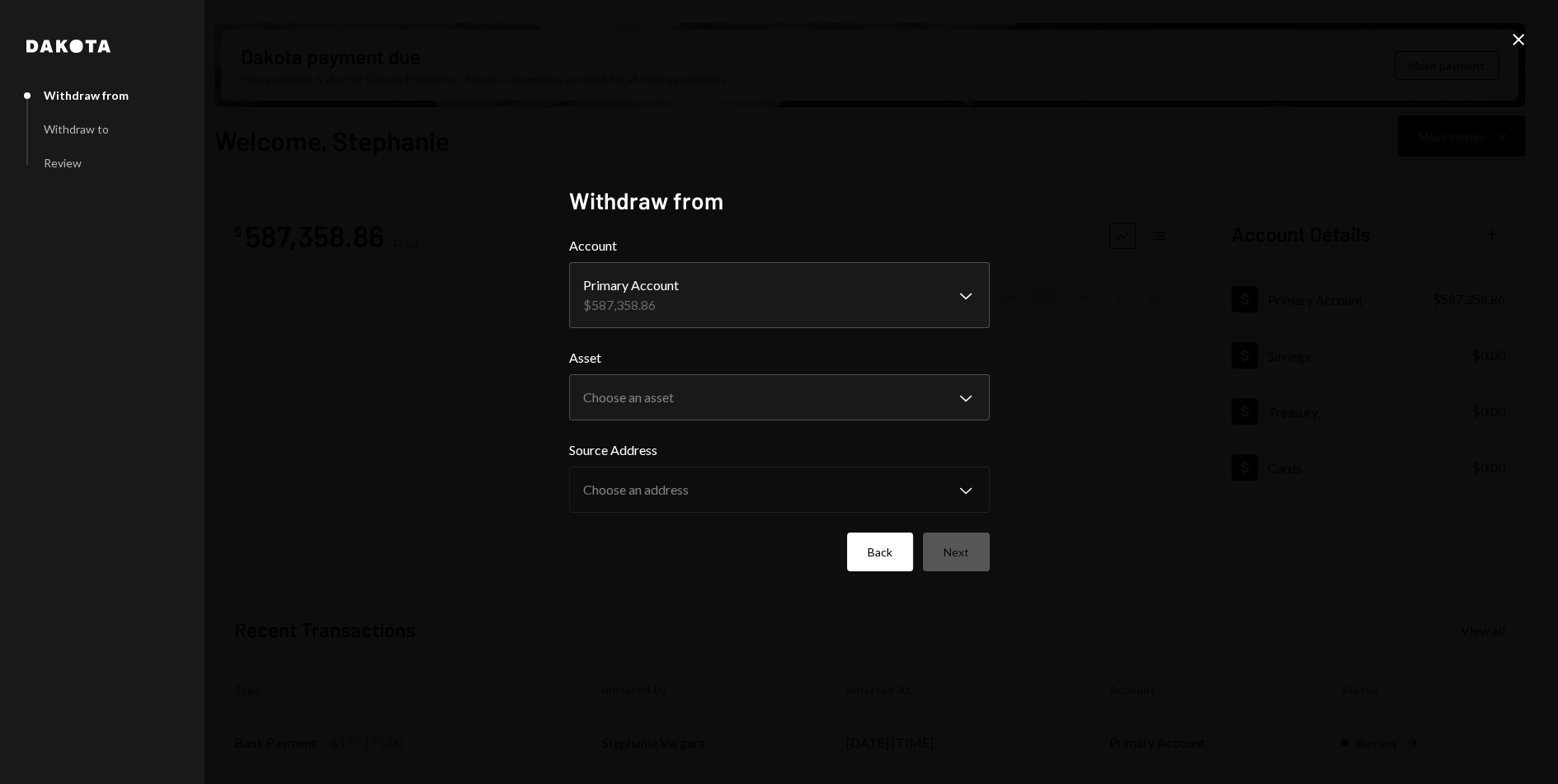 click on "Back" at bounding box center [880, 552] 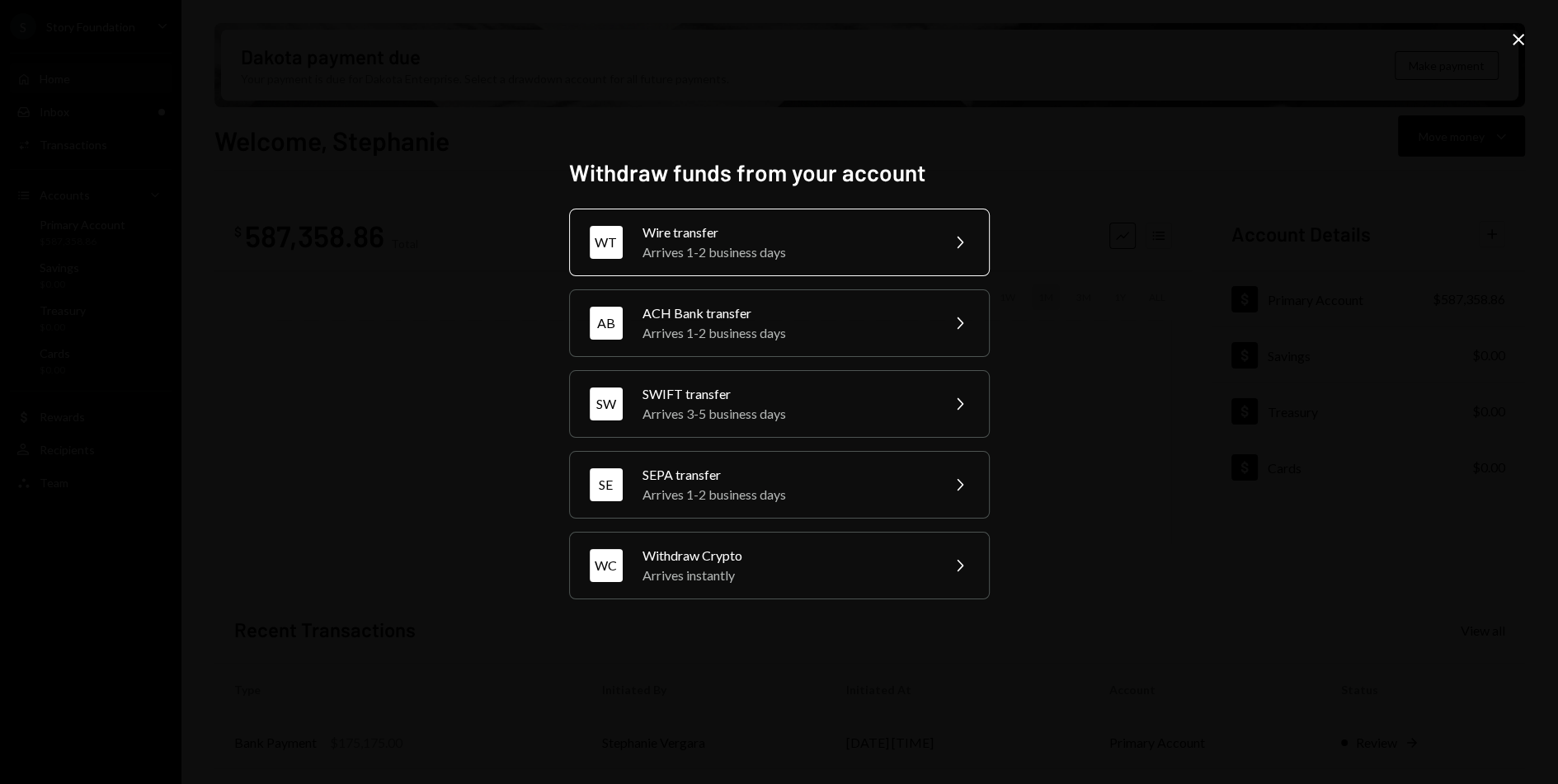 click on "Wire transfer" at bounding box center (786, 232) 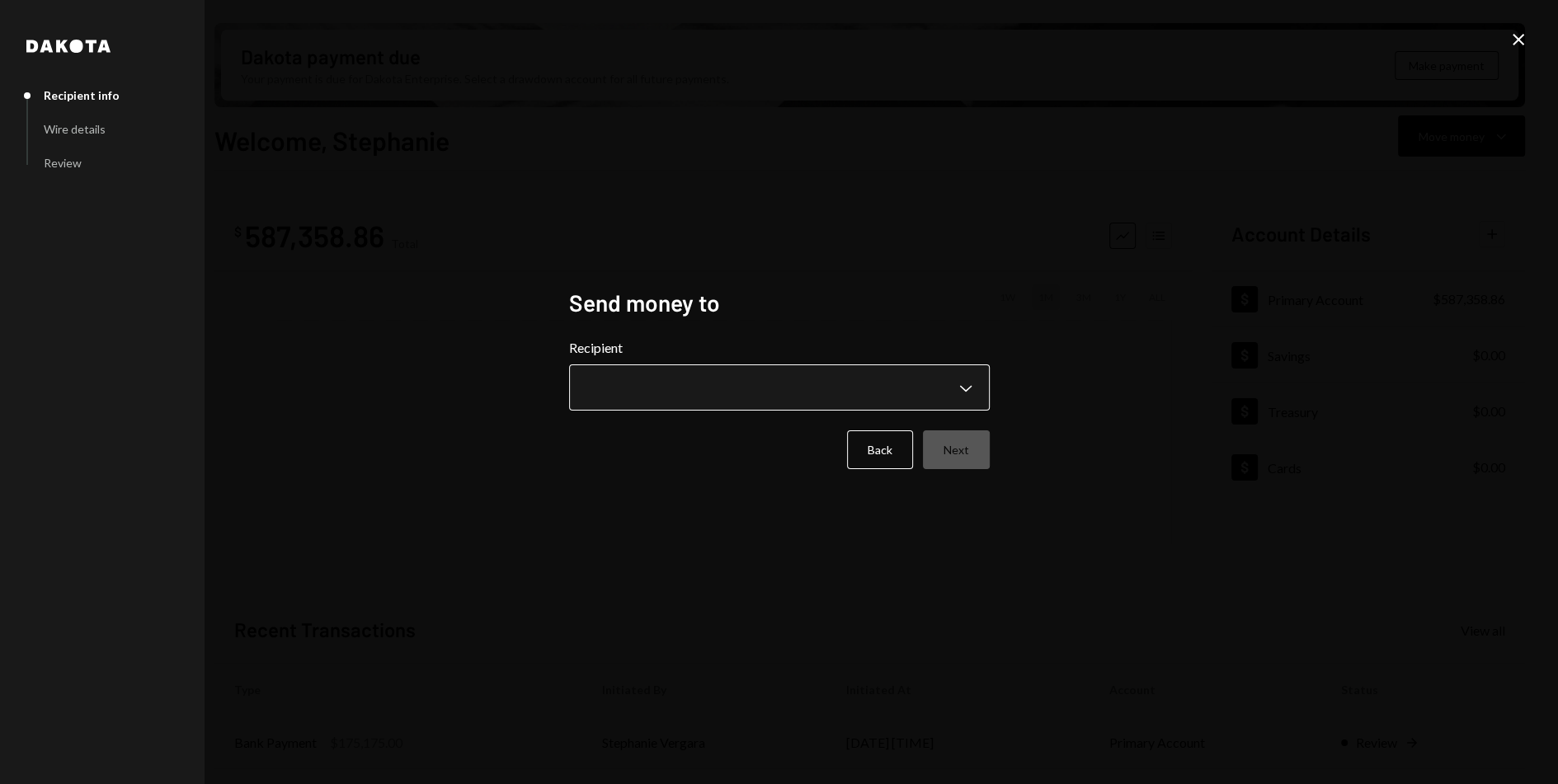 click on "S Story Foundation Caret Down Home Home Inbox Inbox Activities Transactions Accounts Accounts Caret Down Primary Account $587,358.86 Savings $0.00 Treasury $0.00 Cards $0.00 Dollar Rewards User Recipients Team Team Dakota payment due Your payment is due for Dakota Enterprise. Select a drawdown account for all future payments. Make payment Welcome, Stephanie Move money Caret Down $ 587,358.86 Total Graph Accounts 1W 1M 3M 1Y ALL Account Details Plus Dollar Primary Account $587,358.86 Dollar Savings $0.00 Dollar Treasury $0.00 Dollar Cards $0.00 Recent Transactions View all Type Initiated By Initiated At Account Status Bank Payment $175,175.00 Stephanie Vergara 08/01/25 1:02 PM Primary Account Review Right Arrow Withdrawal 19,166.67  USDC Stephanie Vergara 08/01/25 12:52 PM Primary Account Review Right Arrow Withdrawal 10,000  USDC Stephanie Vergara 08/01/25 12:50 PM Primary Account Review Right Arrow Withdrawal 13  USDC Stephanie Vergara 07/25/25 2:05 PM Primary Account Completed Withdrawal 7,000  USDC Dakota" at bounding box center [779, 392] 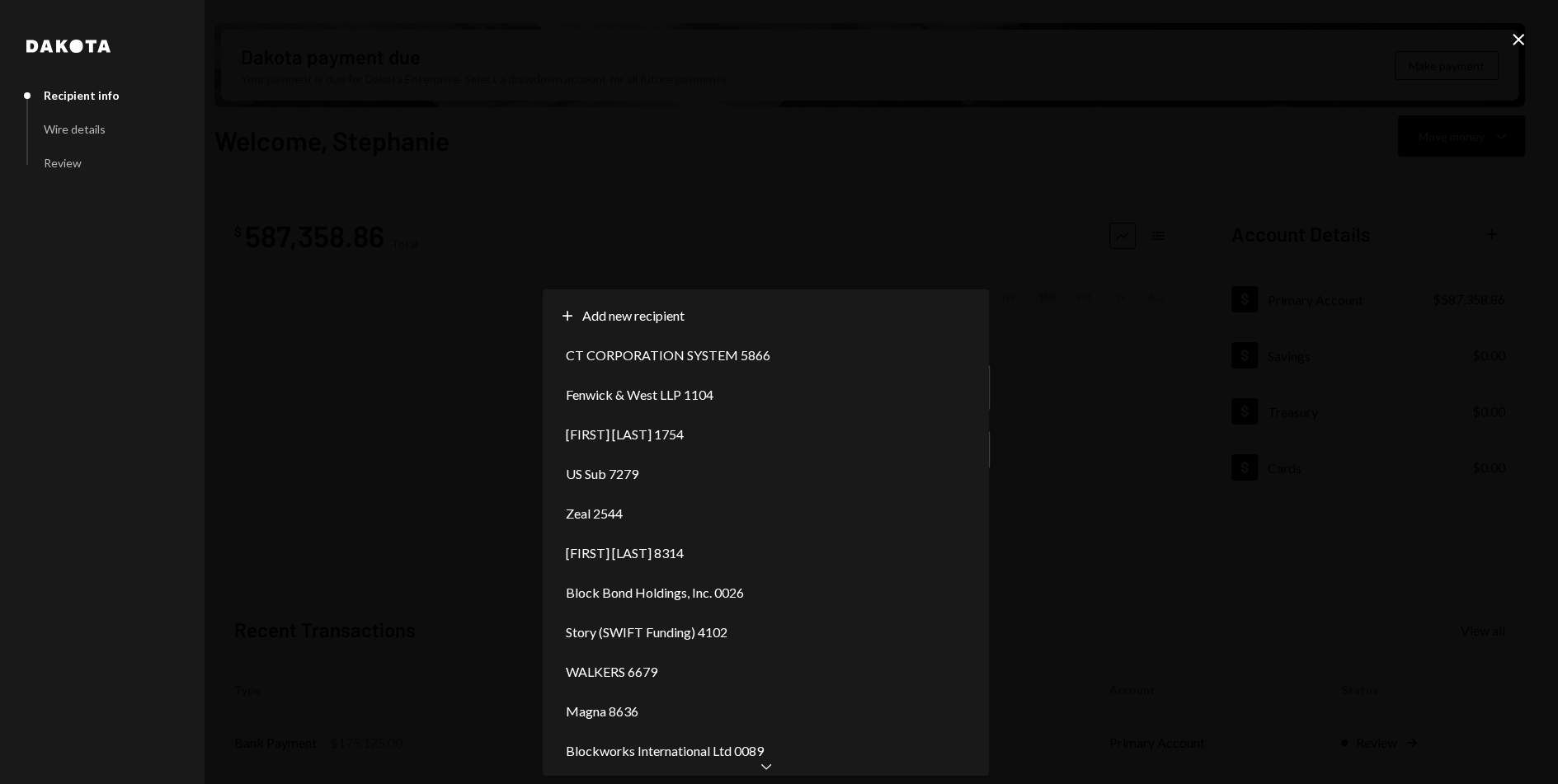 scroll, scrollTop: 0, scrollLeft: 0, axis: both 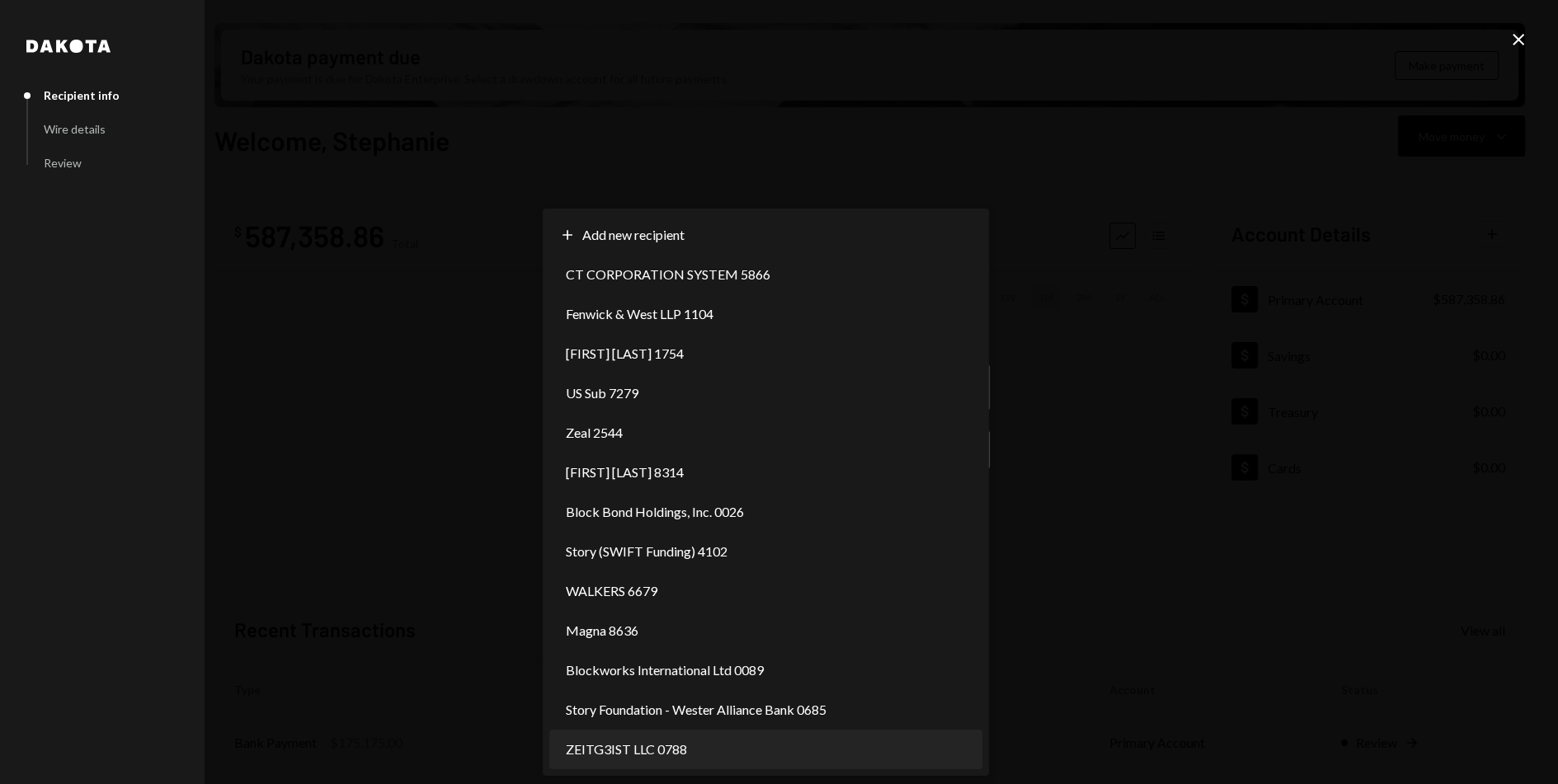 select on "**********" 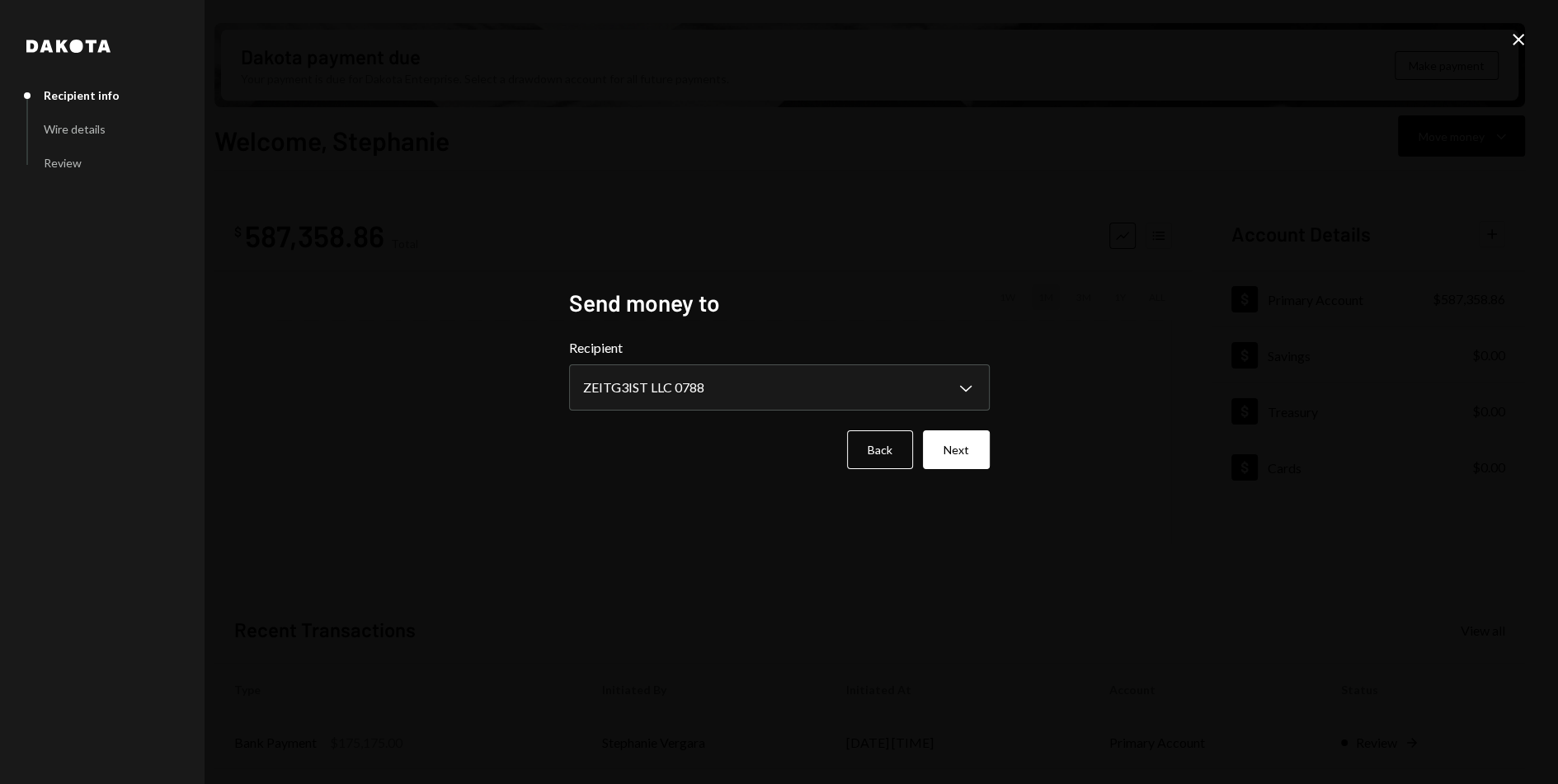 click on "**********" at bounding box center (779, 403) 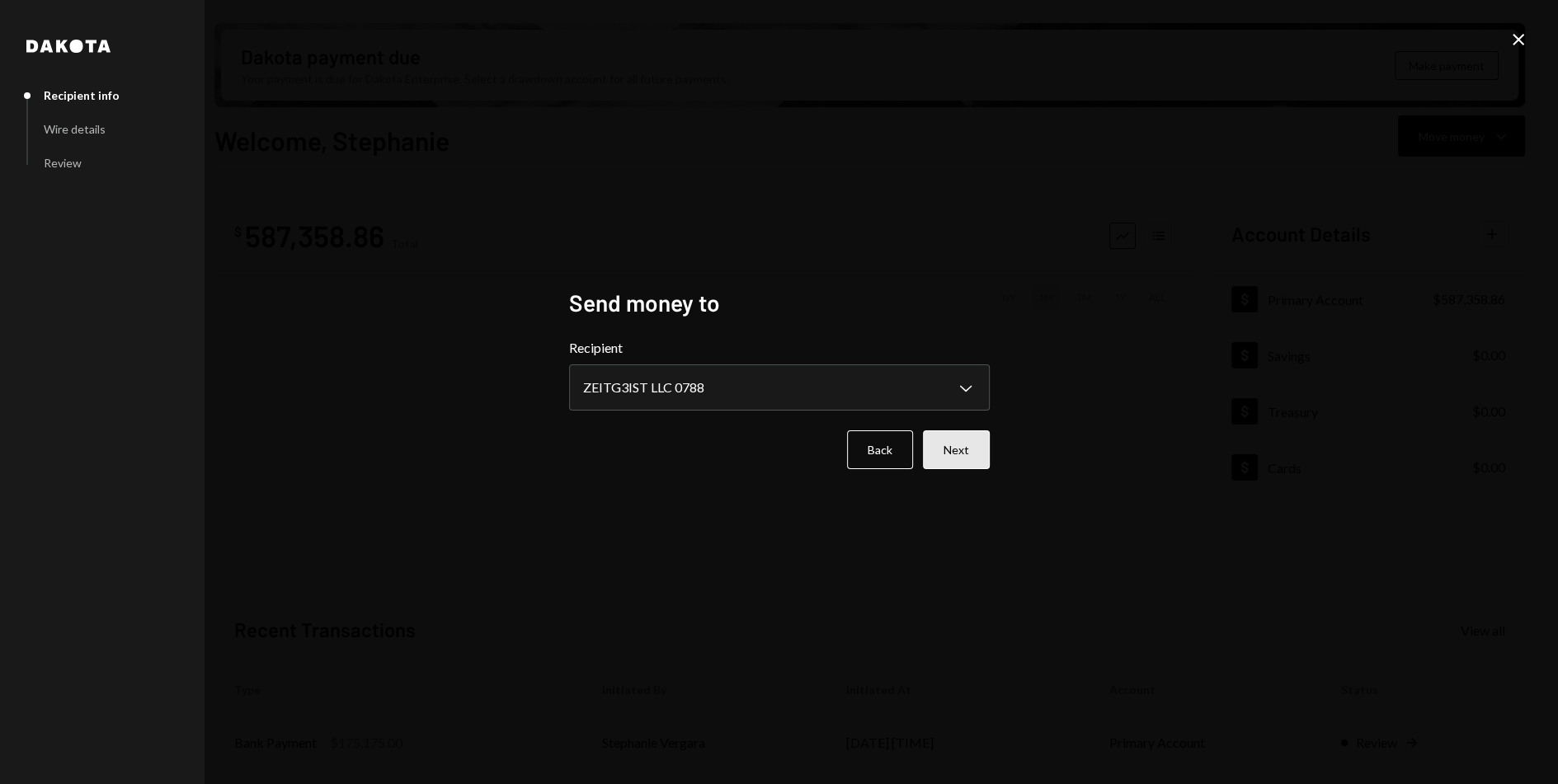 click on "Next" at bounding box center (956, 449) 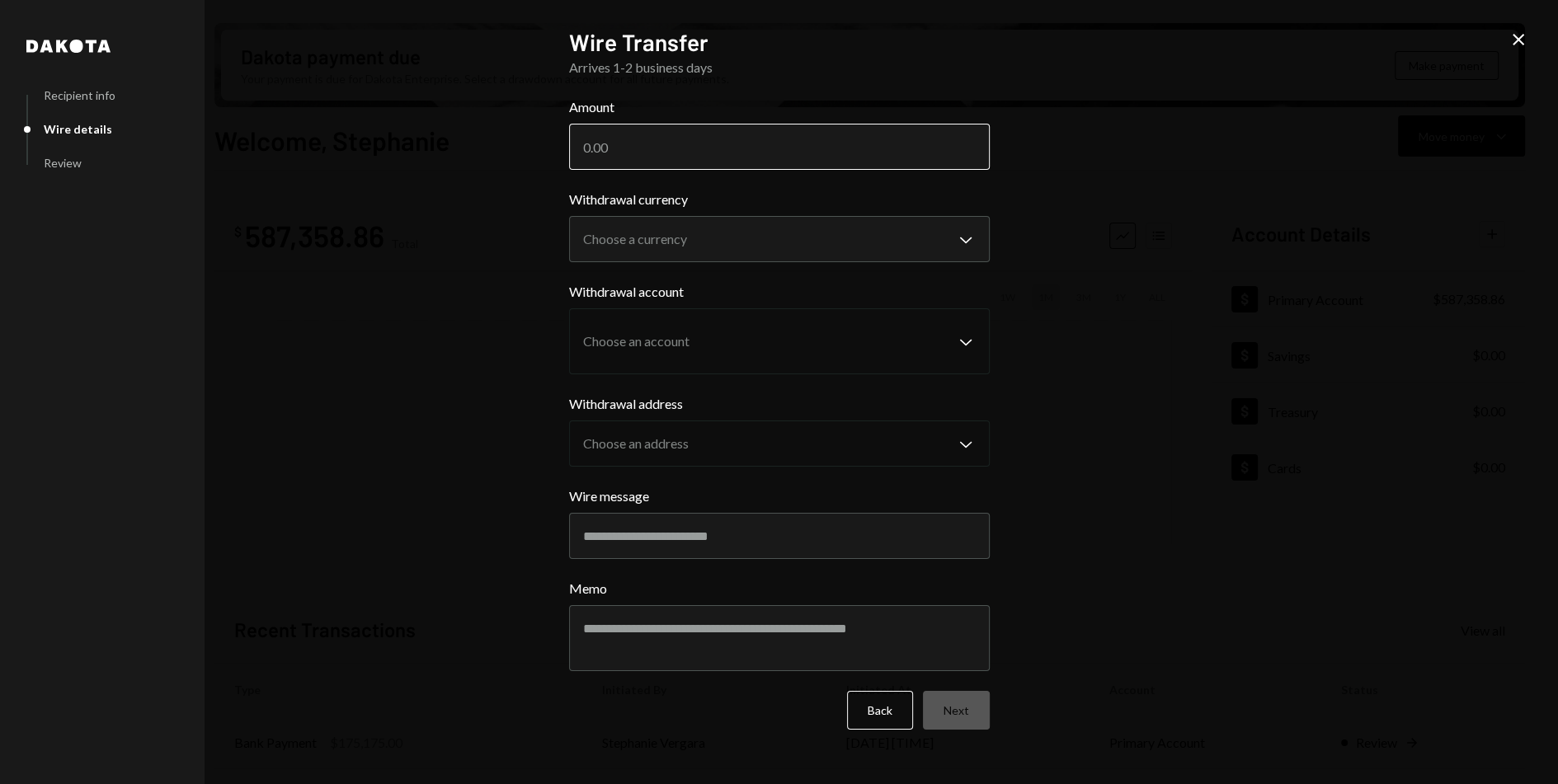 click on "Amount" at bounding box center [779, 147] 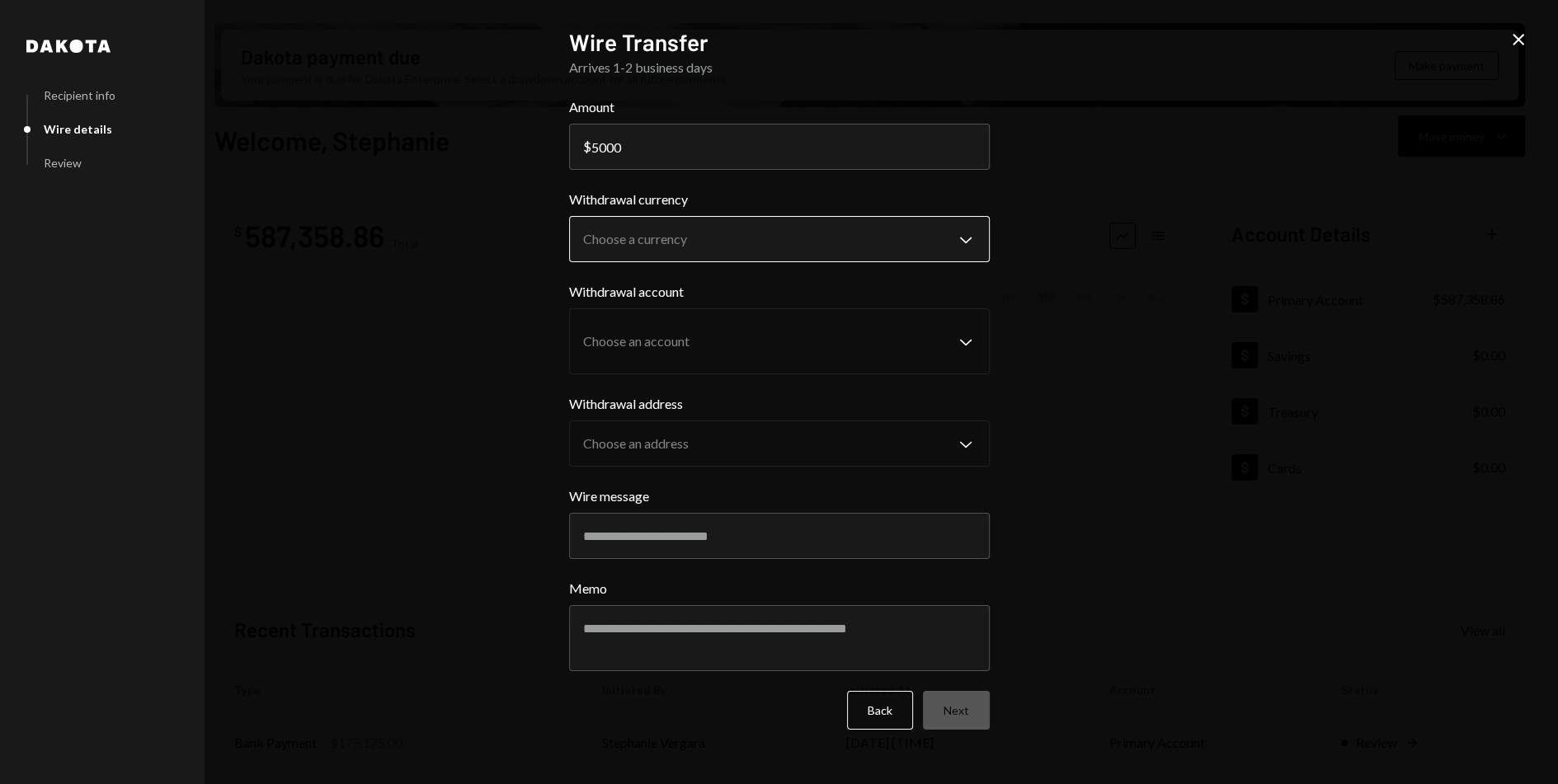 type on "5000" 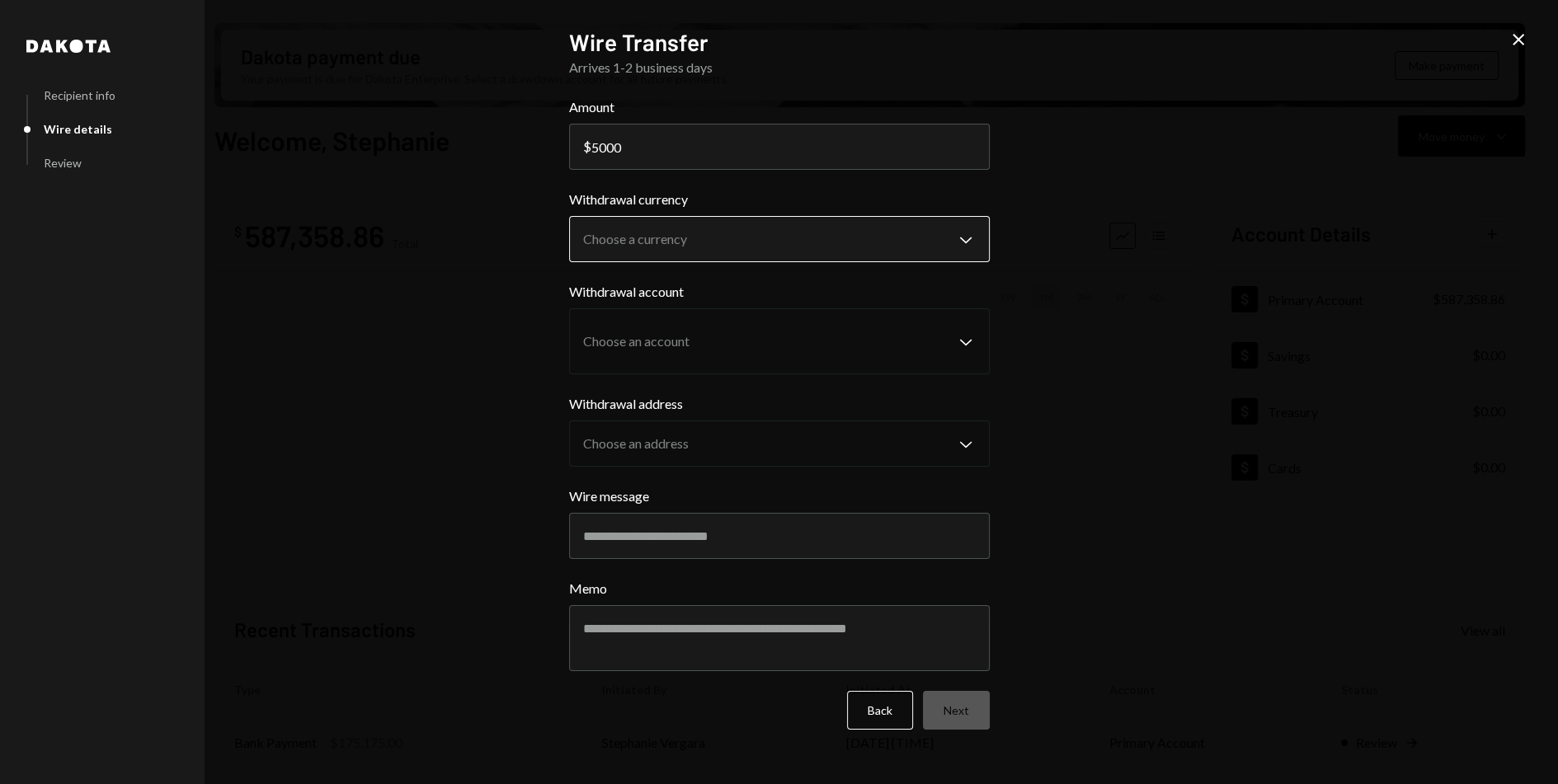 click on "S Story Foundation Caret Down Home Home Inbox Inbox Activities Transactions Accounts Accounts Caret Down Primary Account $587,358.86 Savings $0.00 Treasury $0.00 Cards $0.00 Dollar Rewards User Recipients Team Team Dakota payment due Your payment is due for Dakota Enterprise. Select a drawdown account for all future payments. Make payment Welcome, Stephanie Move money Caret Down $ 587,358.86 Total Graph Accounts 1W 1M 3M 1Y ALL Account Details Plus Dollar Primary Account $587,358.86 Dollar Savings $0.00 Dollar Treasury $0.00 Dollar Cards $0.00 Recent Transactions View all Type Initiated By Initiated At Account Status Bank Payment $175,175.00 Stephanie Vergara 08/01/25 1:02 PM Primary Account Review Right Arrow Withdrawal 19,166.67  USDC Stephanie Vergara 08/01/25 12:52 PM Primary Account Review Right Arrow Withdrawal 10,000  USDC Stephanie Vergara 08/01/25 12:50 PM Primary Account Review Right Arrow Withdrawal 13  USDC Stephanie Vergara 07/25/25 2:05 PM Primary Account Completed Withdrawal 7,000  USDC Dakota" at bounding box center [779, 392] 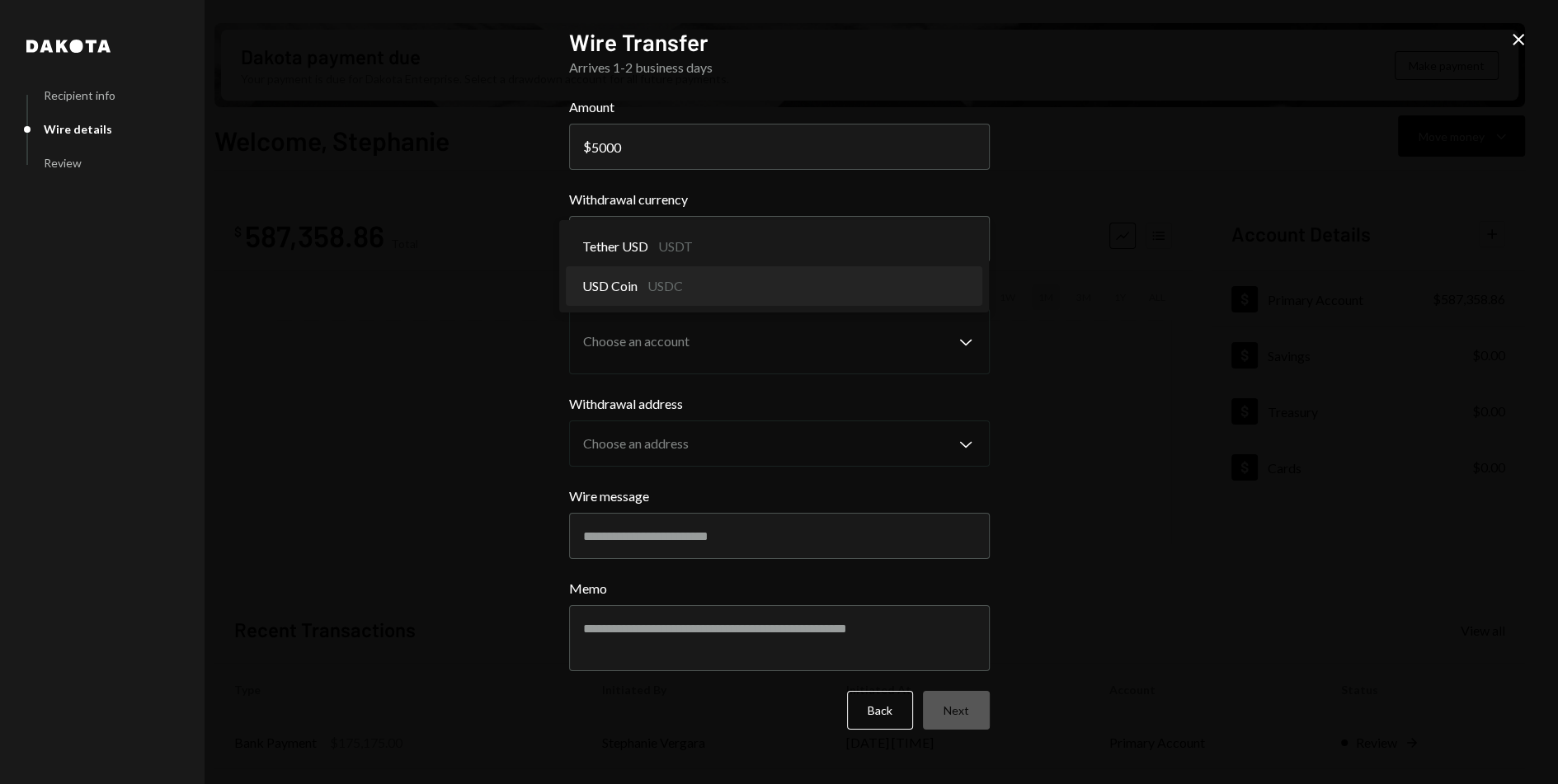 select on "****" 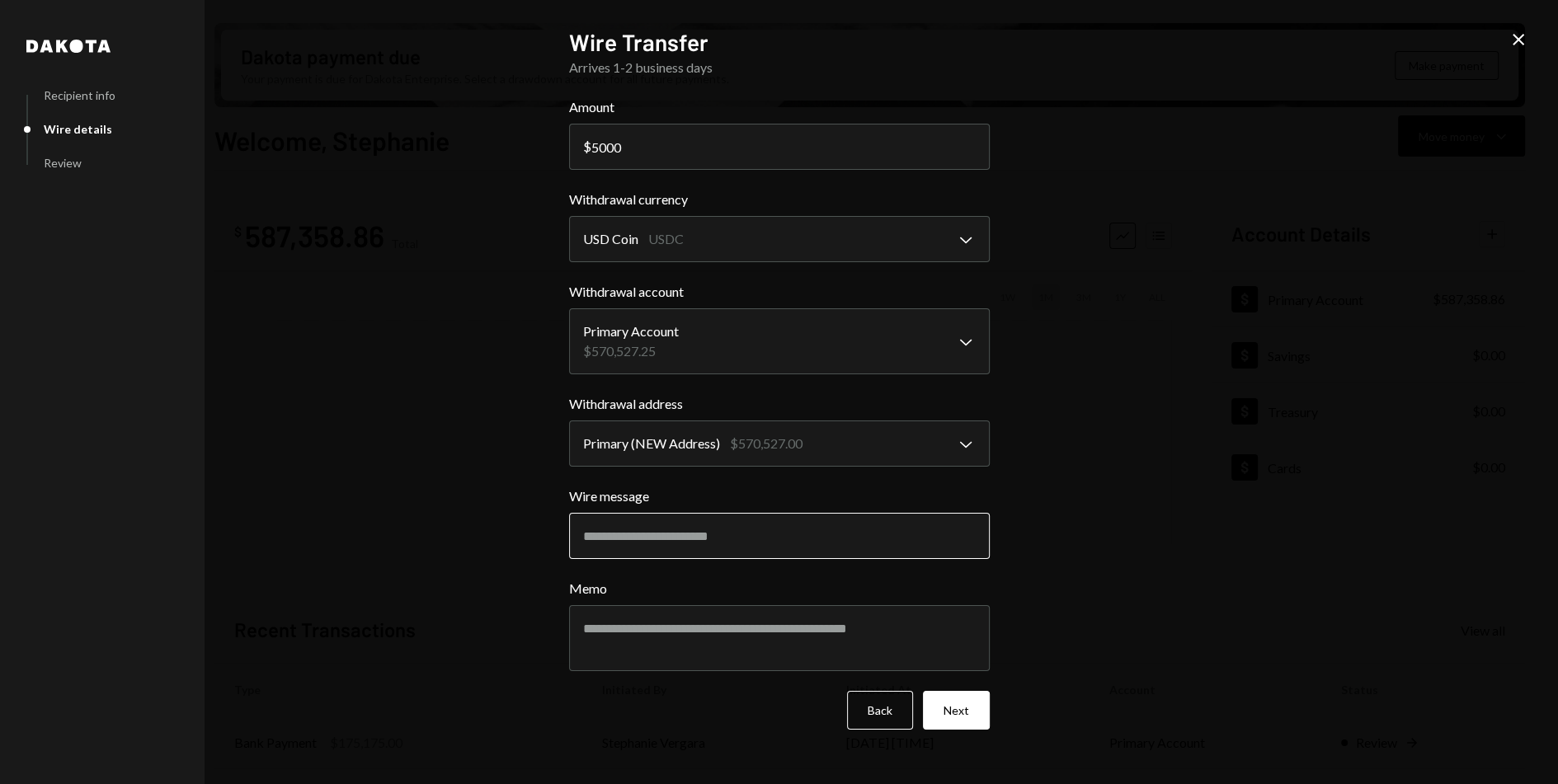 click on "Wire message" at bounding box center [779, 536] 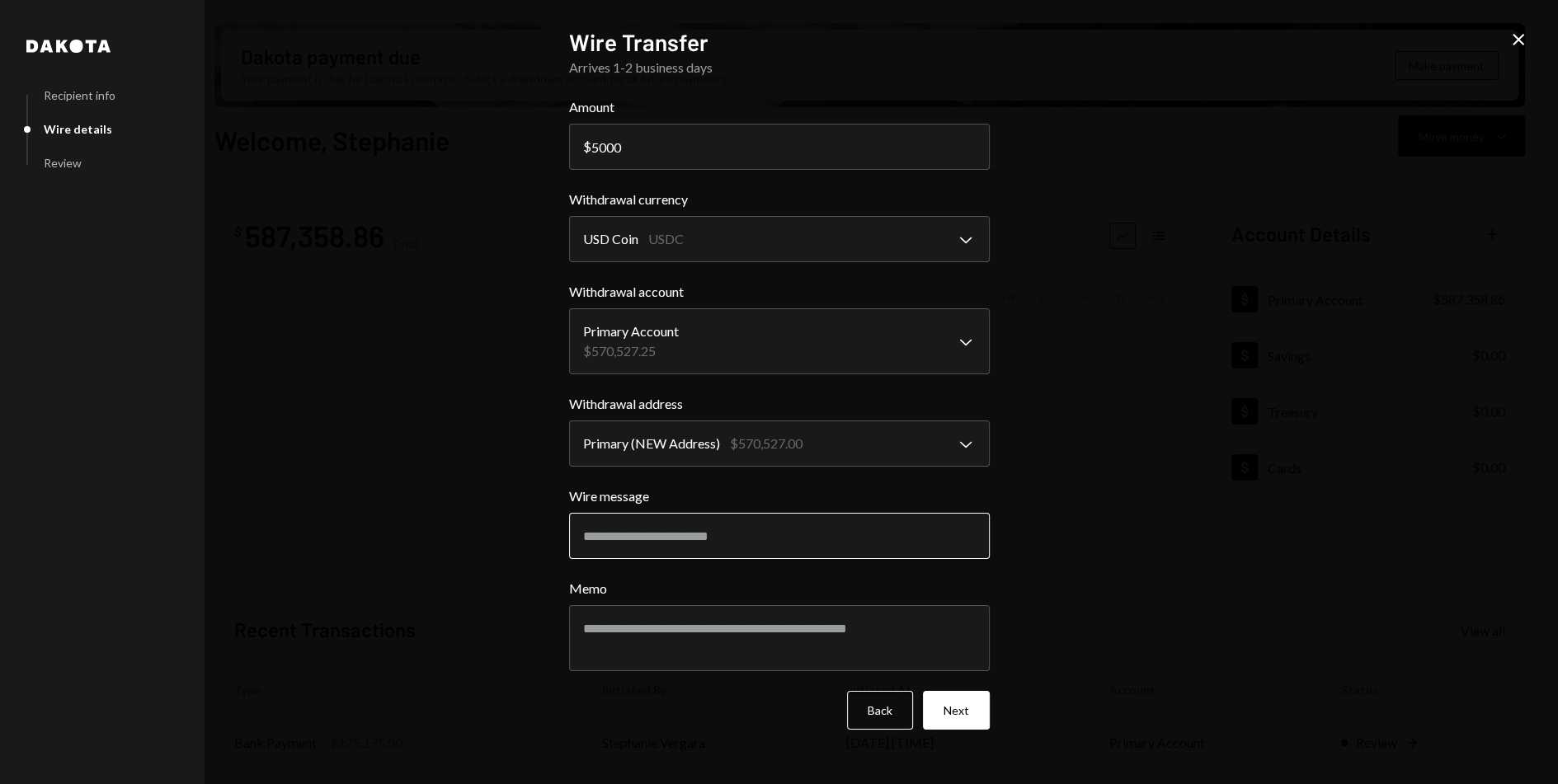 paste on "**********" 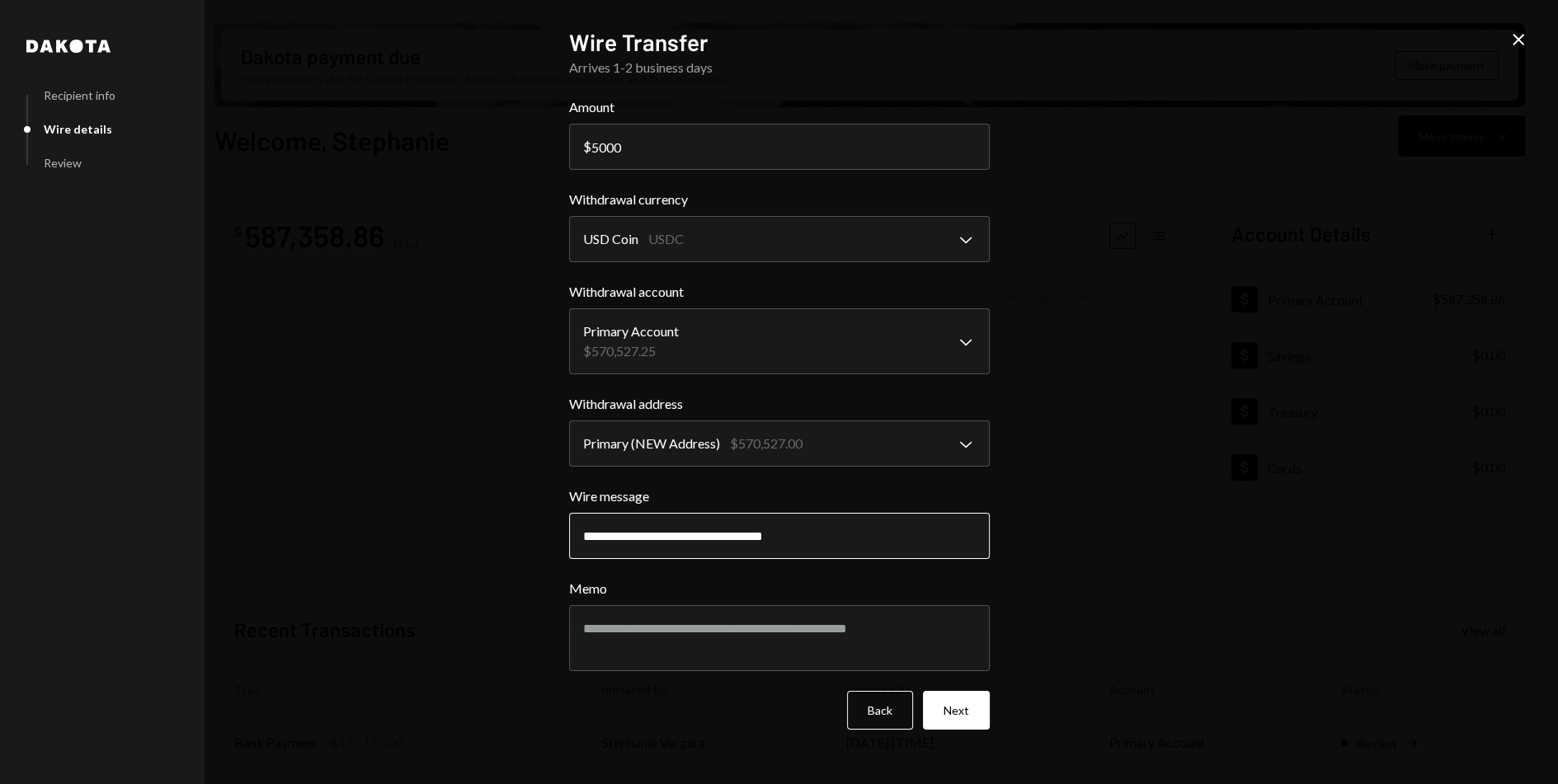 type on "**********" 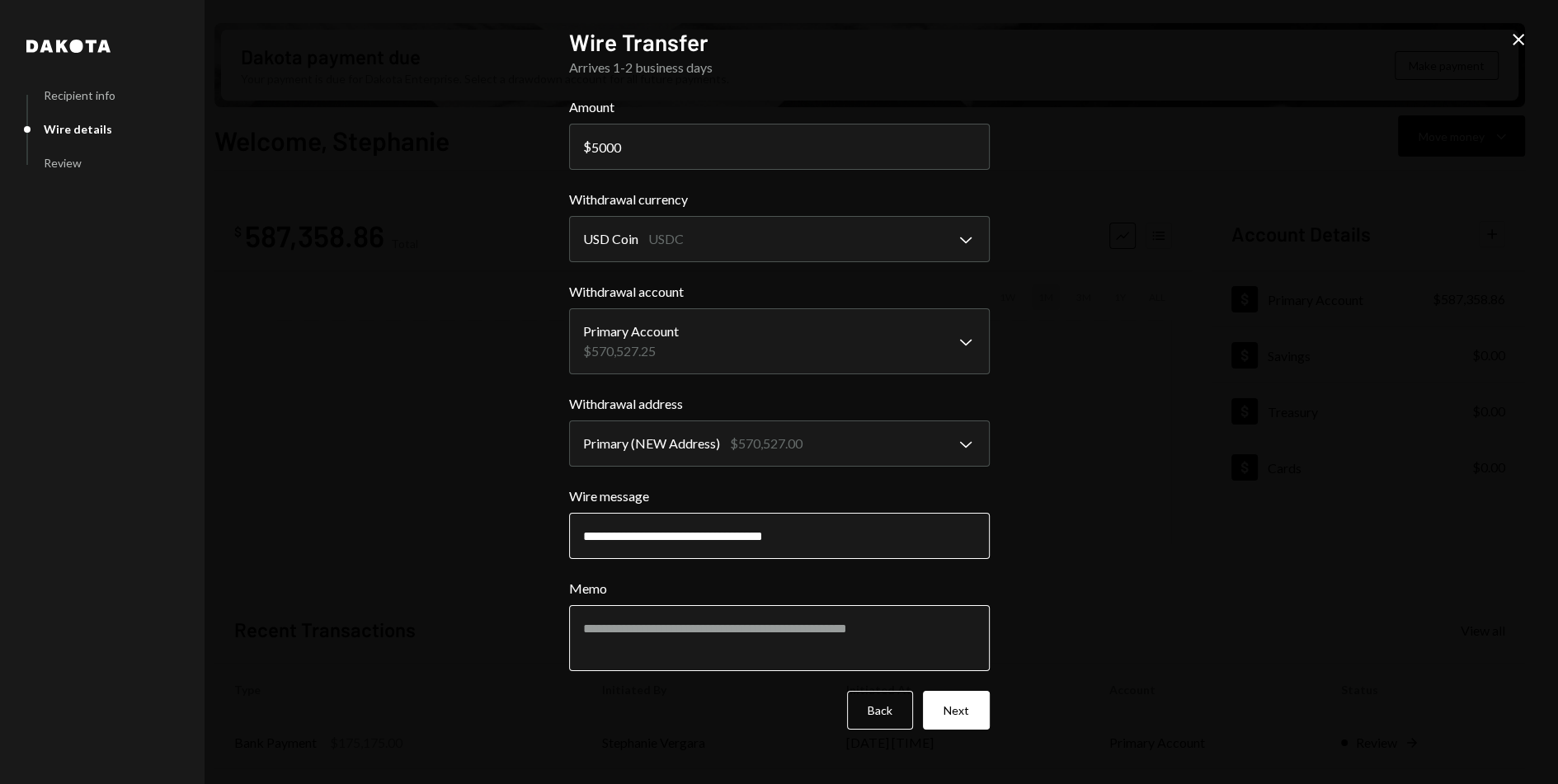 paste on "**********" 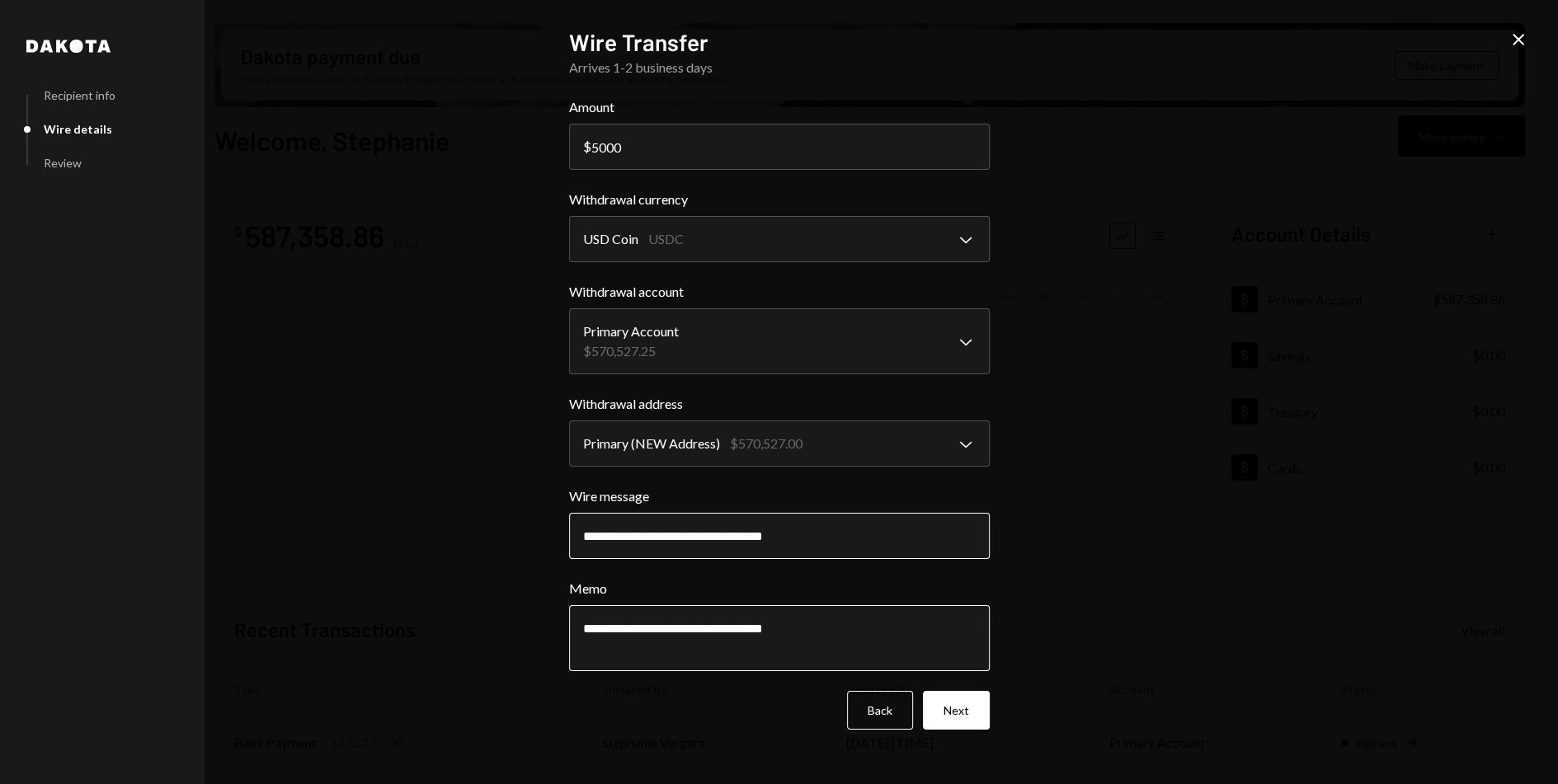 scroll, scrollTop: 0, scrollLeft: 0, axis: both 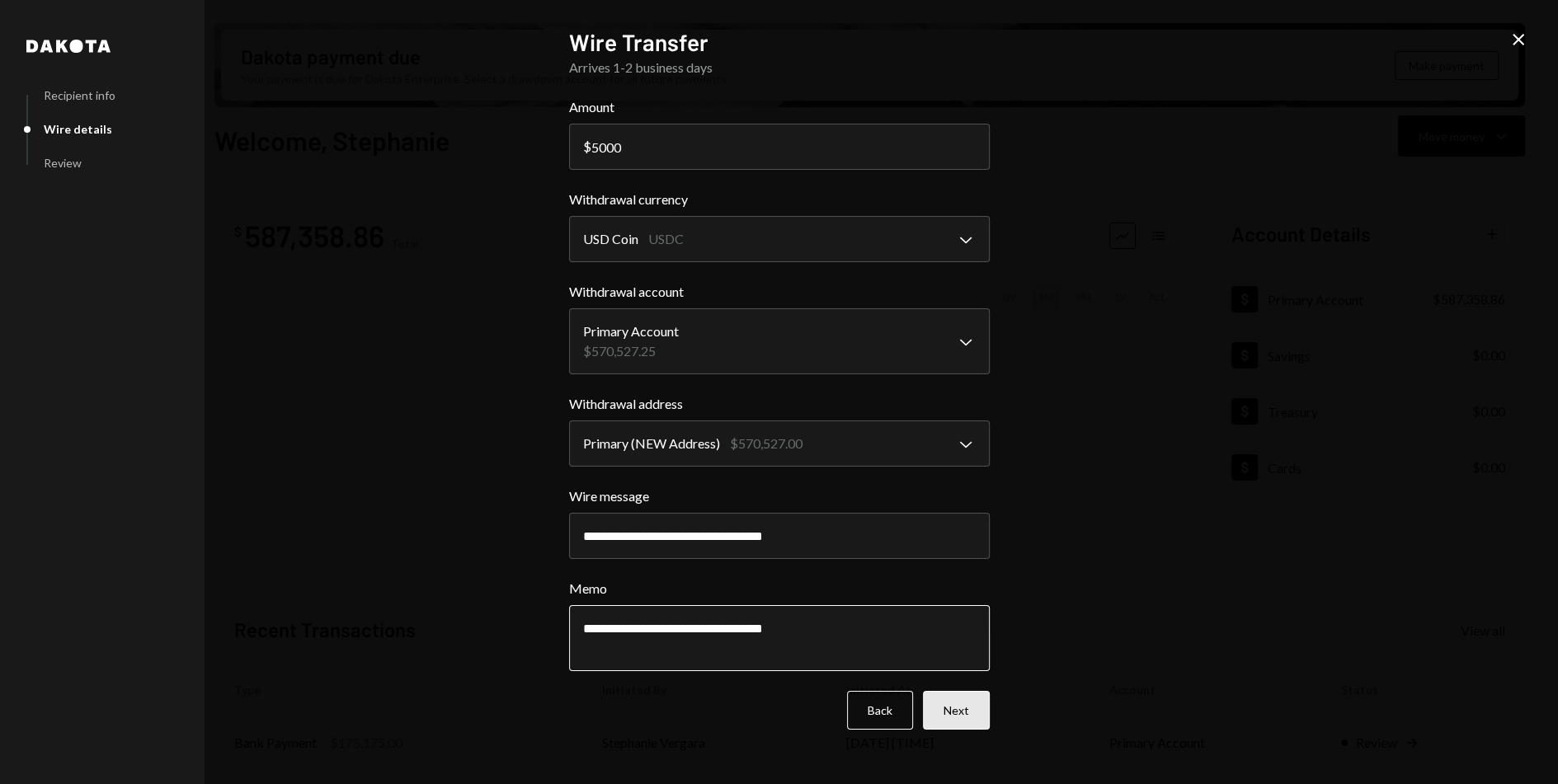 type on "**********" 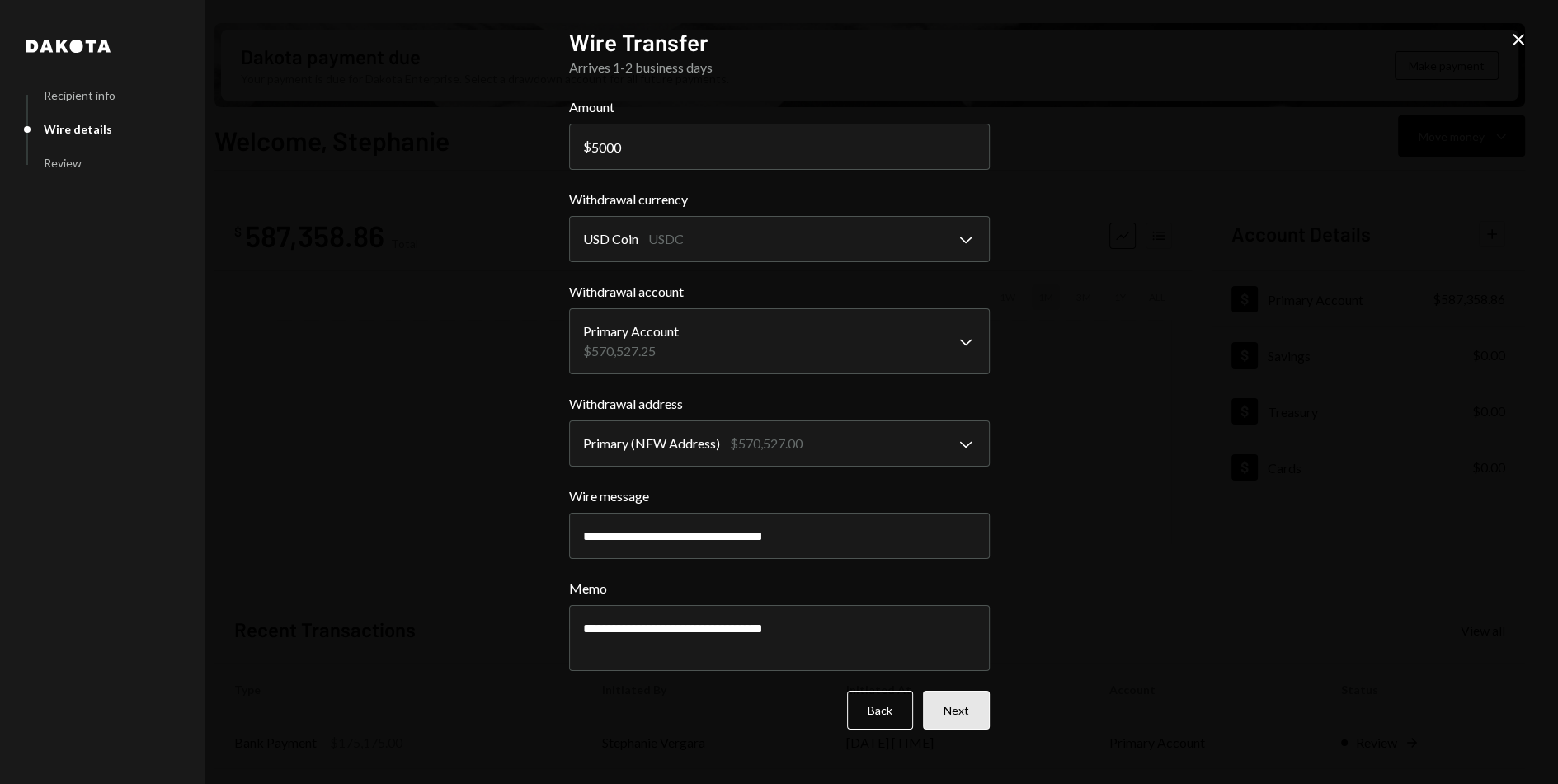 click on "Next" at bounding box center [956, 710] 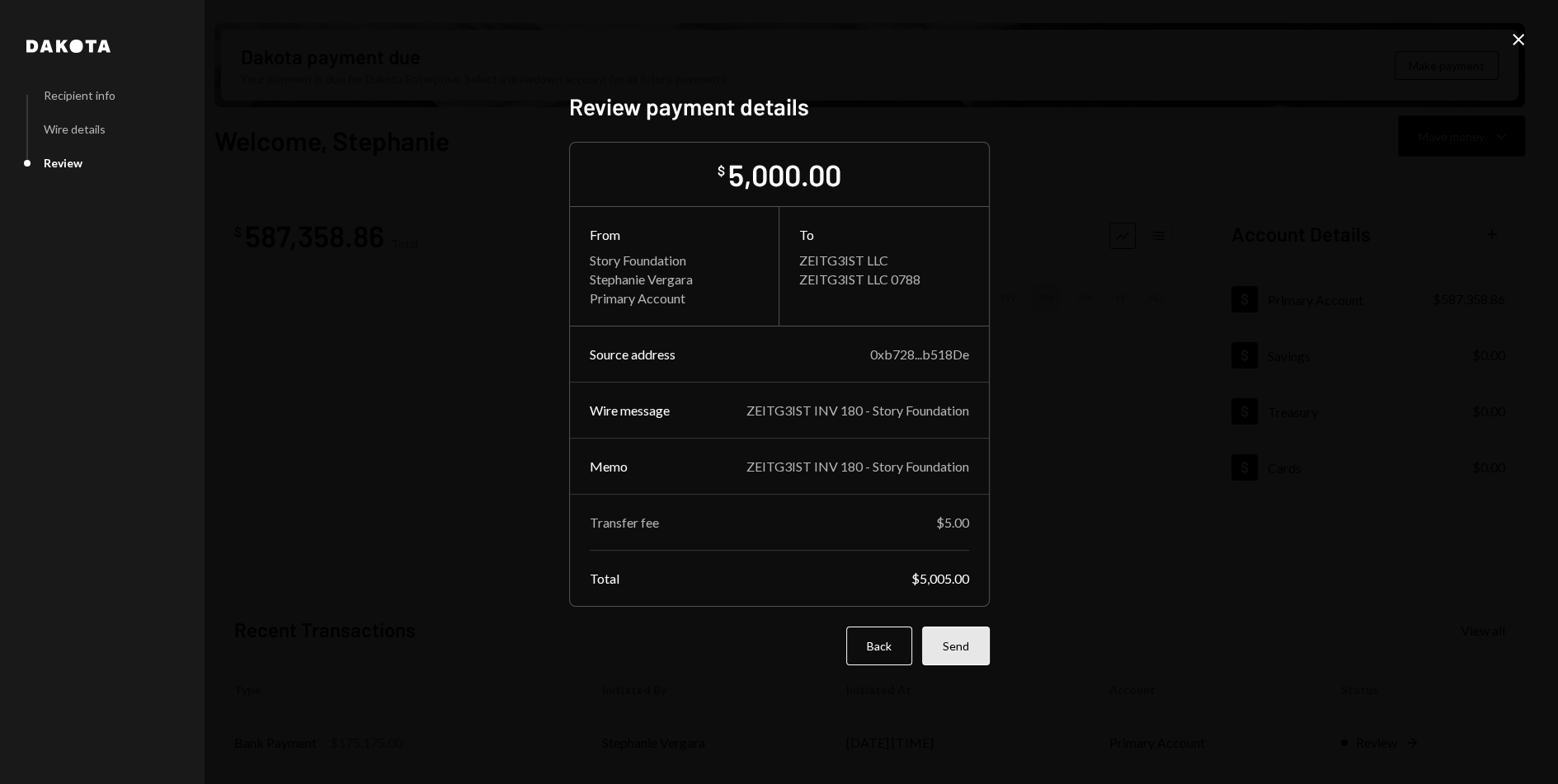 click on "Send" at bounding box center [956, 646] 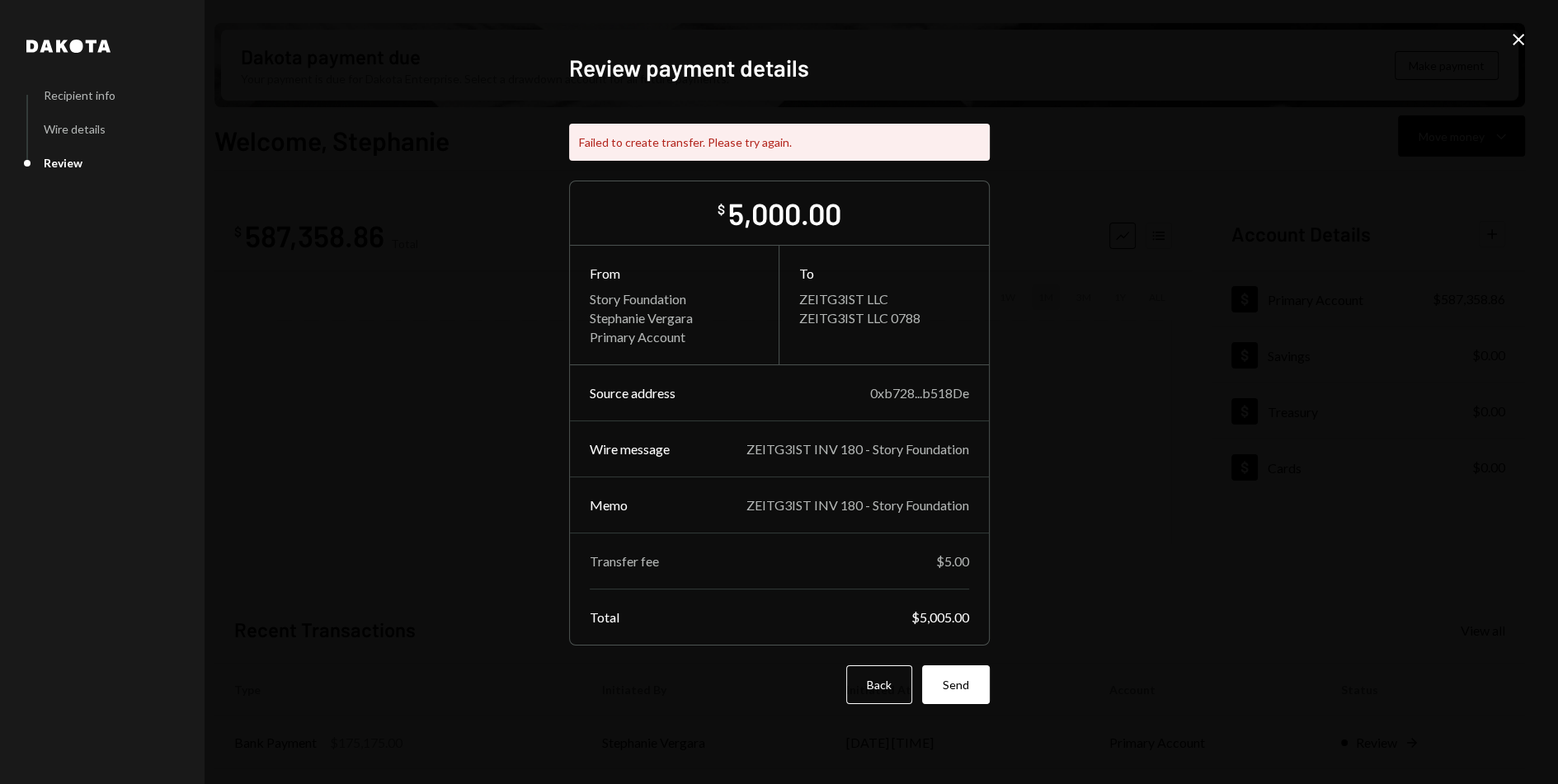 click 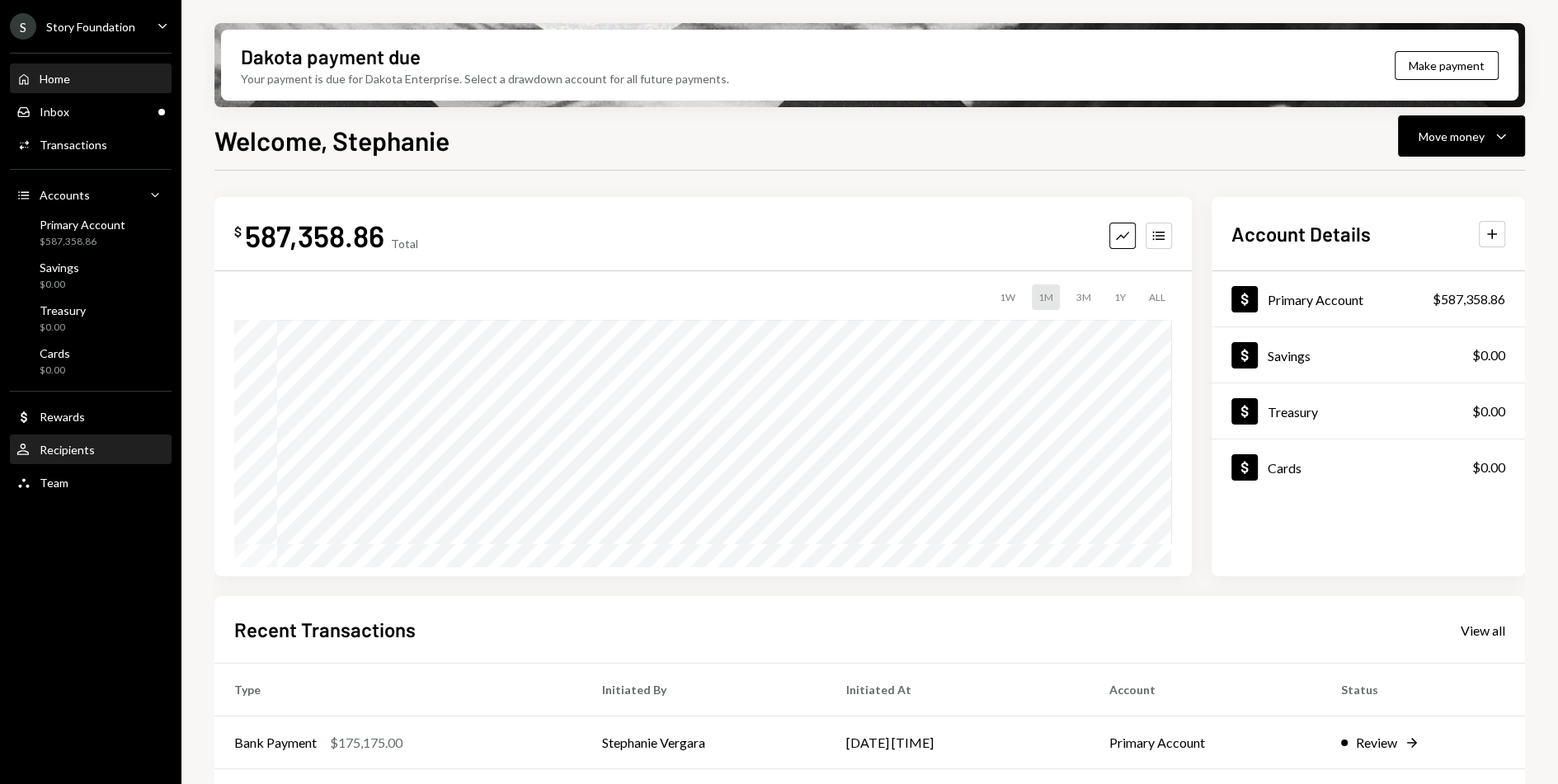 click on "Recipients" at bounding box center (67, 449) 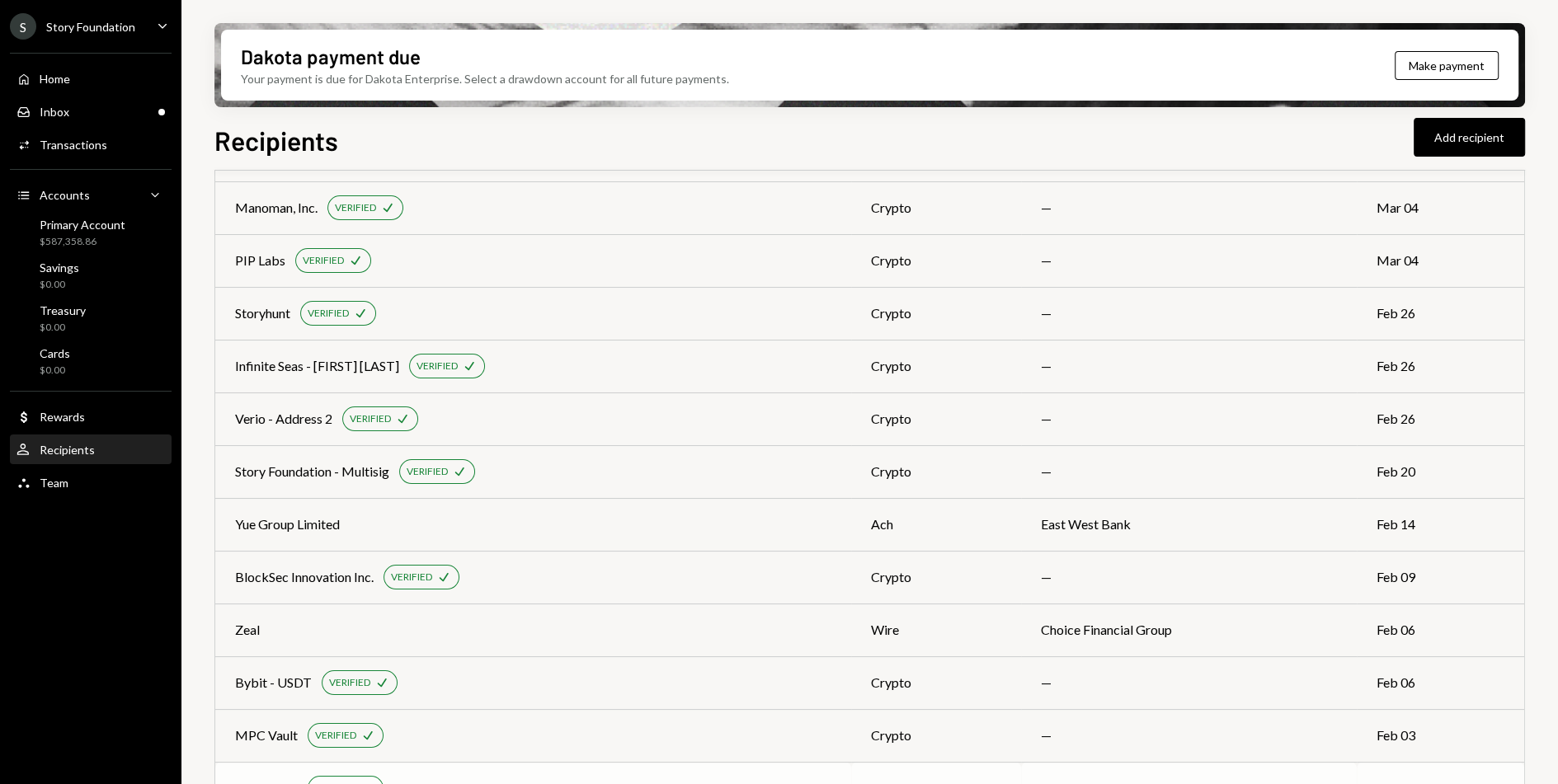 scroll, scrollTop: 3806, scrollLeft: 0, axis: vertical 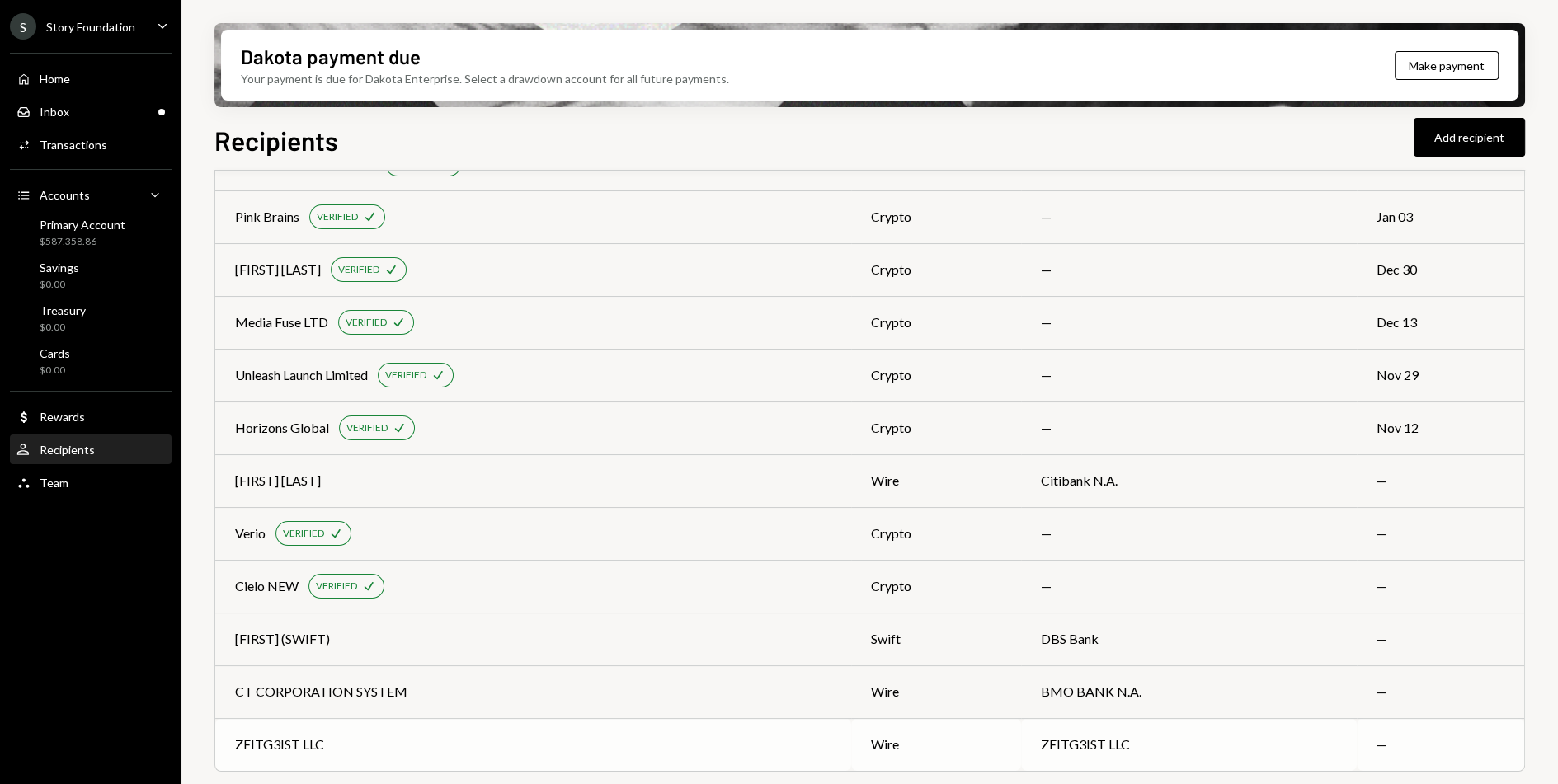 click on "ZEITG3IST LLC" at bounding box center (533, 744) 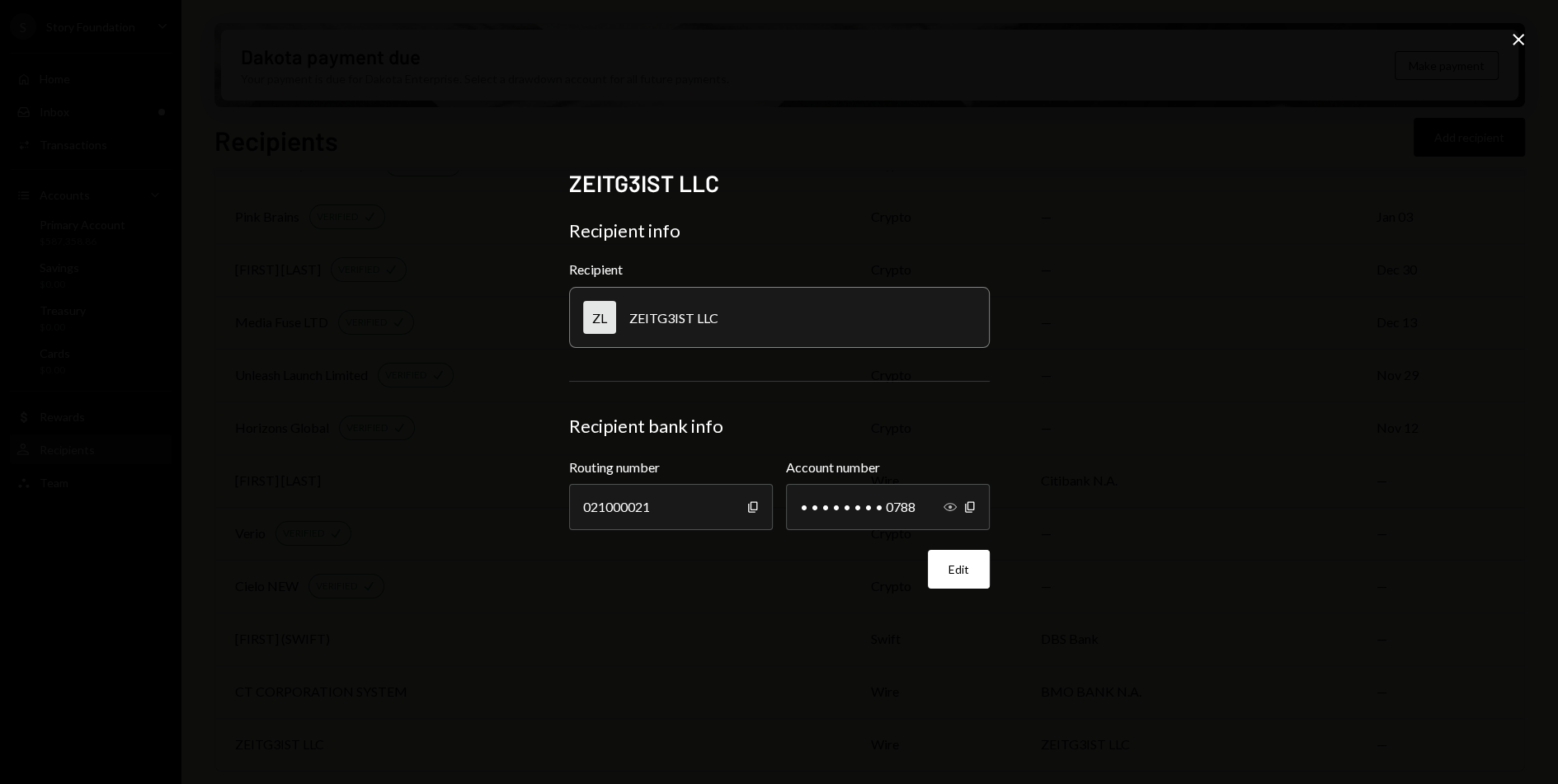 click on "Show" 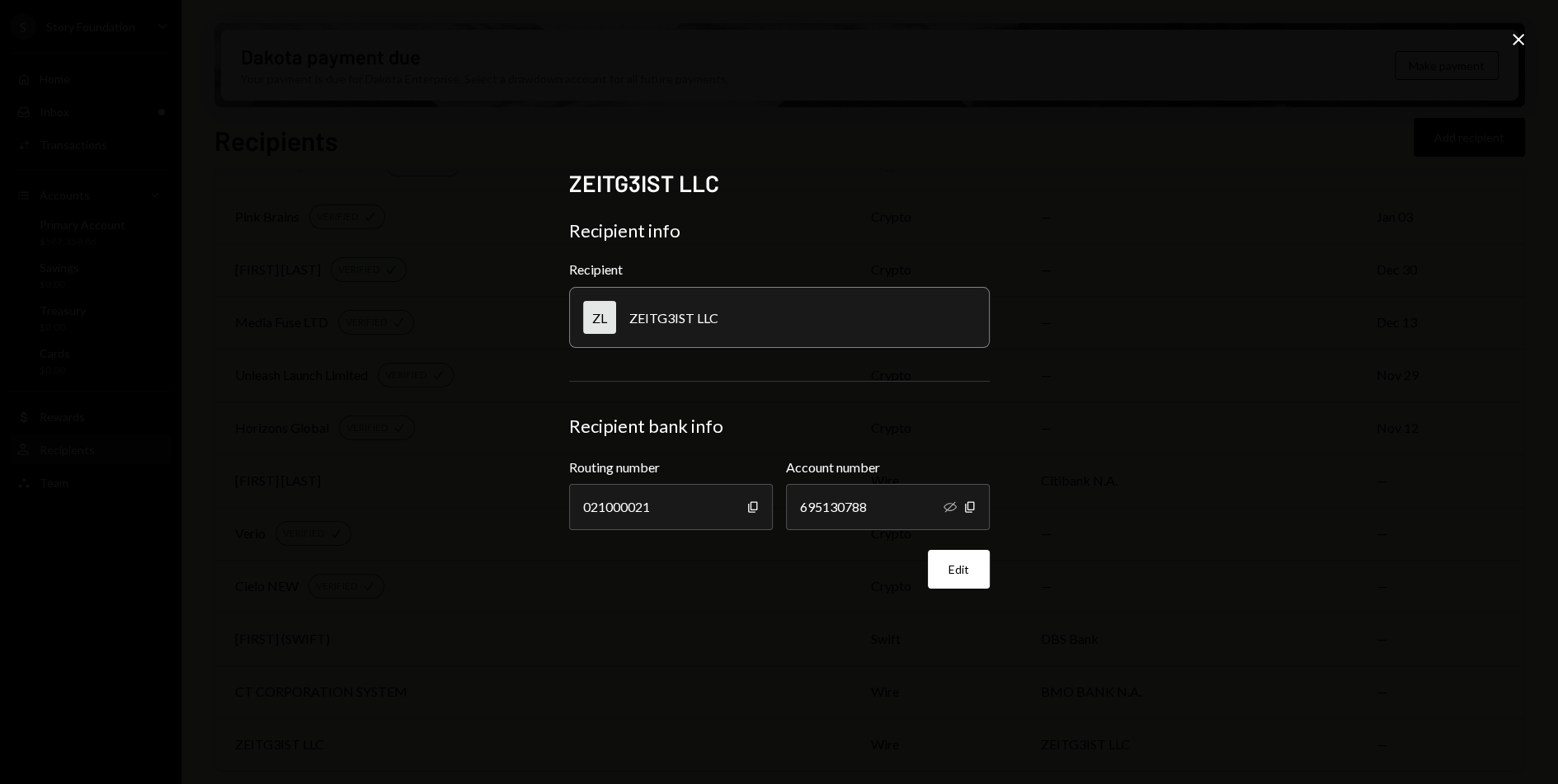 type 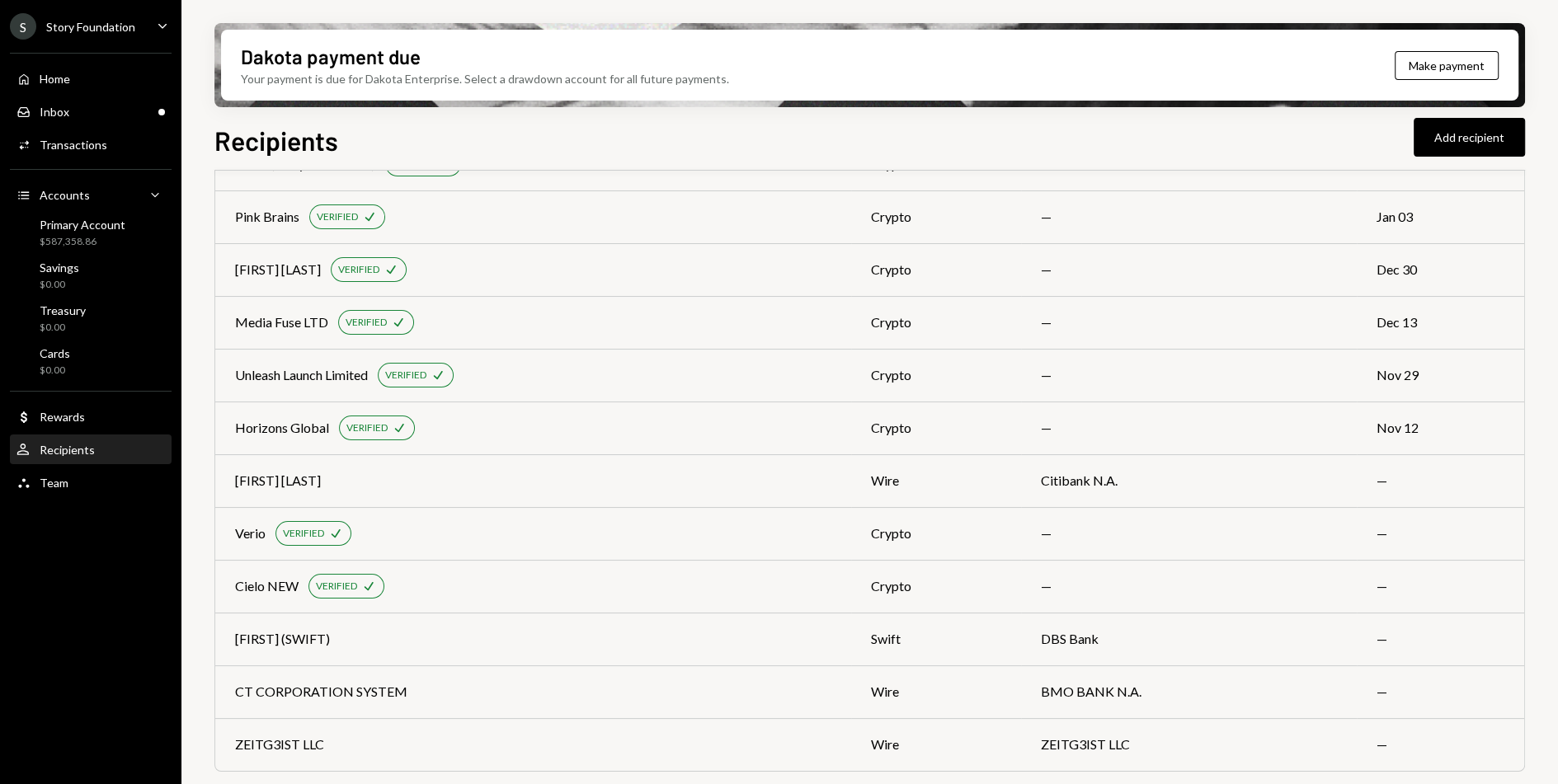 click on "Story Foundation" at bounding box center (91, 26) 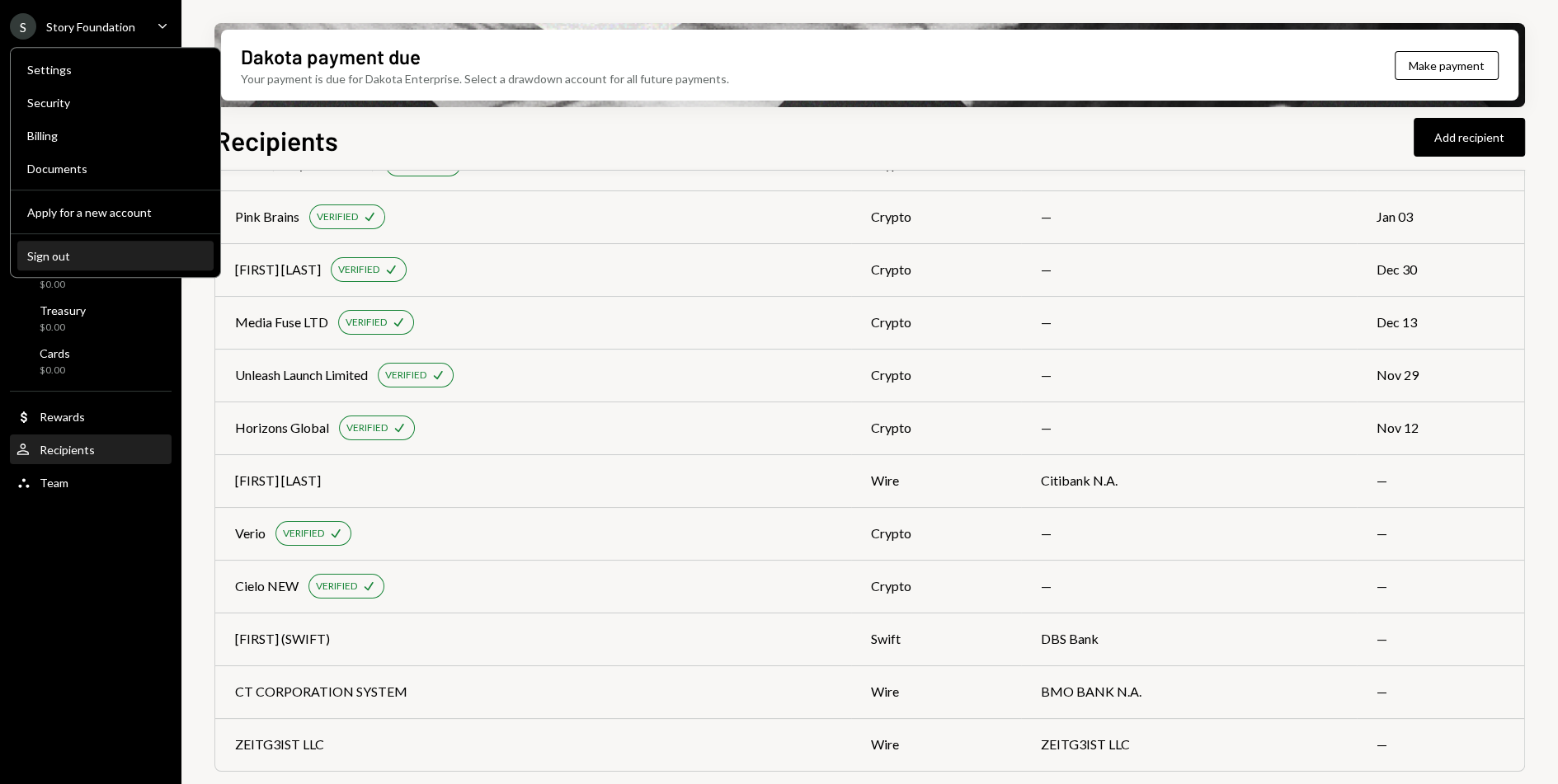 click on "Sign out" at bounding box center [115, 256] 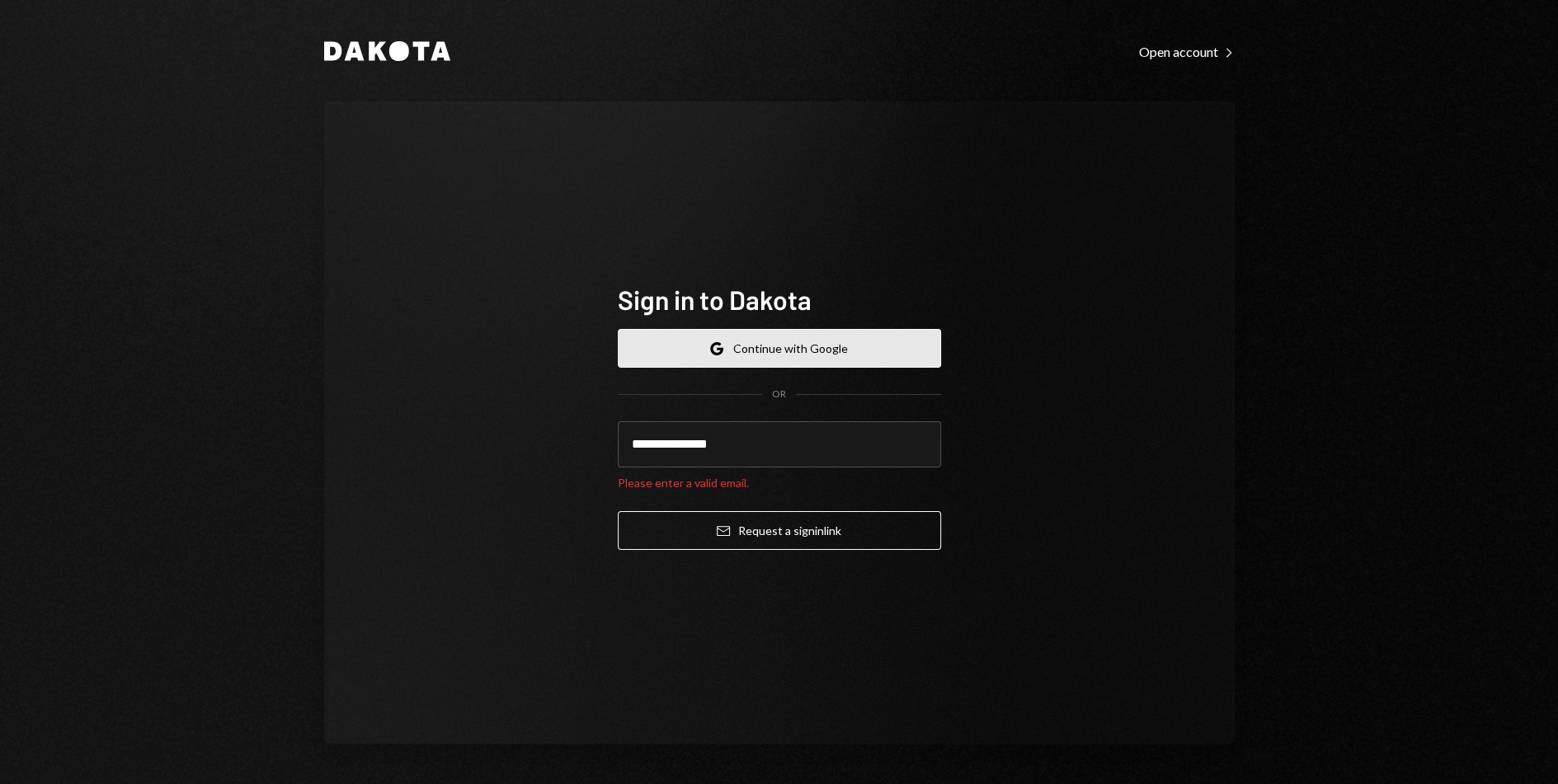 type on "**********" 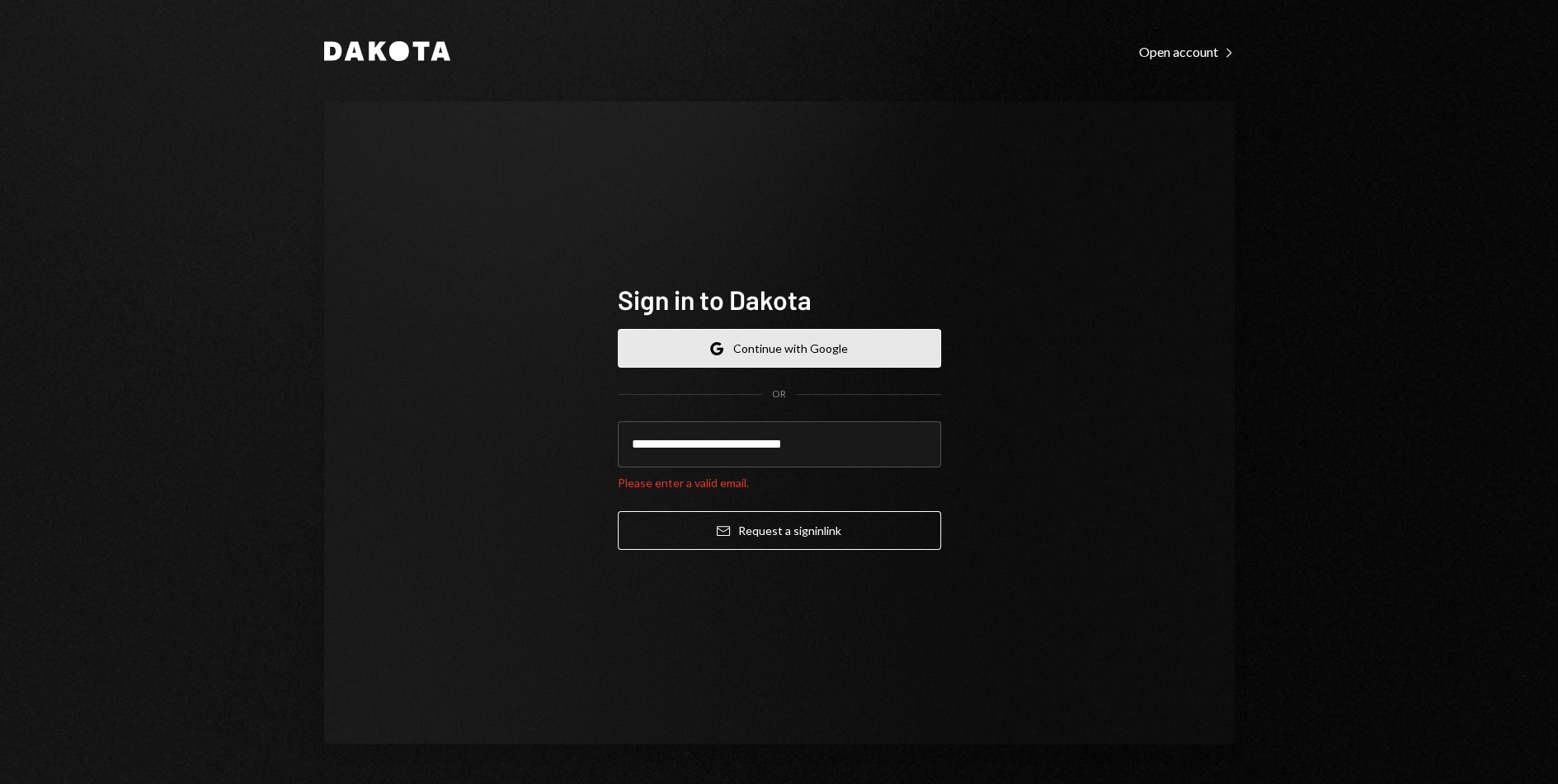 click on "Email Request a sign  in  link" at bounding box center [779, 530] 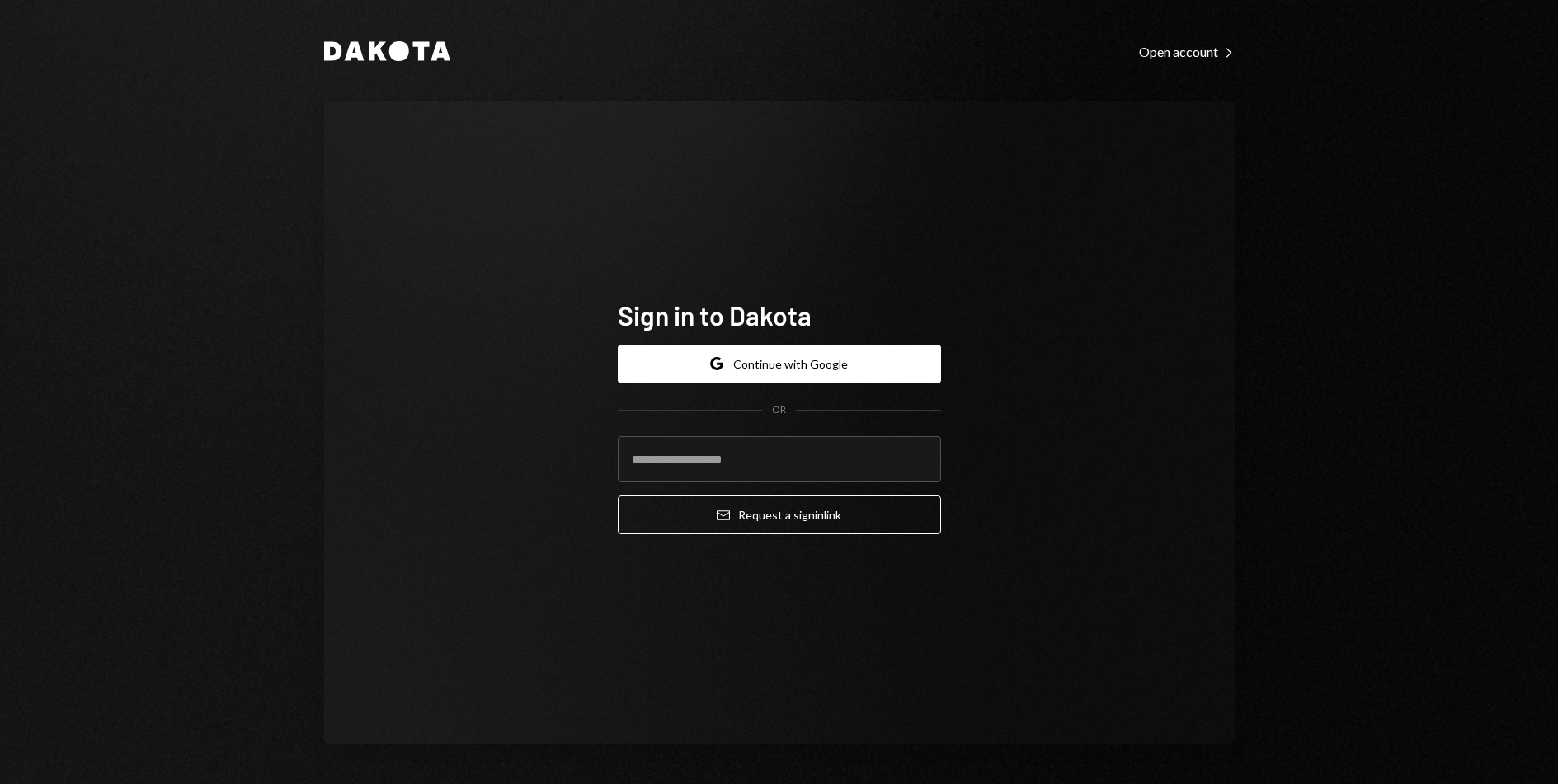 scroll, scrollTop: 0, scrollLeft: 0, axis: both 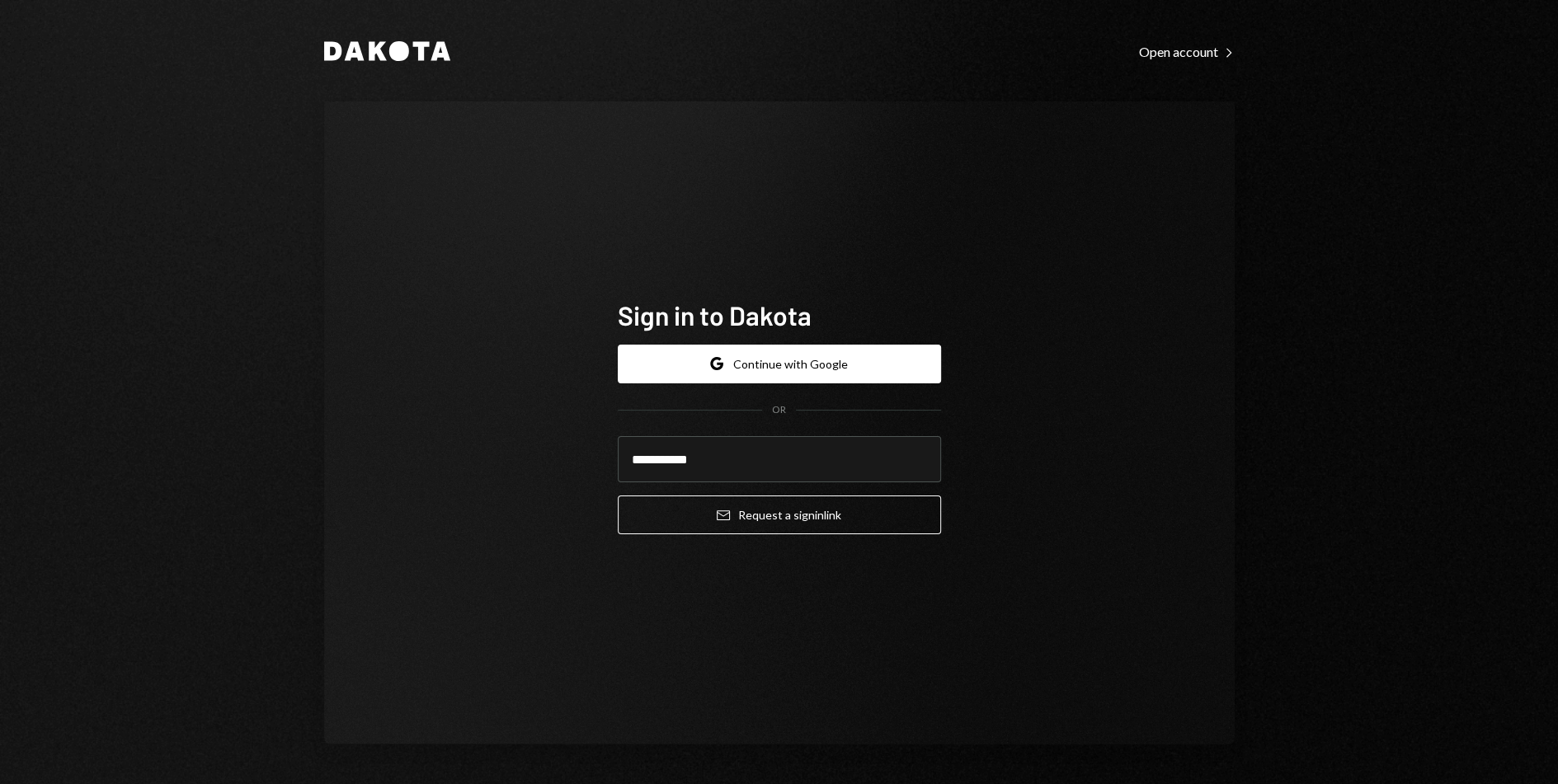 type on "**********" 